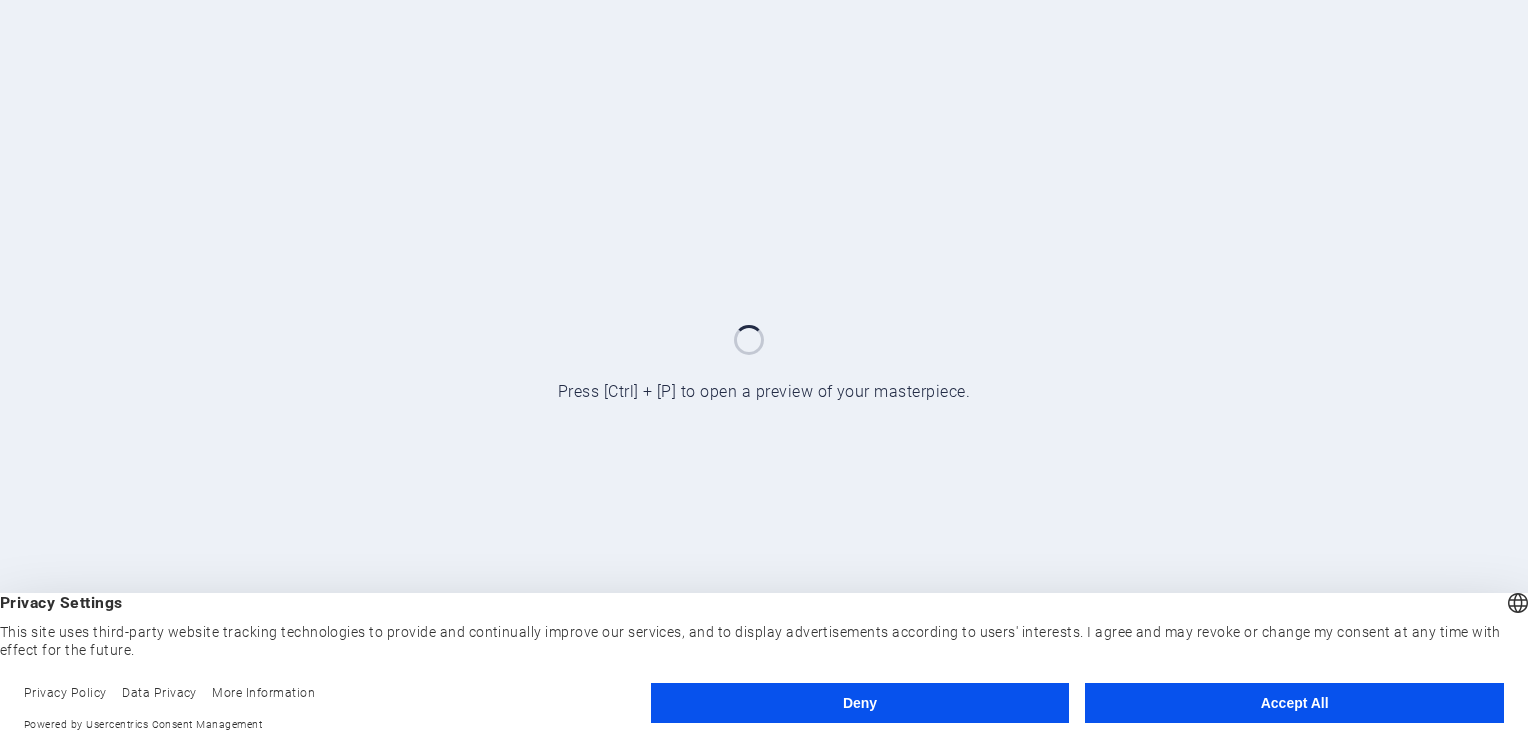 scroll, scrollTop: 0, scrollLeft: 0, axis: both 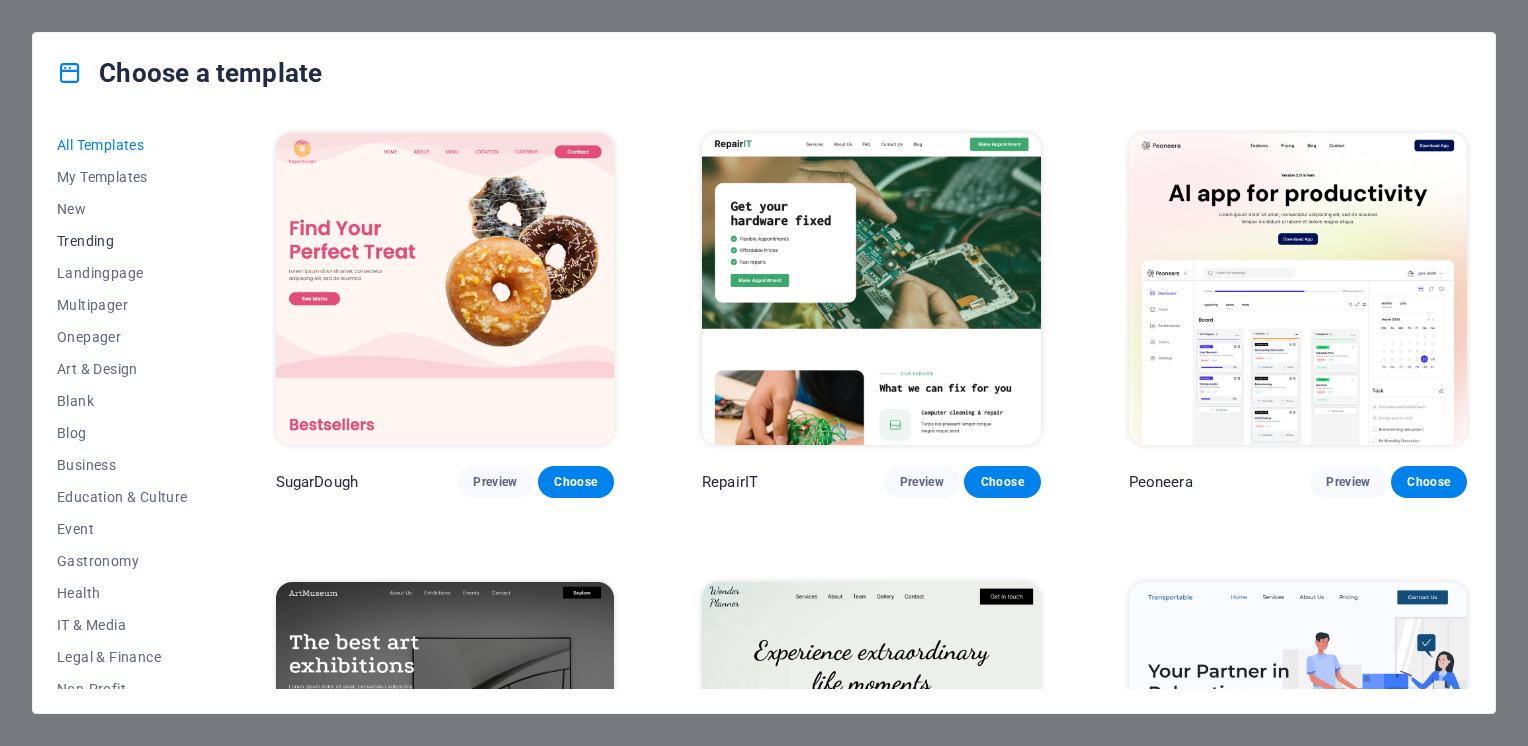 click on "Trending" at bounding box center (122, 241) 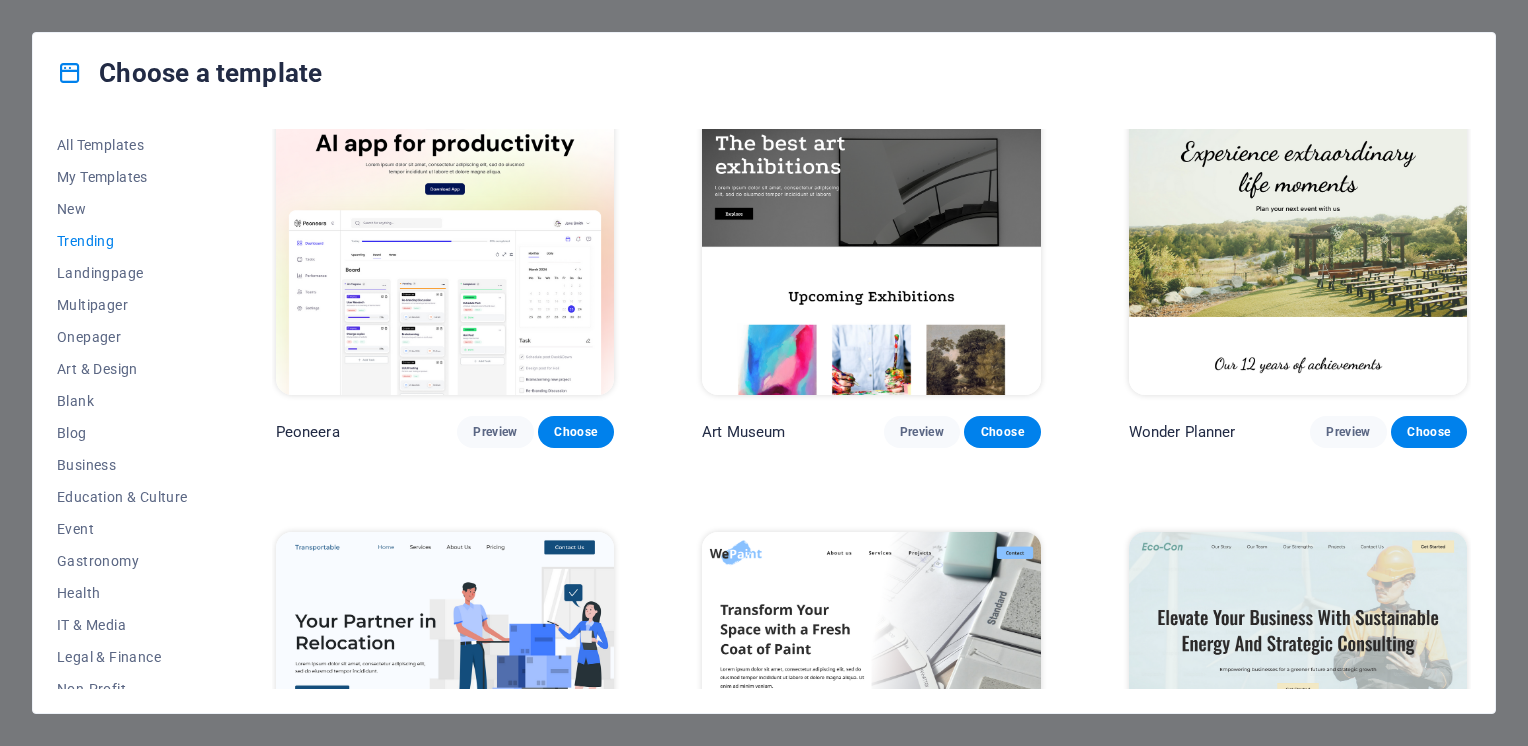 scroll, scrollTop: 0, scrollLeft: 0, axis: both 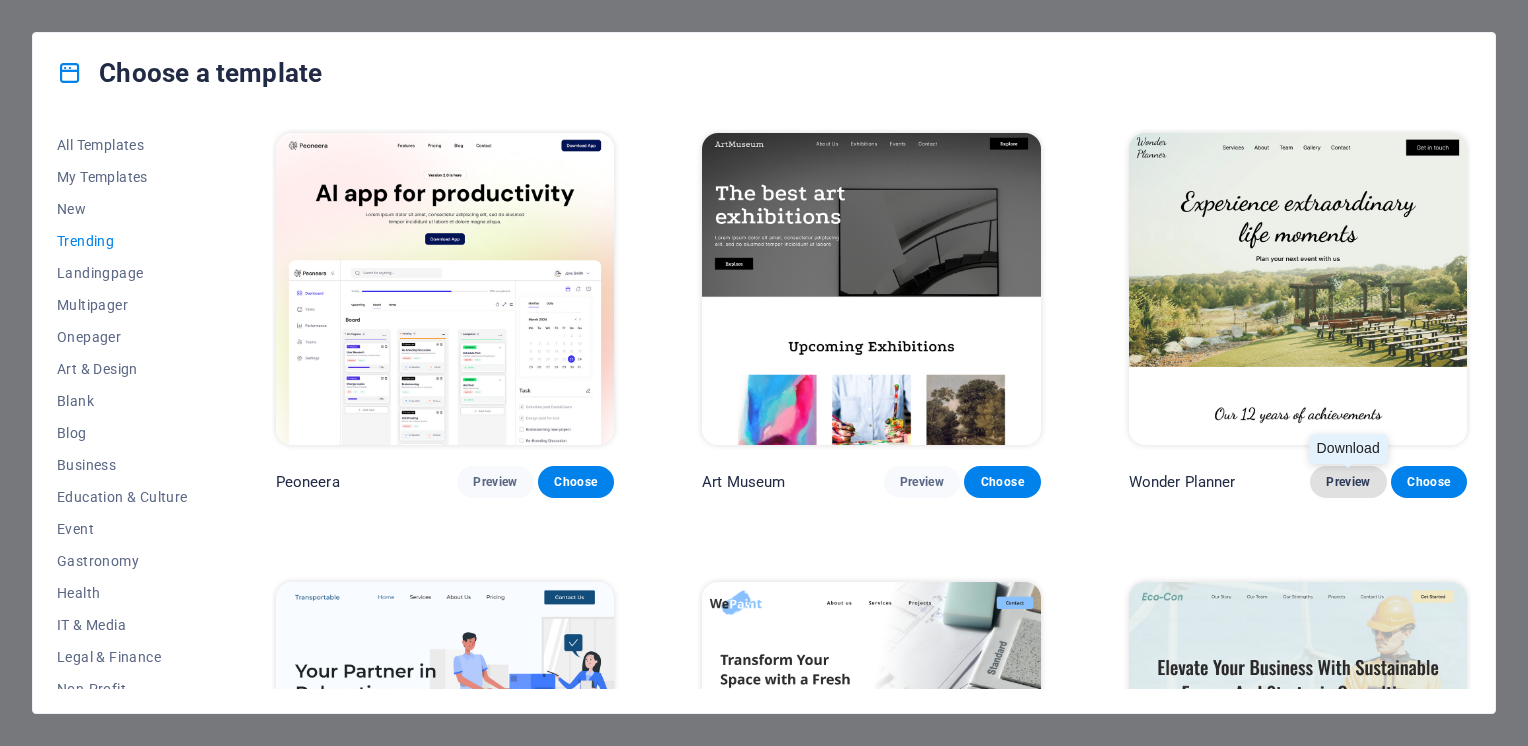 click on "Preview" at bounding box center [1348, 482] 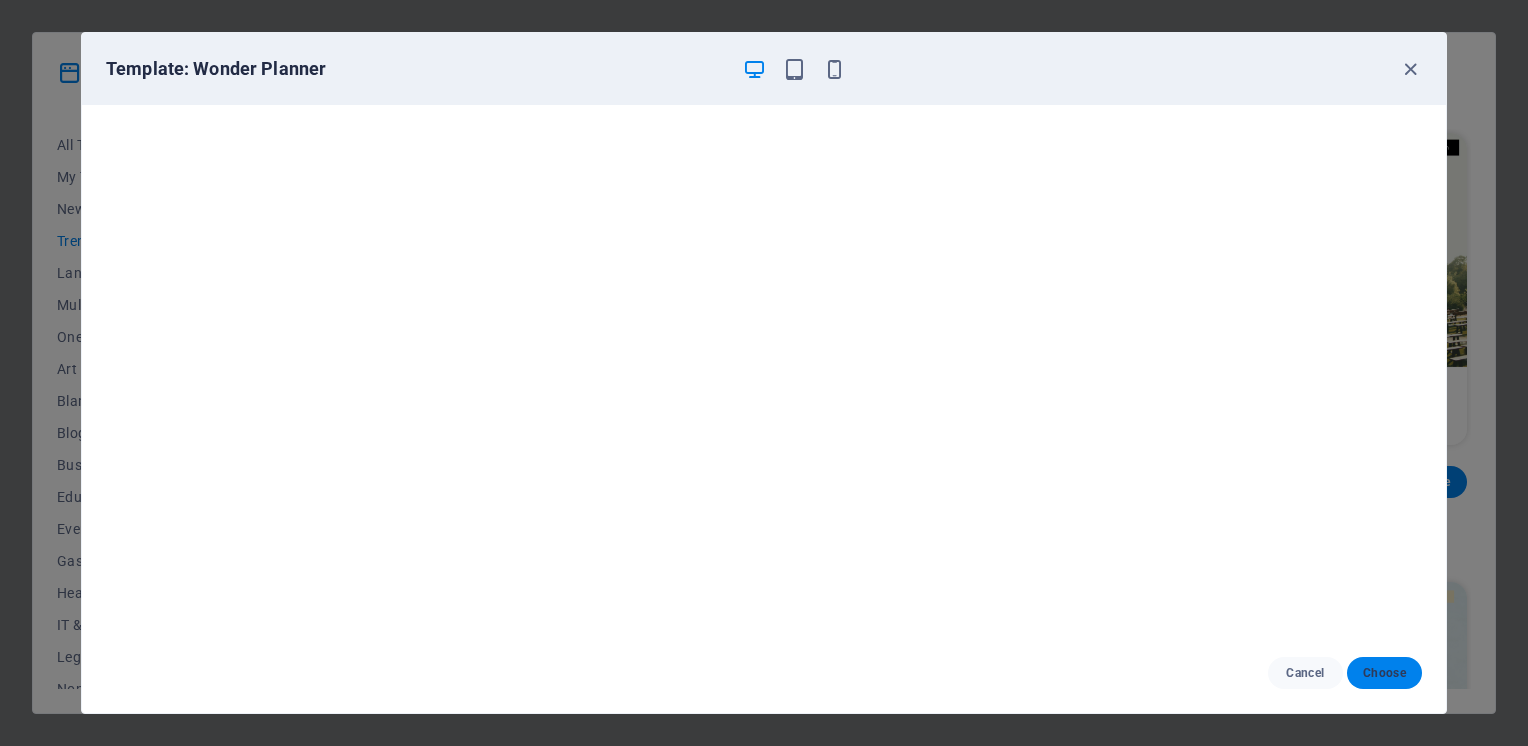 click on "Choose" at bounding box center [1384, 673] 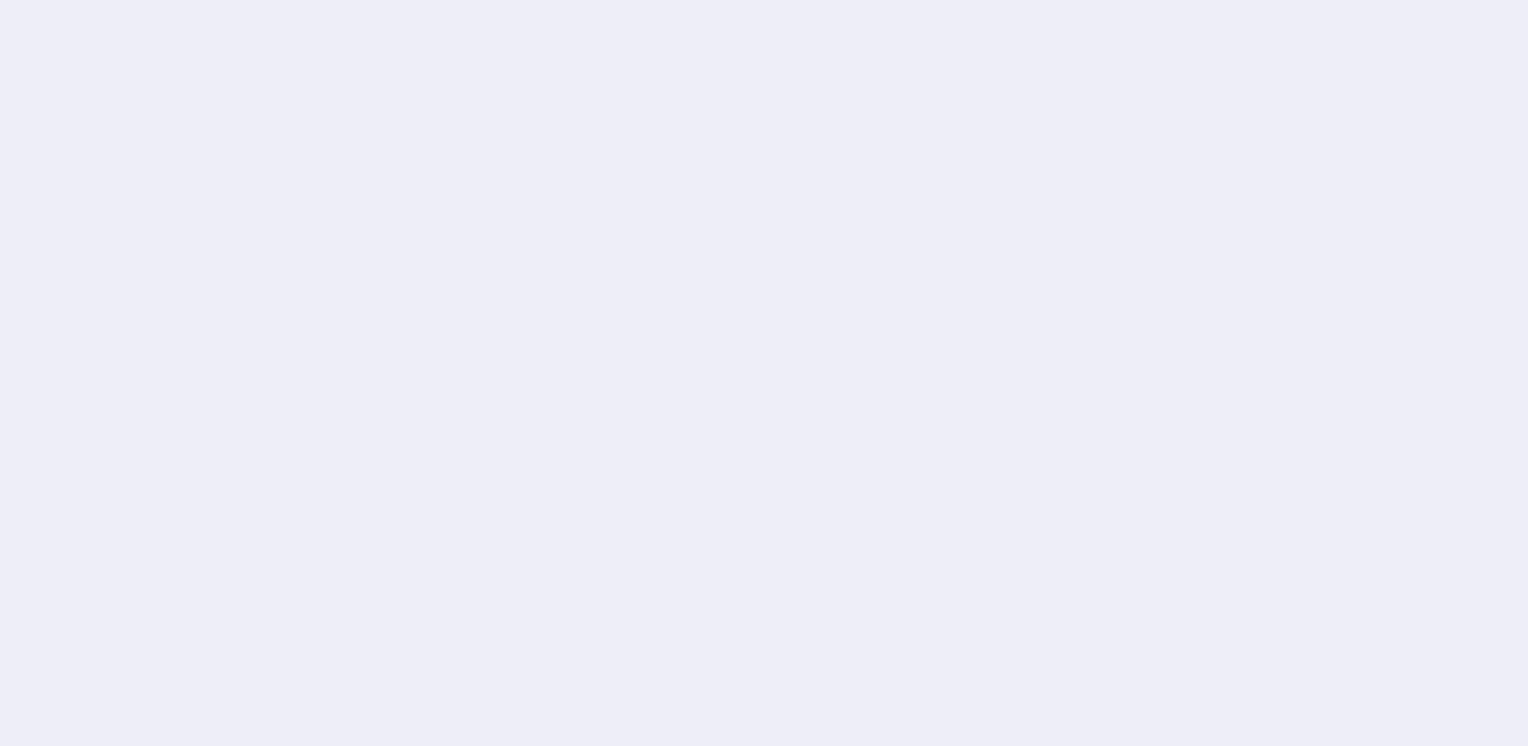 scroll, scrollTop: 0, scrollLeft: 0, axis: both 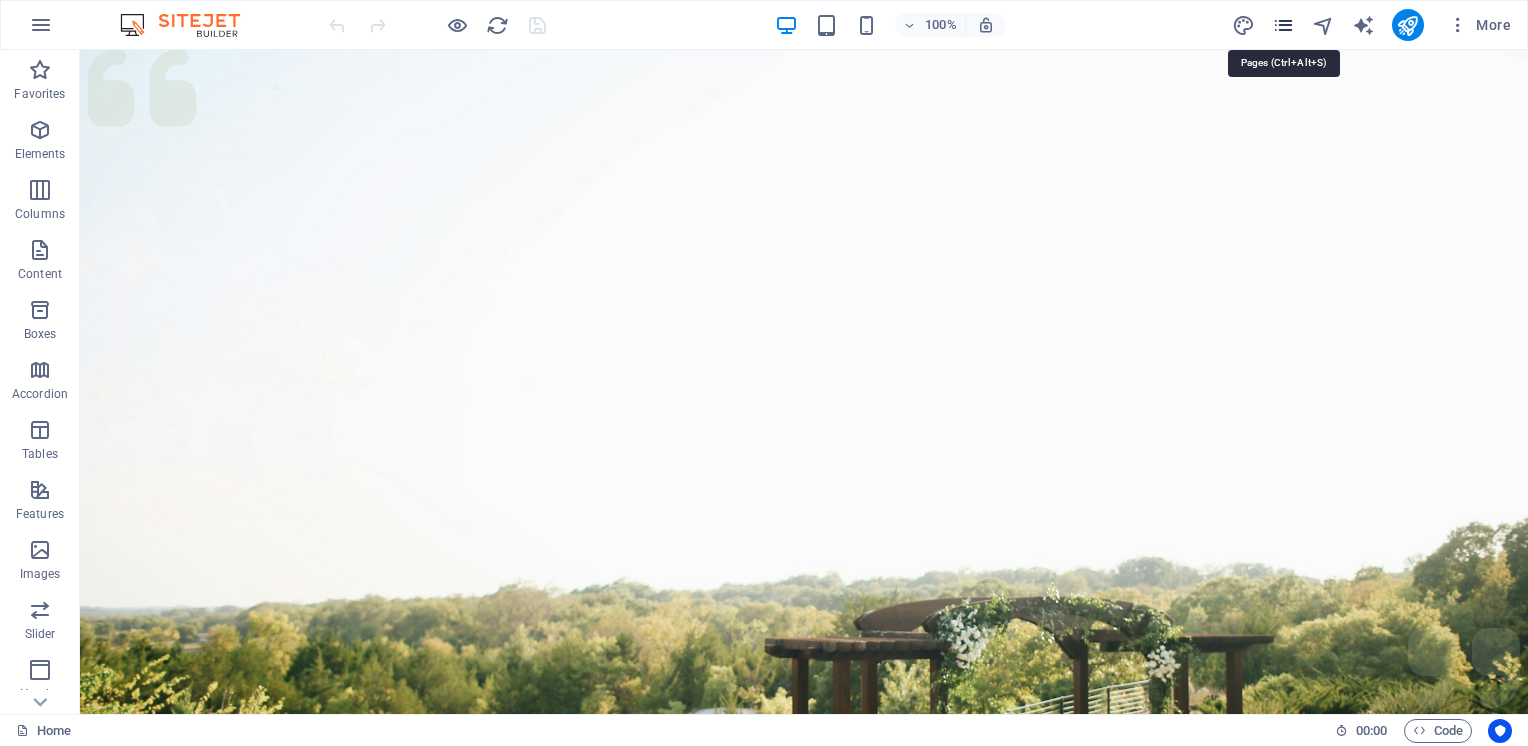 click at bounding box center (1283, 25) 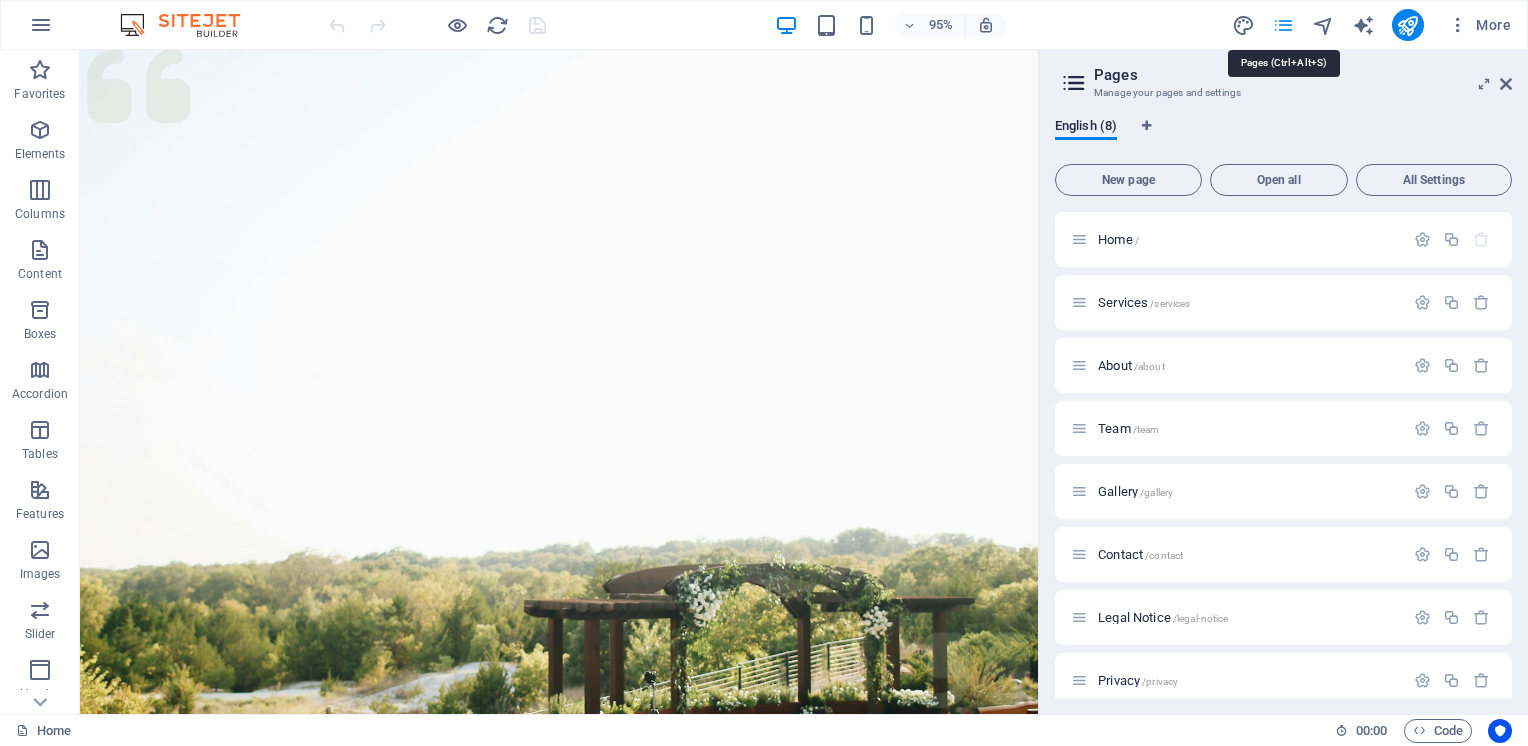 click at bounding box center [1283, 25] 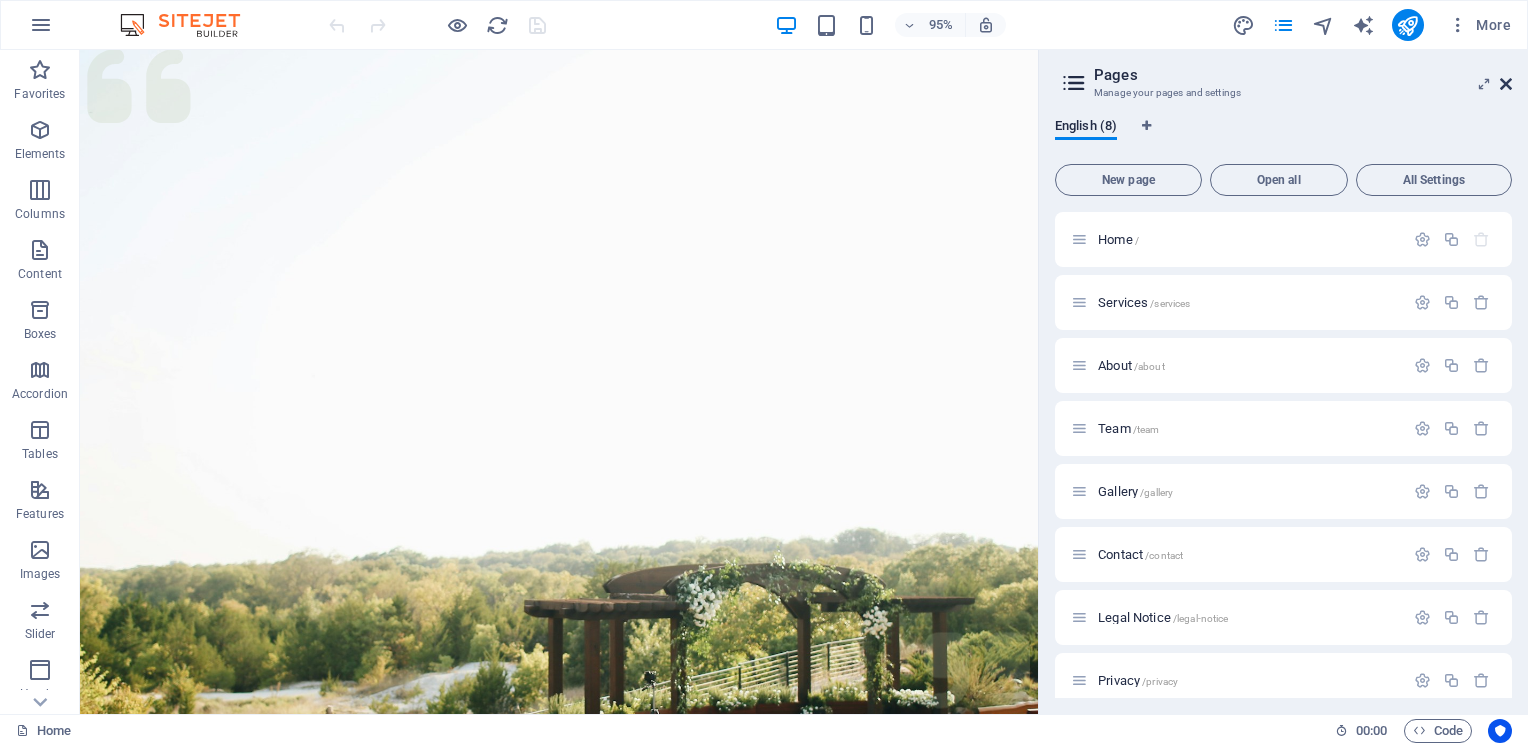click at bounding box center [1506, 84] 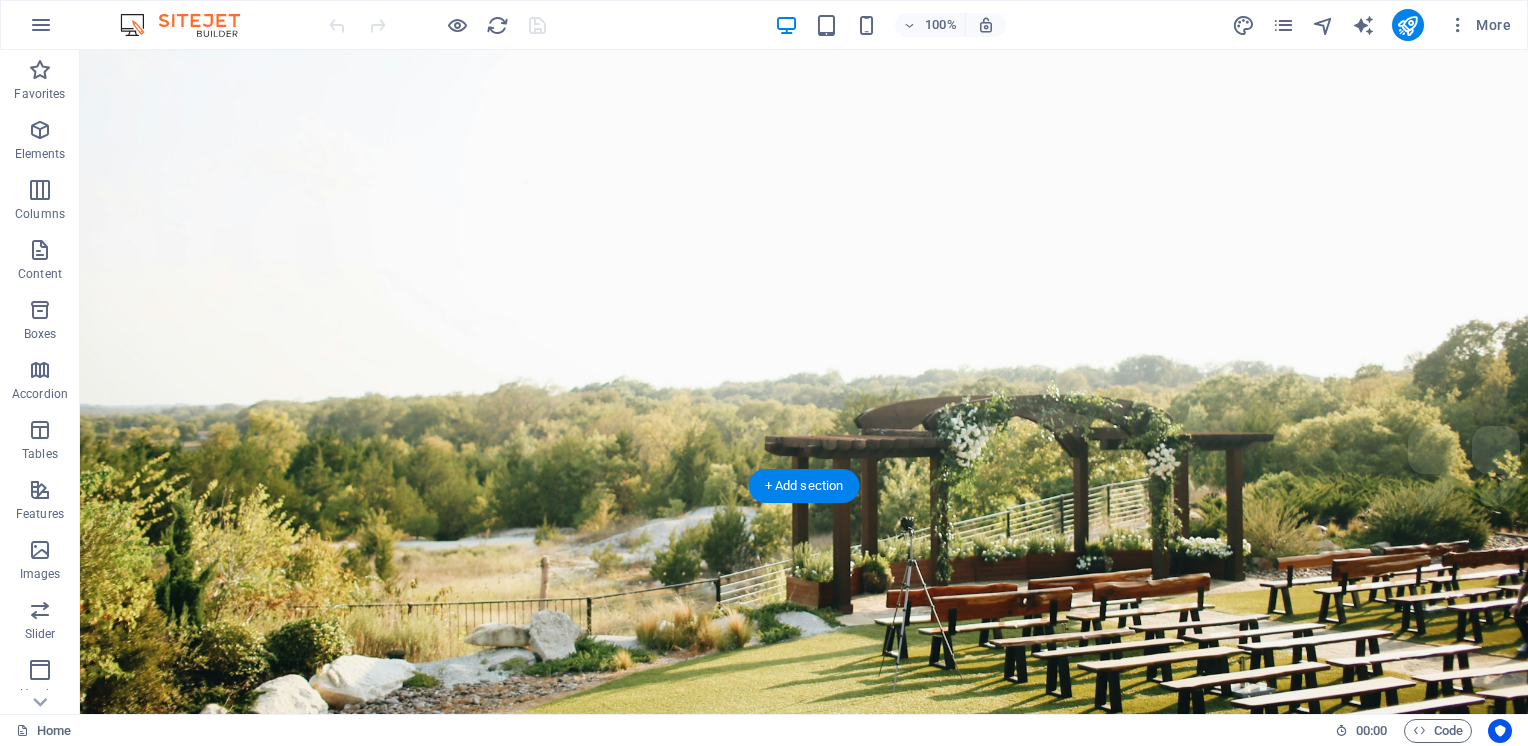 scroll, scrollTop: 0, scrollLeft: 0, axis: both 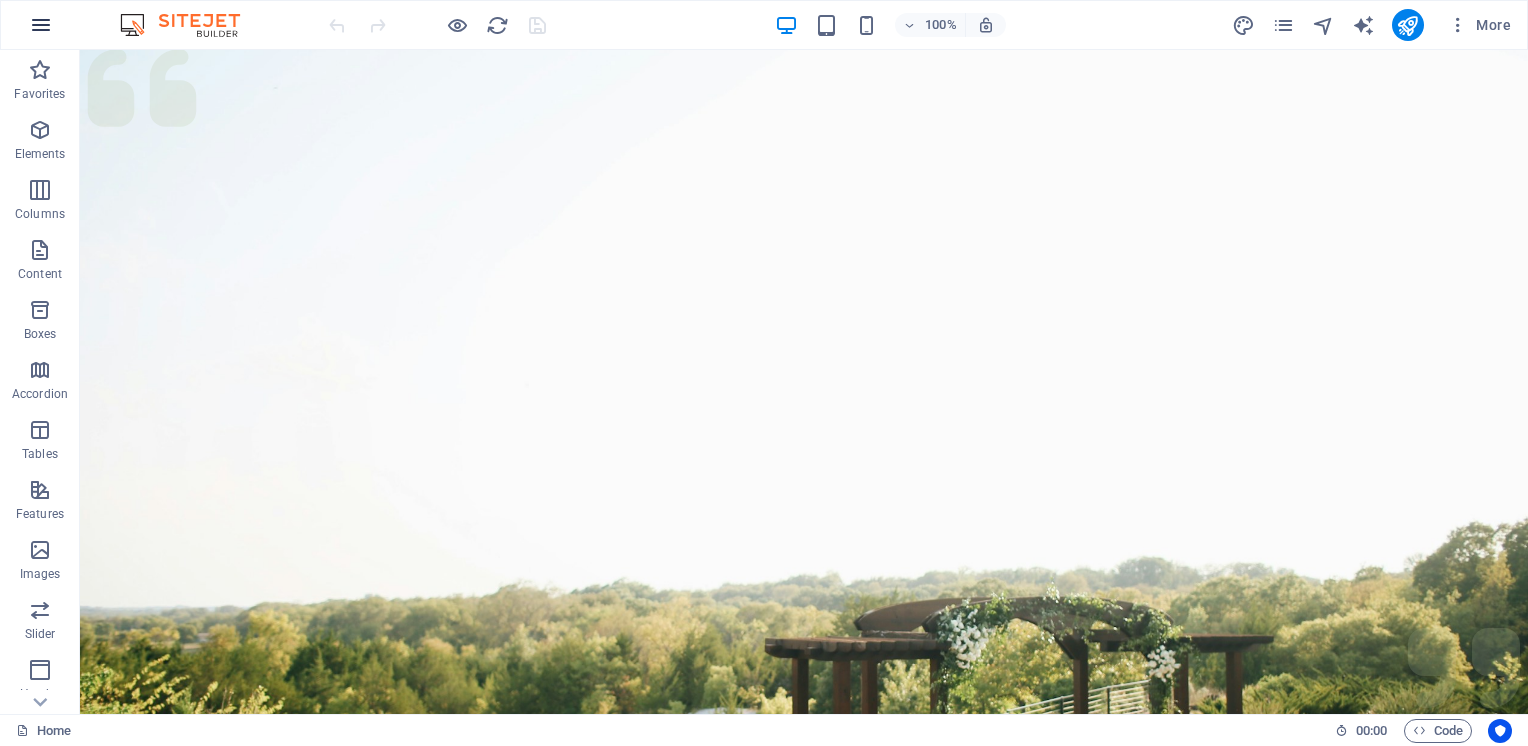 click at bounding box center [41, 25] 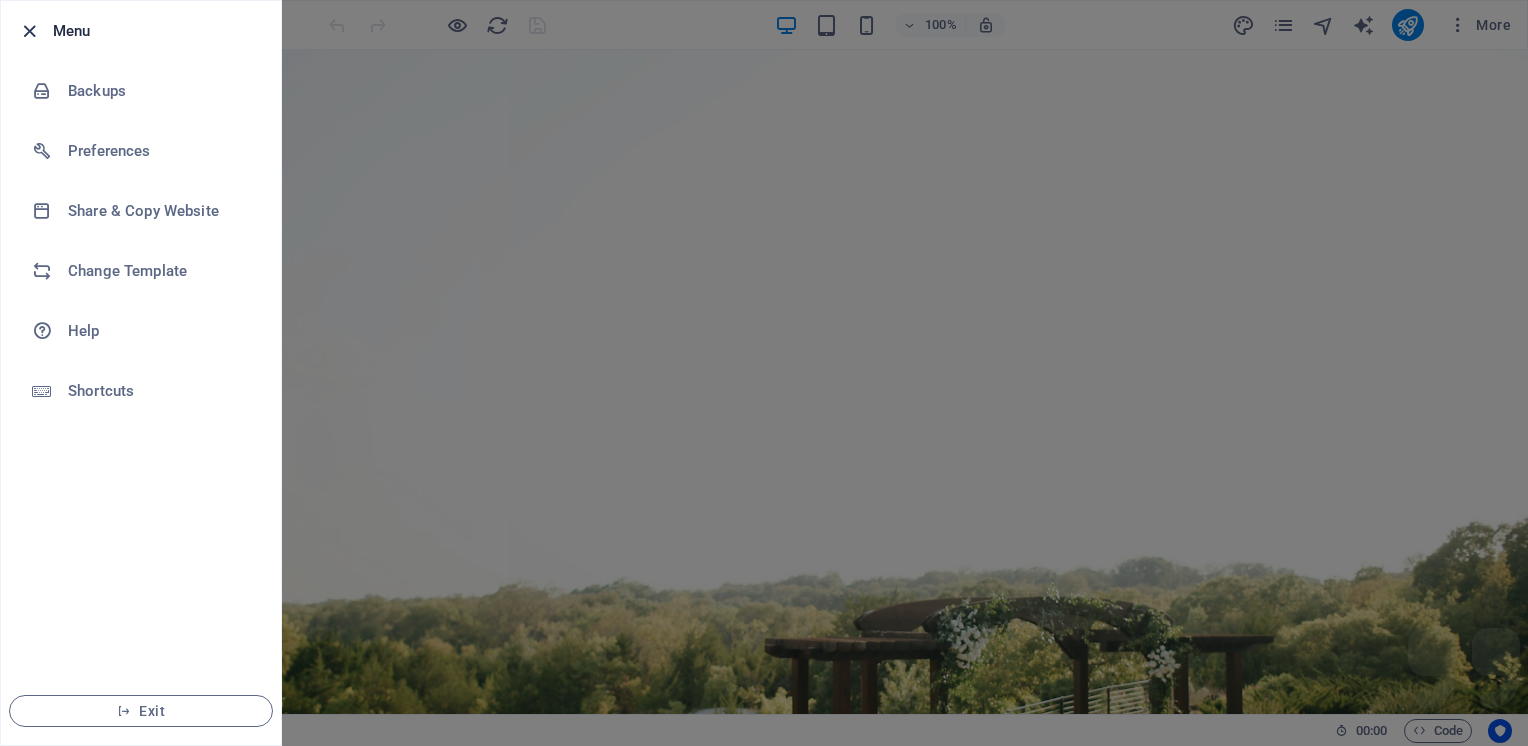 click at bounding box center (29, 31) 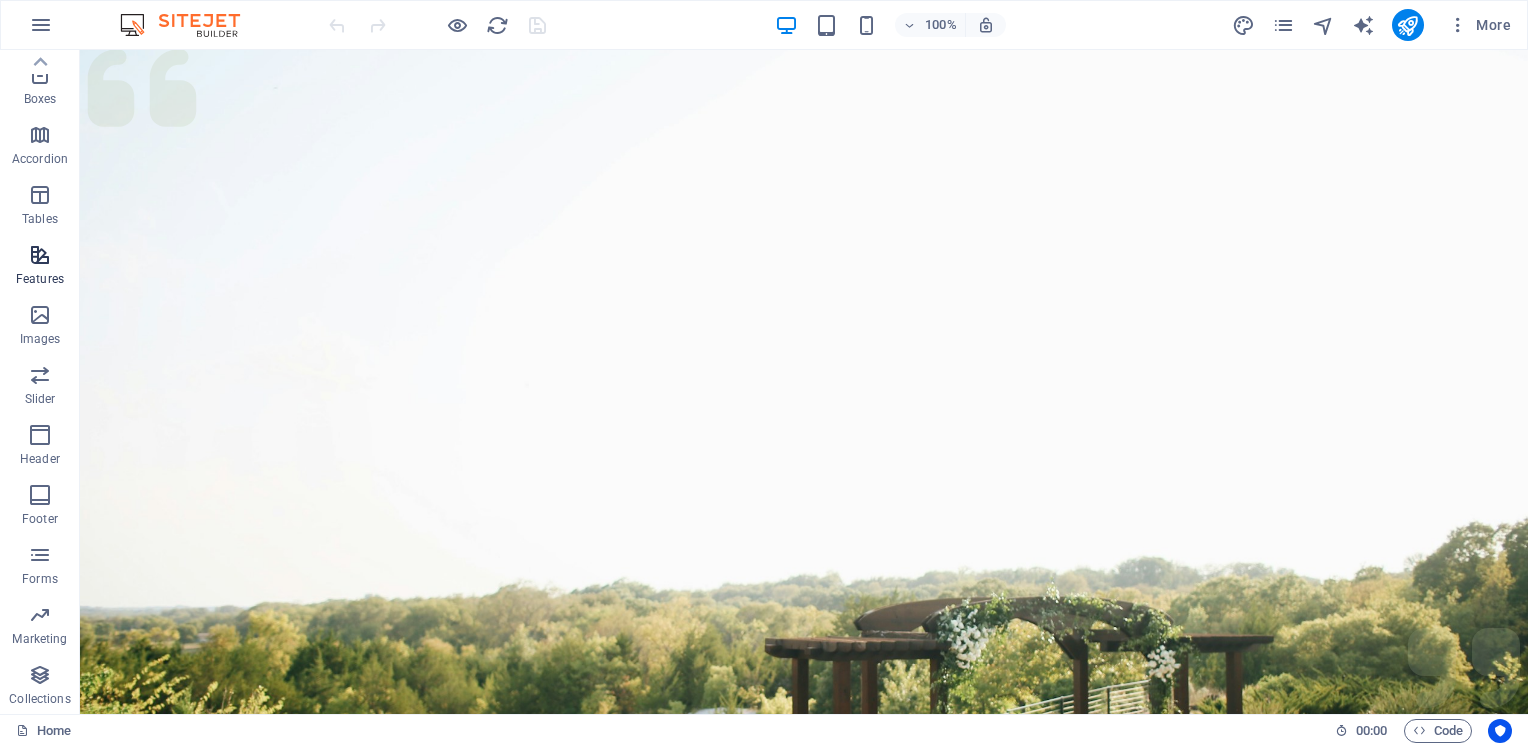 scroll, scrollTop: 0, scrollLeft: 0, axis: both 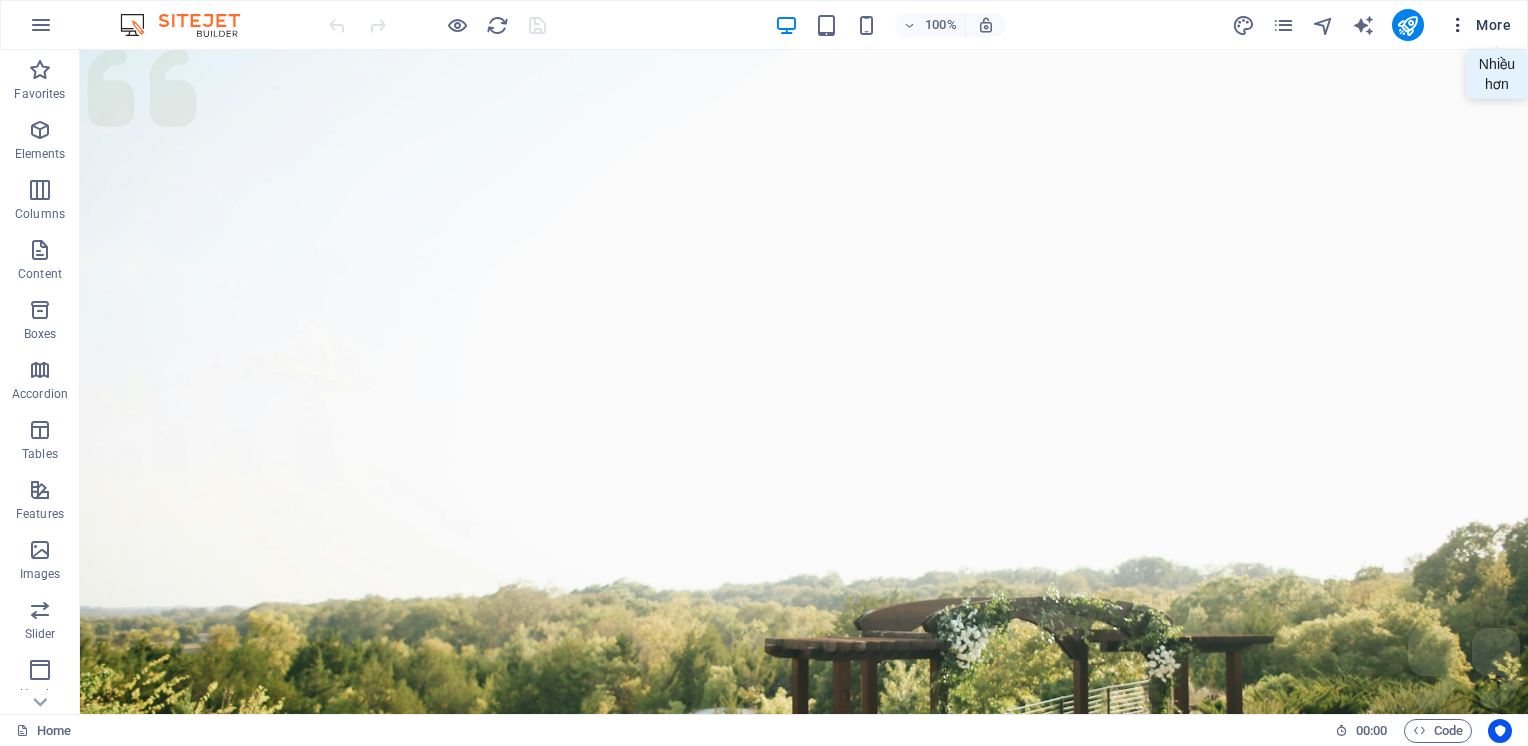 click on "More" at bounding box center [1479, 25] 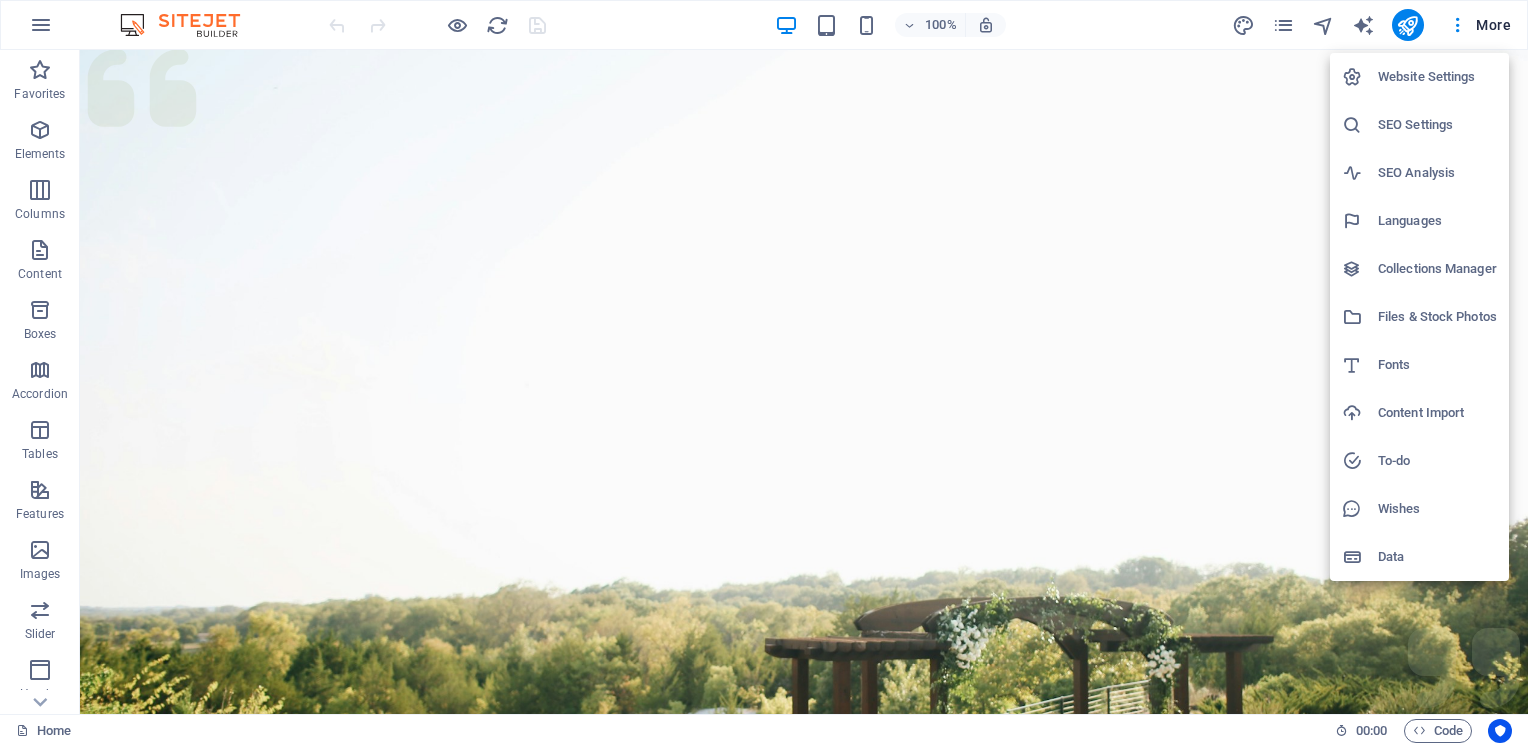 click at bounding box center (764, 373) 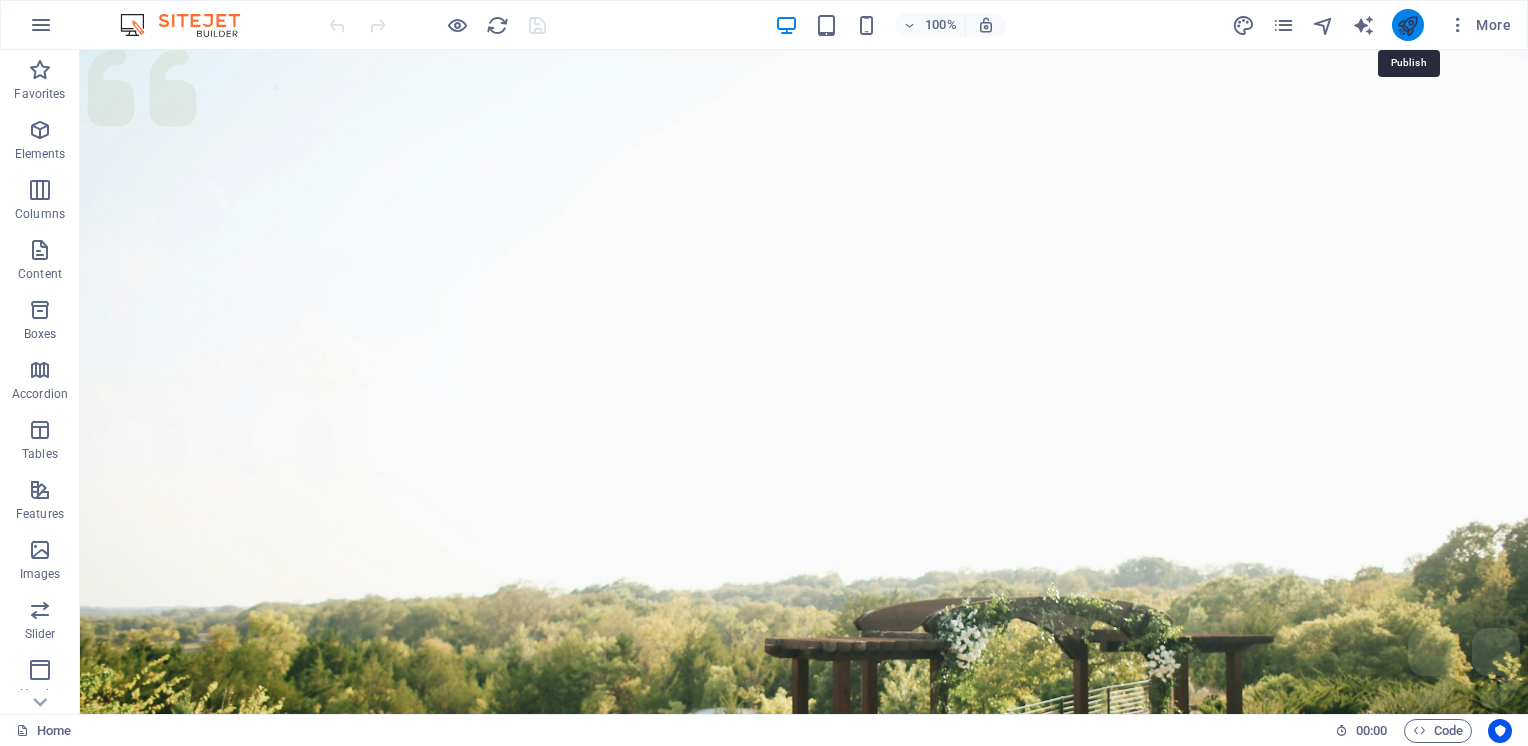 click at bounding box center (1407, 25) 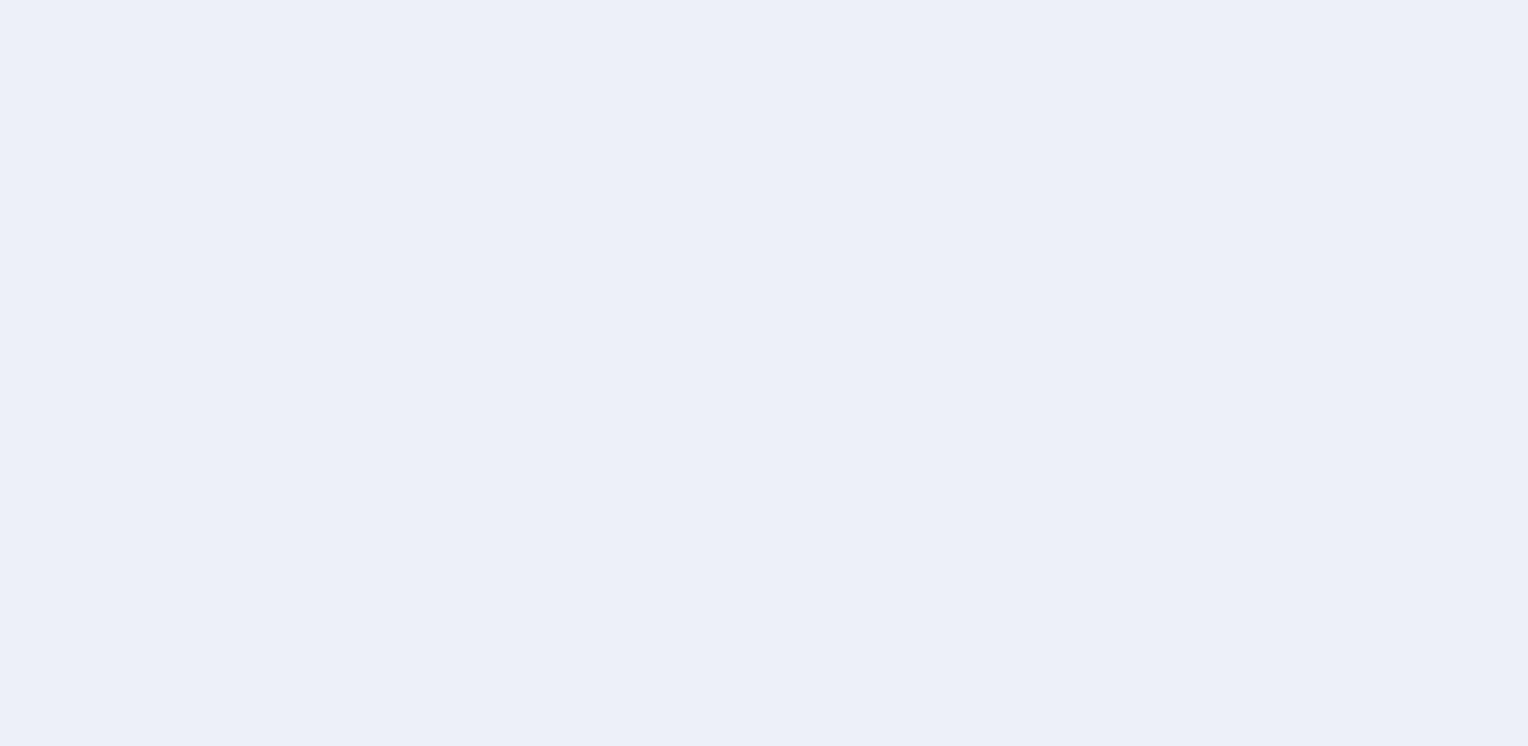 scroll, scrollTop: 0, scrollLeft: 0, axis: both 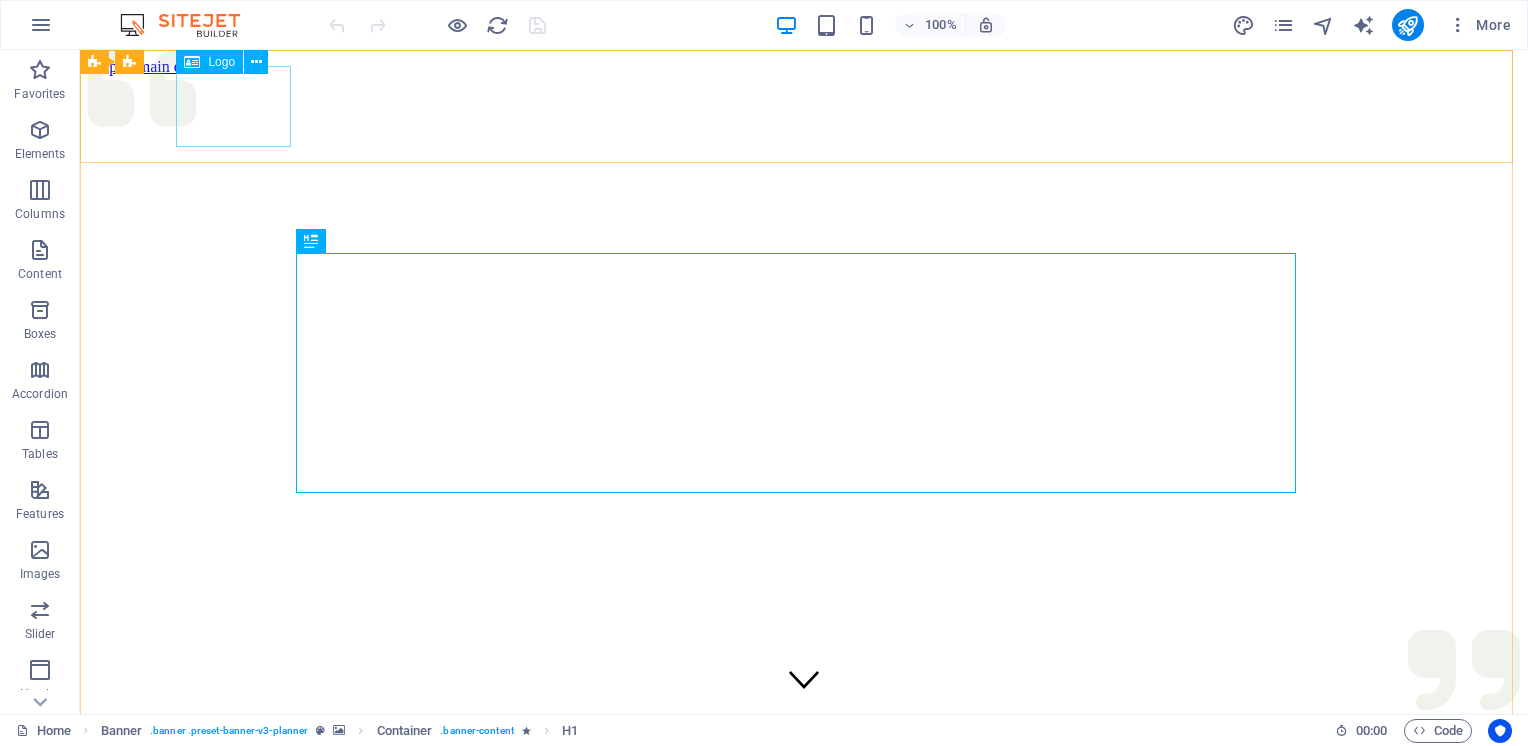 click on "Logo" at bounding box center [221, 62] 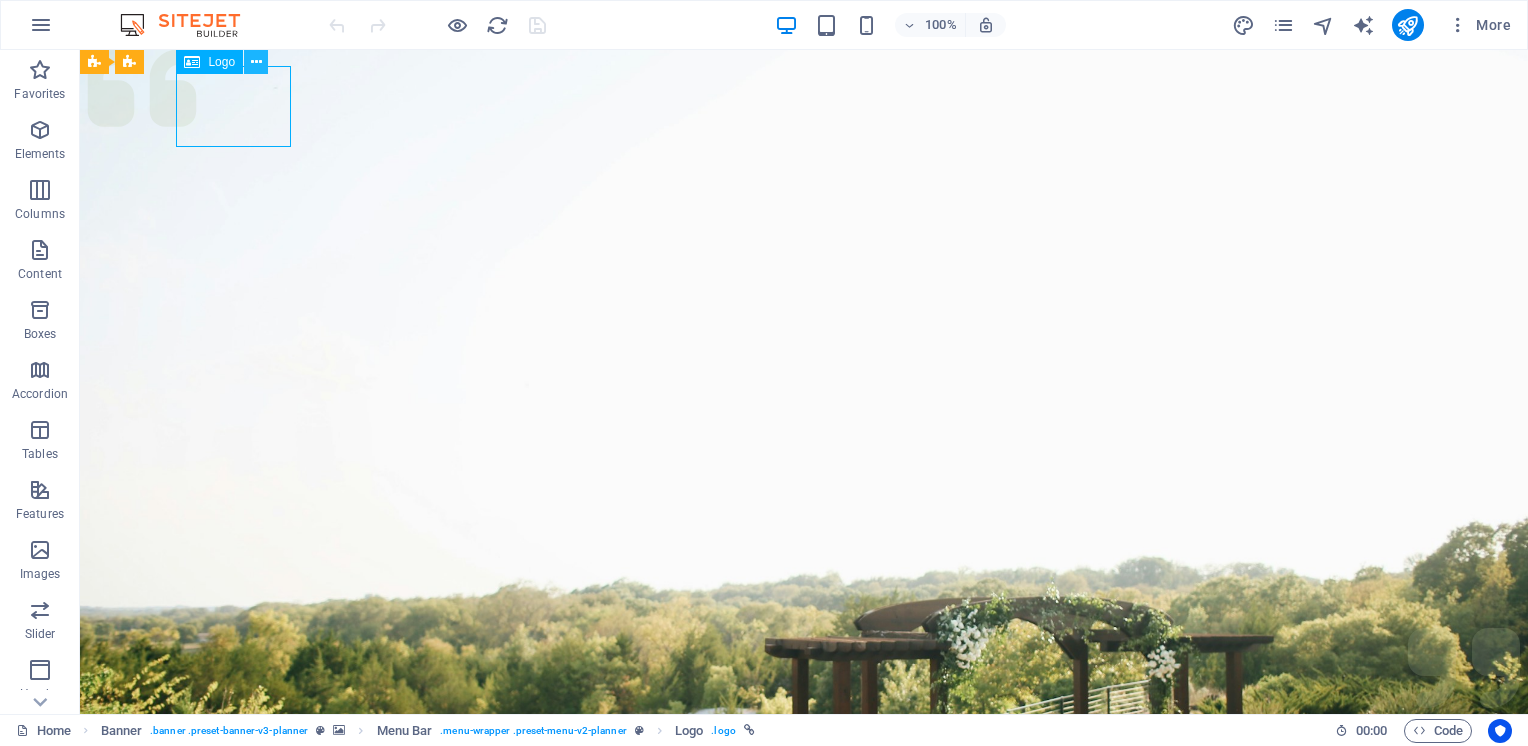 click at bounding box center [256, 62] 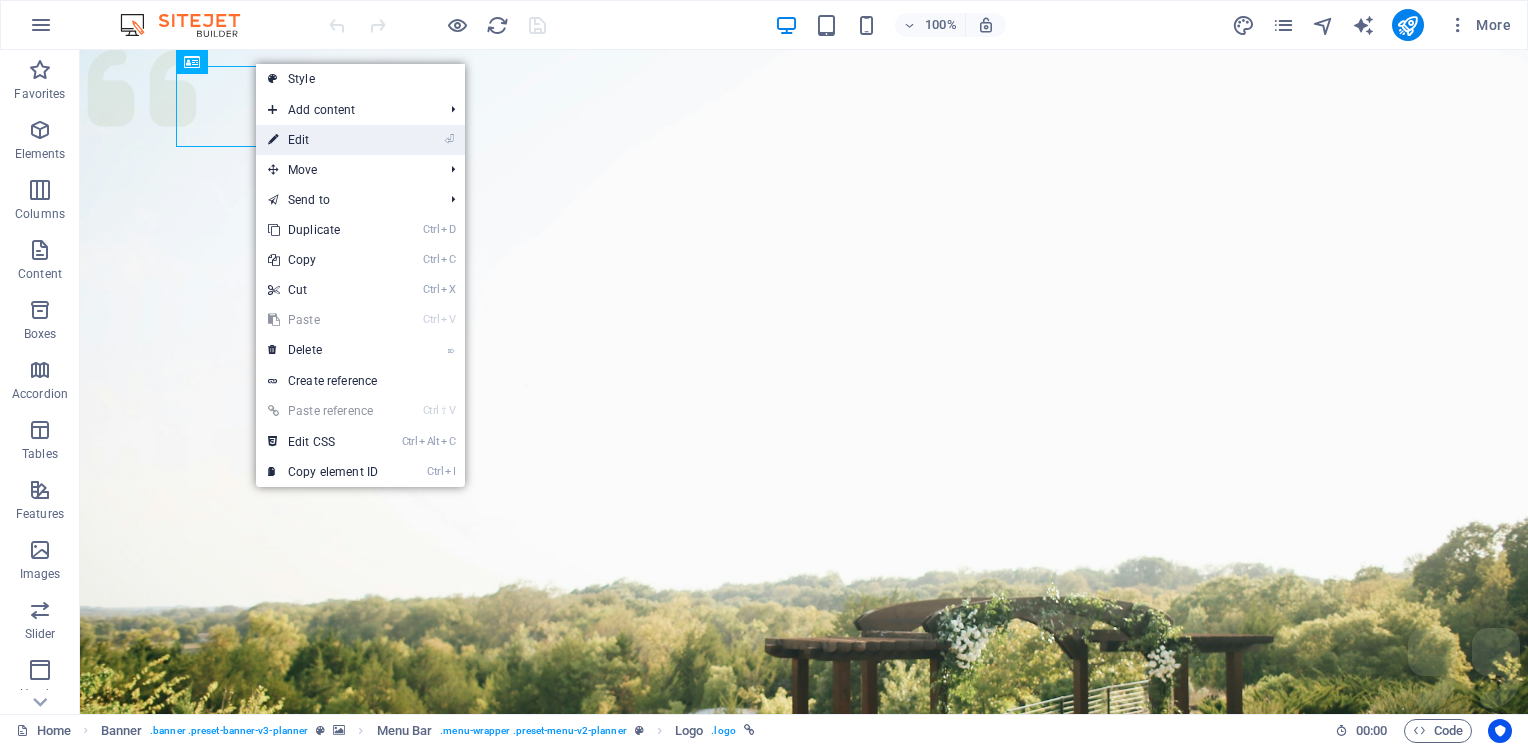 click on "⏎  Edit" at bounding box center [323, 140] 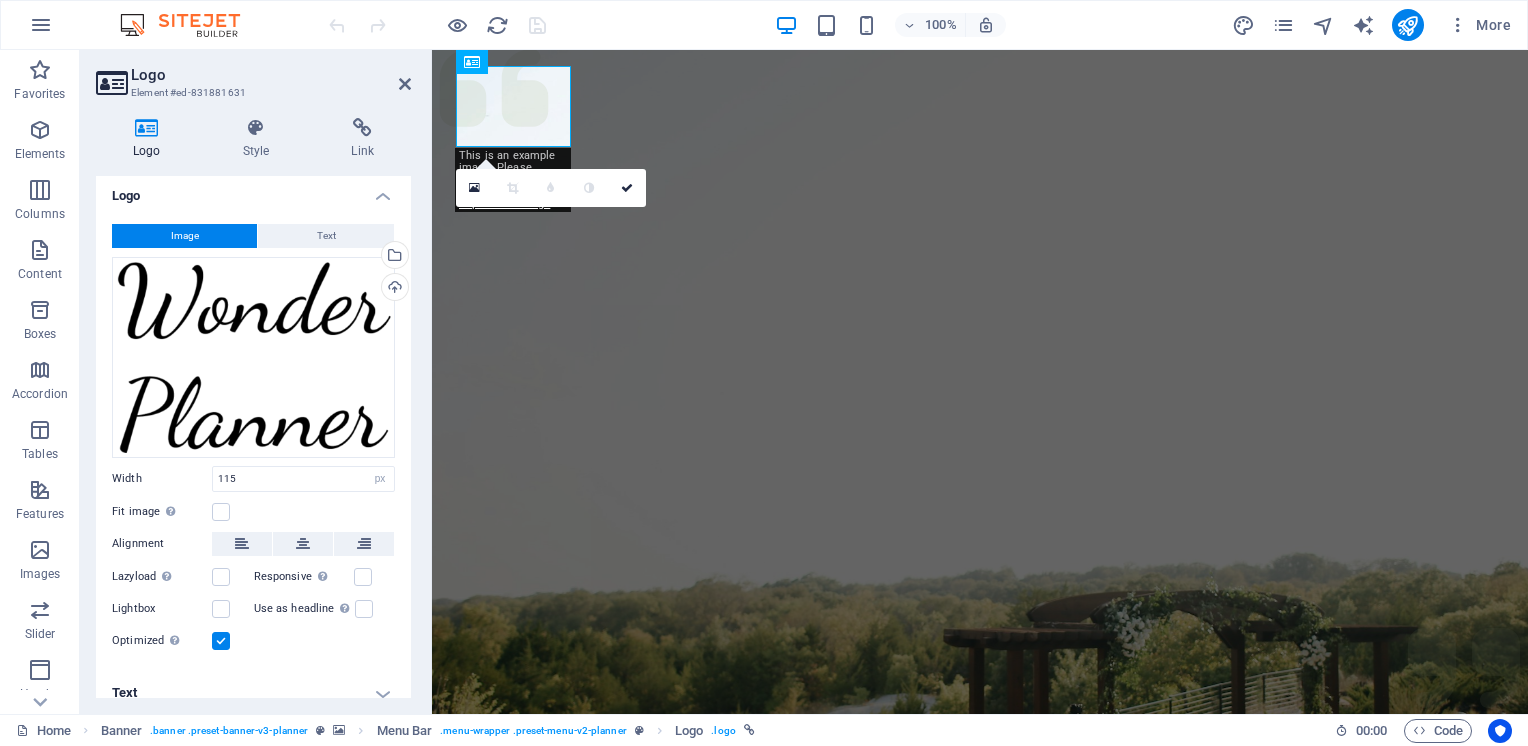 scroll, scrollTop: 0, scrollLeft: 0, axis: both 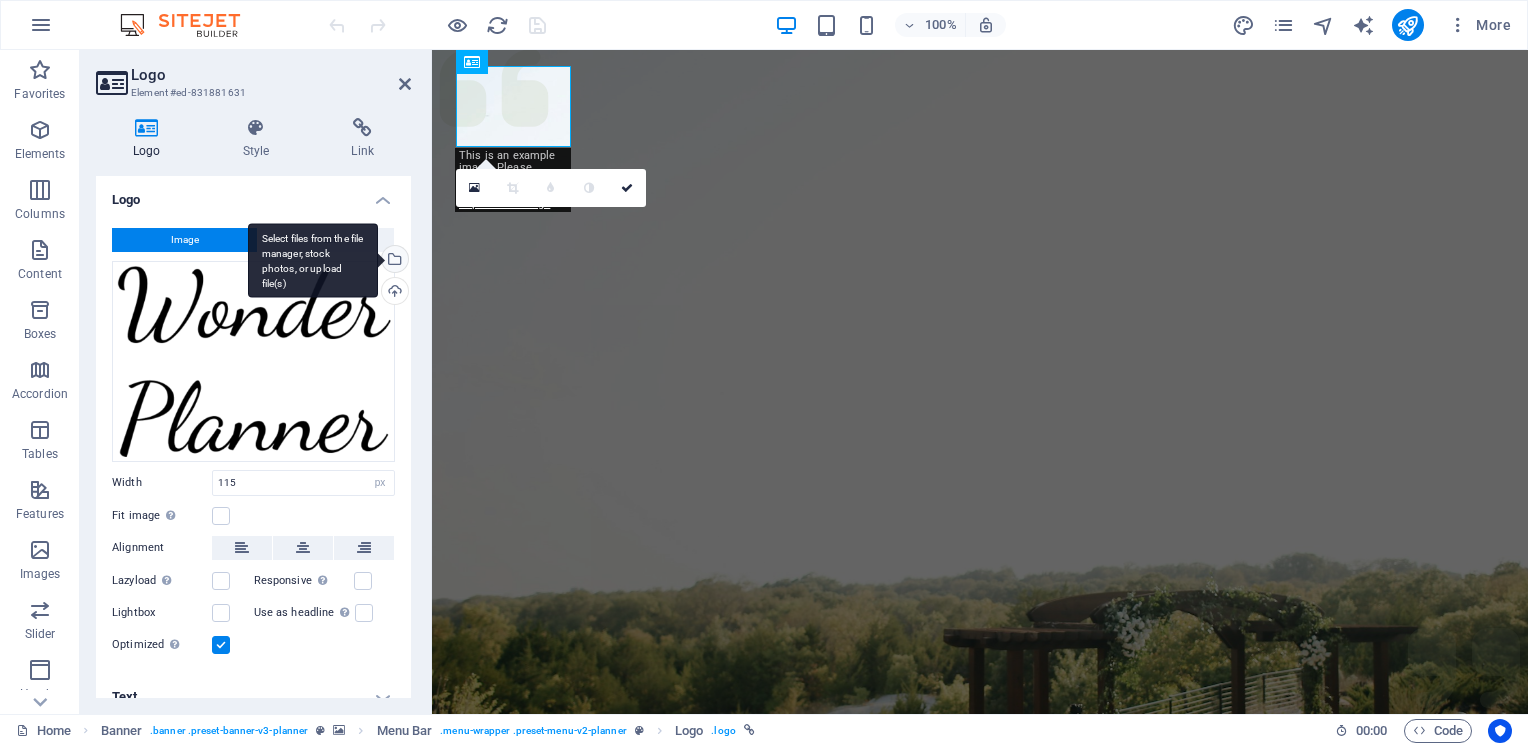 click on "Select files from the file manager, stock photos, or upload file(s)" at bounding box center [393, 261] 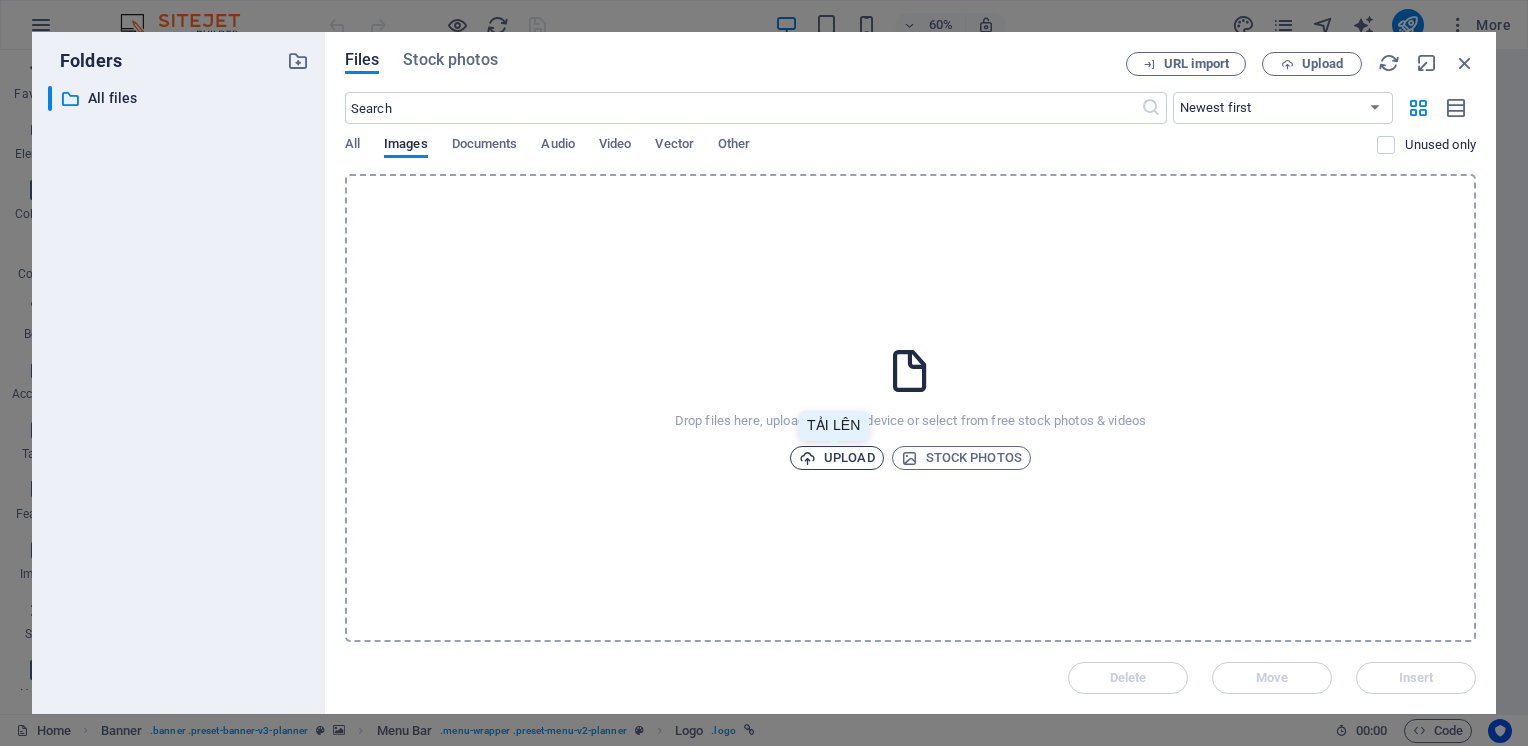 click on "Upload" at bounding box center (837, 458) 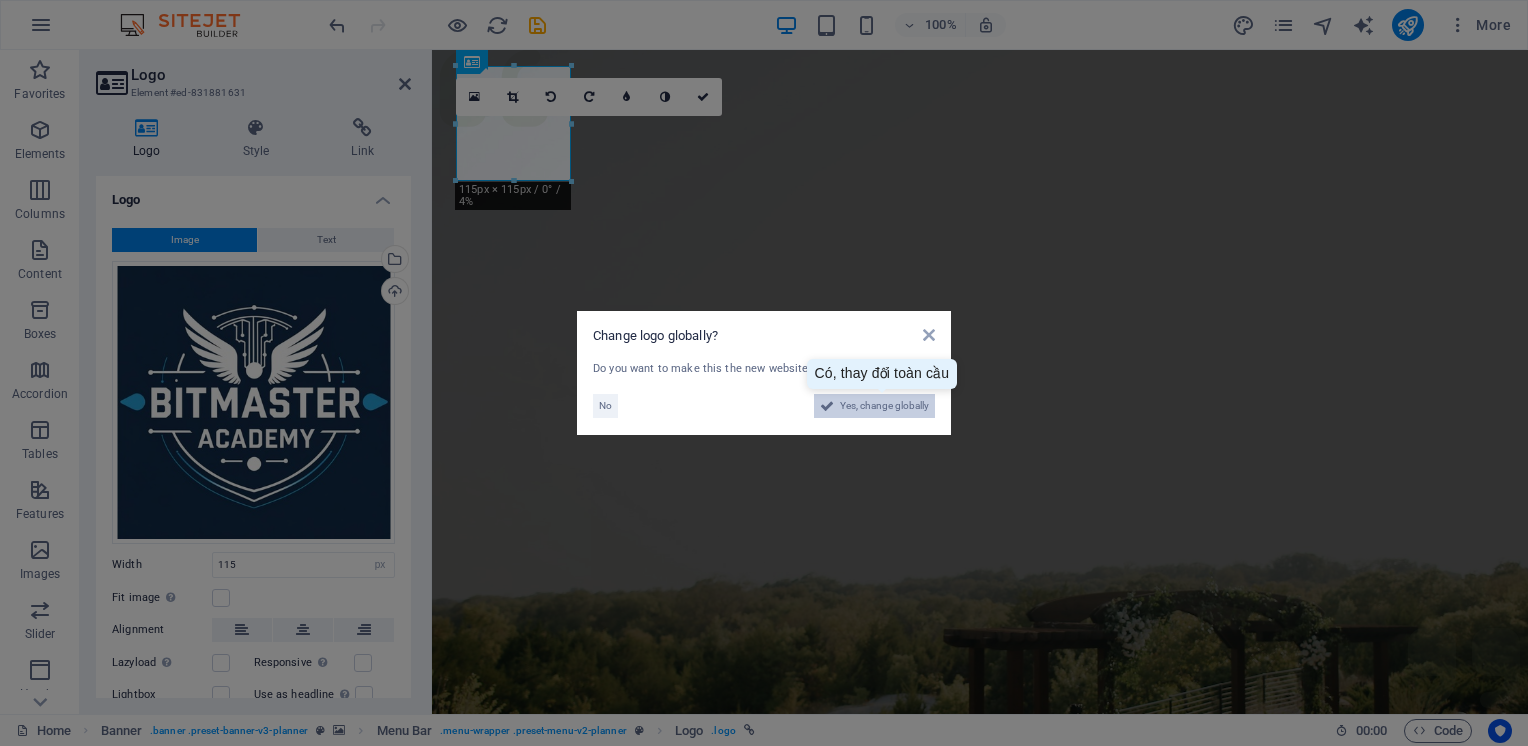 click on "Yes, change globally" at bounding box center (884, 406) 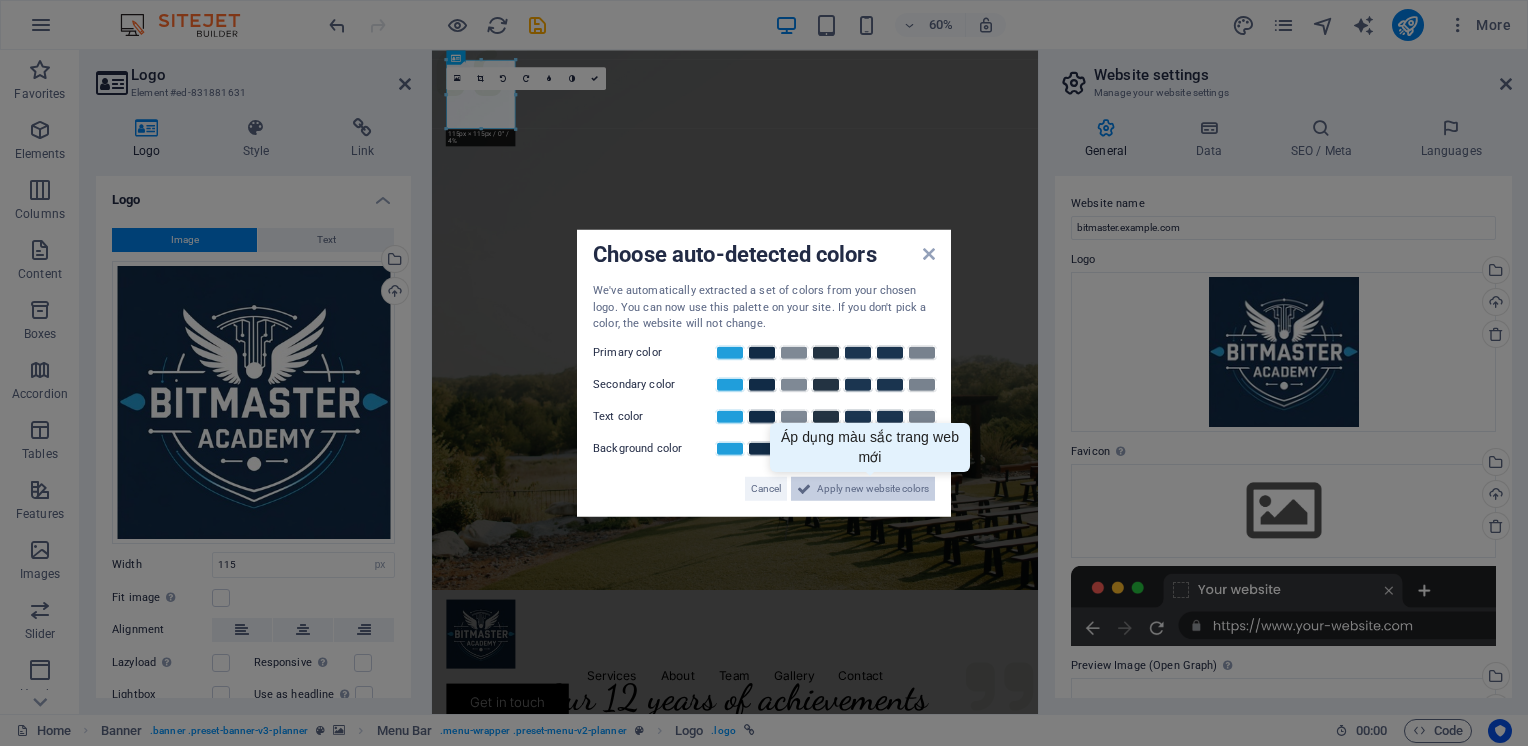 click on "Apply new website colors" at bounding box center [873, 488] 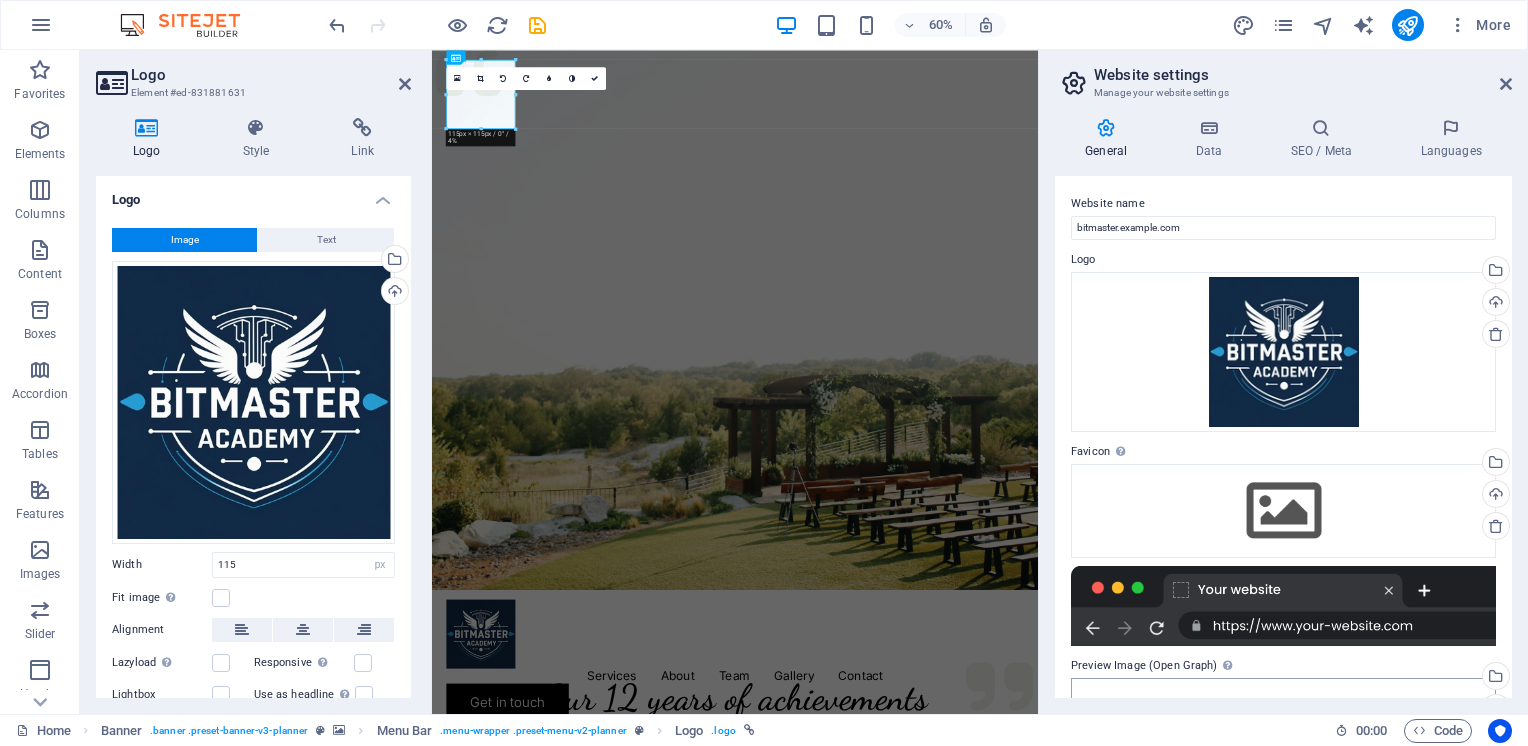 scroll, scrollTop: 224, scrollLeft: 0, axis: vertical 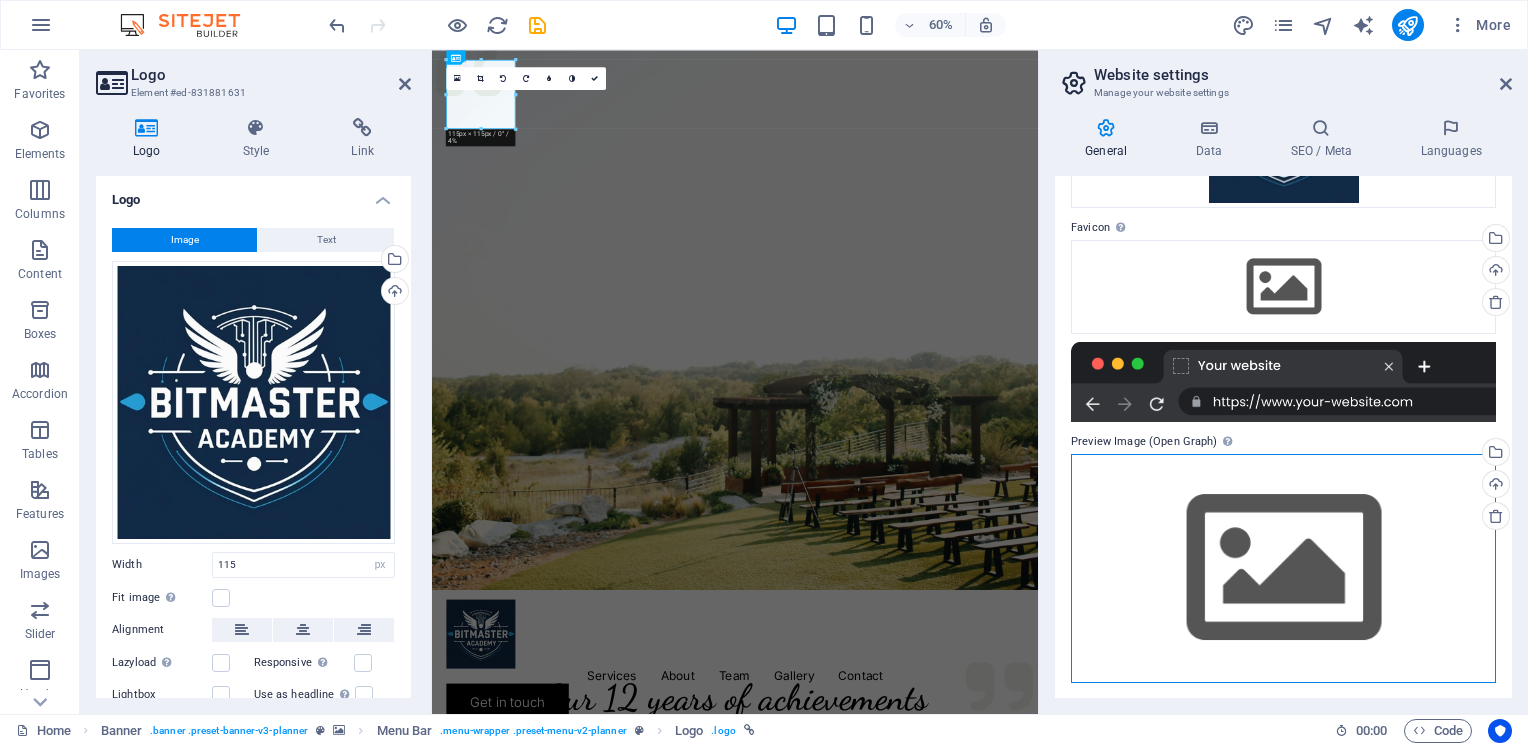 click on "Drag files here, click to choose files or select files from Files or our free stock photos & videos" at bounding box center [1283, 568] 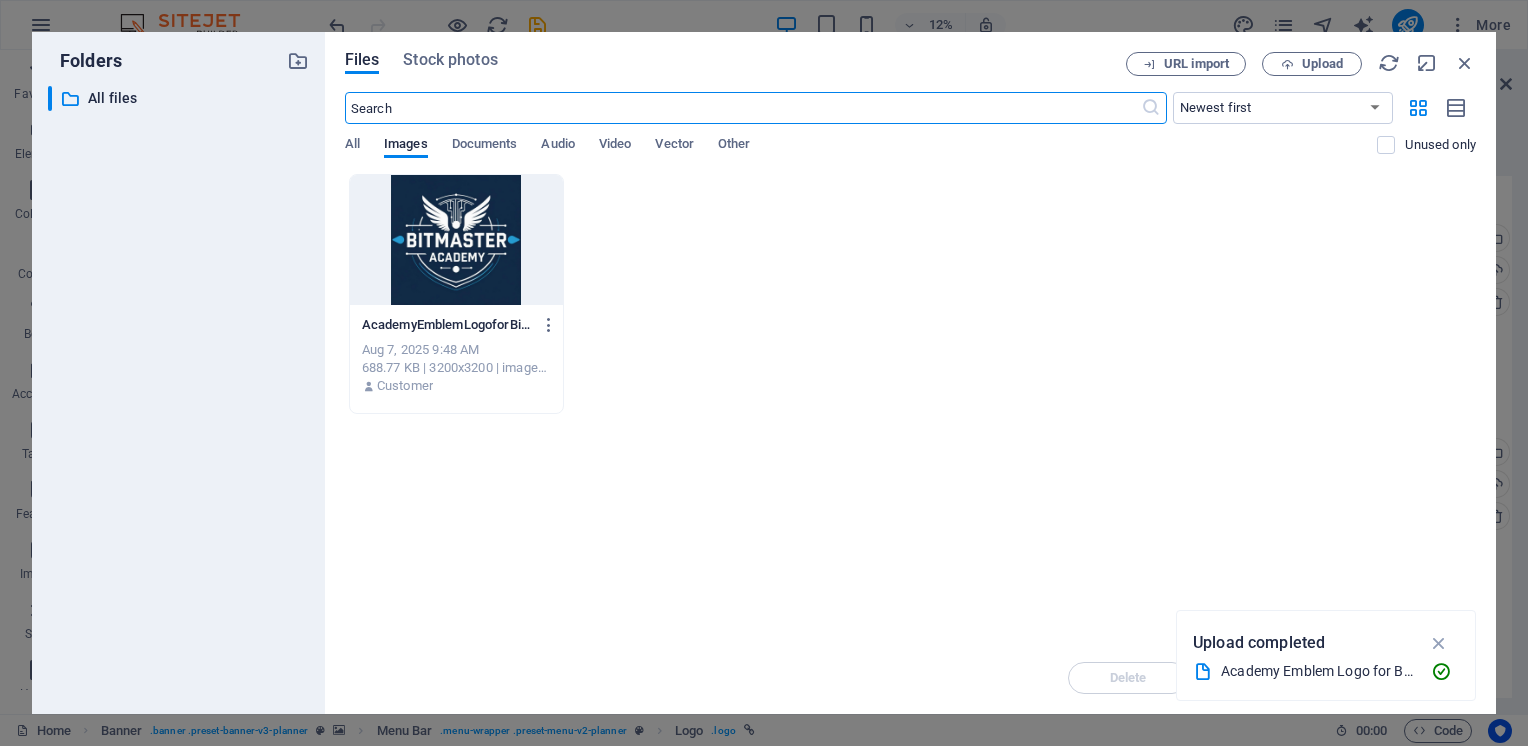 click at bounding box center [456, 240] 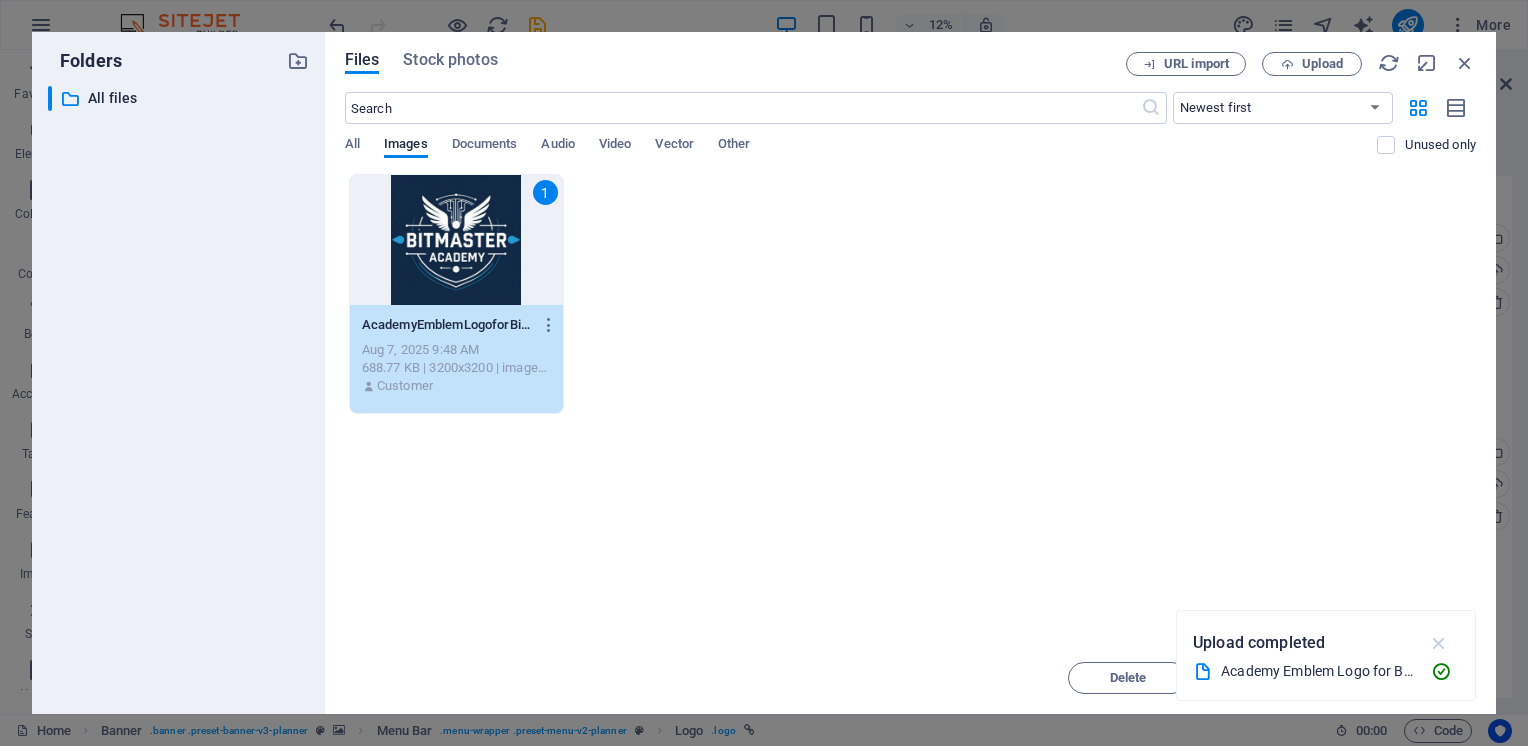 click at bounding box center (1439, 643) 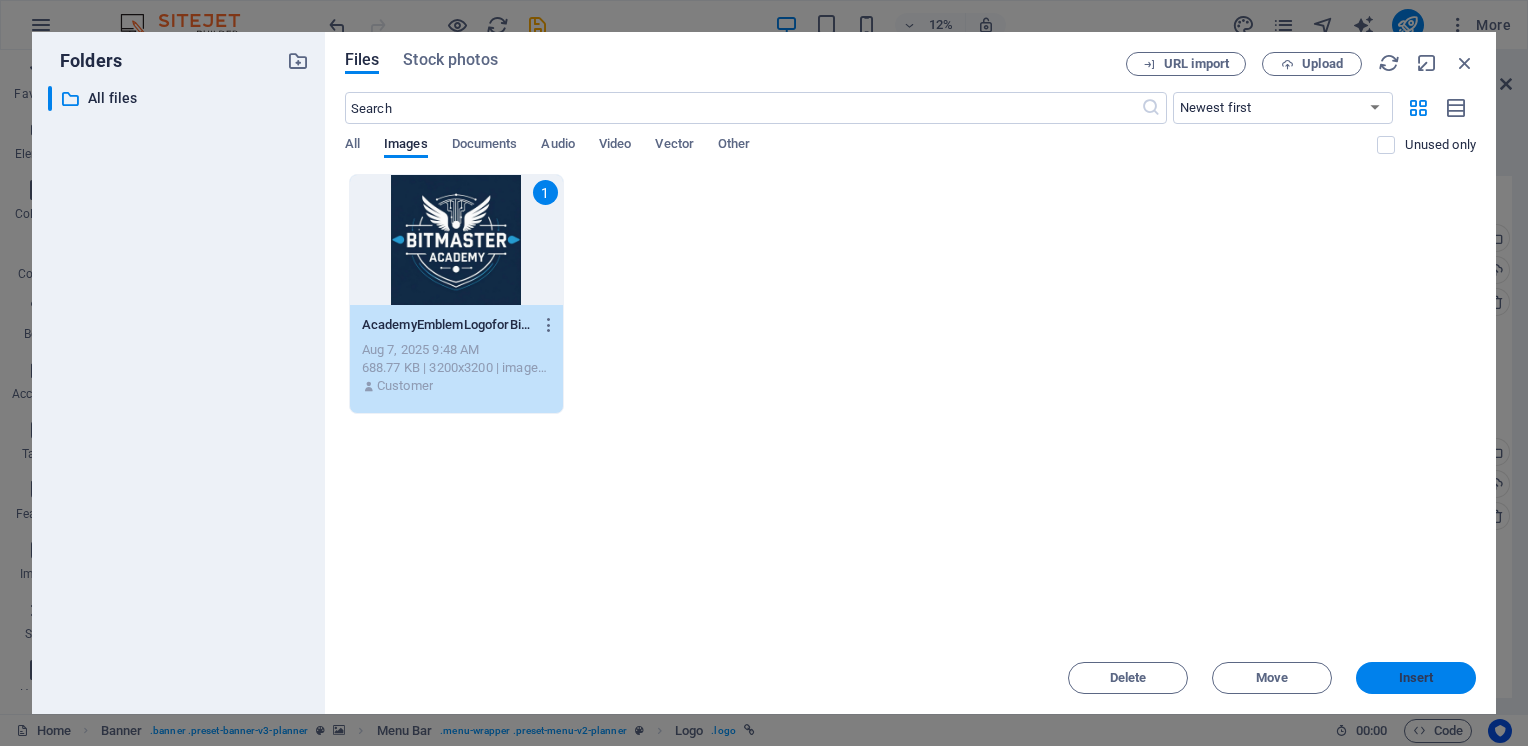 click on "Insert" at bounding box center (1416, 678) 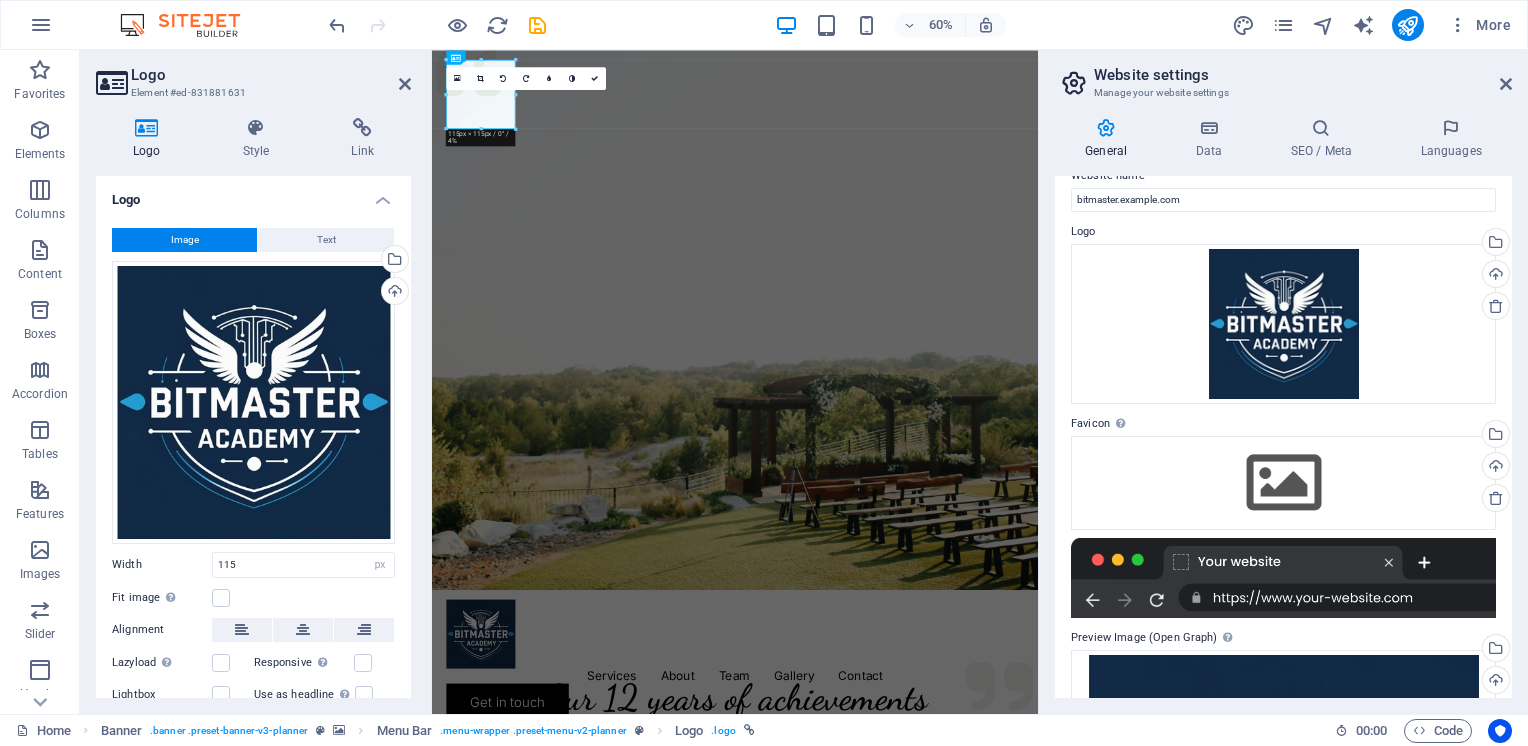 scroll, scrollTop: 0, scrollLeft: 0, axis: both 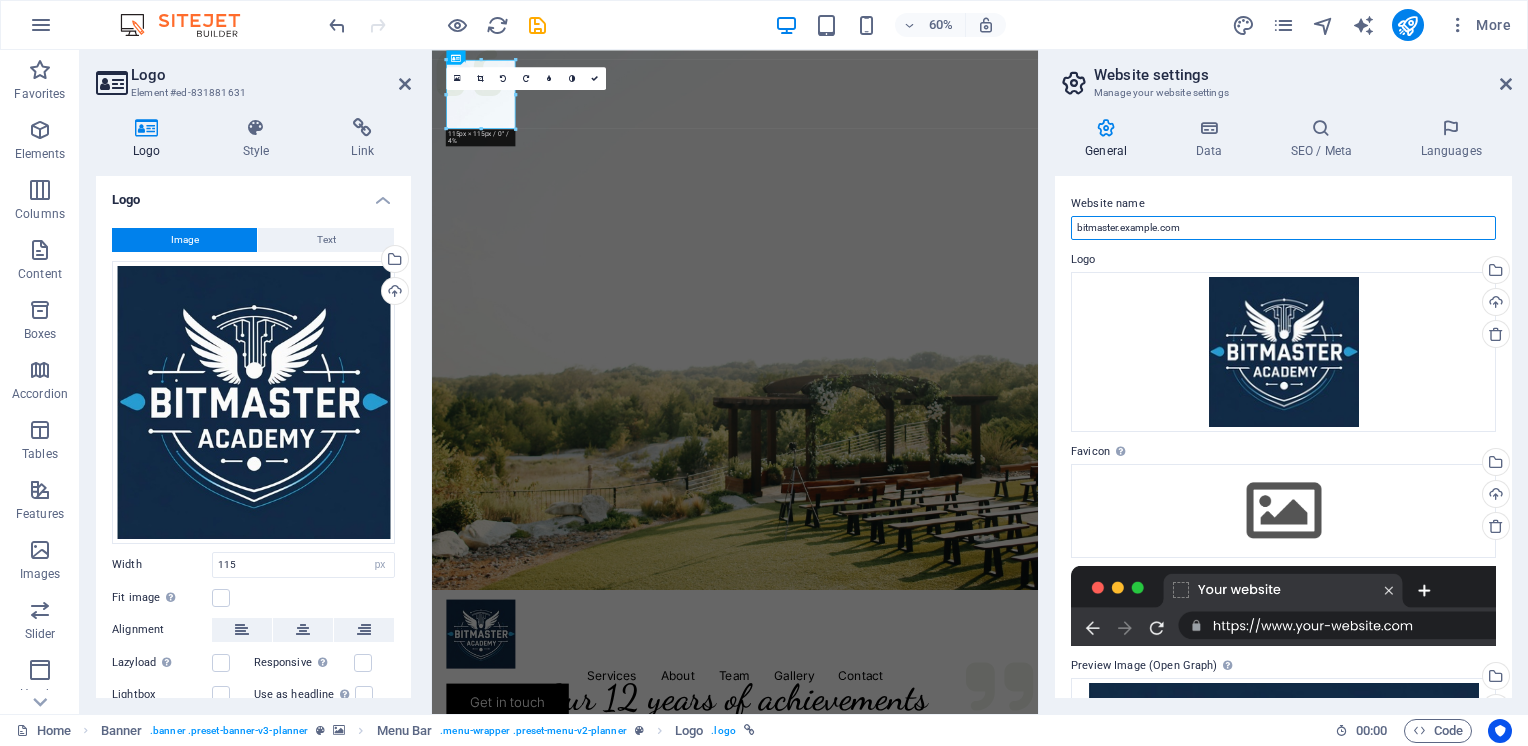 drag, startPoint x: 1168, startPoint y: 229, endPoint x: 1061, endPoint y: 226, distance: 107.042046 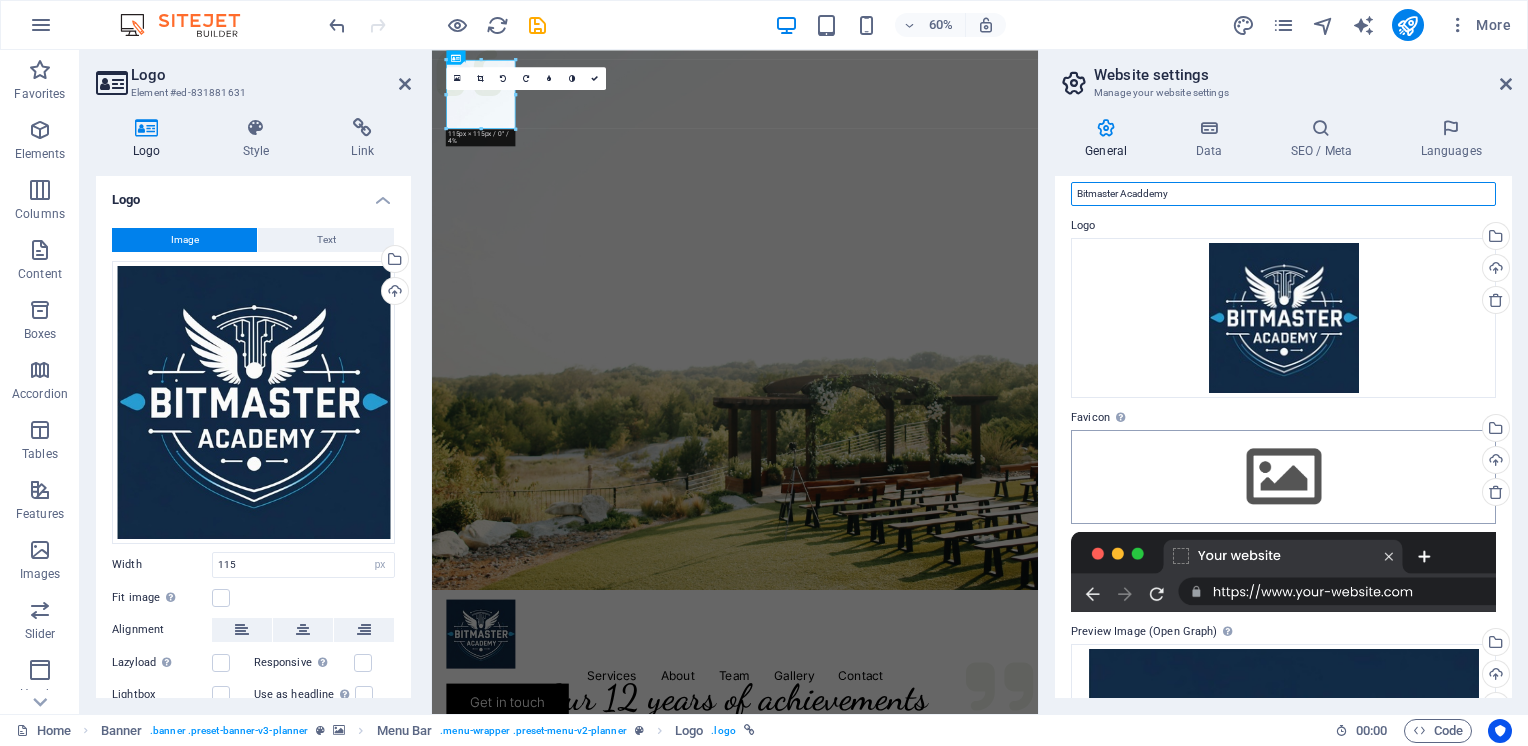scroll, scrollTop: 0, scrollLeft: 0, axis: both 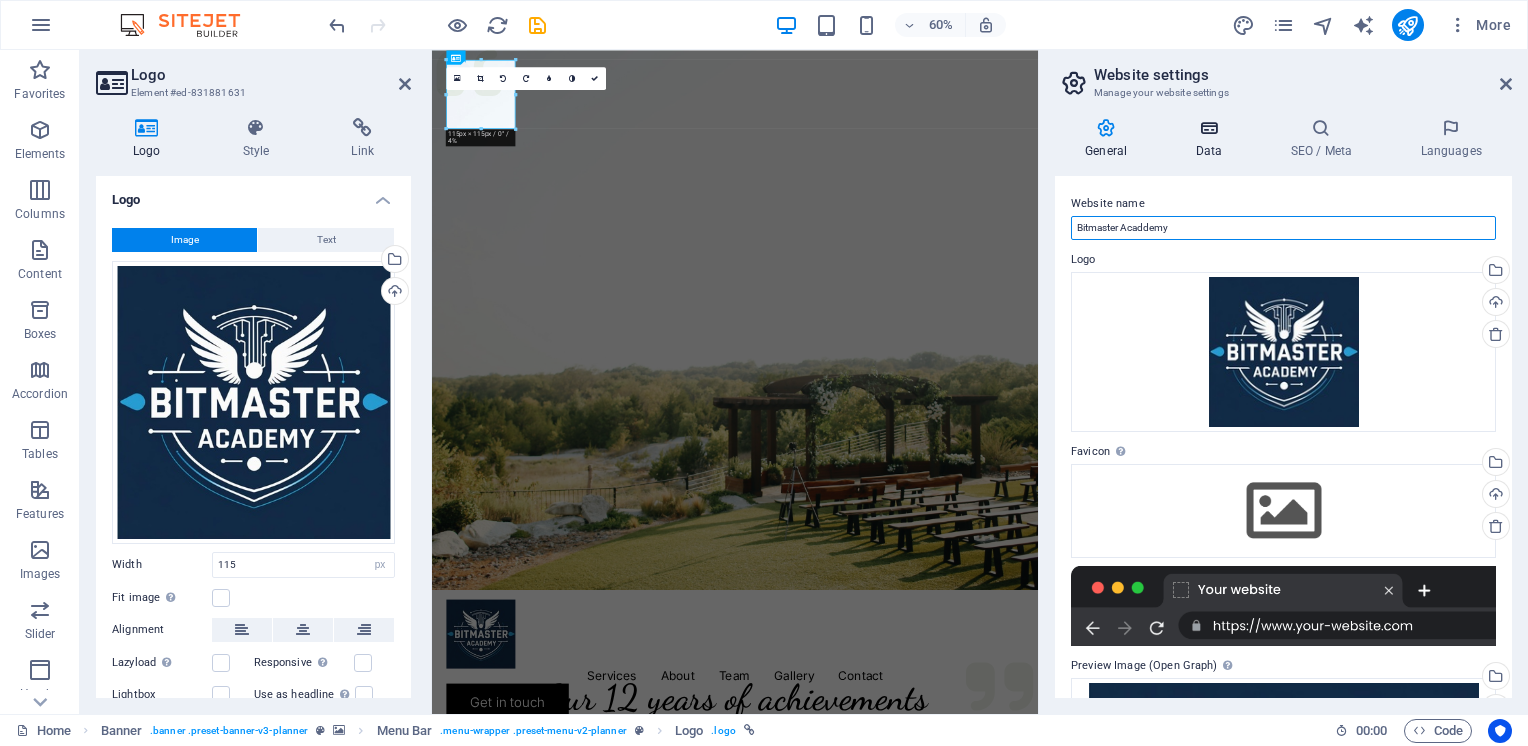 type on "Bitmaster Acaddemy" 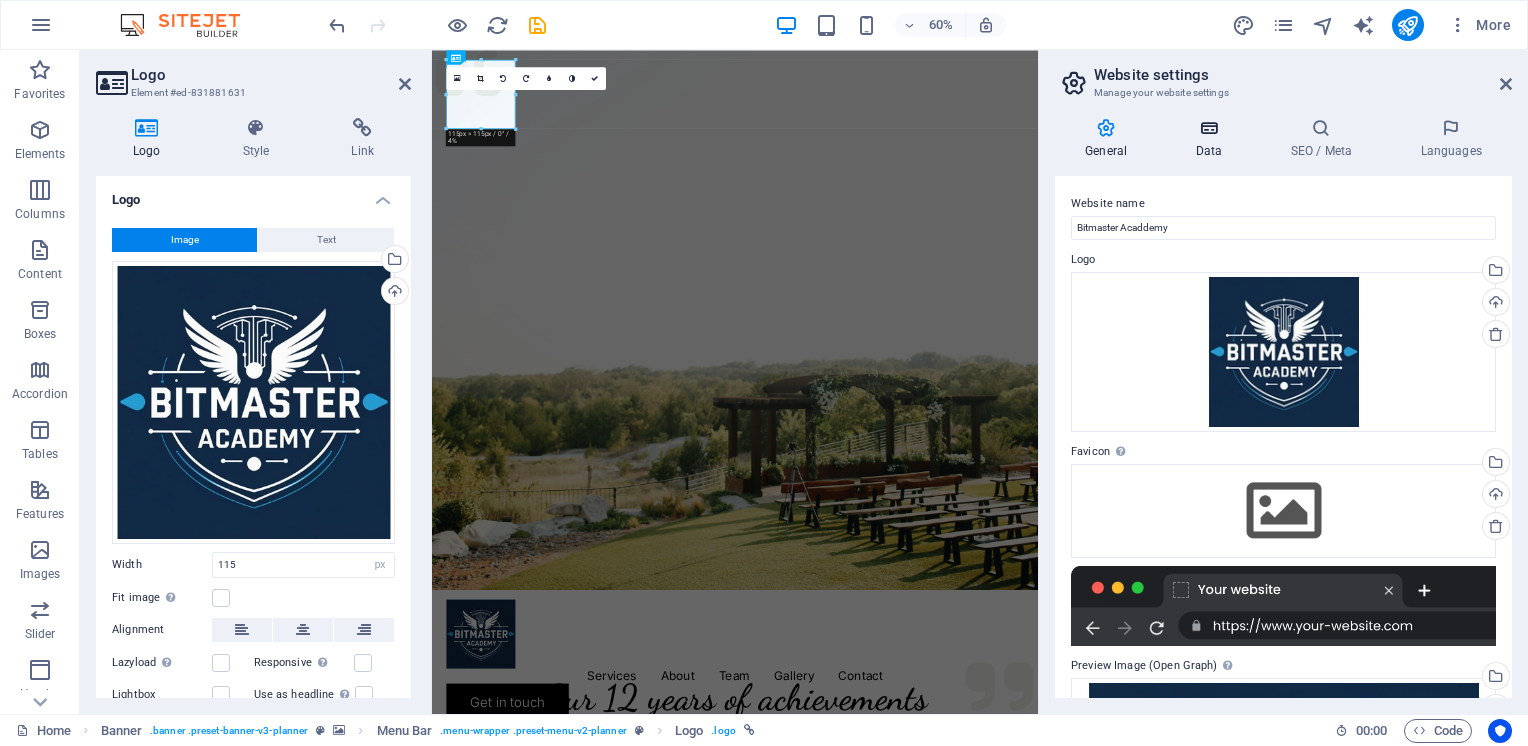 click on "Data" at bounding box center (1212, 139) 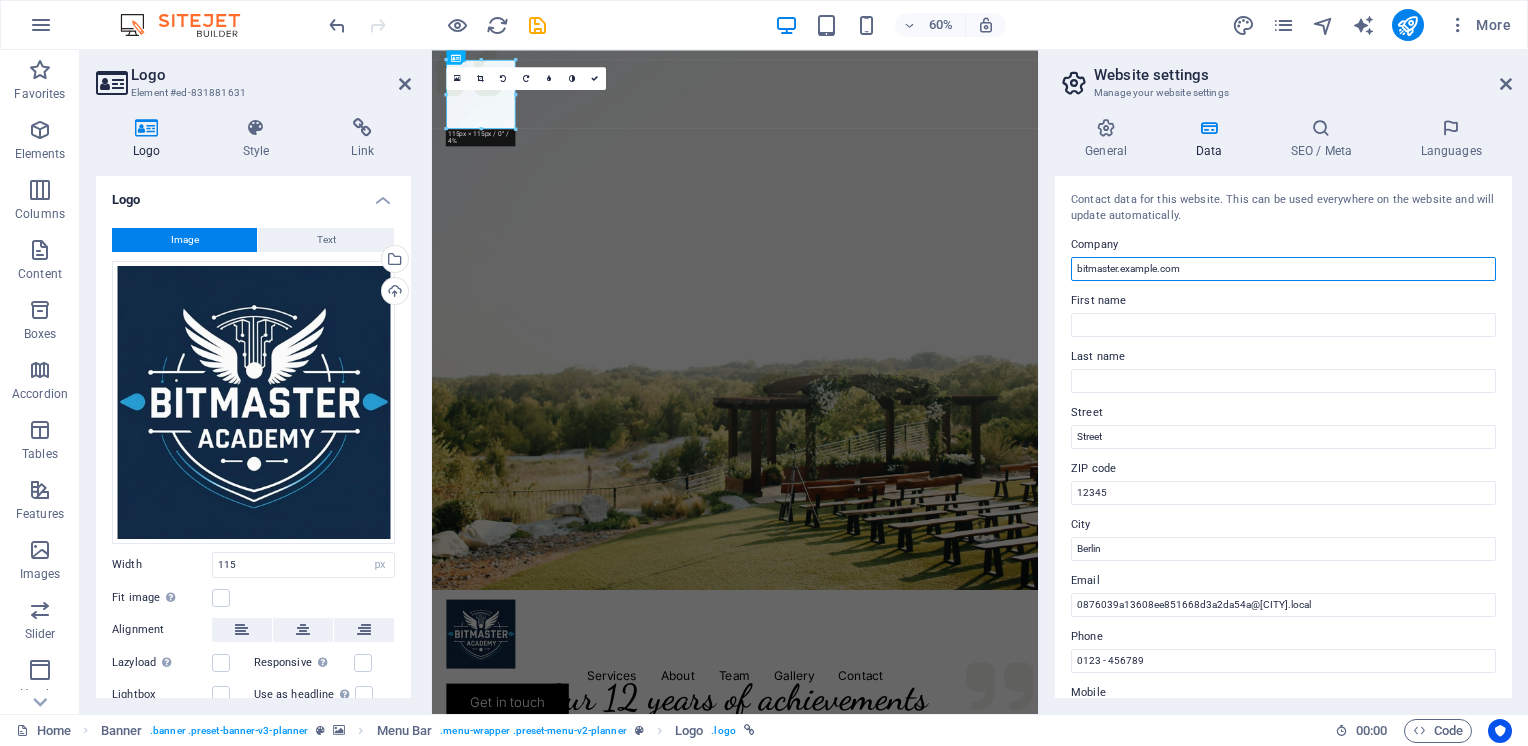 drag, startPoint x: 1600, startPoint y: 313, endPoint x: 1341, endPoint y: 404, distance: 274.5214 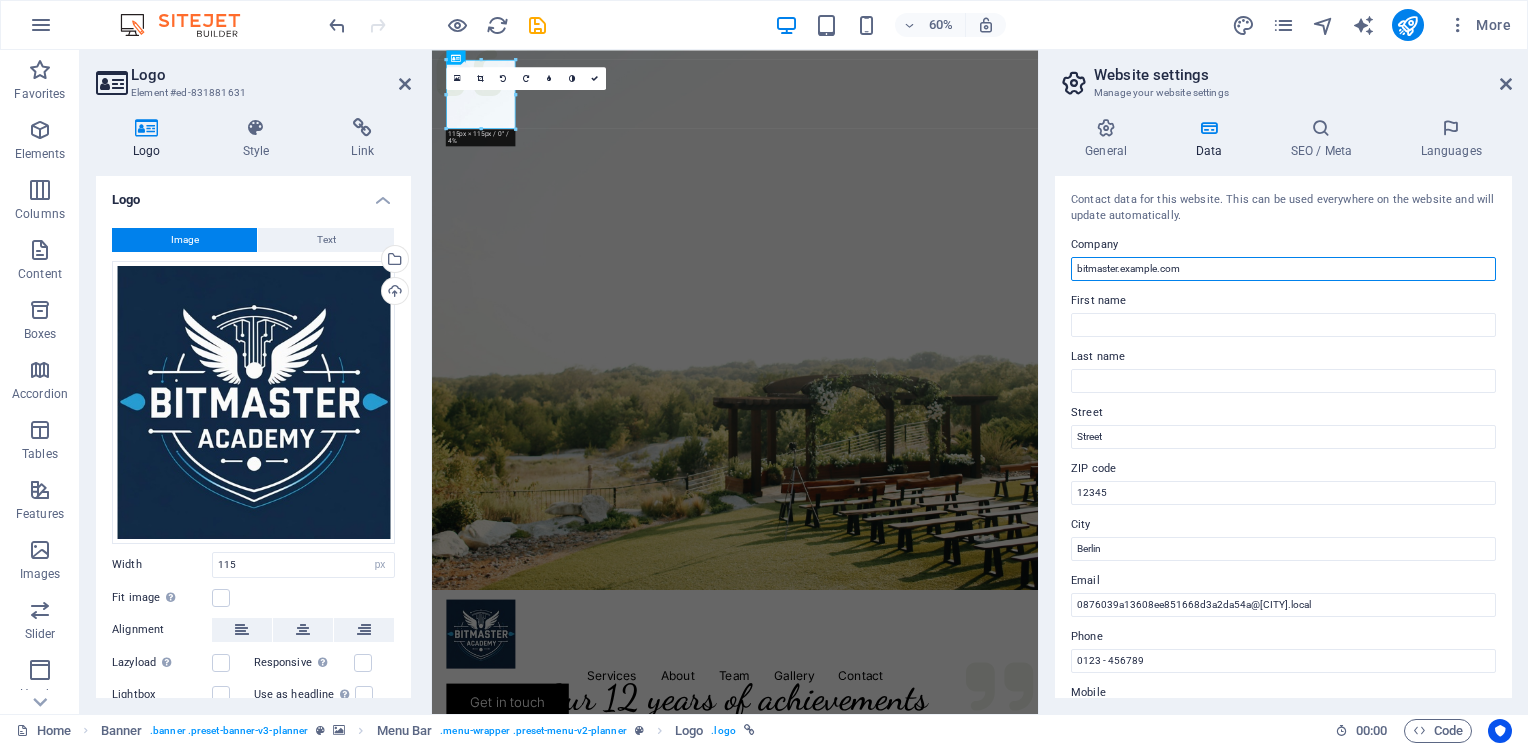 click on "bitmaster.edu.vn" at bounding box center (1283, 269) 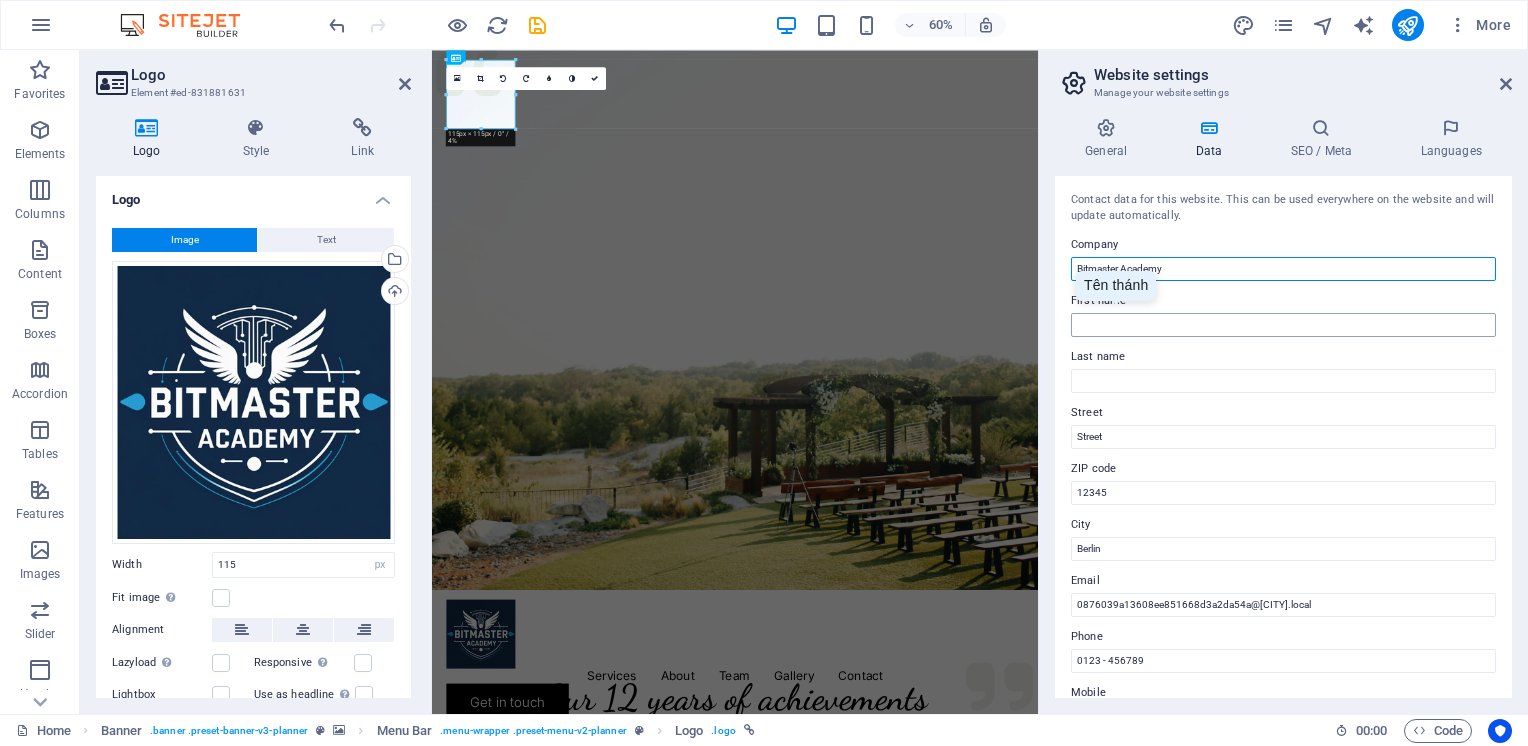 type on "Bitmaster Academy" 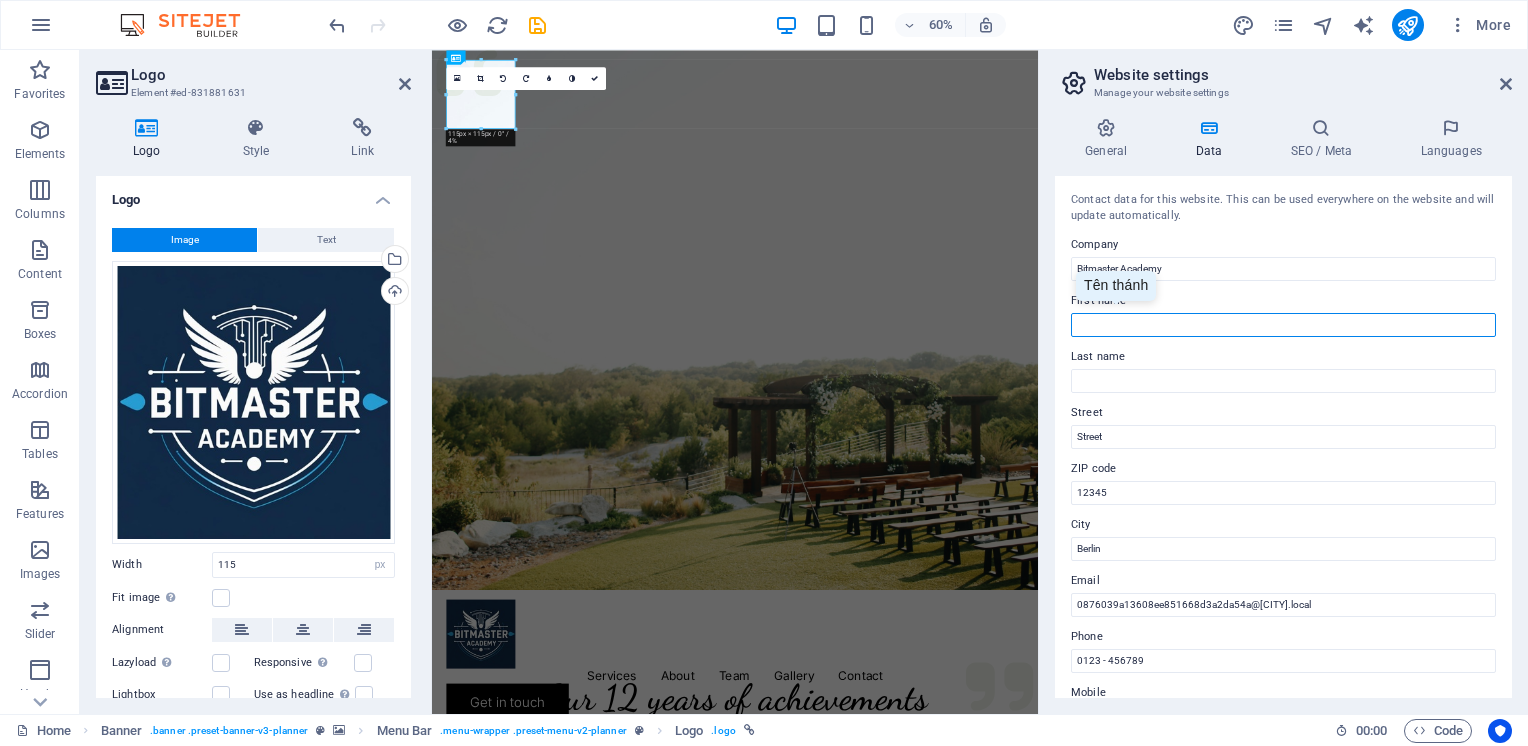 click on "First name" at bounding box center (1283, 325) 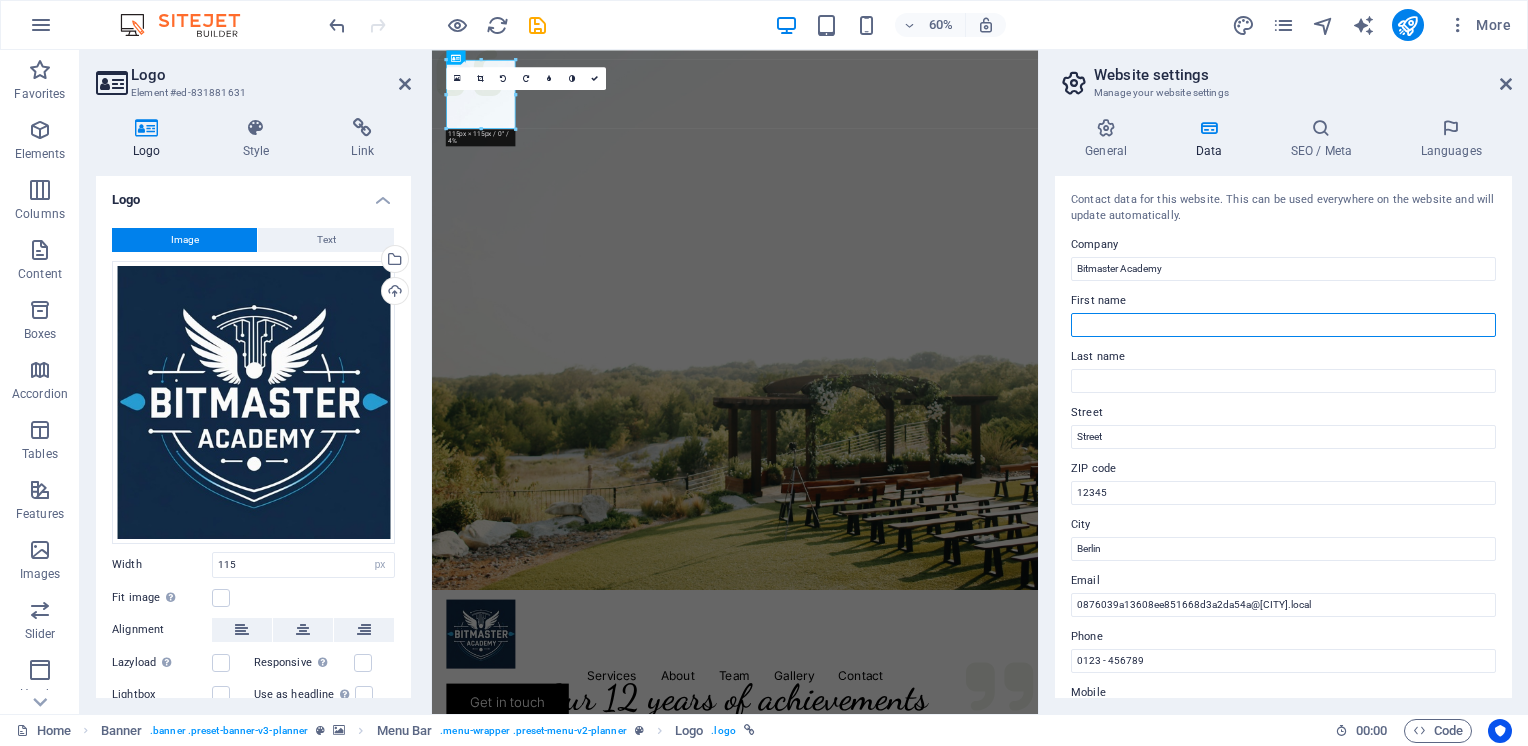 type on "Bitmaster" 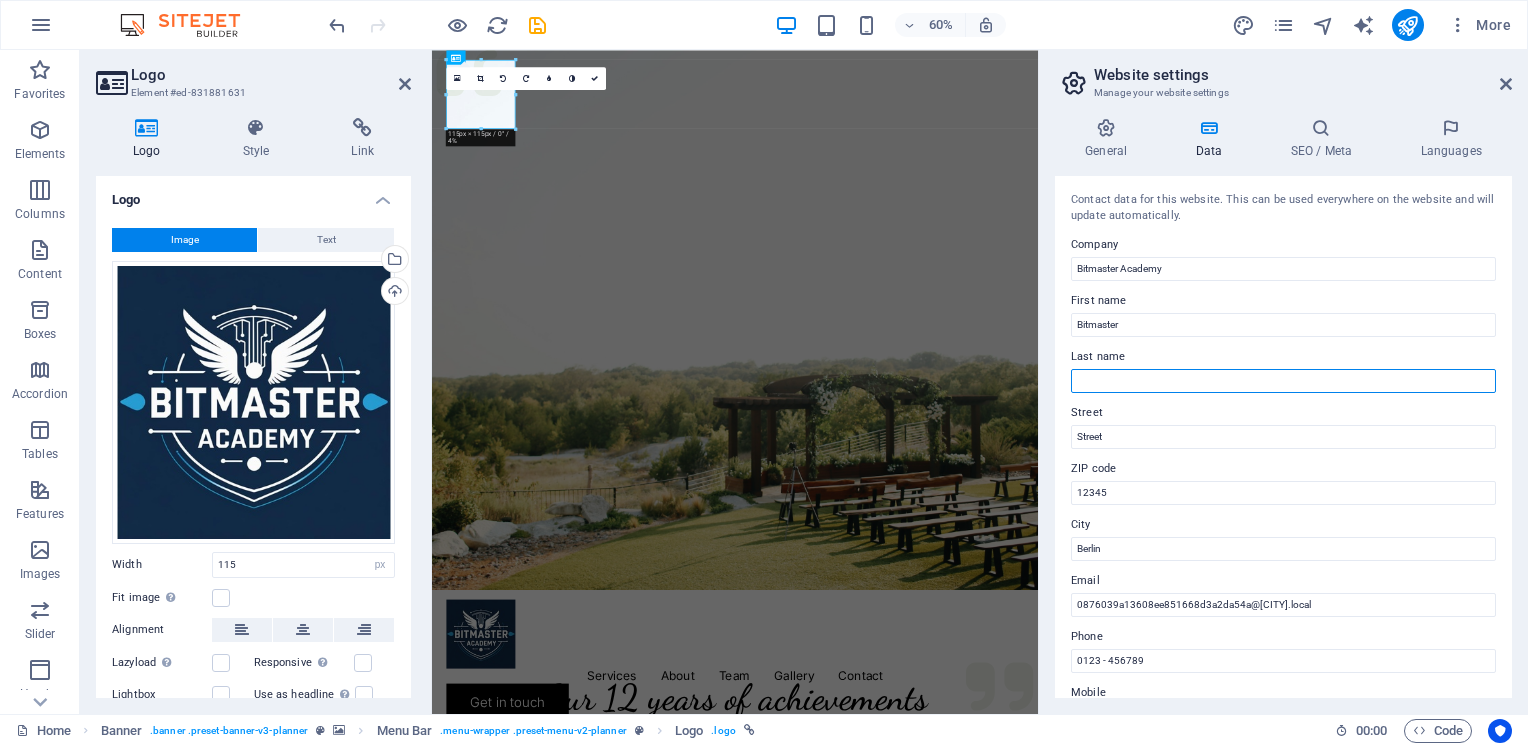 type on "Academy" 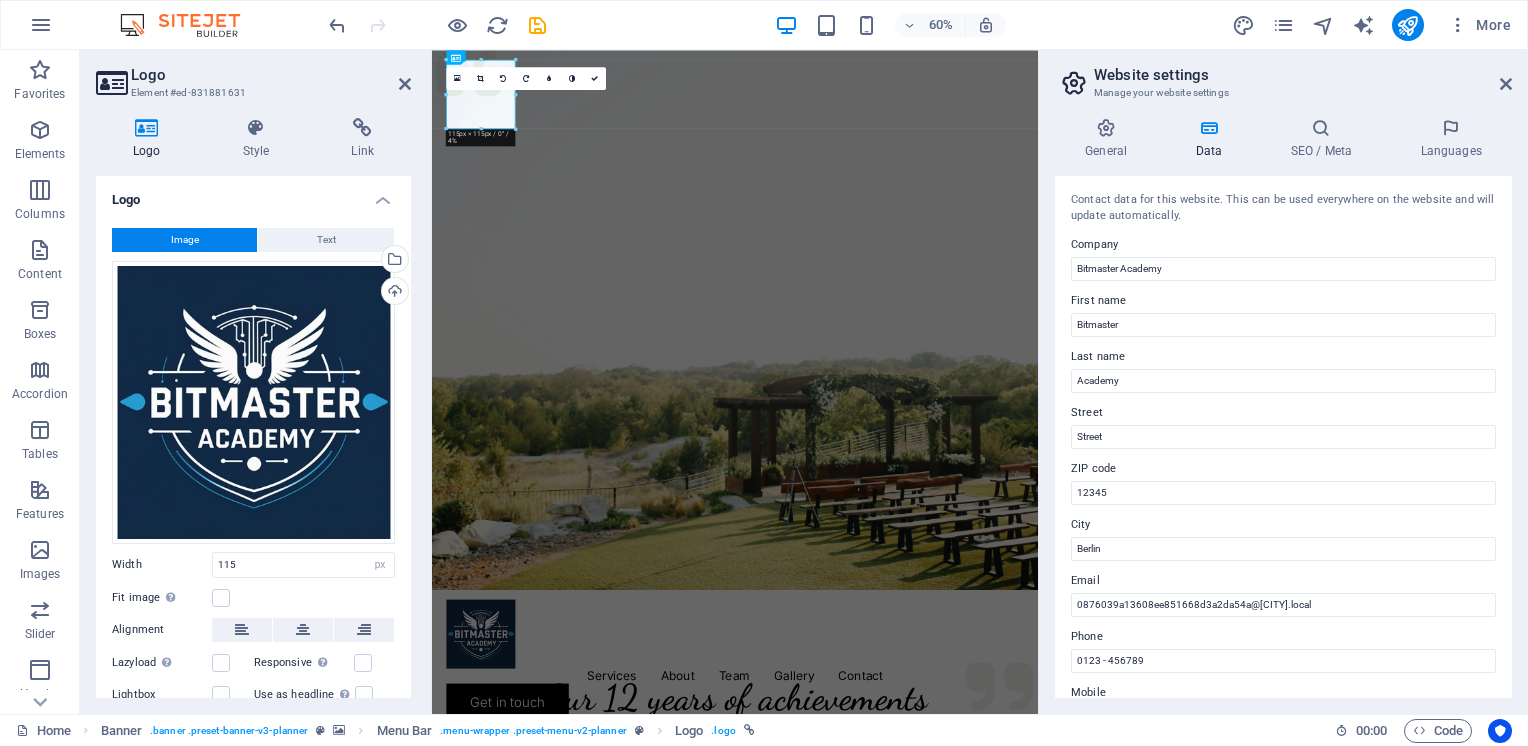 click on "Company" at bounding box center [1283, 245] 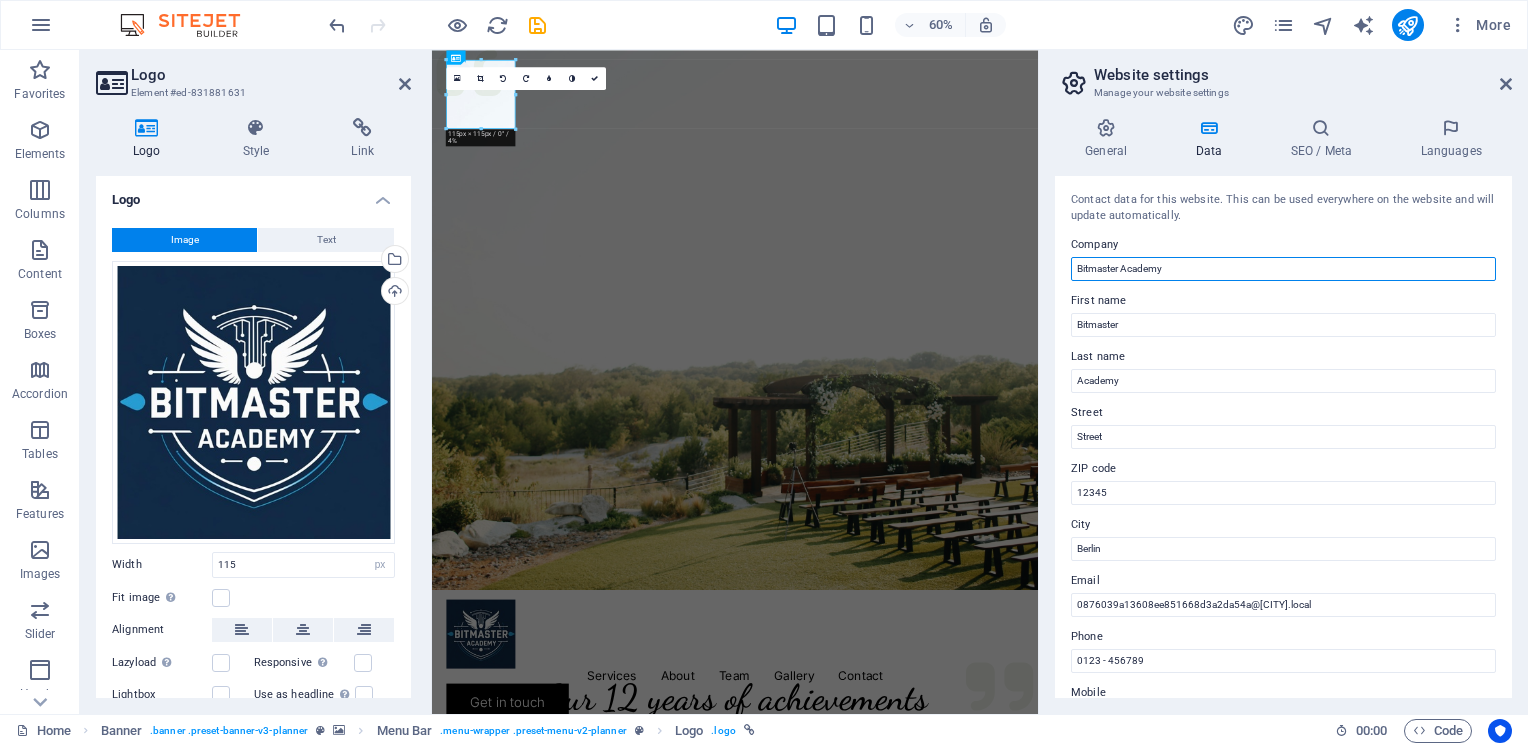 click on "Bitmaster Academy" at bounding box center (1283, 269) 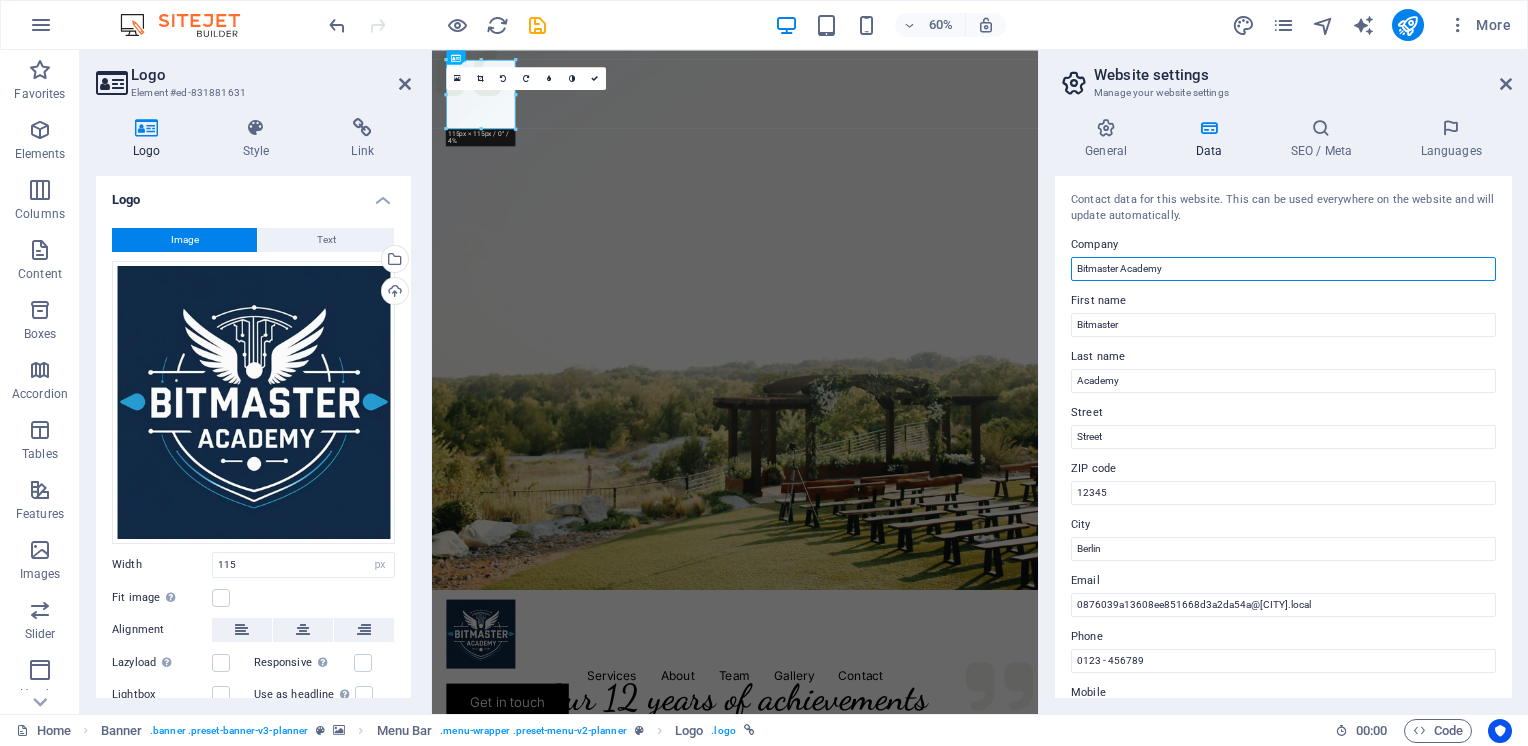 drag, startPoint x: 1180, startPoint y: 271, endPoint x: 1056, endPoint y: 268, distance: 124.036285 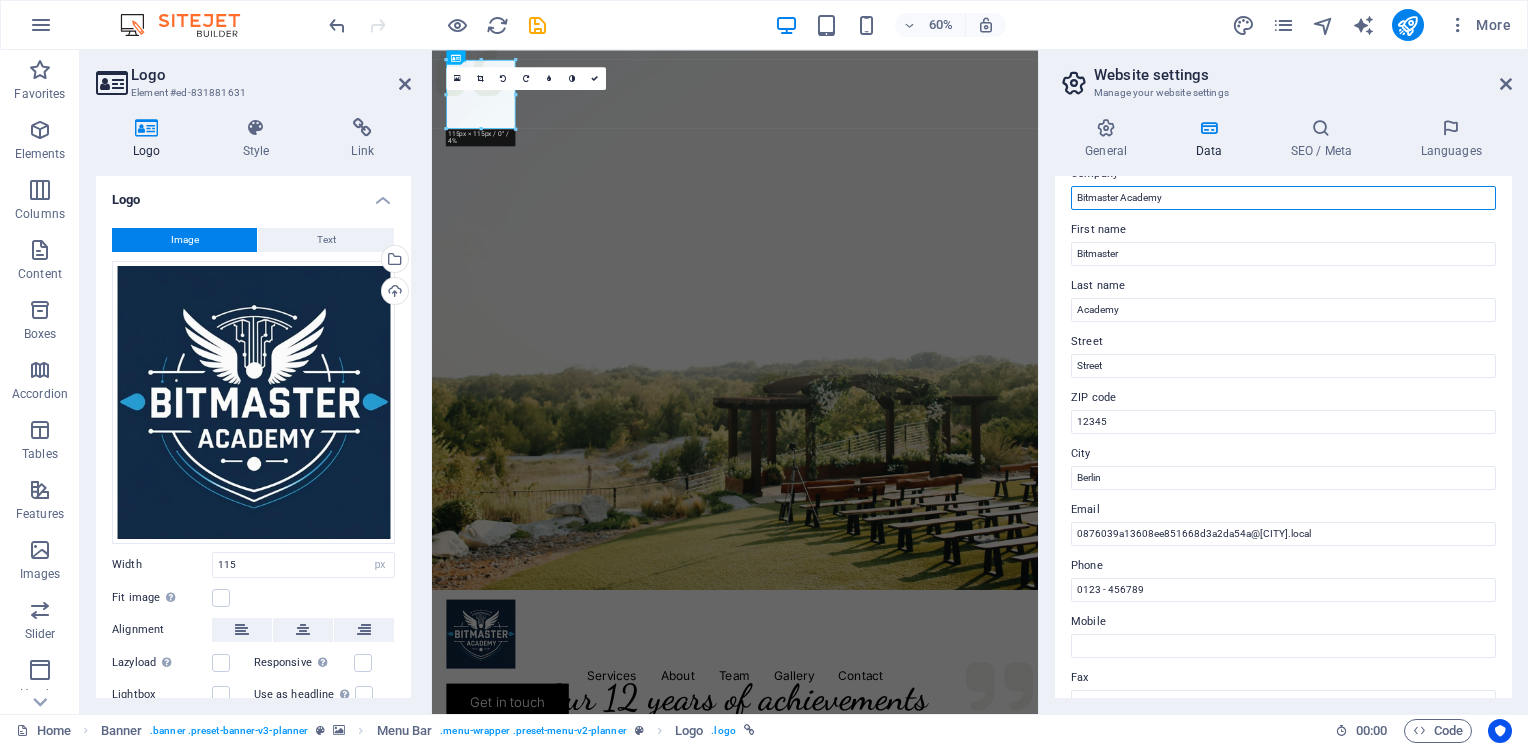 scroll, scrollTop: 100, scrollLeft: 0, axis: vertical 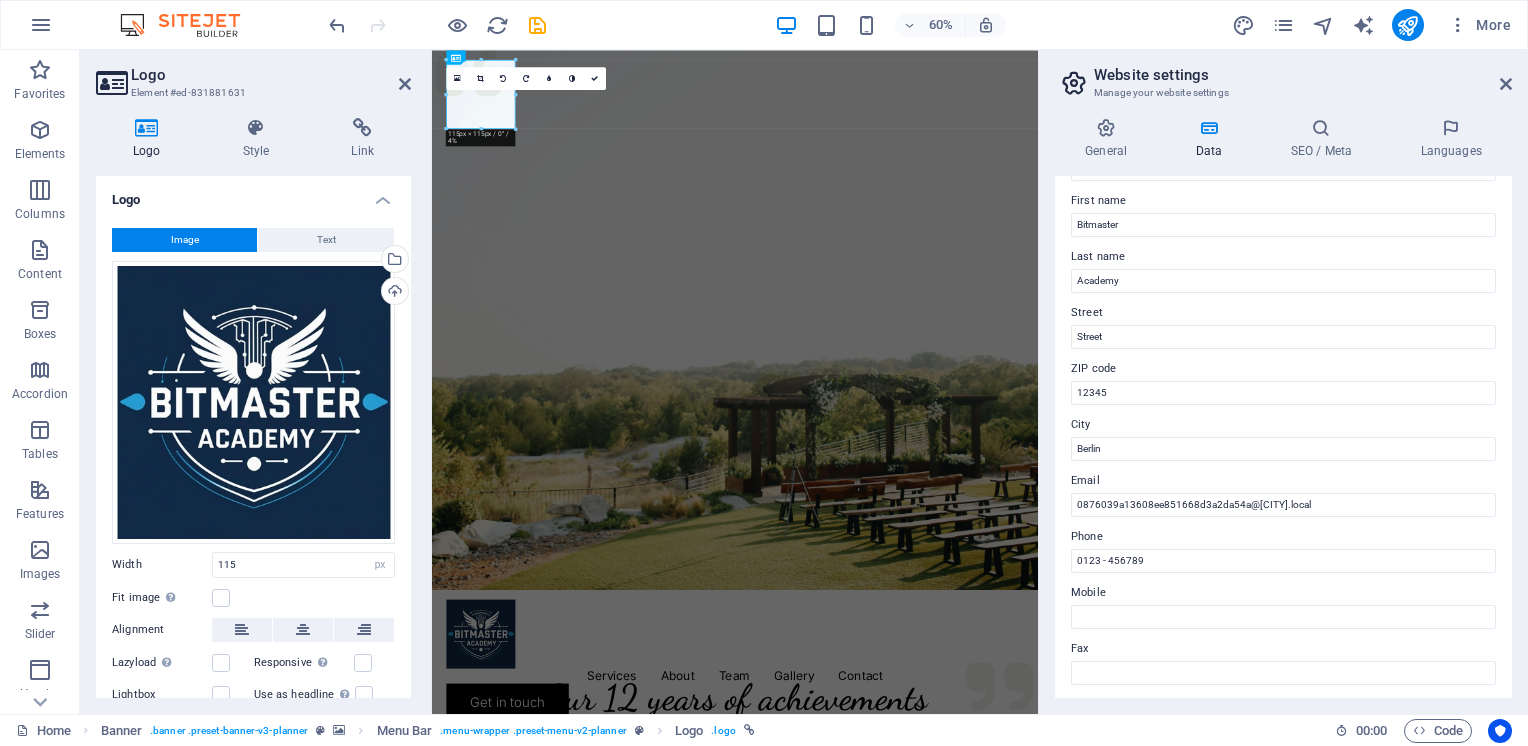 click on "Street" at bounding box center (1283, 313) 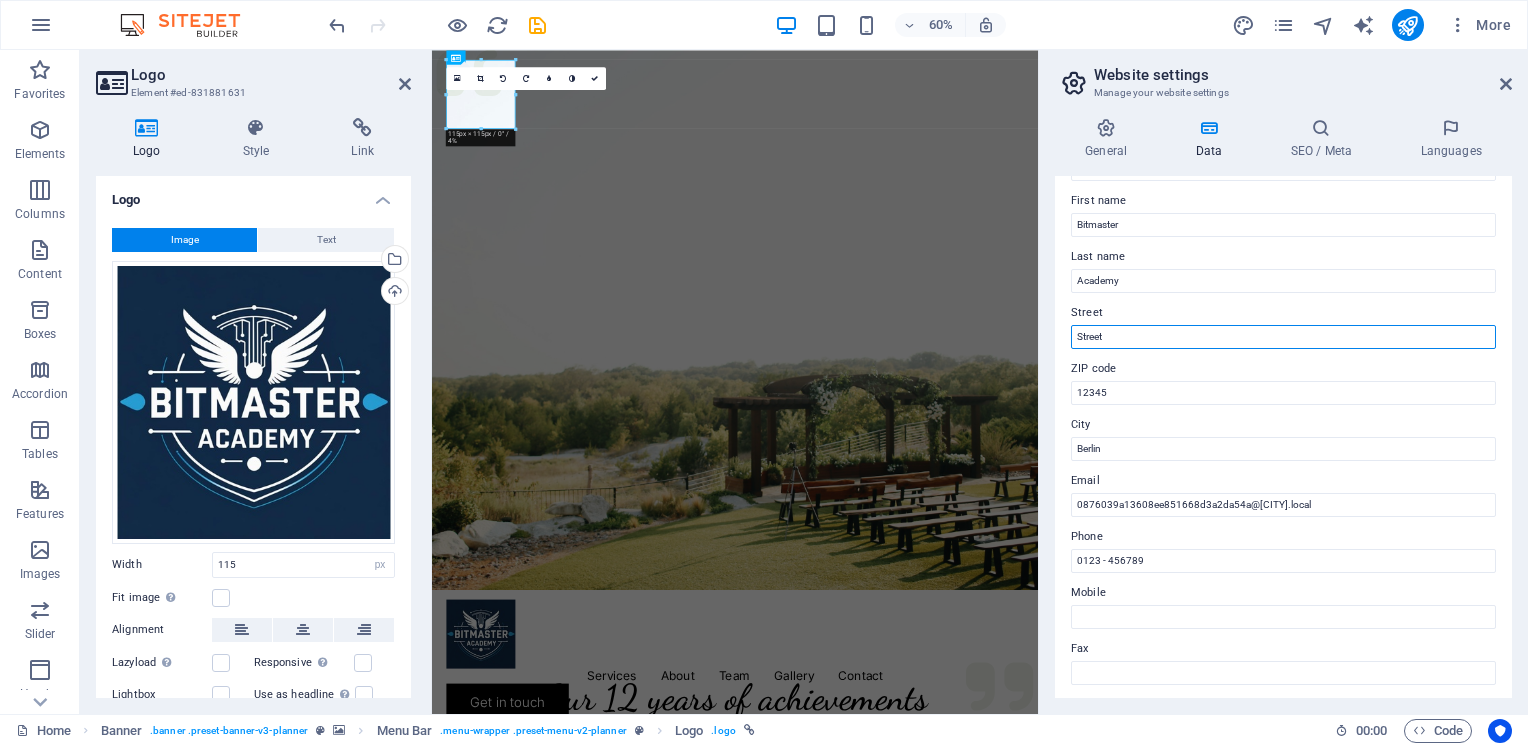 click on "Street" at bounding box center [1283, 337] 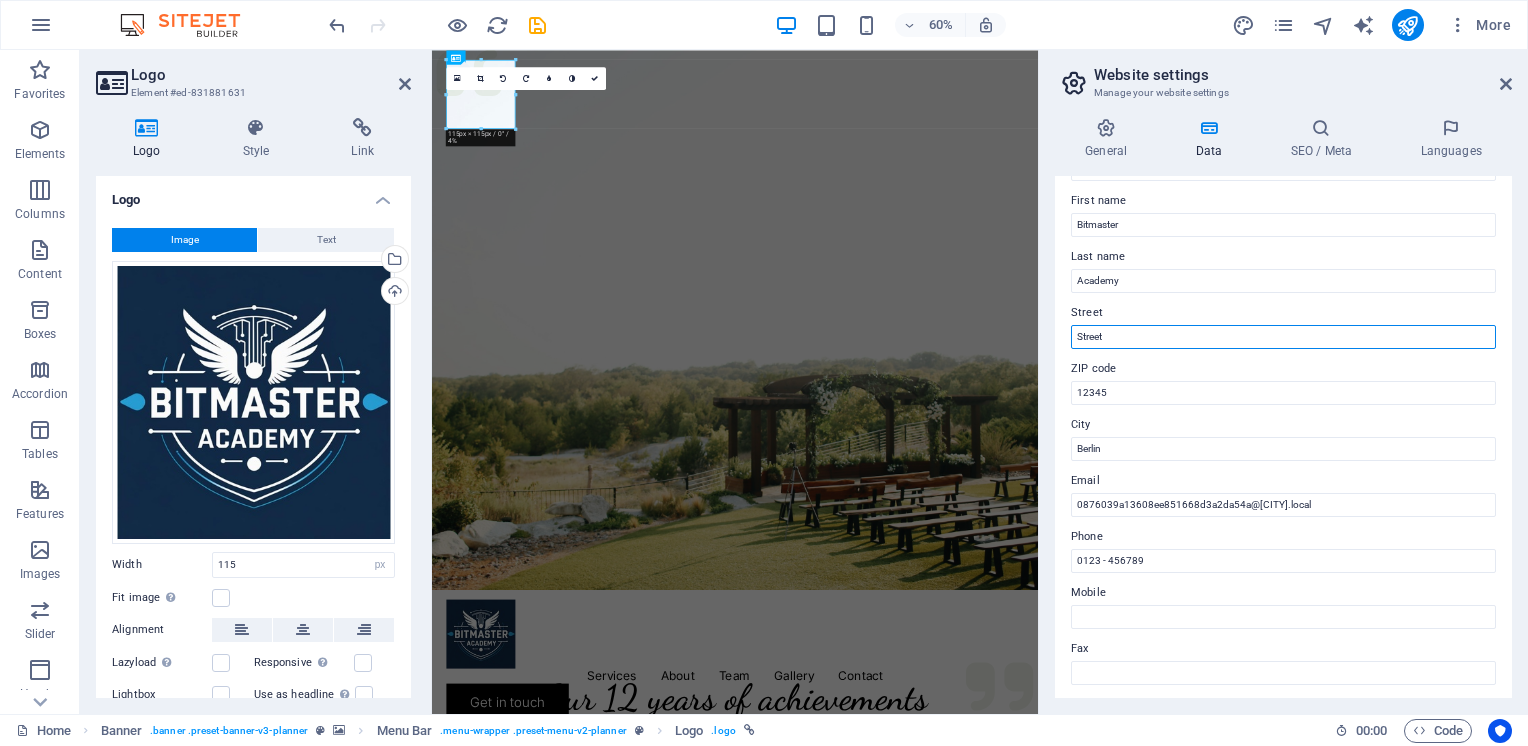 drag, startPoint x: 1116, startPoint y: 338, endPoint x: 1042, endPoint y: 336, distance: 74.02702 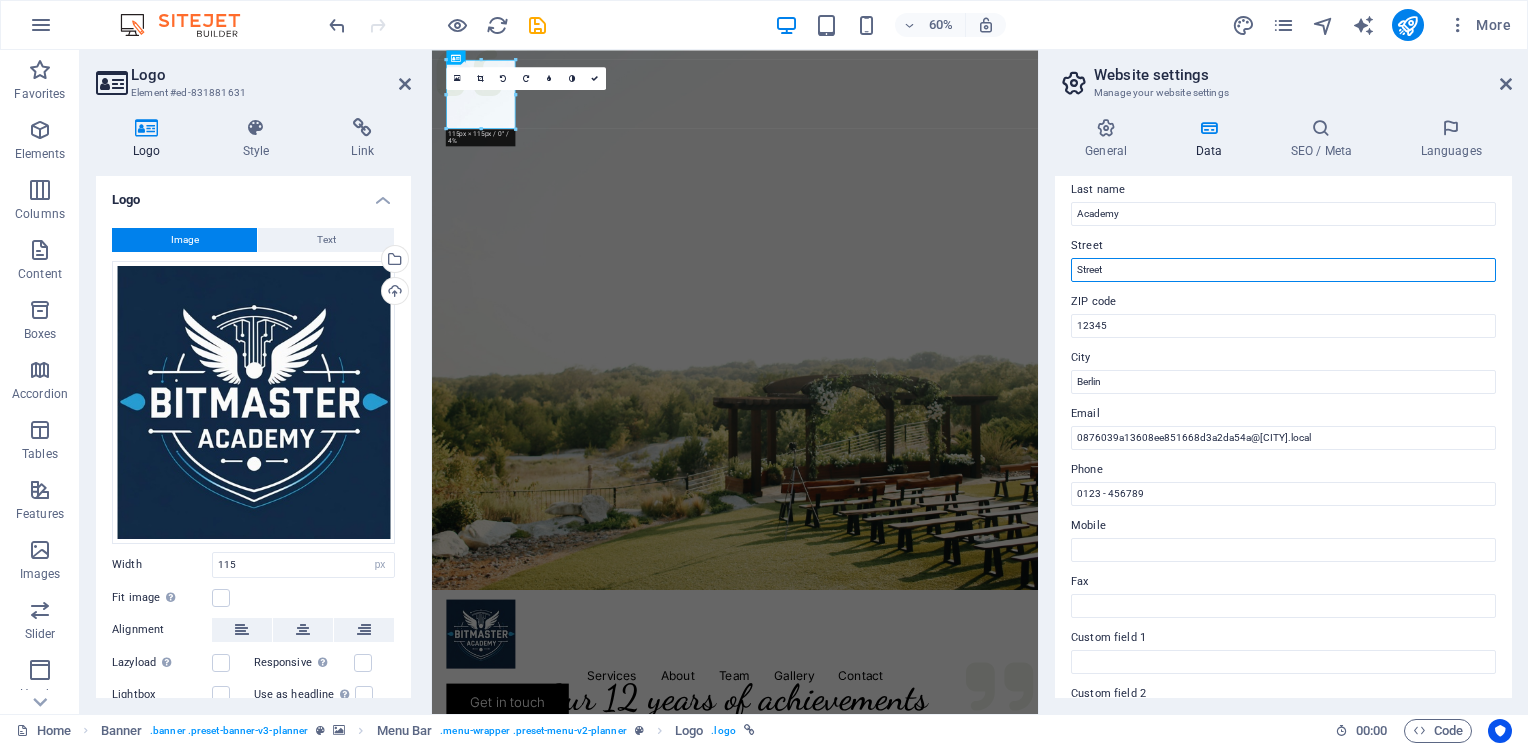 scroll, scrollTop: 200, scrollLeft: 0, axis: vertical 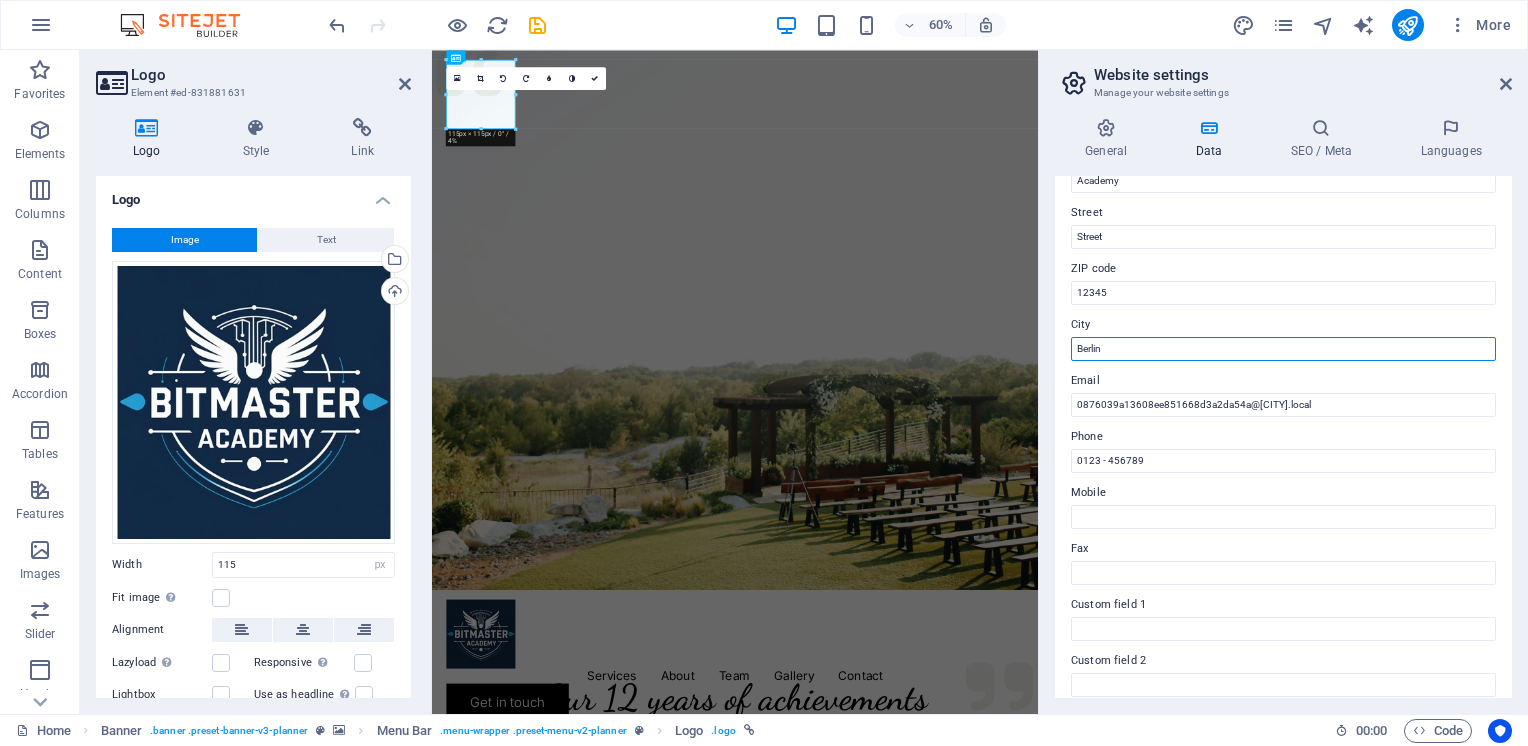 drag, startPoint x: 1120, startPoint y: 347, endPoint x: 1061, endPoint y: 351, distance: 59.135437 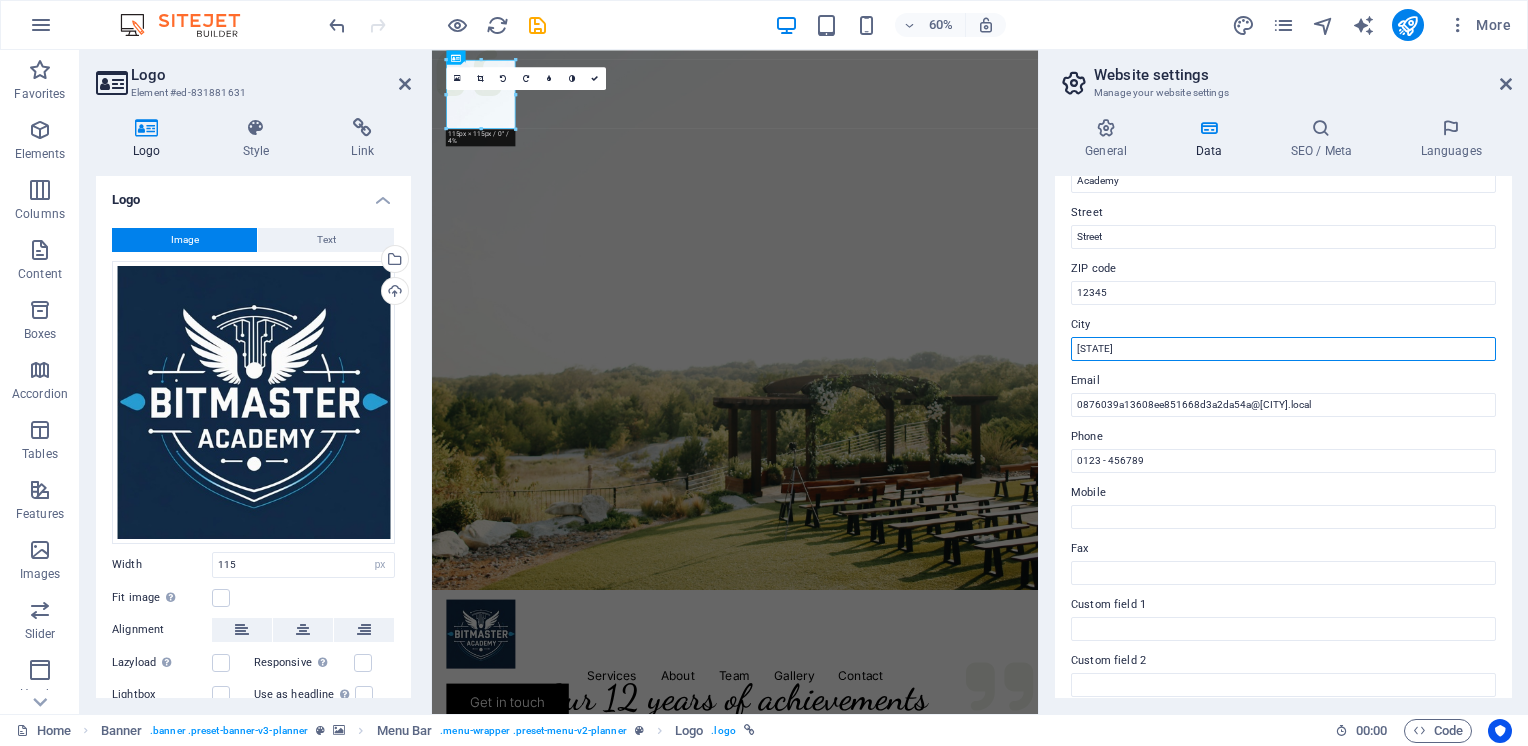 type on "[CITY] Province" 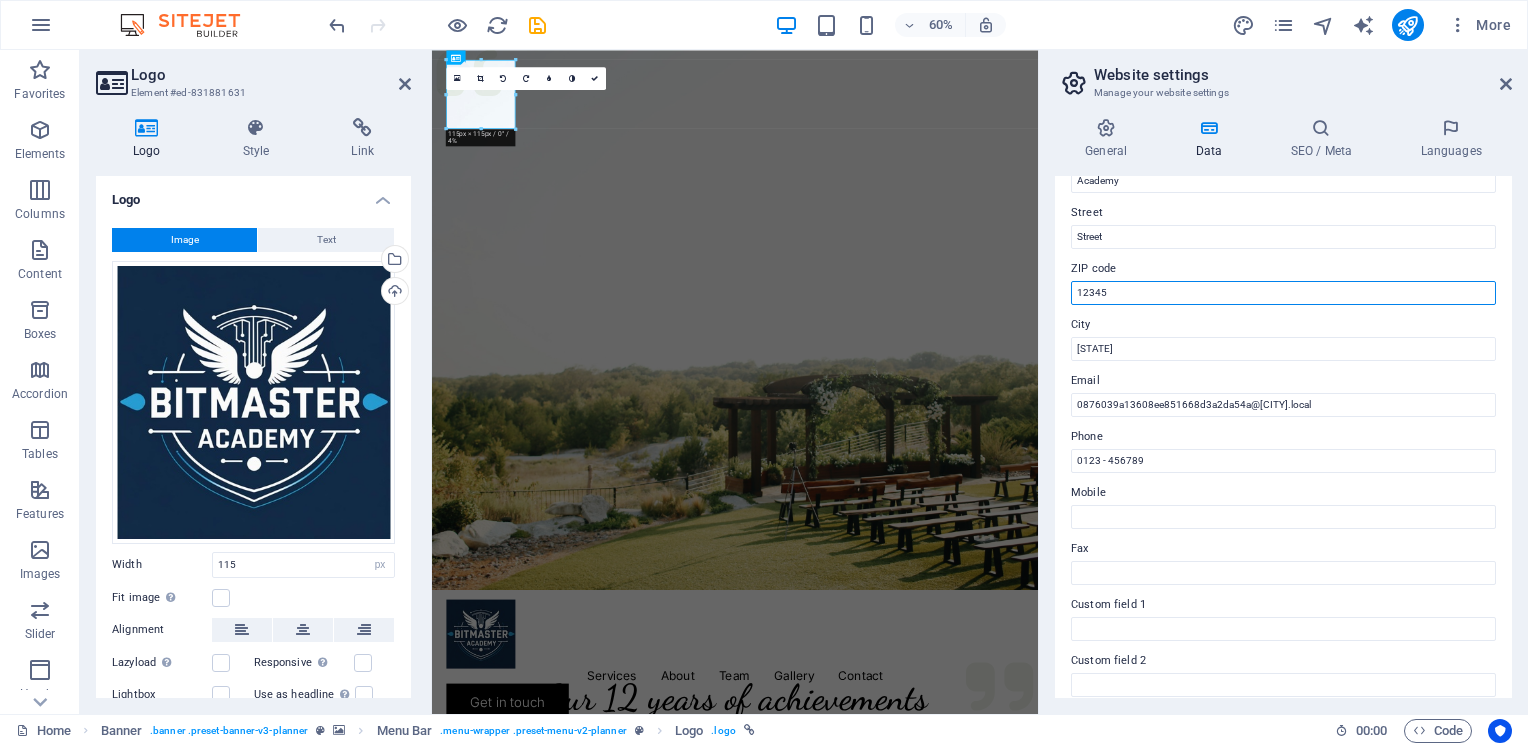 click on "12345" at bounding box center (1283, 293) 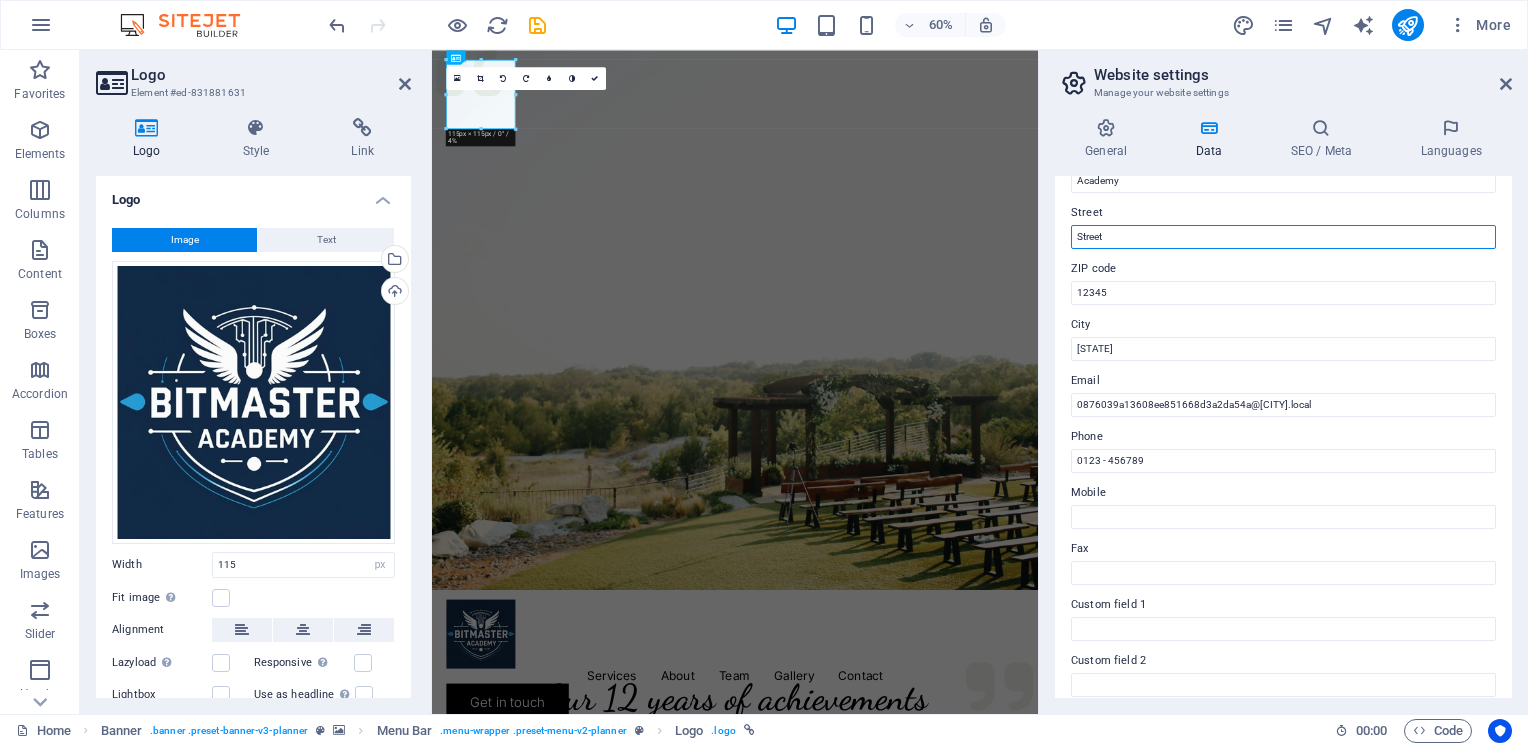 click on "Street" at bounding box center [1283, 237] 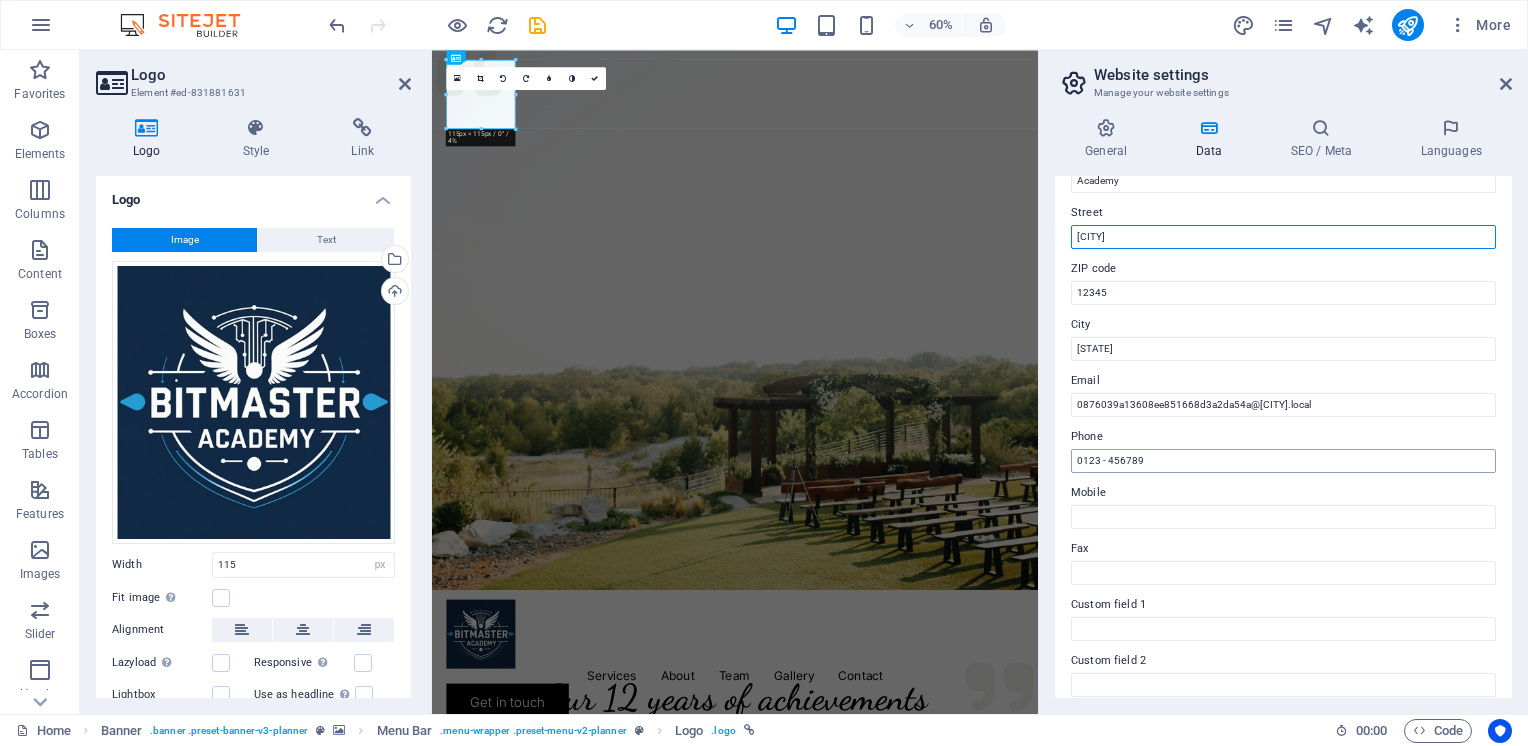 type on "[CITY]" 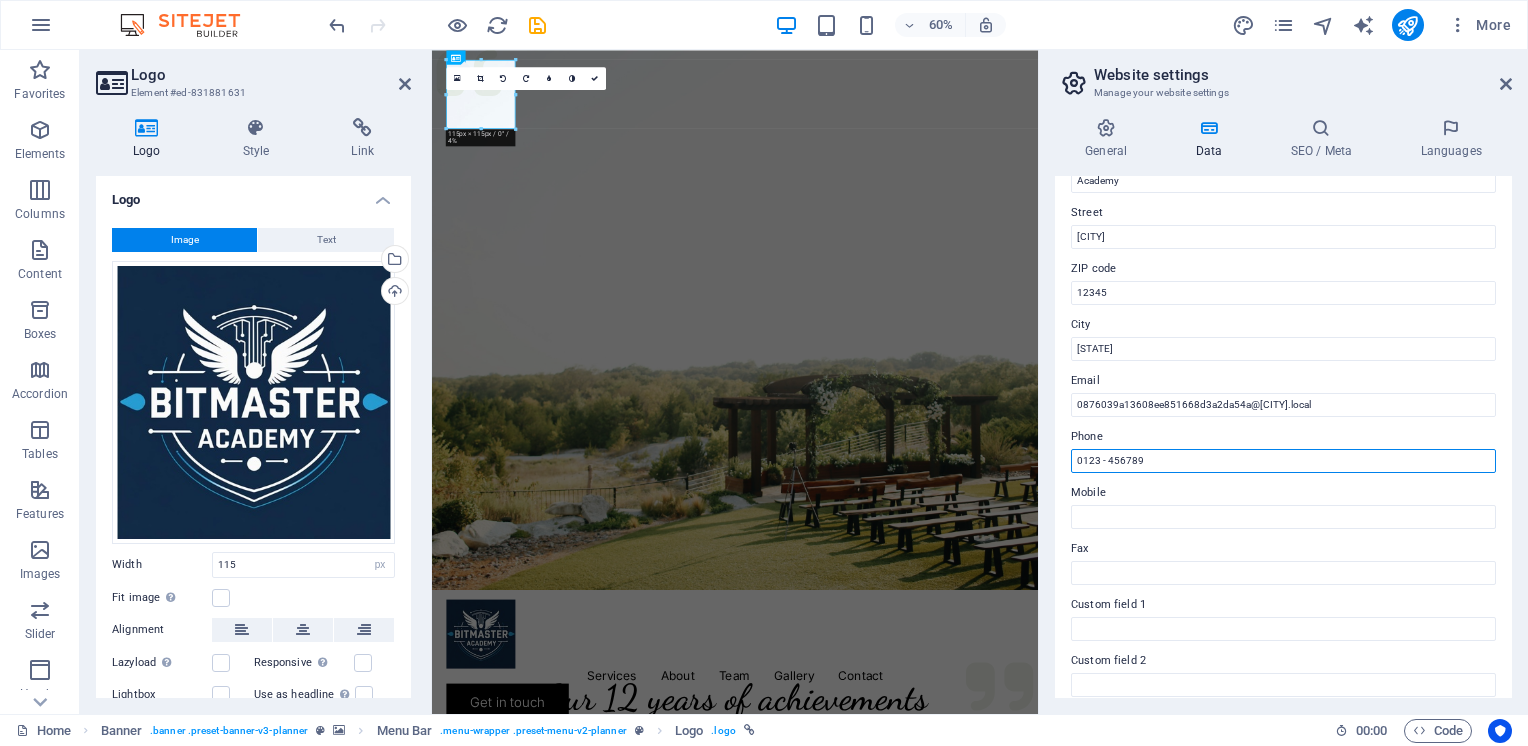 click on "0123 - 456789" at bounding box center [1283, 461] 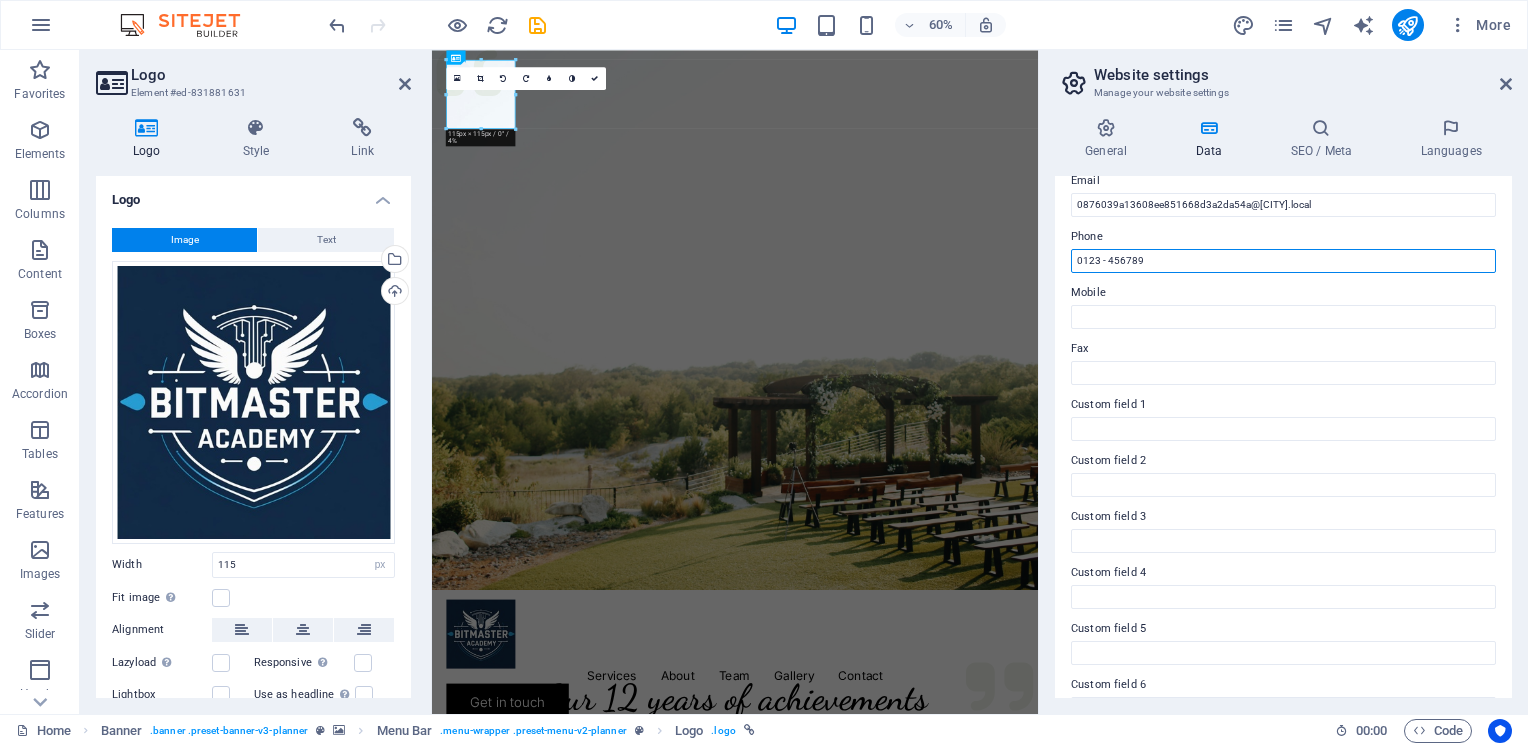 drag, startPoint x: 1583, startPoint y: 310, endPoint x: 1413, endPoint y: 416, distance: 200.3397 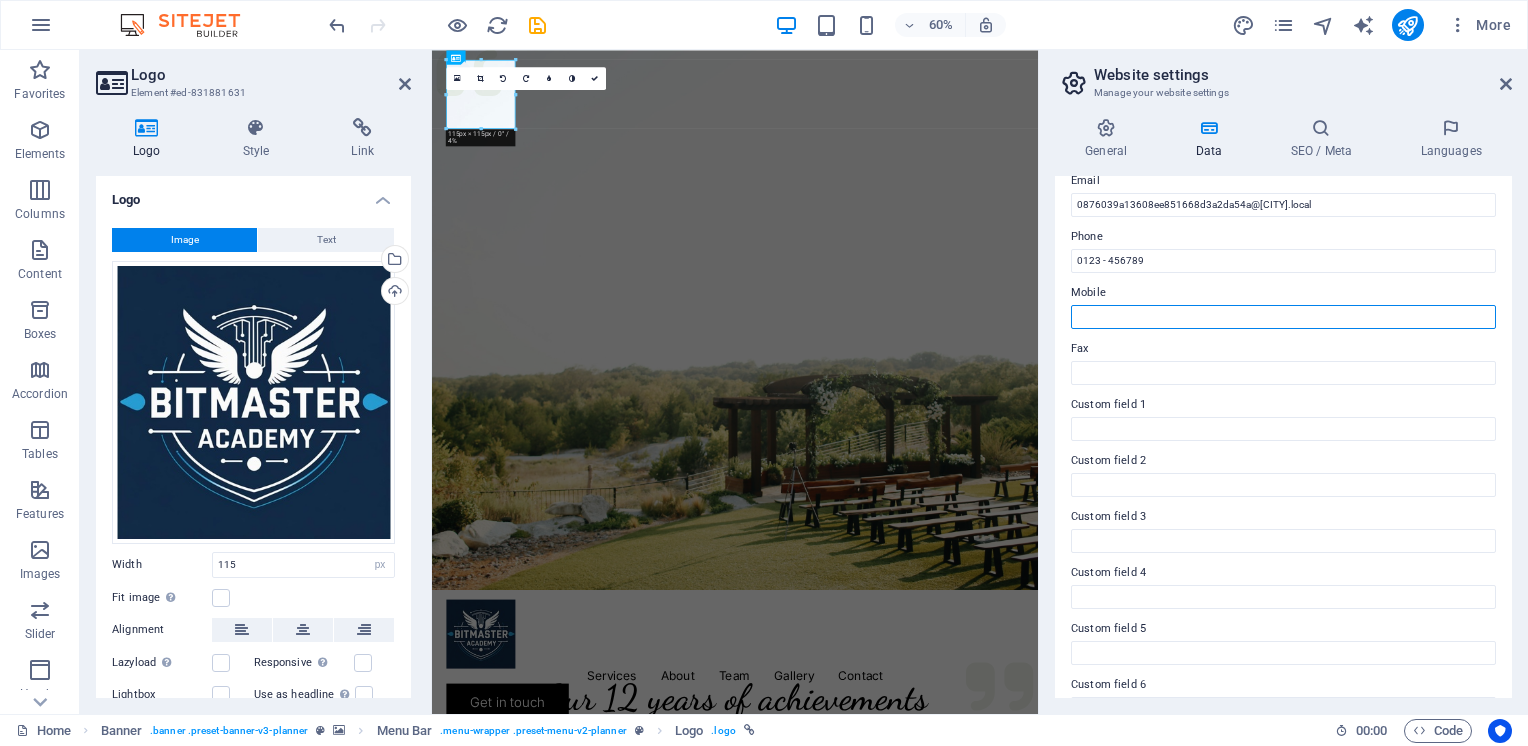 click on "Mobile" at bounding box center (1283, 317) 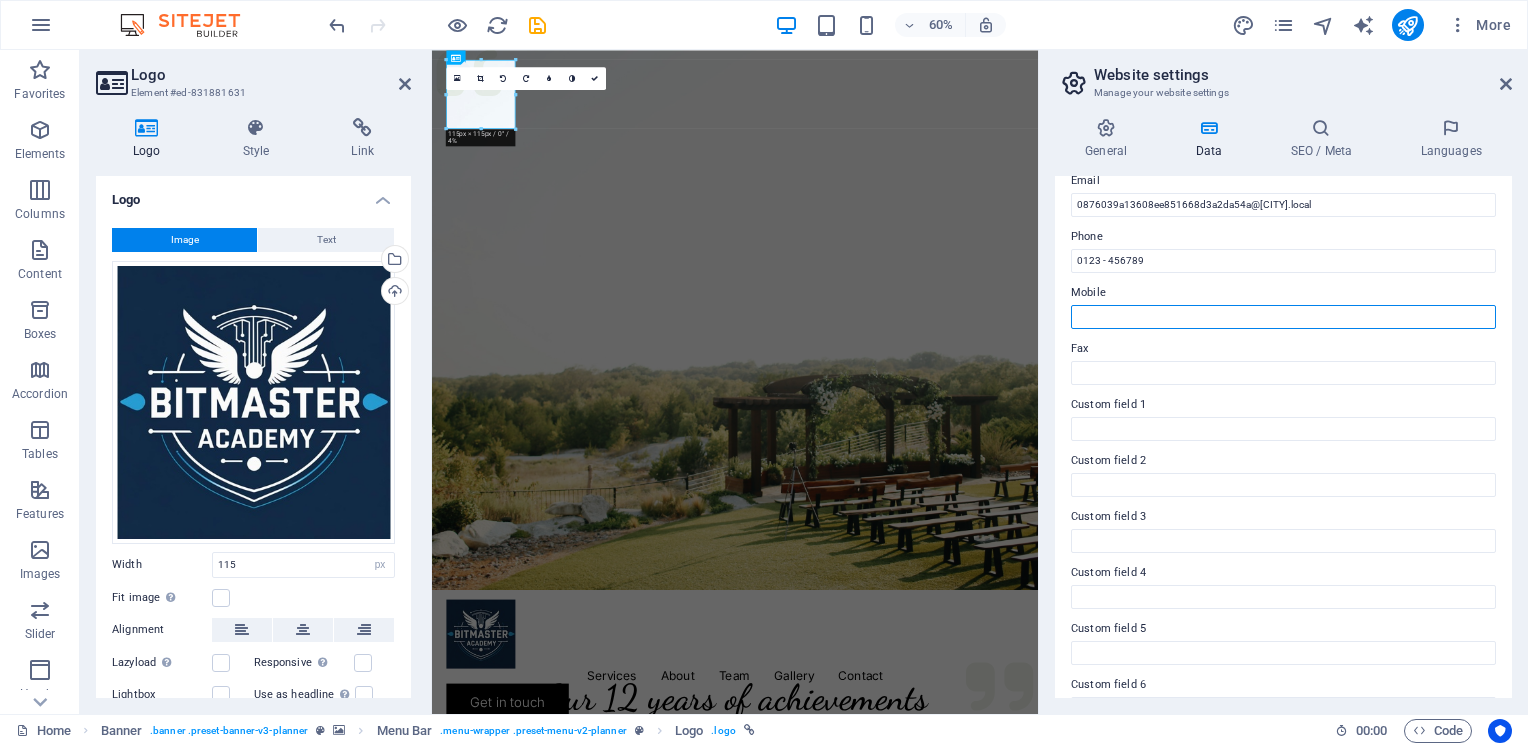 paste on "0123 - 456789" 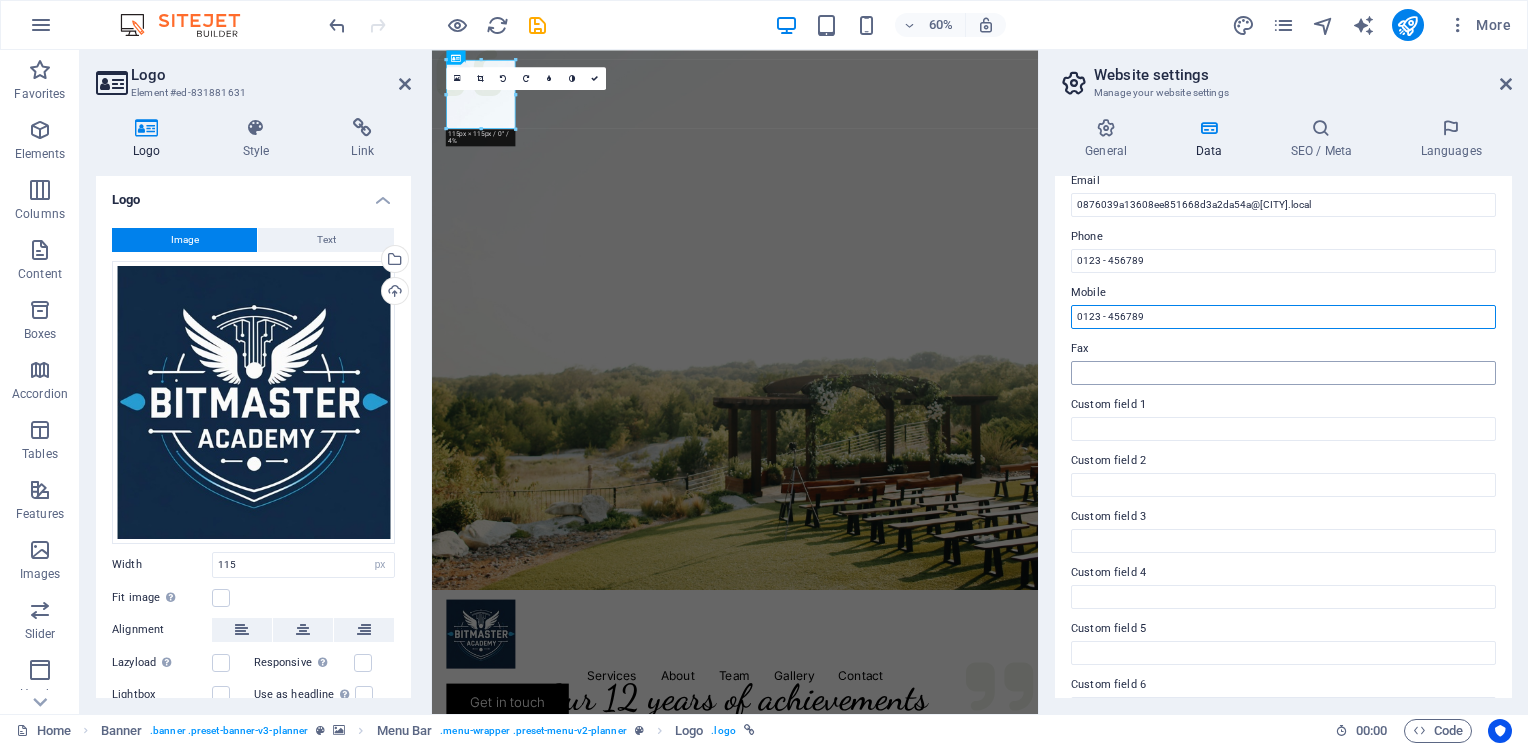 type on "0123 - 456789" 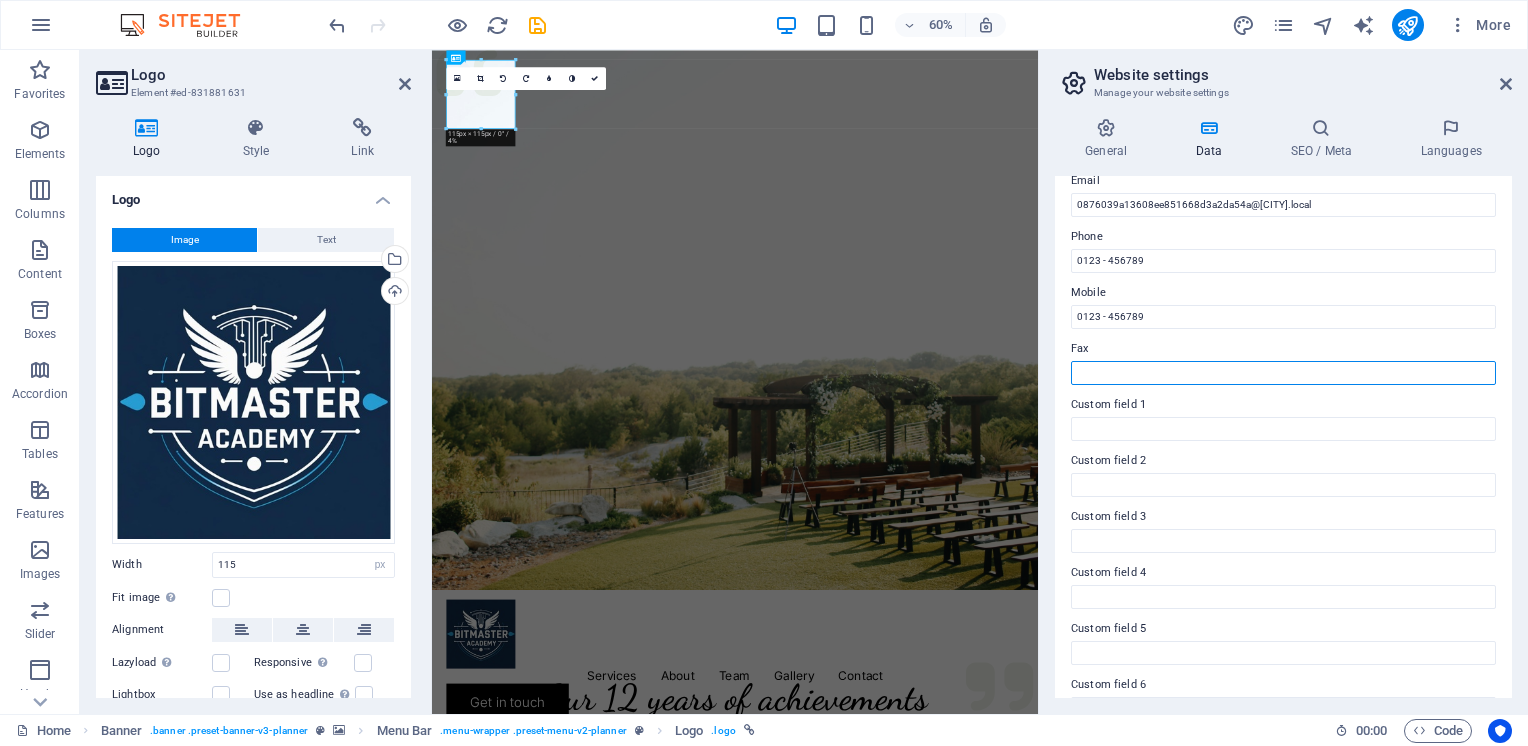 click on "Fax" at bounding box center (1283, 373) 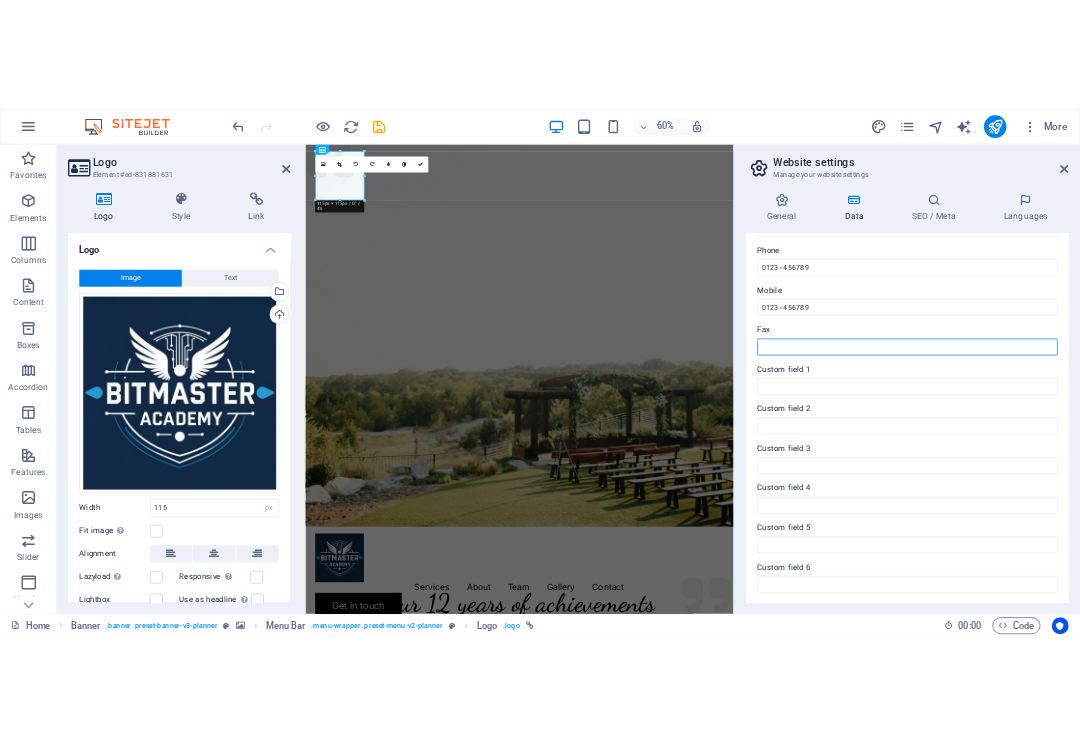 scroll, scrollTop: 138, scrollLeft: 0, axis: vertical 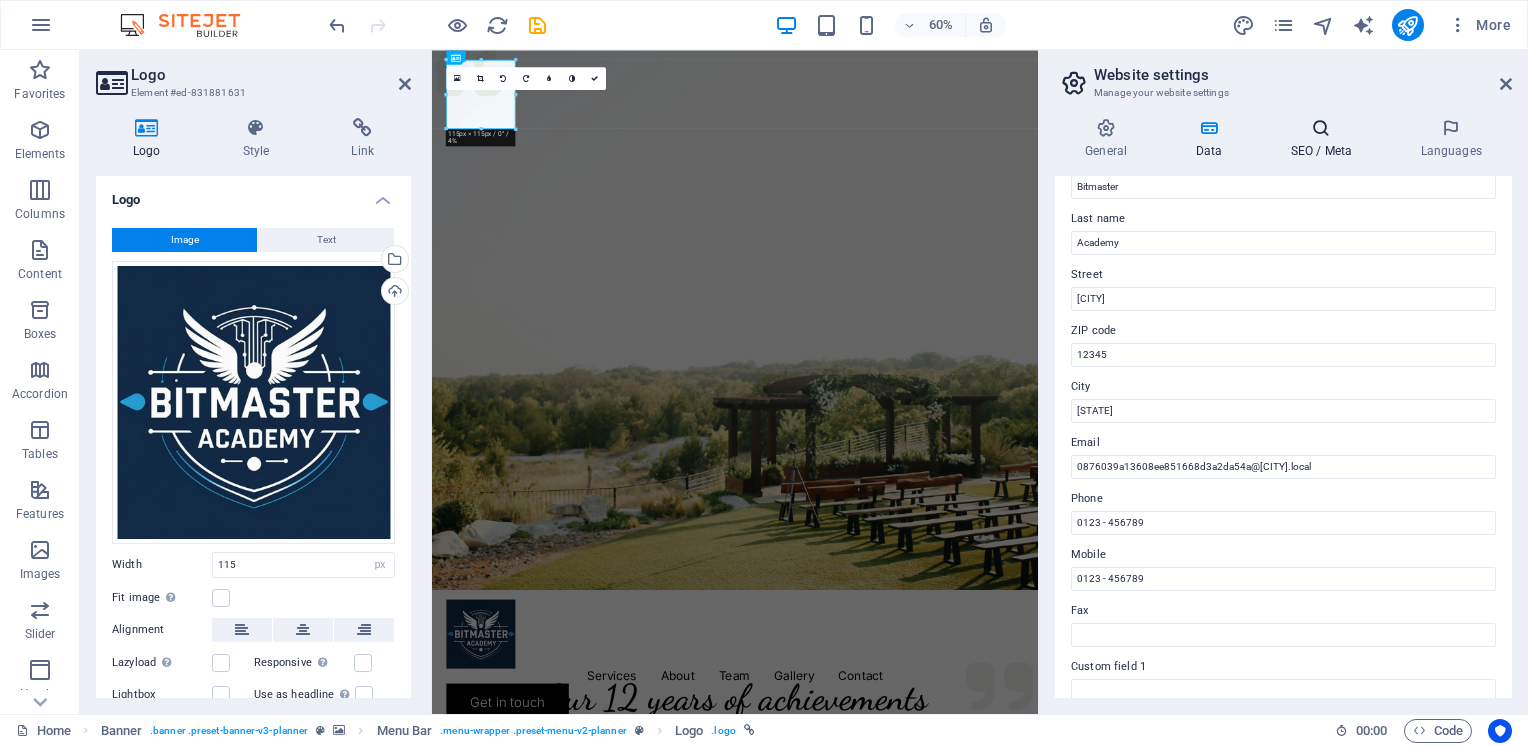 click at bounding box center (1321, 128) 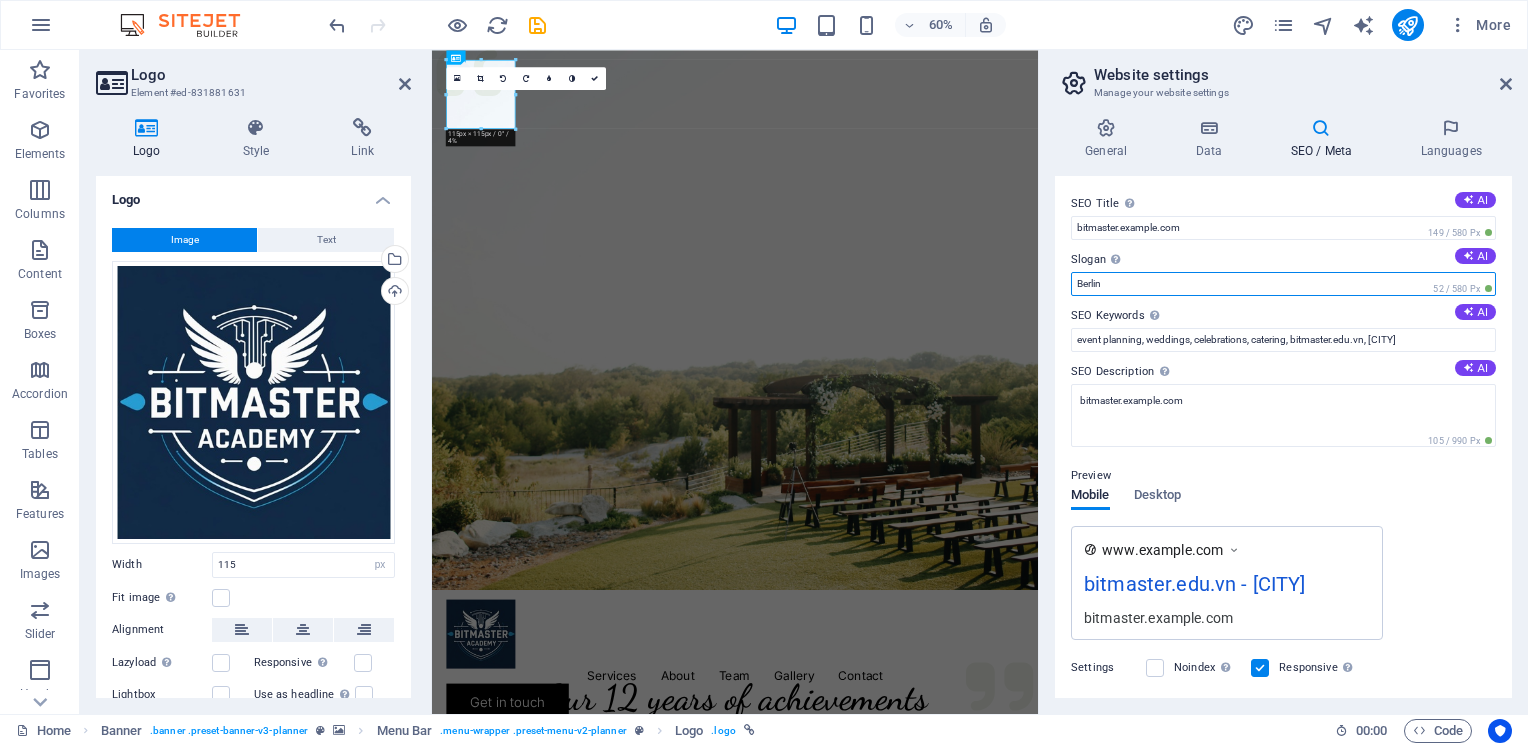 drag, startPoint x: 1138, startPoint y: 284, endPoint x: 1076, endPoint y: 284, distance: 62 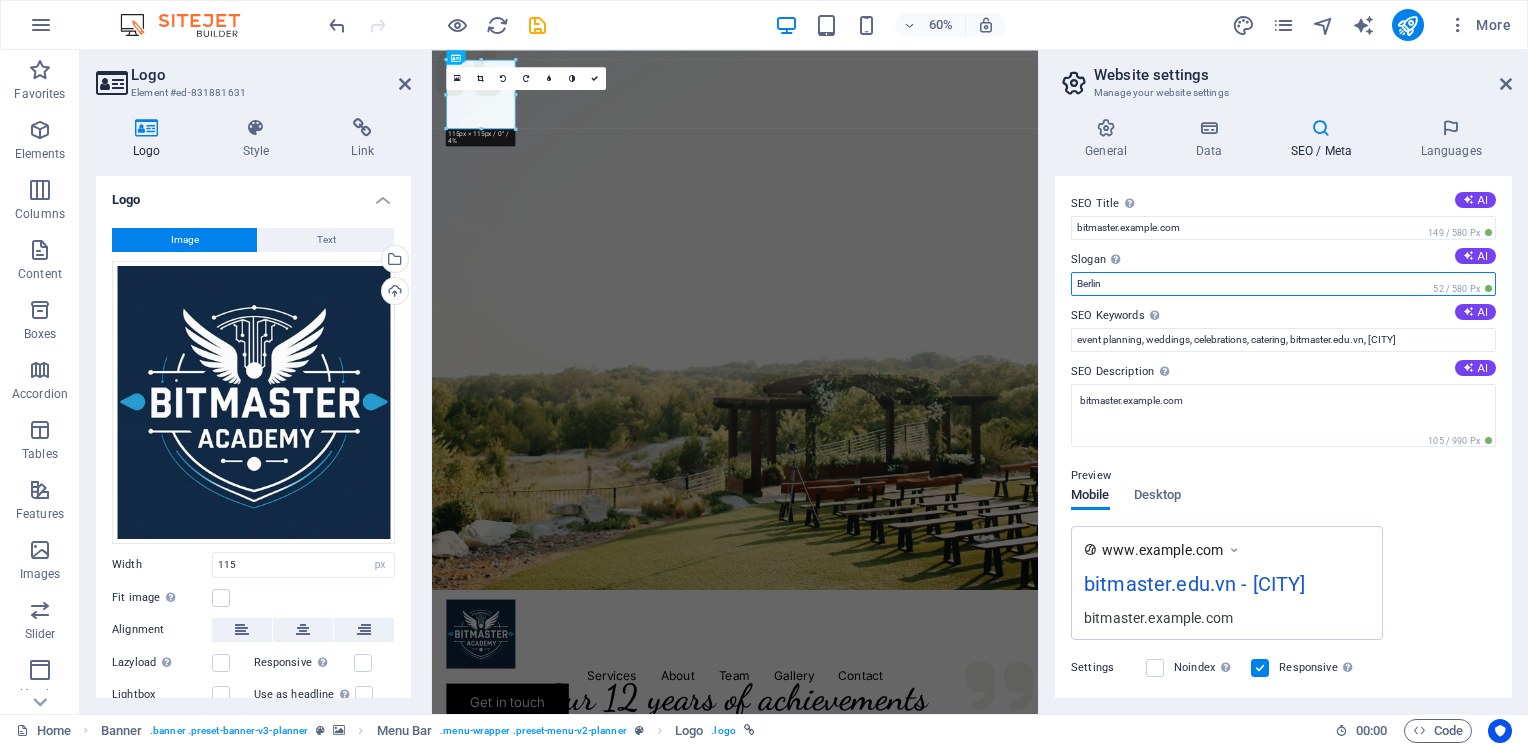 paste on "Tư duy sáng – Học thật – Làm chất" 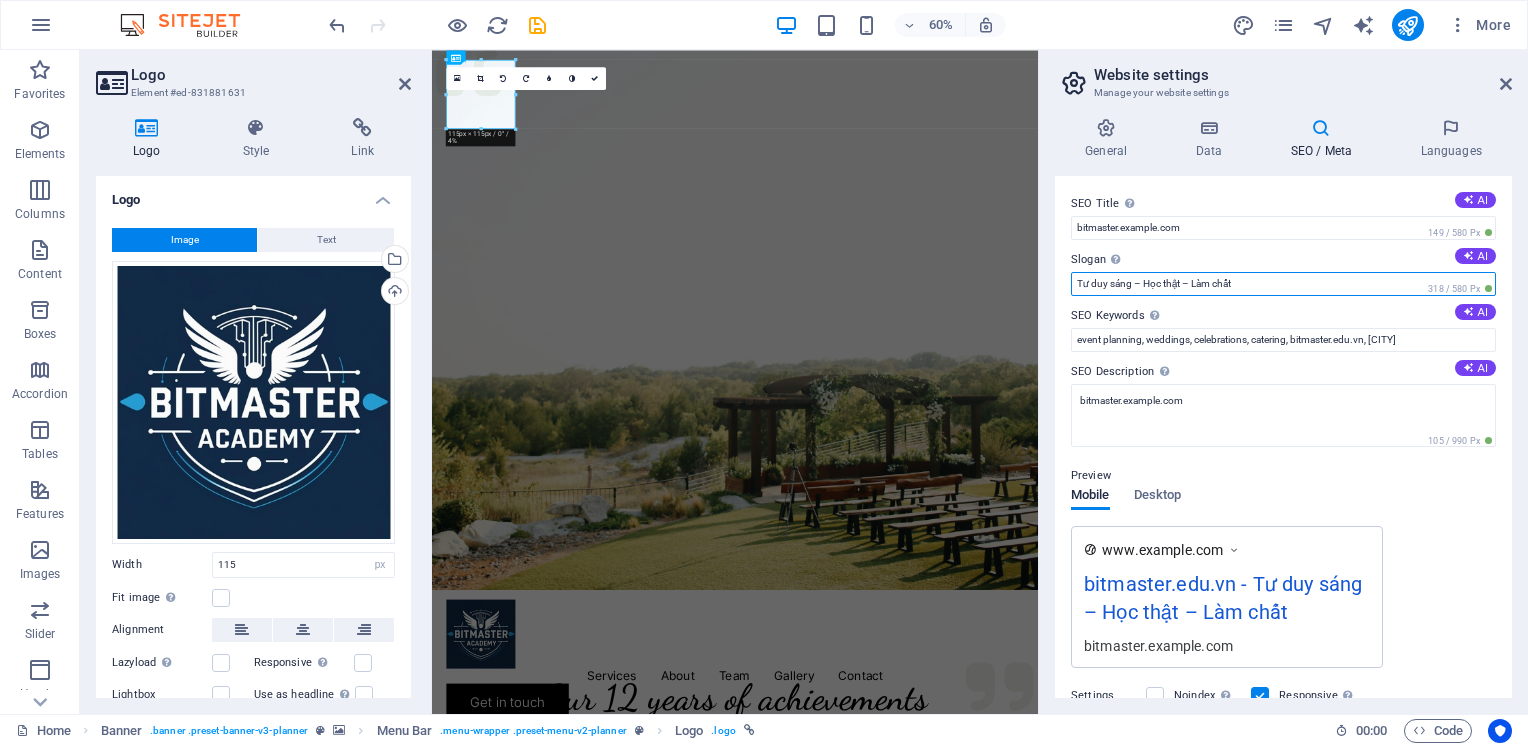 type on "Tư duy sáng – Học thật – Làm chất" 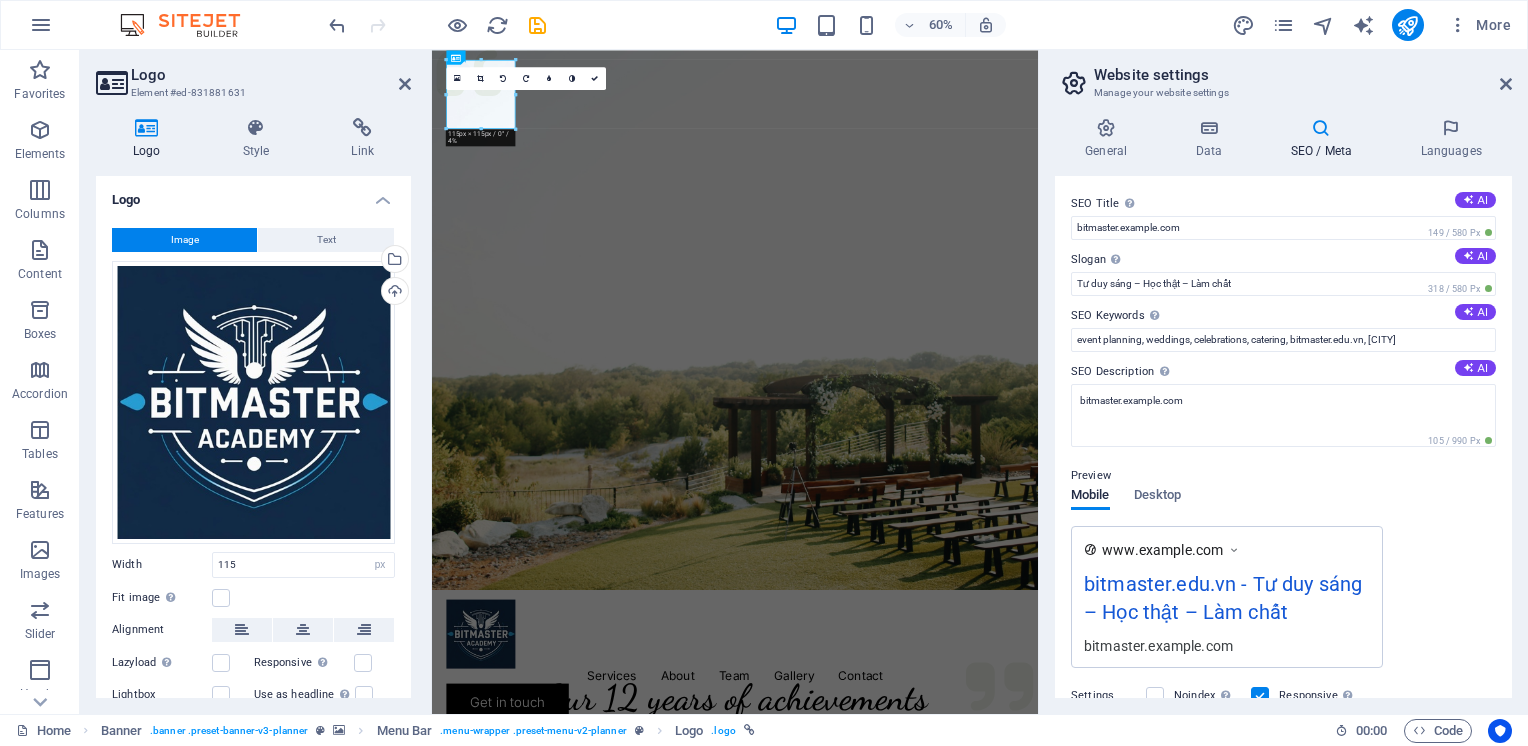 click on "SEO Keywords Comma-separated list of keywords representing your website. AI" at bounding box center [1283, 316] 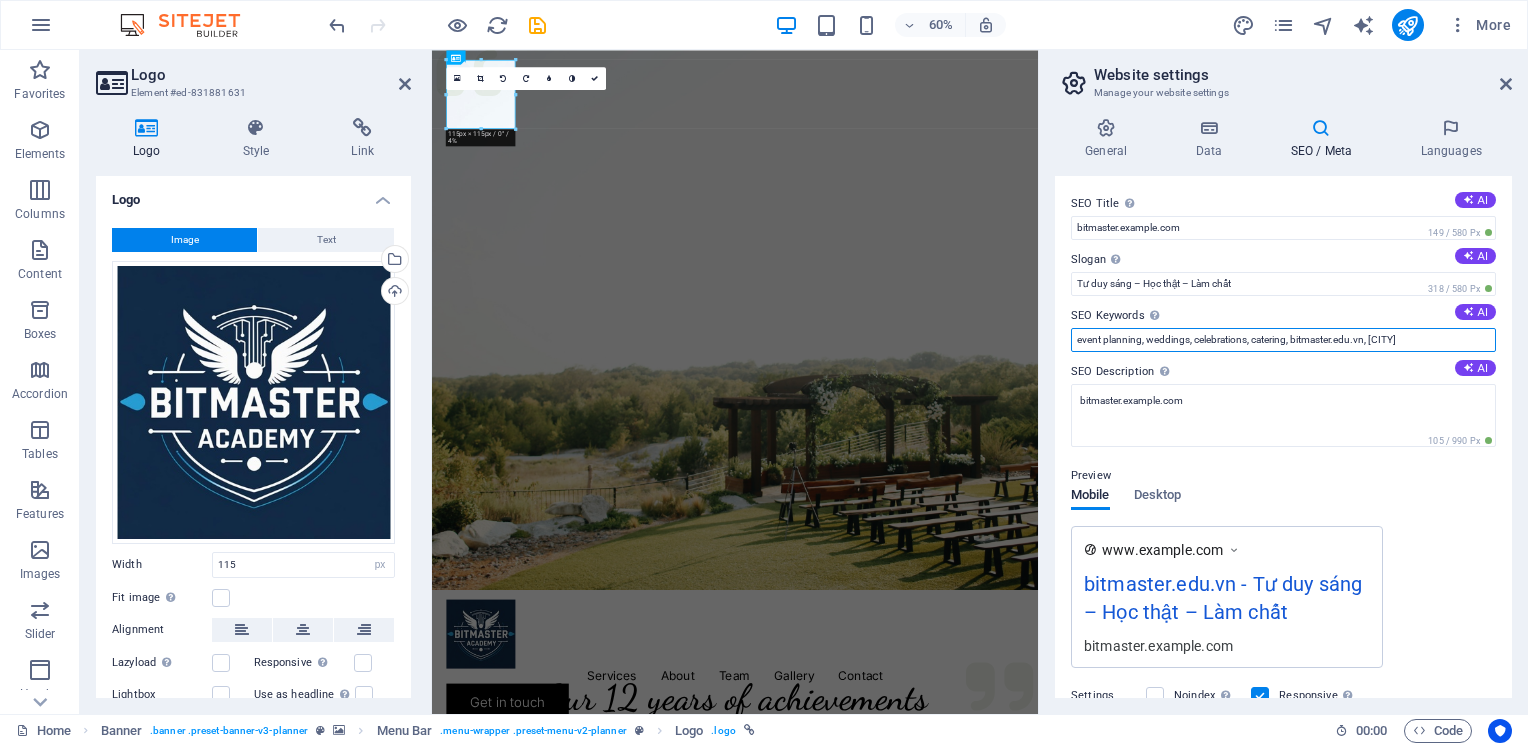 click on "event planning, weddings, celebrations, catering, bitmaster.edu.vn, Berlin" at bounding box center [1283, 340] 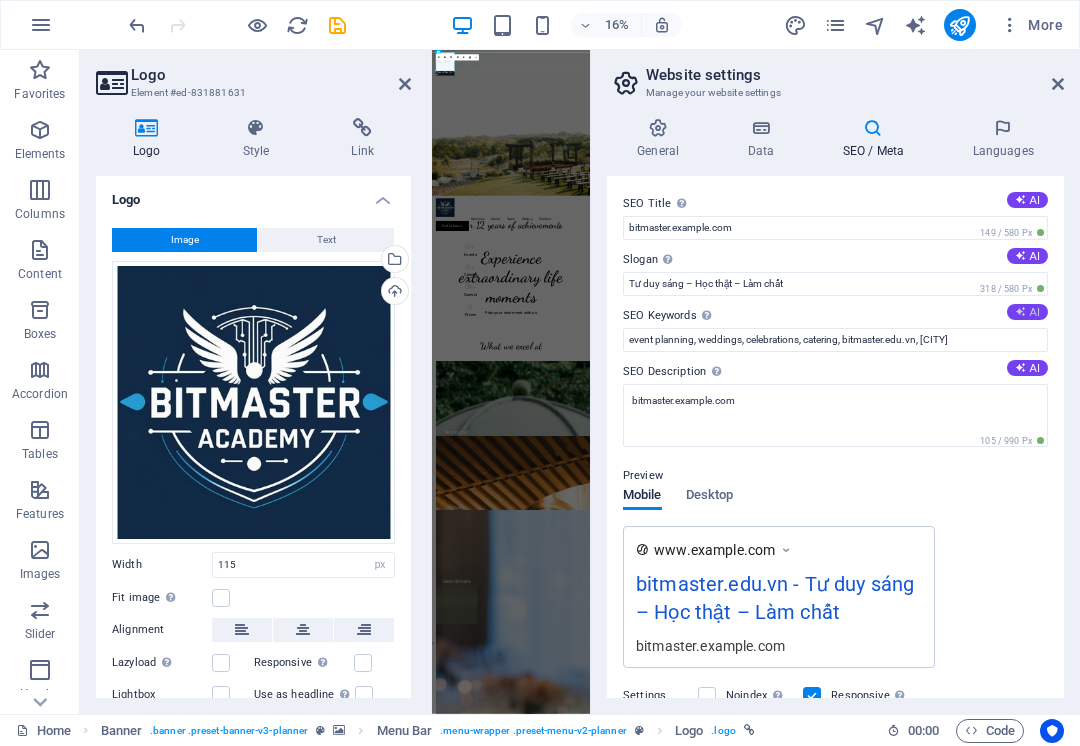 click at bounding box center (1020, 311) 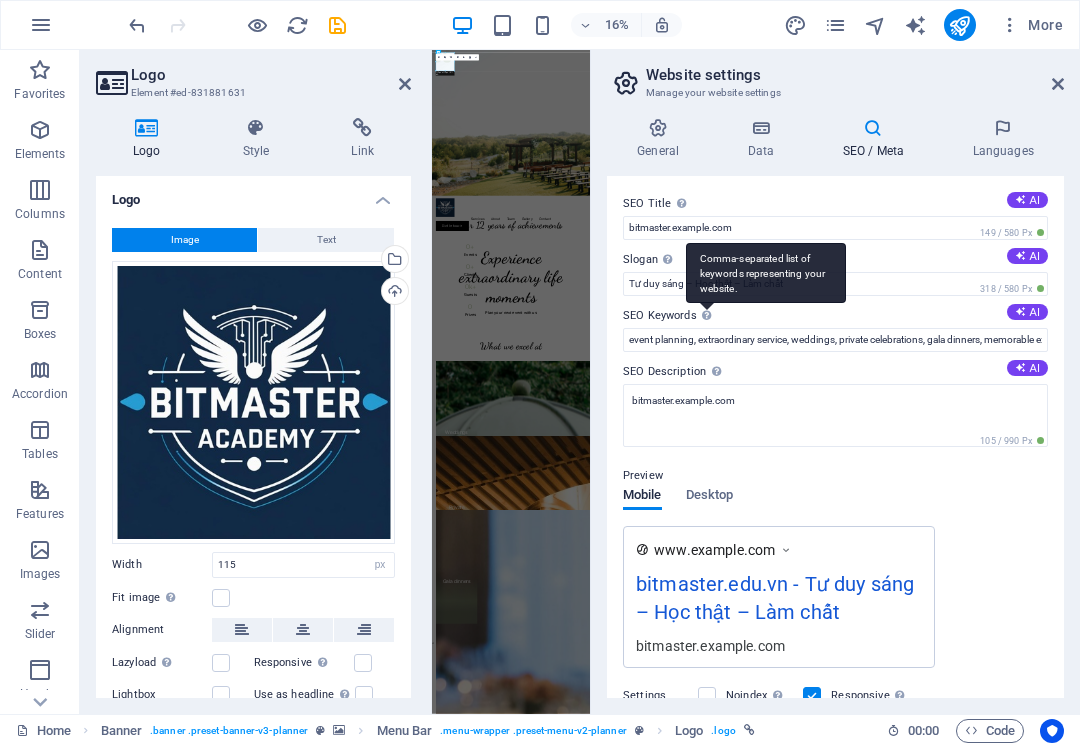 click on "Comma-separated list of keywords representing your website." at bounding box center (766, 273) 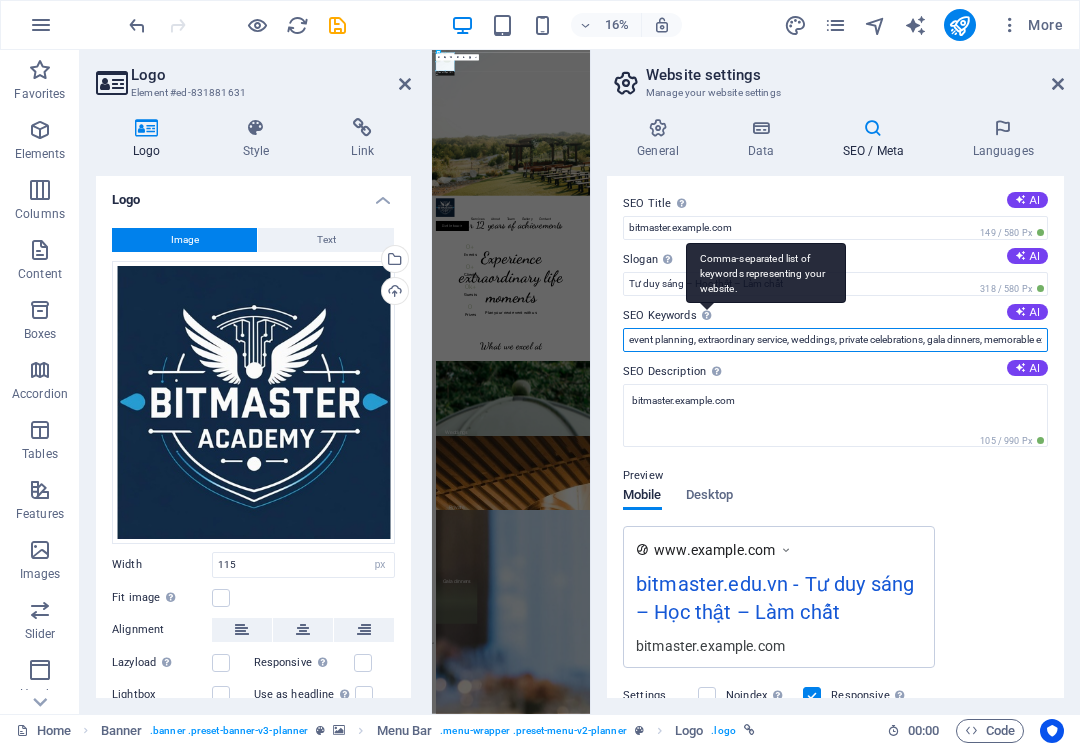 click on "event planning, extraordinary service, weddings, private celebrations, gala dinners, memorable experiences" at bounding box center (835, 340) 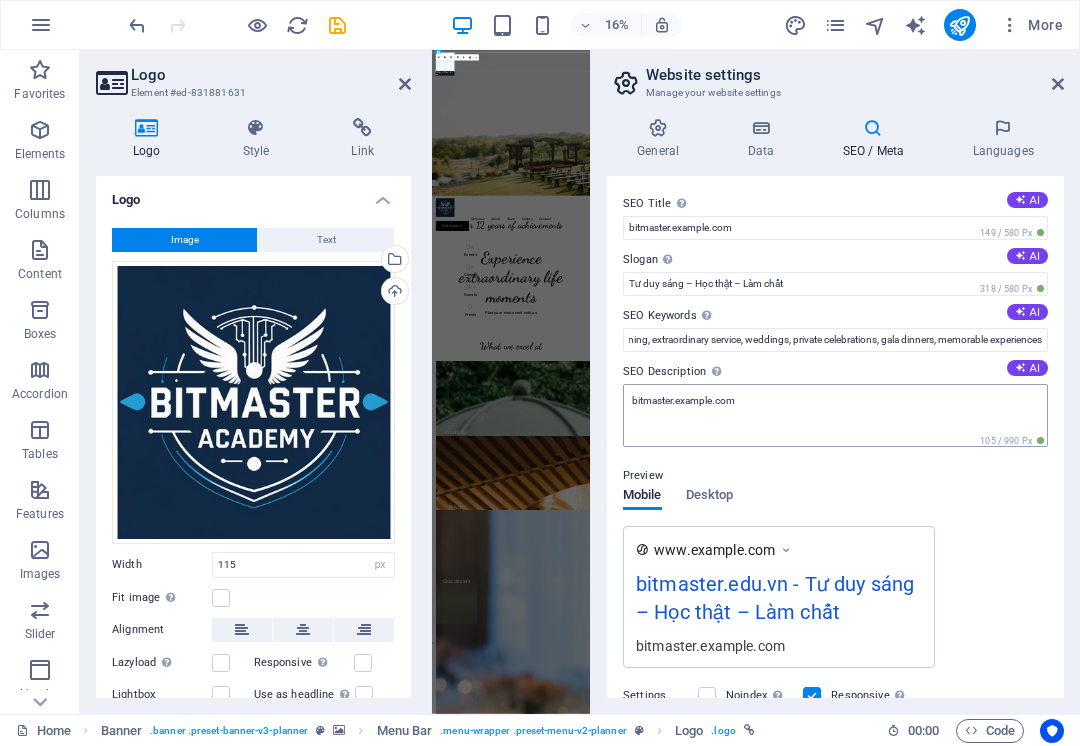 scroll, scrollTop: 0, scrollLeft: 0, axis: both 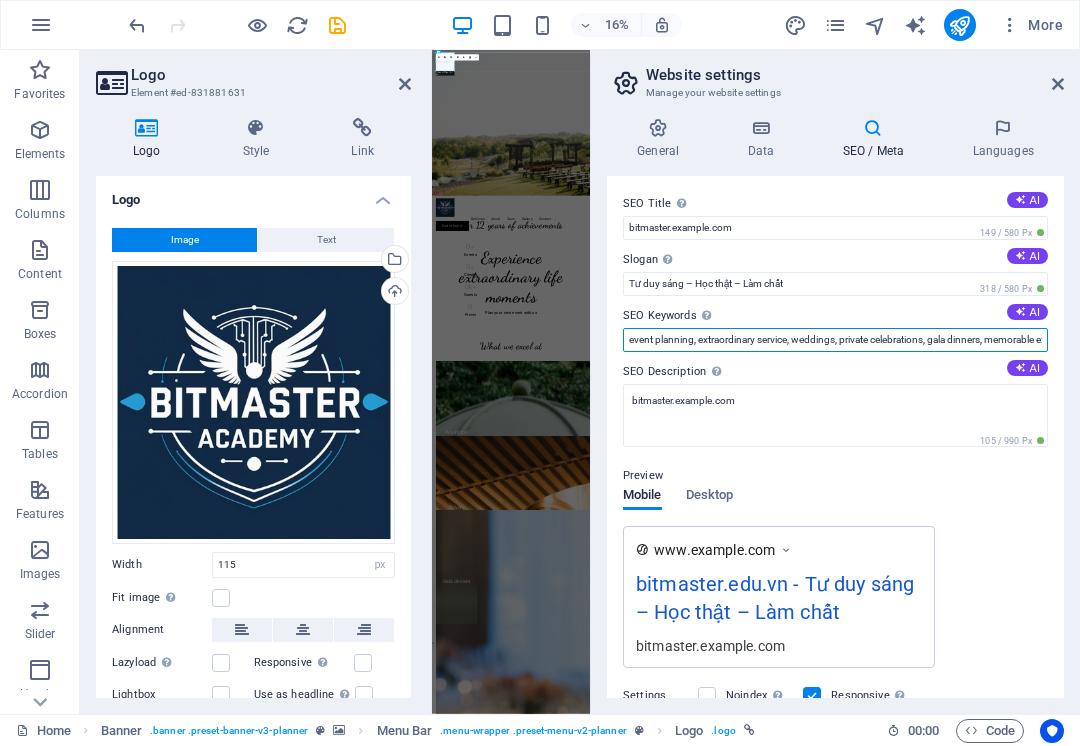 click on "event planning, extraordinary service, weddings, private celebrations, gala dinners, memorable experiences" at bounding box center (835, 340) 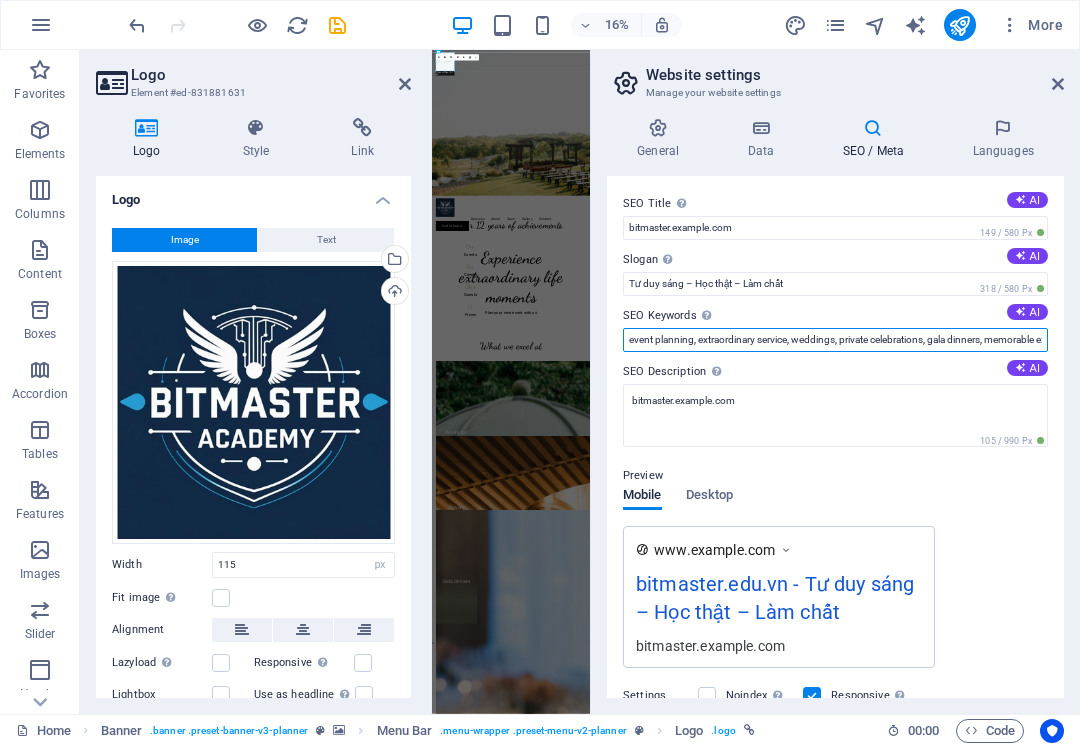 paste on "[CITY], [CITY]" 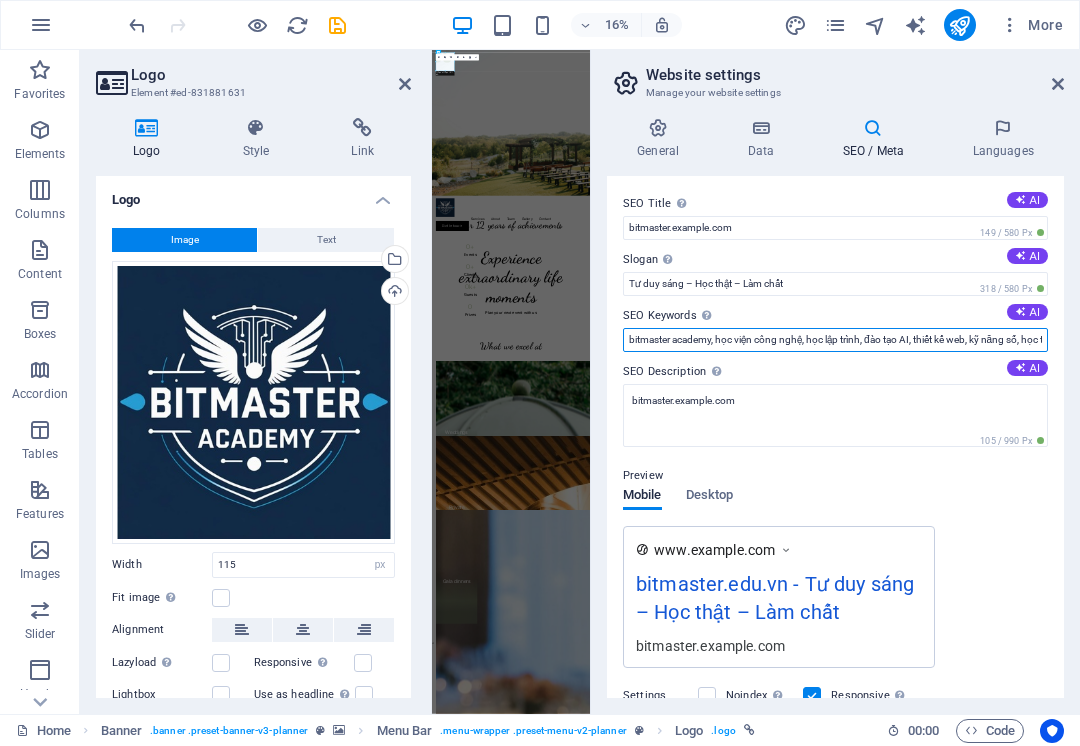 scroll, scrollTop: 0, scrollLeft: 796, axis: horizontal 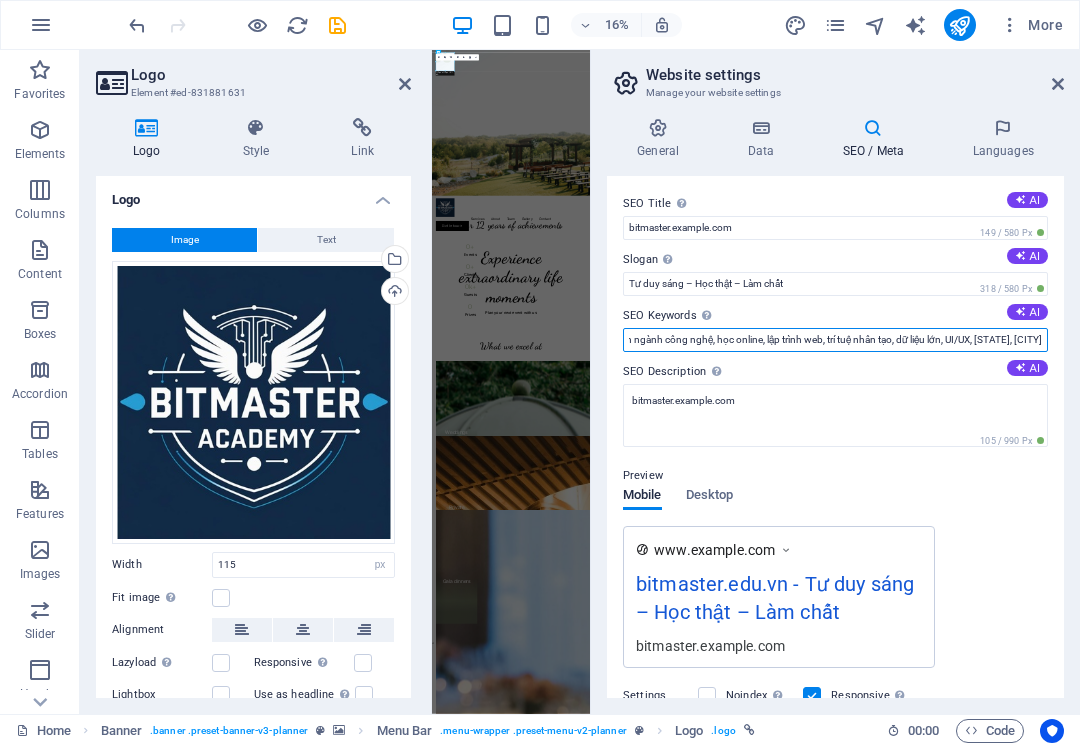 type on "[CITY], [CITY]" 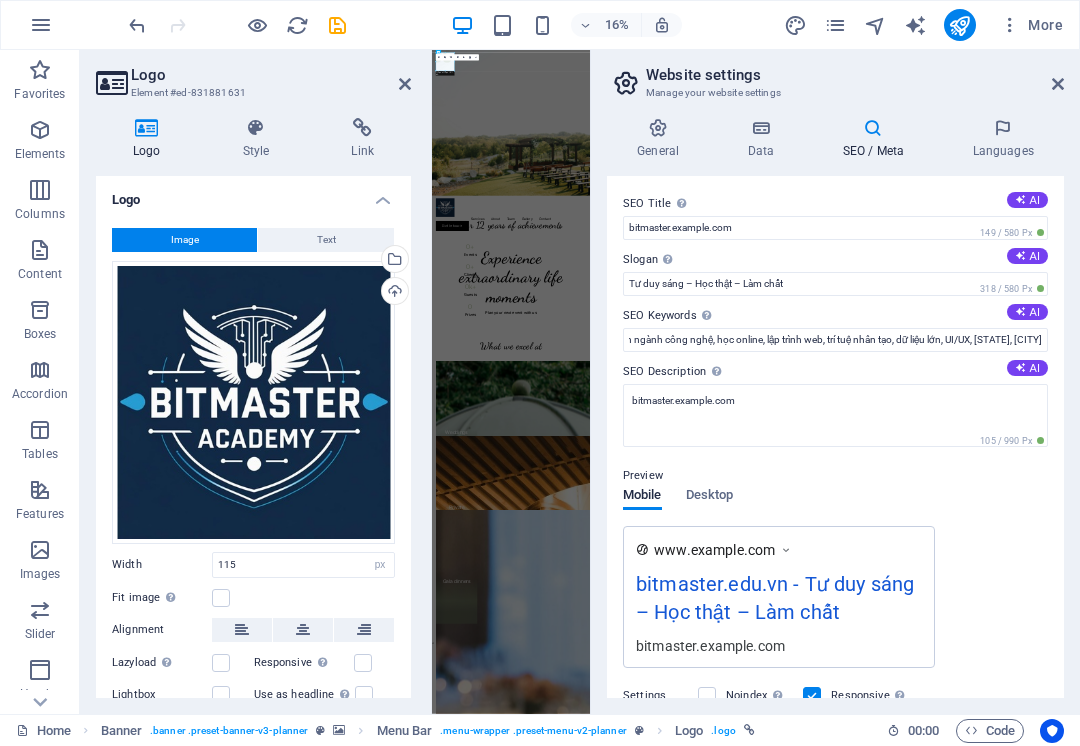 scroll, scrollTop: 0, scrollLeft: 0, axis: both 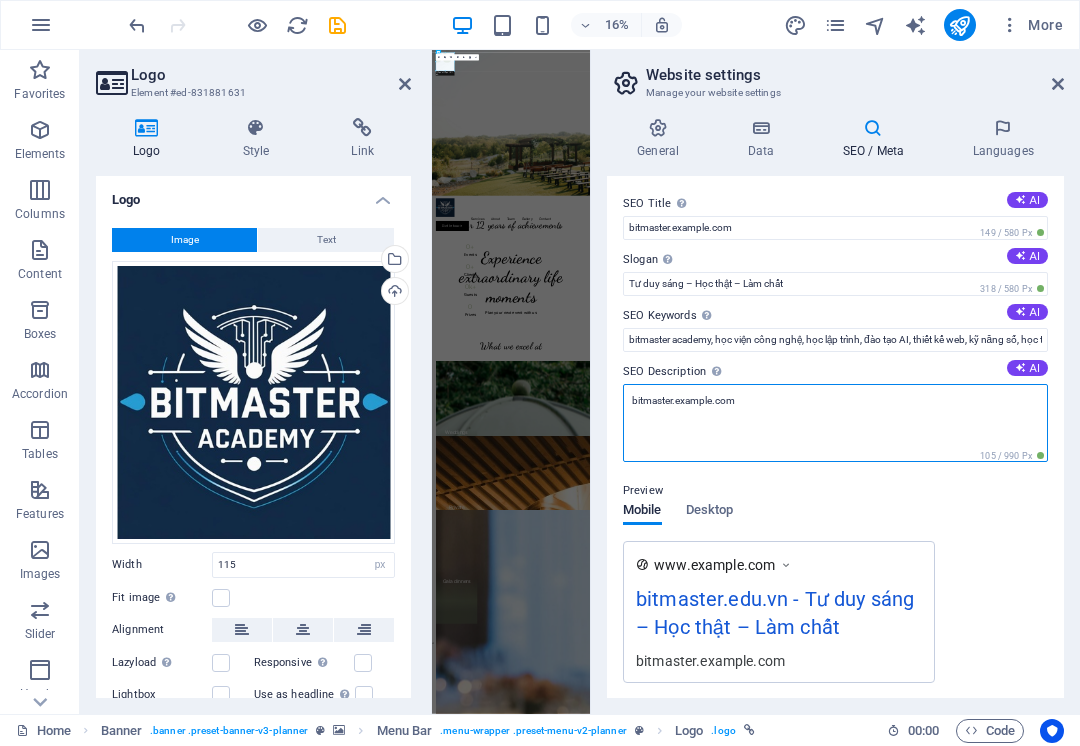 drag, startPoint x: 745, startPoint y: 402, endPoint x: 662, endPoint y: 399, distance: 83.0542 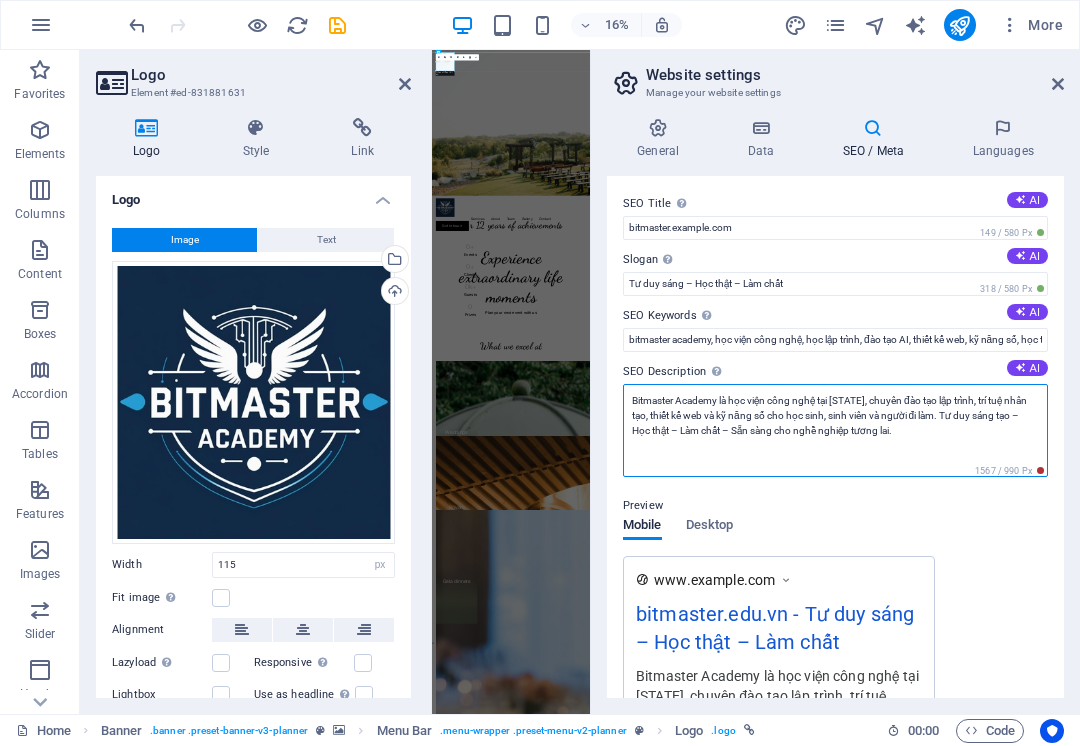 drag, startPoint x: 1367, startPoint y: 479, endPoint x: 1400, endPoint y: 2100, distance: 1621.3358 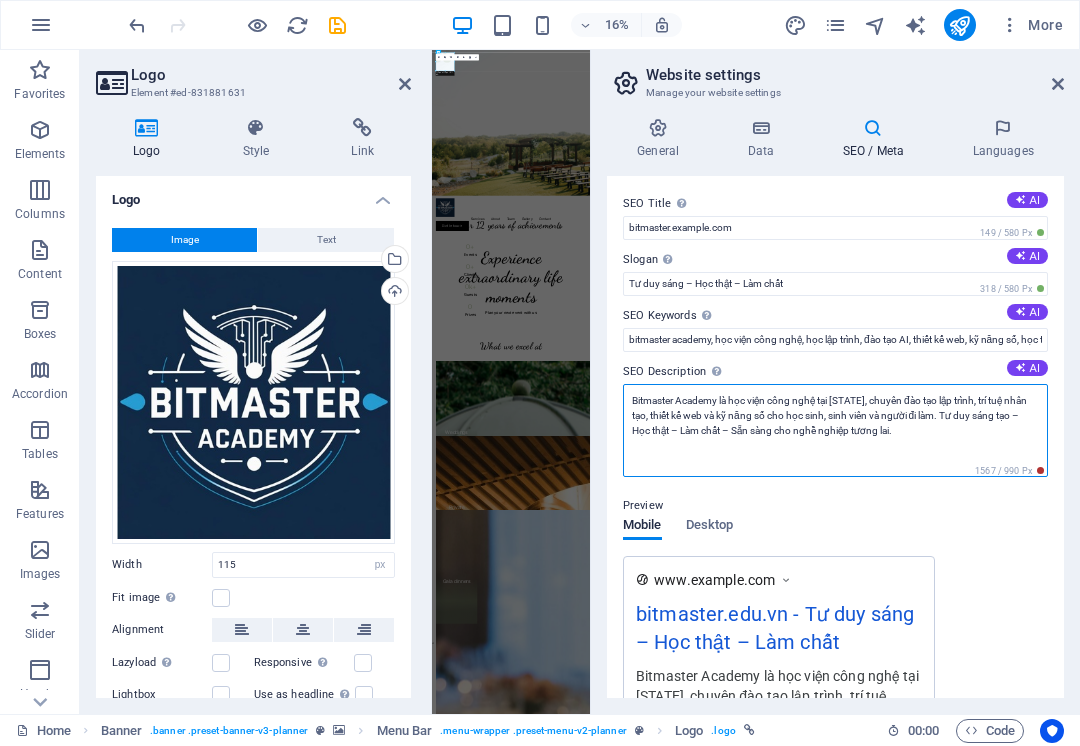 paste on "(AI), thiết kế web, UI/UX, dữ liệu lớn và kỹ năng số cho học sinh, sinh viên và người đi làm. Với triết lý “Tư duy sáng – Học thật – Làm chất”, Bitmaster giúp học viên phát triển tư duy công nghệ, làm chủ kỹ năng thực chiến và sẵn sàng cho nghề nghiệp tương lai. Học online hoặc trực tiếp tại Hạ Long với đội ngũ giảng viên giàu kinh nghiệm, giáo trình cập nhật, môi trường học tập sáng tạo và định hướng cá nhân hóa." 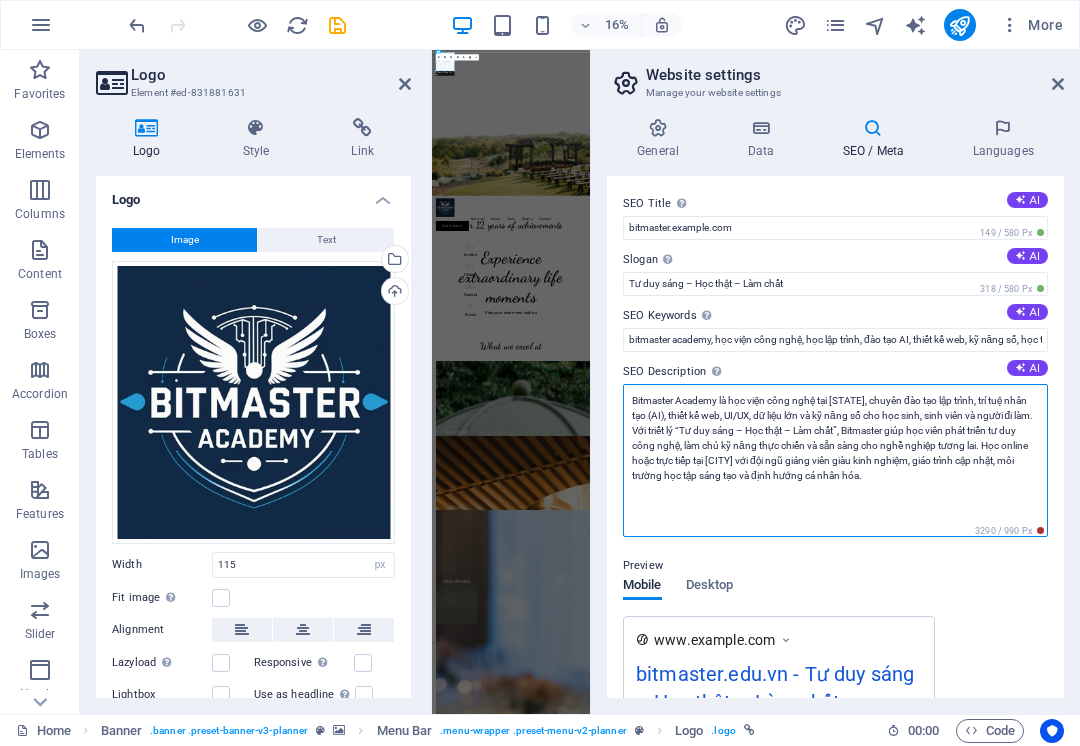 paste on "– Học viện công nghệ tại Quảng Ninh, đào tạo lập trình, AI, thiết kế web, UI/UX và kỹ năng số cho học sinh, sinh viên, người đi làm. Tư duy sáng – Học thật – Làm chất" 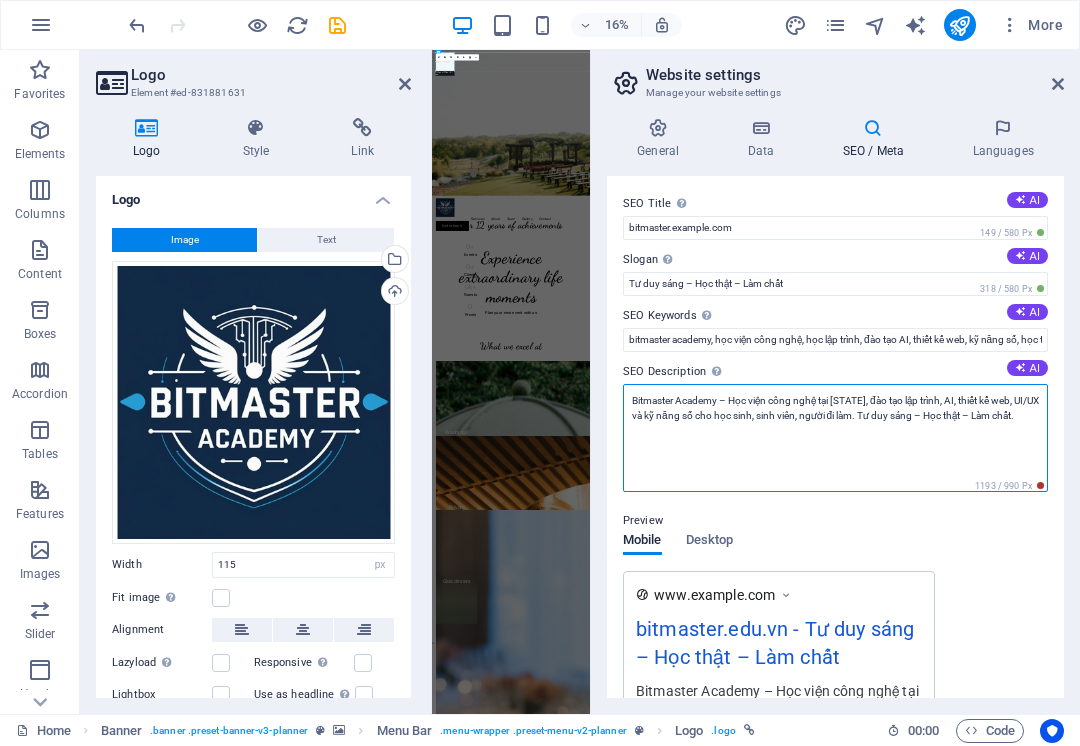 click on "Bitmaster Academy – Học viện công nghệ tại Quảng Ninh, đào tạo lập trình, AI, thiết kế web, UI/UX và kỹ năng số cho học sinh, sinh viên, người đi làm. Tư duy sáng – Học thật – Làm chất." at bounding box center (835, 438) 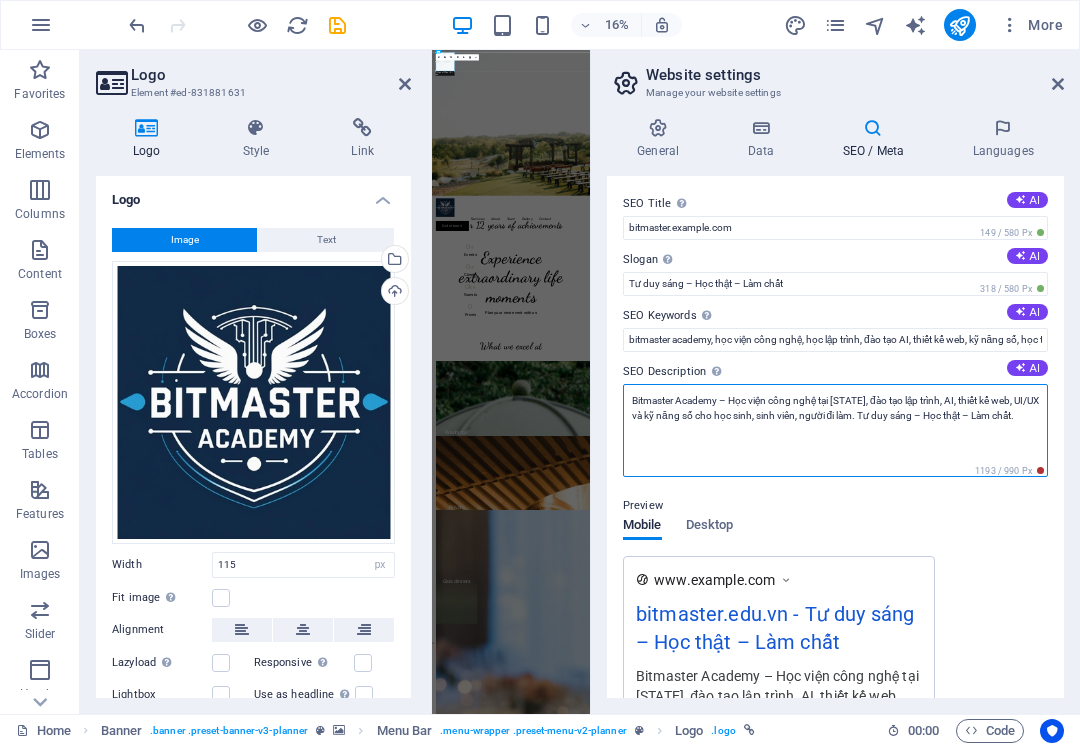 paste 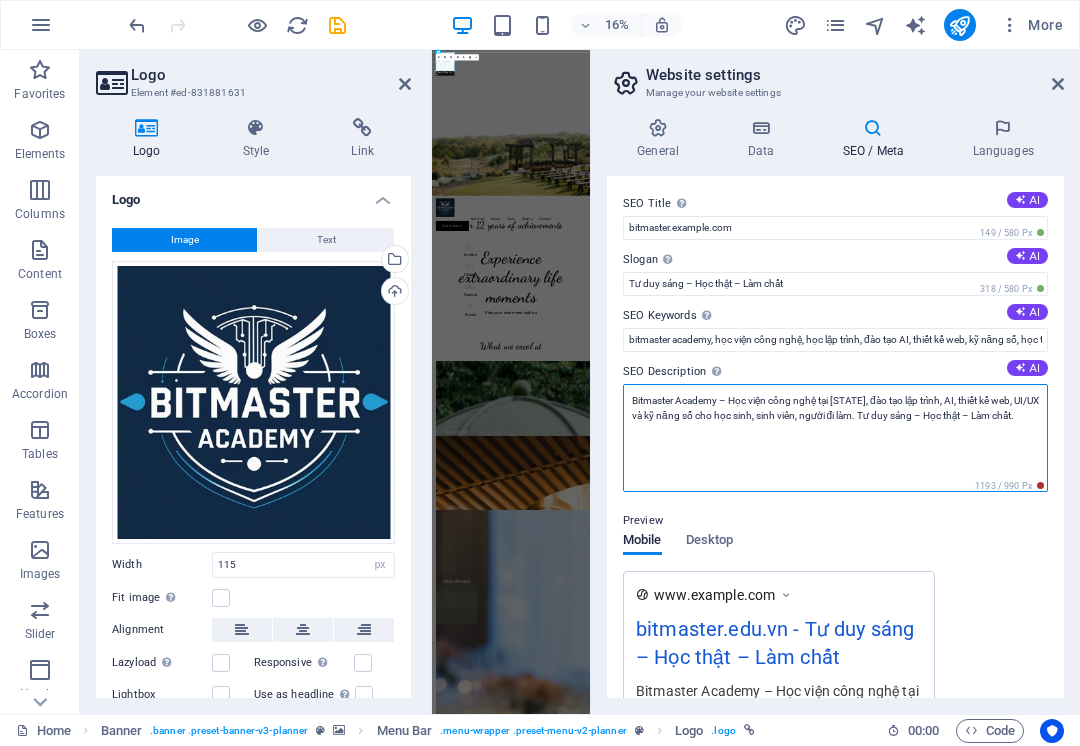 click on "Bitmaster Academy – Học viện công nghệ tại Quảng Ninh, đào tạo lập trình, AI, thiết kế web, UI/UX và kỹ năng số cho học sinh, sinh viên, người đi làm. Tư duy sáng – Học thật – Làm chất." at bounding box center [835, 438] 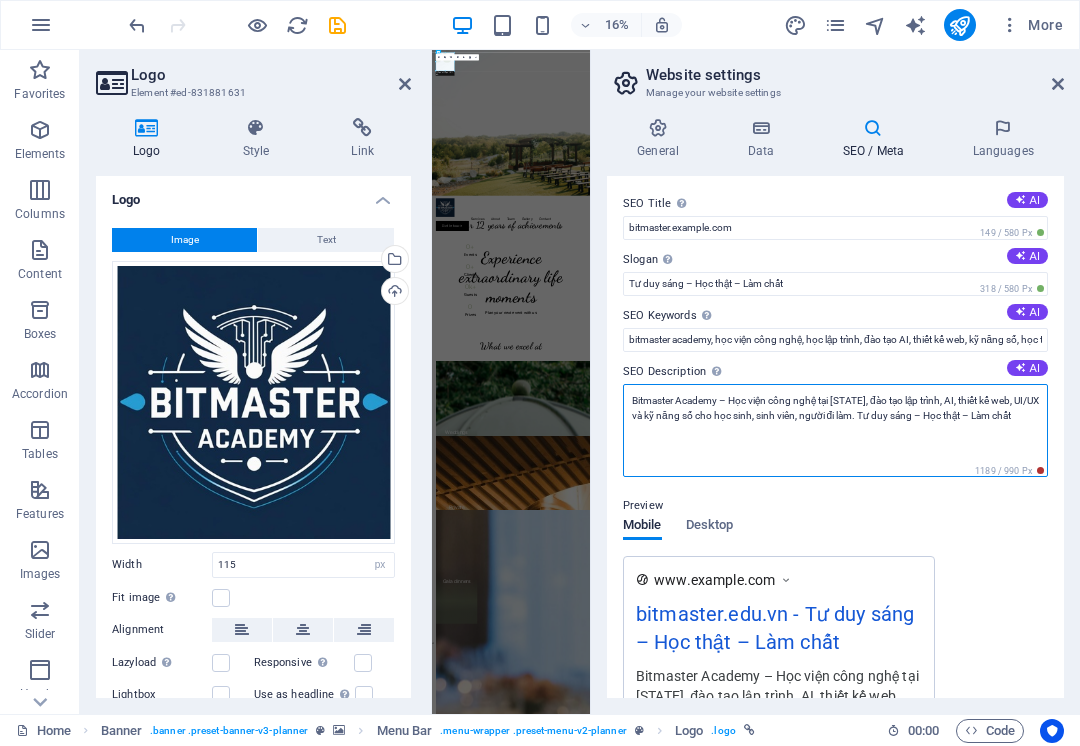 drag, startPoint x: 711, startPoint y: 430, endPoint x: 592, endPoint y: 392, distance: 124.919975 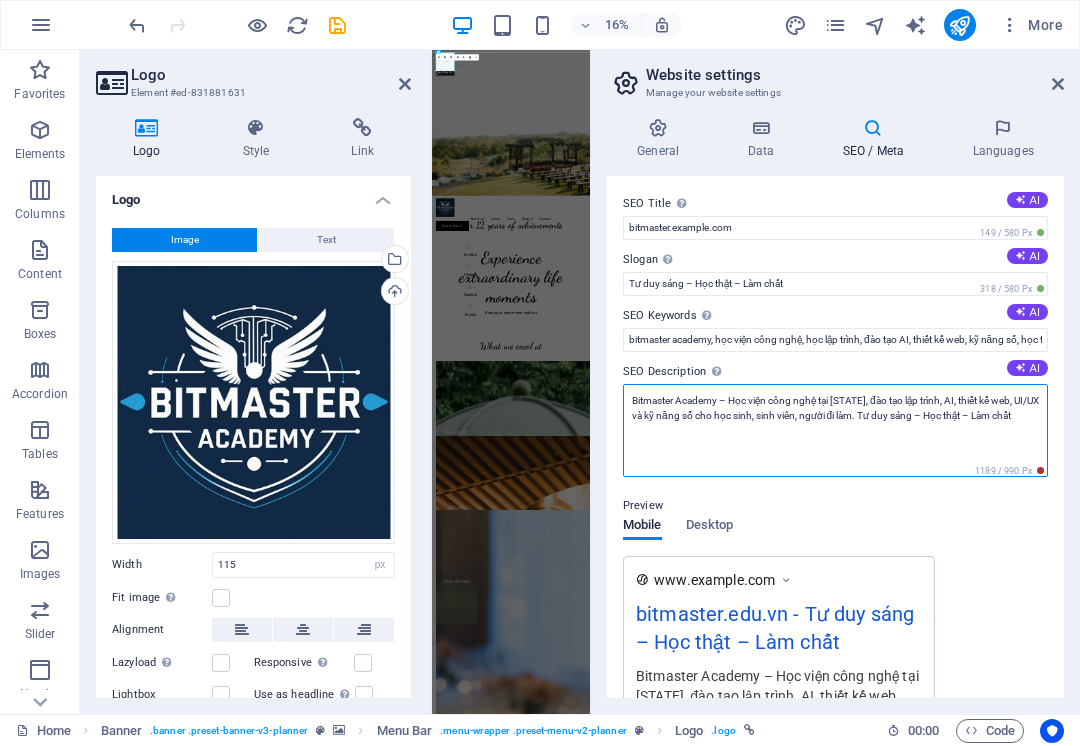 click on "Website settings Manage your website settings  General  Data  SEO / Meta  Languages Website name Bitmaster Acaddemy Logo Drag files here, click to choose files or select files from Files or our free stock photos & videos Select files from the file manager, stock photos, or upload file(s) Upload Favicon Set the favicon of your website here. A favicon is a small icon shown in the browser tab next to your website title. It helps visitors identify your website. Drag files here, click to choose files or select files from Files or our free stock photos & videos Select files from the file manager, stock photos, or upload file(s) Upload Preview Image (Open Graph) This image will be shown when the website is shared on social networks Drag files here, click to choose files or select files from Files or our free stock photos & videos Select files from the file manager, stock photos, or upload file(s) Upload Contact data for this website. This can be used everywhere on the website and will update automatically. Company 1" at bounding box center (835, 382) 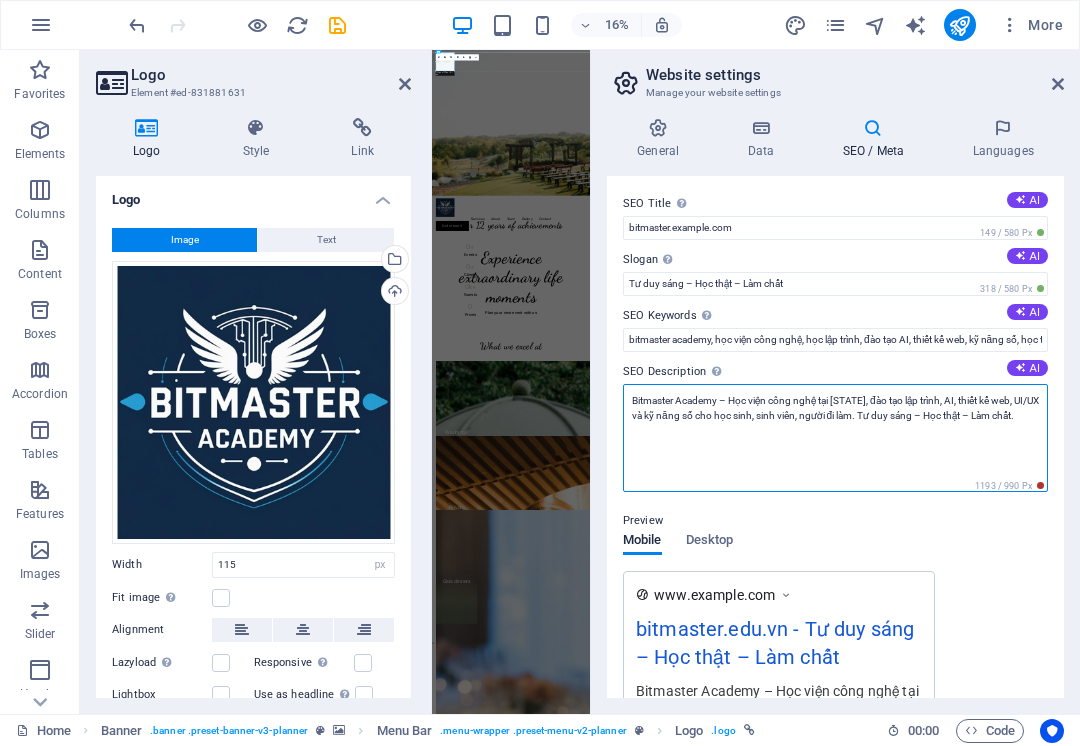 click on "Bitmaster Academy – Học viện công nghệ tại Quảng Ninh, đào tạo lập trình, AI, thiết kế web, UI/UX và kỹ năng số cho học sinh, sinh viên, người đi làm. Tư duy sáng – Học thật – Làm chất." at bounding box center [835, 438] 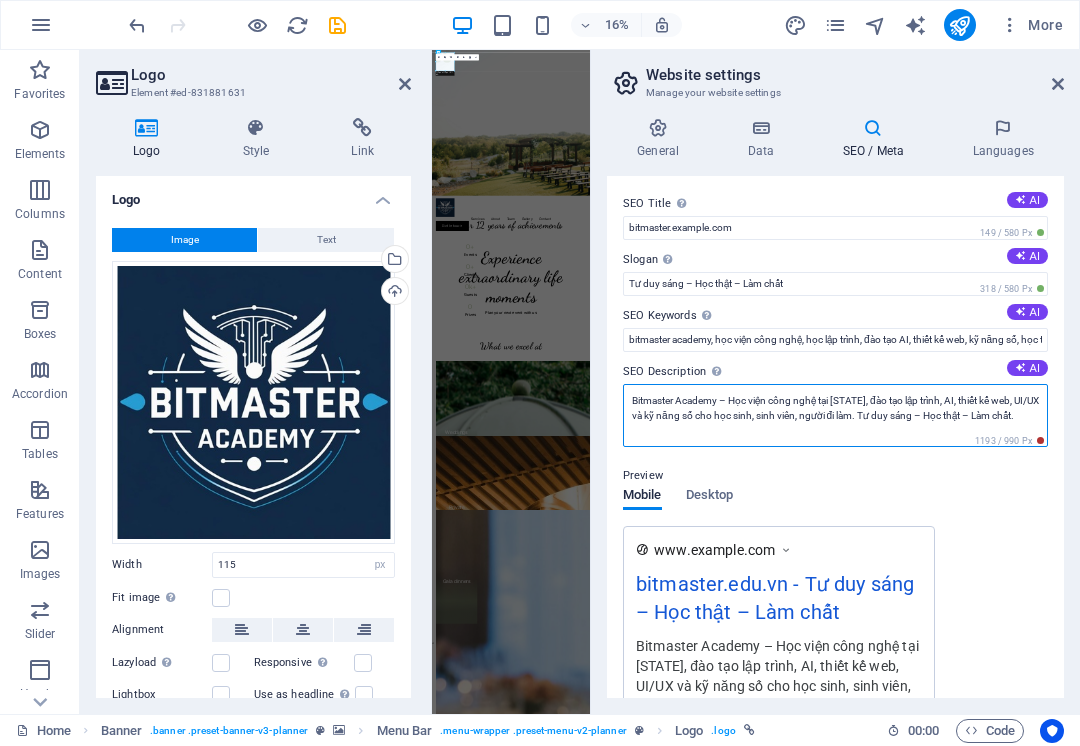 click on "Bitmaster Academy – Học viện công nghệ tại Quảng Ninh, đào tạo lập trình, AI, thiết kế web, UI/UX và kỹ năng số cho học sinh, sinh viên, người đi làm. Tư duy sáng – Học thật – Làm chất." at bounding box center [835, 415] 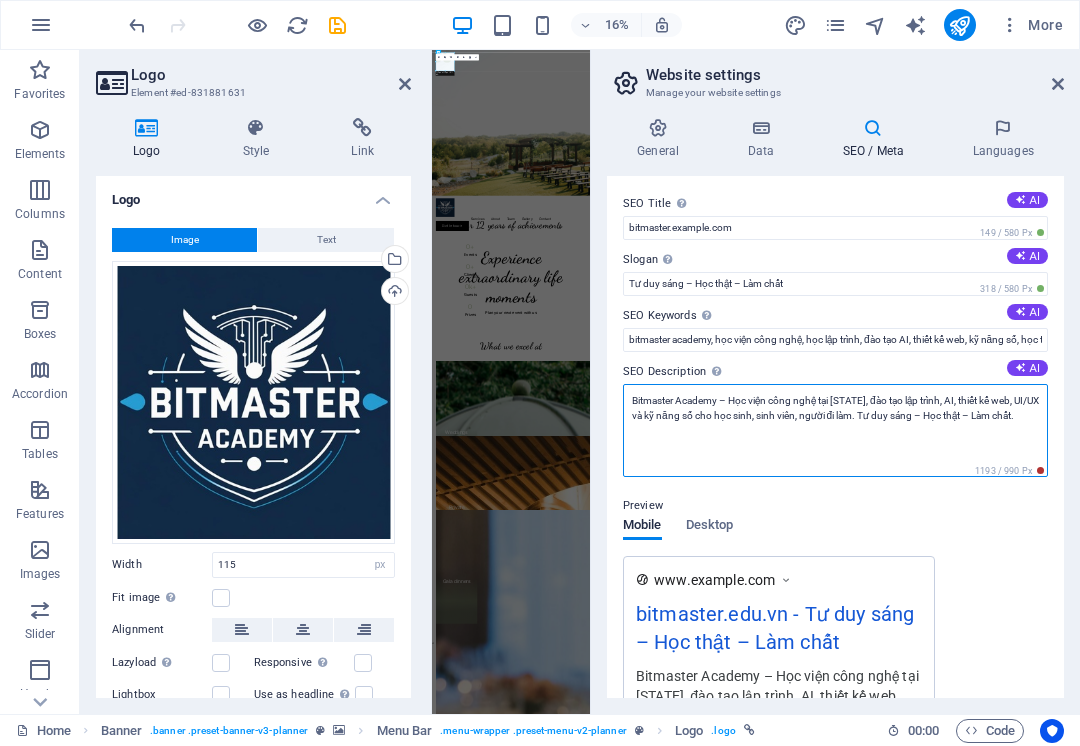 paste 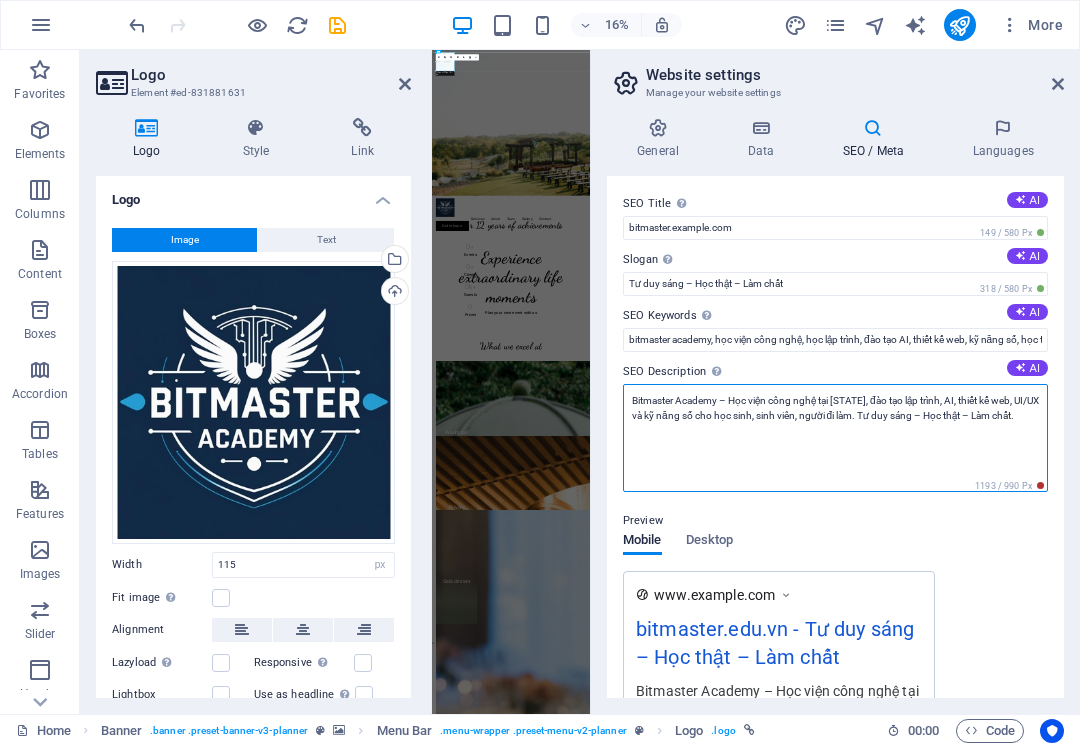 click on "Bitmaster Academy – Học viện công nghệ tại Quảng Ninh, đào tạo lập trình, AI, thiết kế web, UI/UX và kỹ năng số cho học sinh, sinh viên, người đi làm. Tư duy sáng – Học thật – Làm chất." at bounding box center [835, 438] 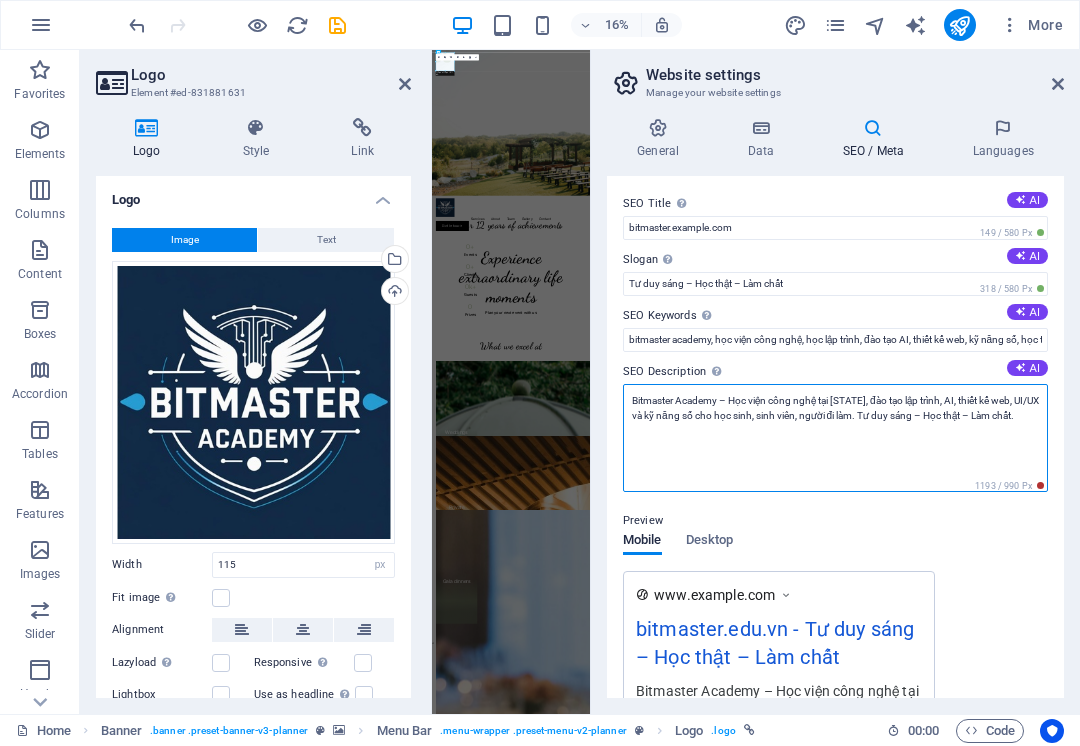 paste on "là học viện công nghệ tại Quảng Ninh, đào tạo lập trình, trí tuệ nhân tạo (AI), thiết kế web, UI/UX và kỹ năng số cho học sinh, sinh viên và" 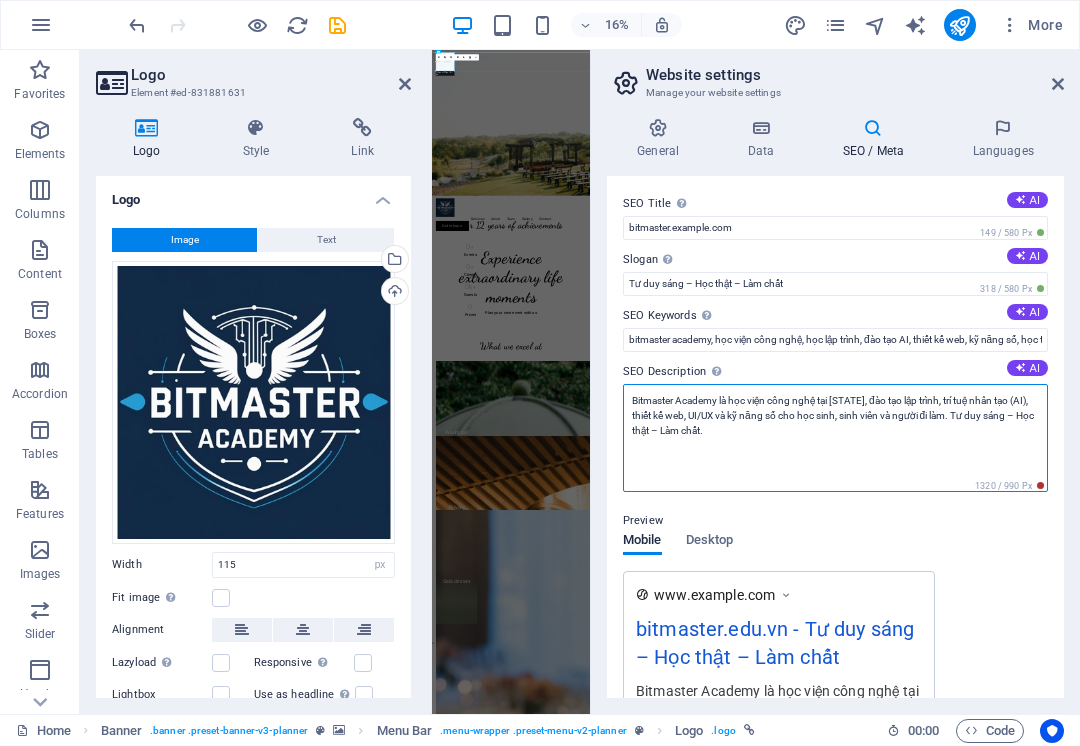 click on "Bitmaster Academy là học viện công nghệ tại [PROVINCE], đào tạo lập trình, trí tuệ nhân tạo (AI), thiết kế web, UI/UX và kỹ năng số cho học sinh, sinh viên và người đi làm. Tư duy sáng – Học thật – Làm chất." at bounding box center [835, 438] 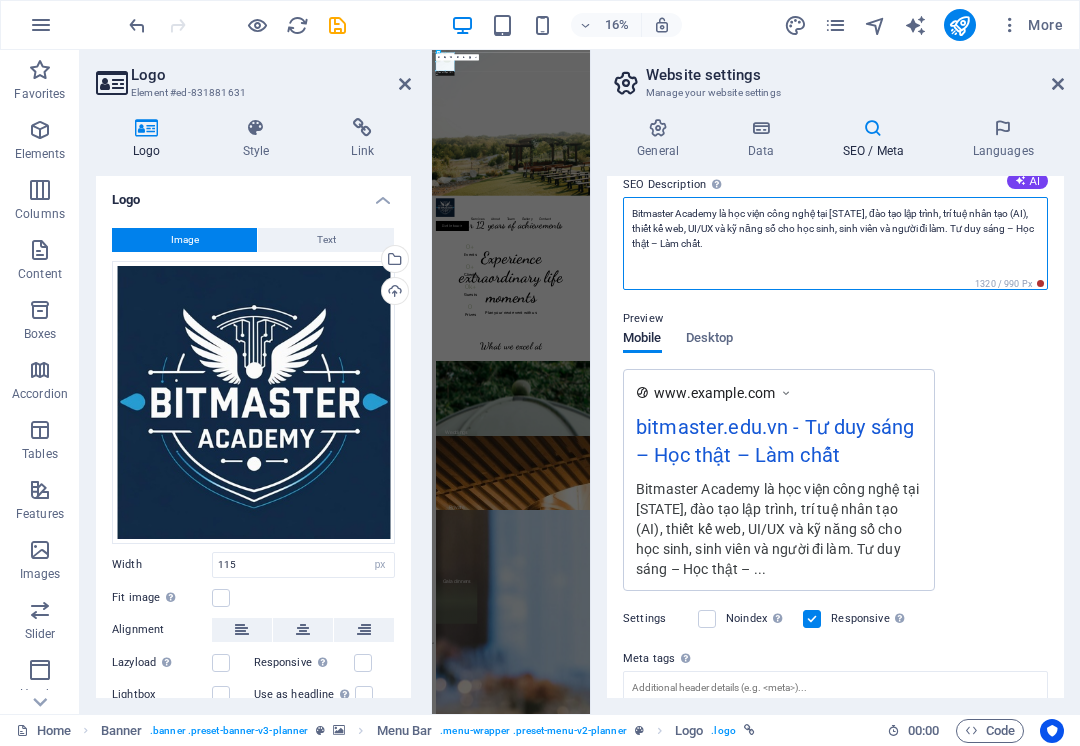 scroll, scrollTop: 300, scrollLeft: 0, axis: vertical 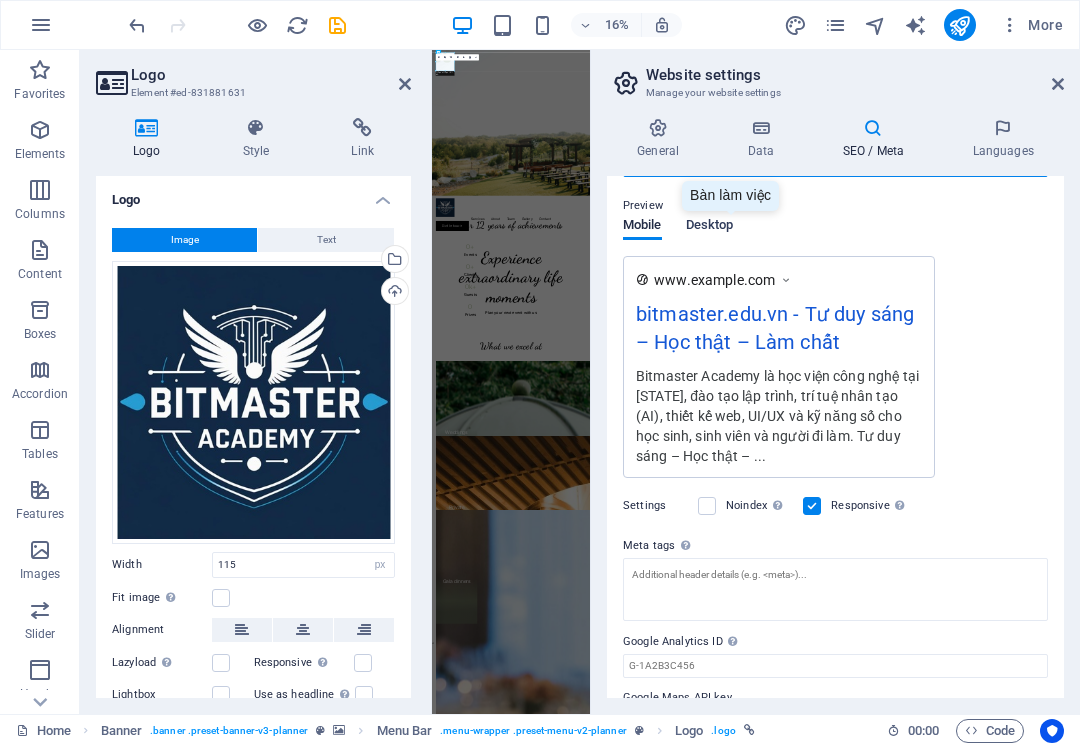 type on "Bitmaster Academy là học viện công nghệ tại [PROVINCE], đào tạo lập trình, trí tuệ nhân tạo (AI), thiết kế web, UI/UX và kỹ năng số cho học sinh, sinh viên và người đi làm. Tư duy sáng – Học thật – Làm chất." 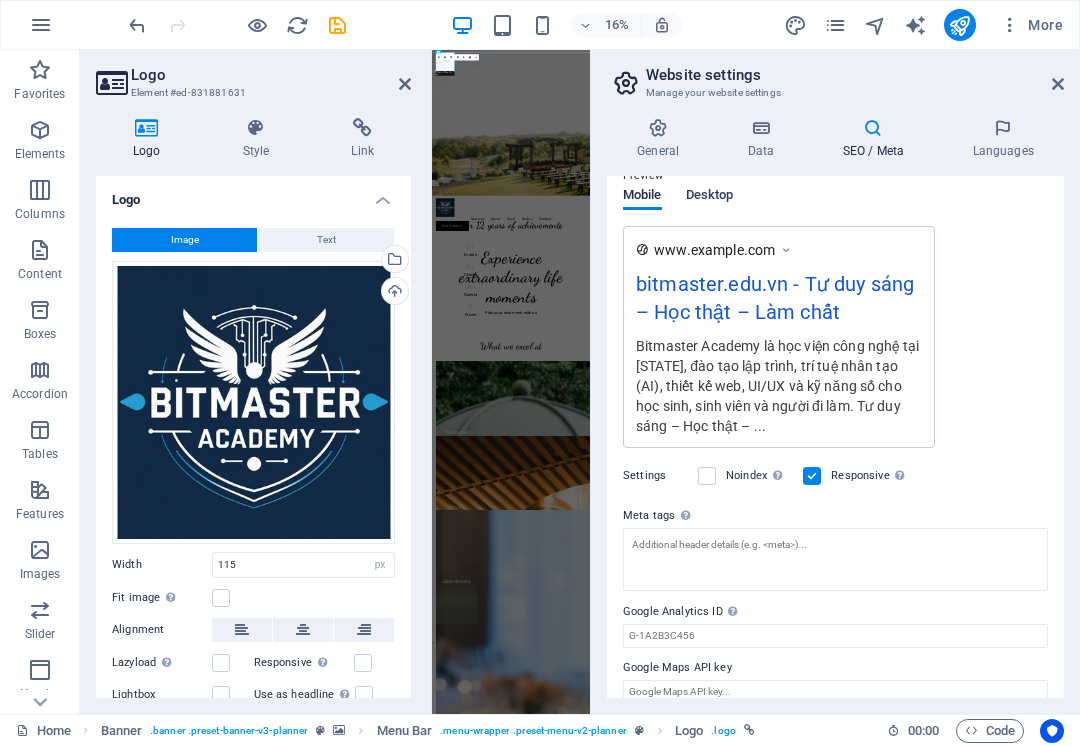 click on "Preview Mobile Desktop www.example.com bitmaster.edu.vn - Tư duy sáng – Học thật – Làm chất Bitmaster Academy là học viện công nghệ tại Quảng Ninh, đào tạo lập trình, trí tuệ nhân tạo (AI), thiết kế web, UI/UX và kỹ năng số cho học sinh, sinh viên và người đi làm. Tư duy sáng – Học thật – ..." at bounding box center [835, 298] 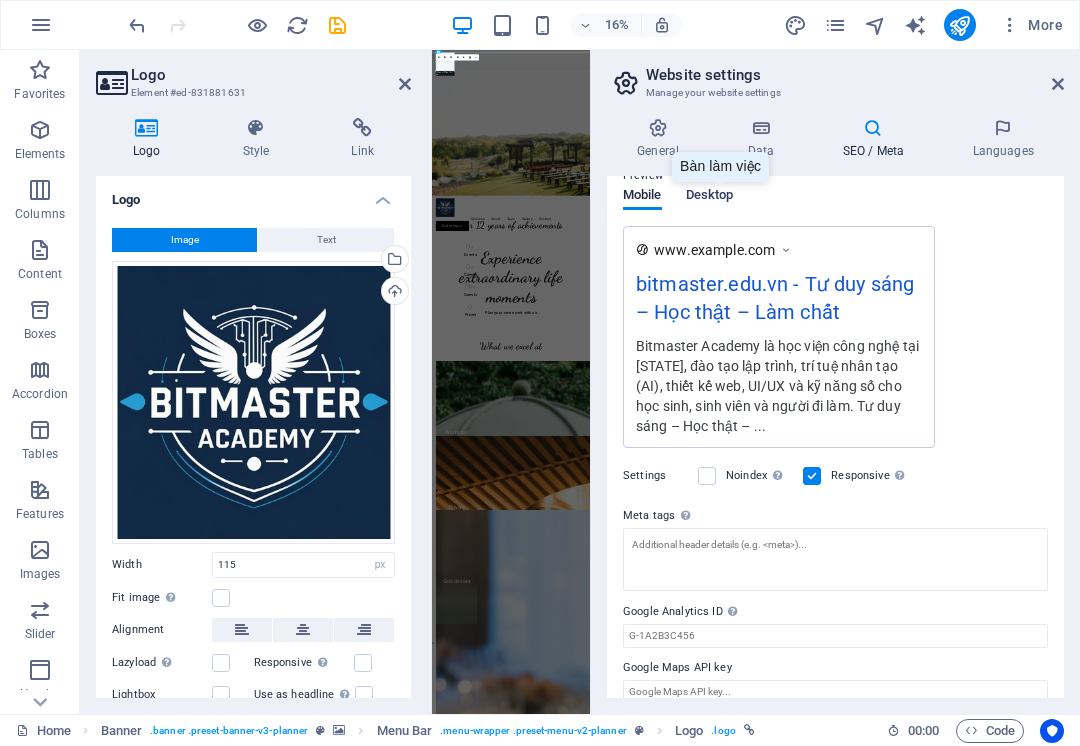 click on "Desktop" at bounding box center [710, 197] 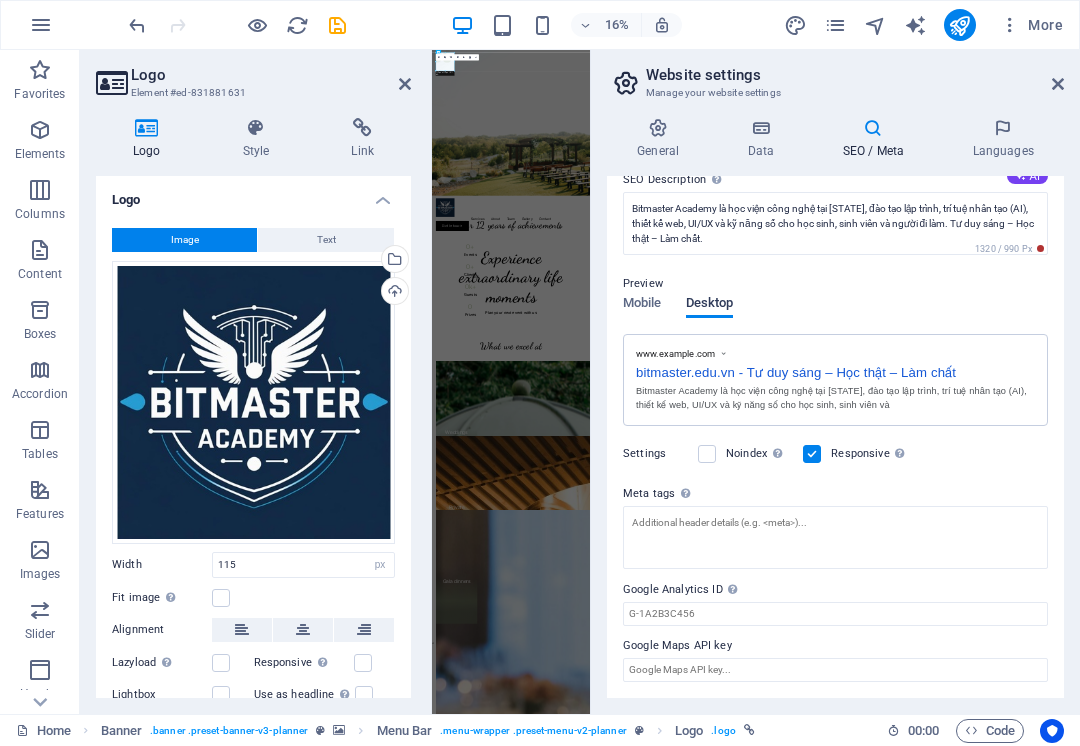scroll, scrollTop: 189, scrollLeft: 0, axis: vertical 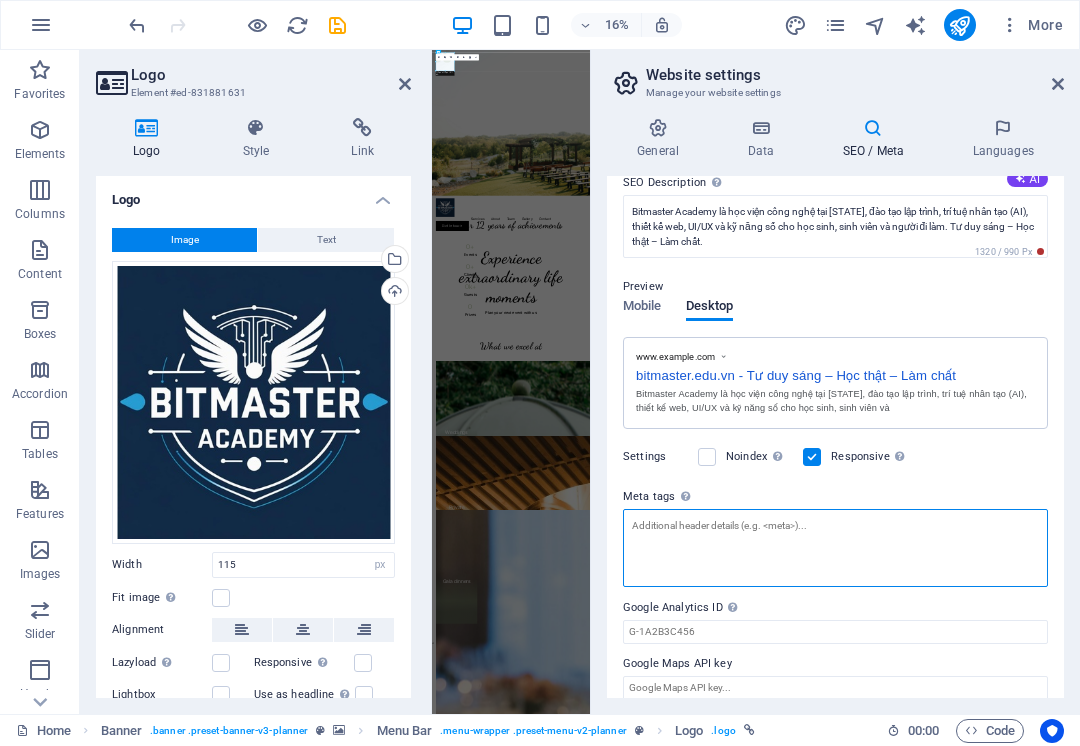 click on "Meta tags Enter HTML code here that will be placed inside the  tags of your website. Please note that your website may not function if you include code with errors." at bounding box center (835, 548) 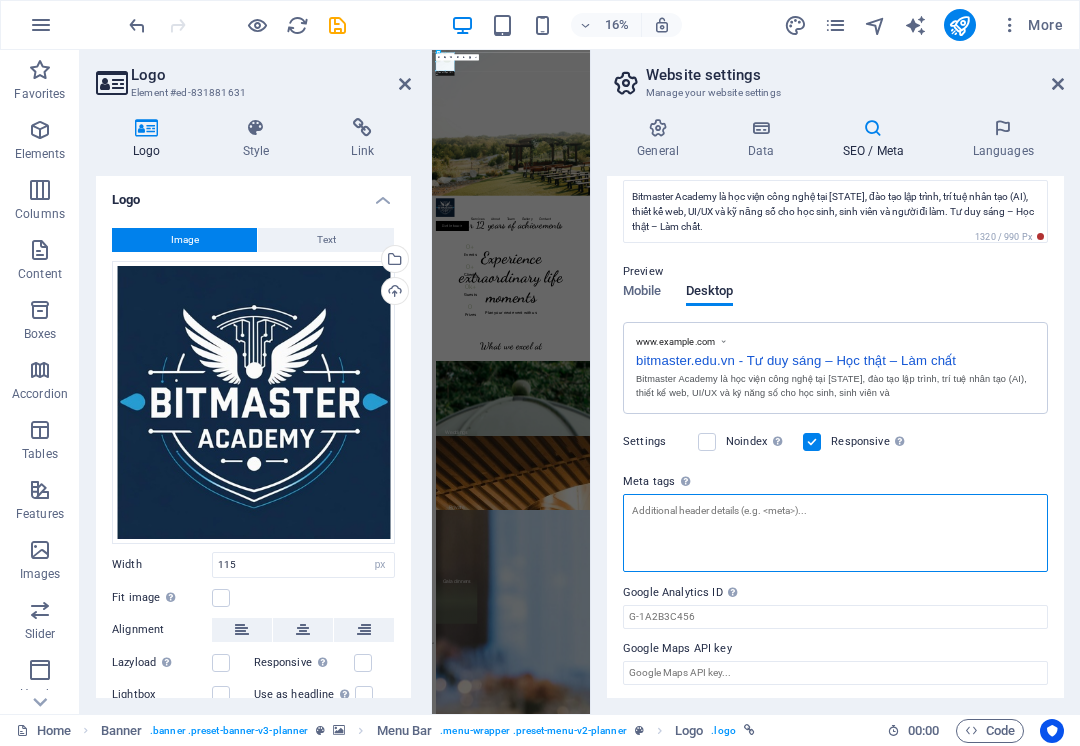 paste on "<!-- Meta Description -->
<meta name="description" content="Bitmaster Academy là học viện công nghệ tại Quảng Ninh, đào tạo lập trình, AI, thiết kế web, UI/UX và kỹ năng số cho học sinh, sinh viên và người đi làm. Tư duy sáng – Học thật – Làm chất.">
<!-- Meta Keywords -->
<meta name="keywords" content="bitmaster academy, học viện công nghệ, học lập trình, trí tuệ nhân tạo, thiết kế web, kỹ năng số, học sinh cấp 3, sinh viên, người đi làm, Quảng Ninh, Hạ Long">
<!-- Meta Author -->
<meta name="author" content="Bitmaster Academy">
<!-- Open Graph (Facebook, Zalo...) -->
<meta property="og:title" content="Bitmaster Academy – Học viện công nghệ tại Quảng Ninh">
<meta property="og:description" content="Đào tạo lập trình, AI, thiết kế web và kỹ năng số. Tư duy sáng – Học thật – Làm chất.">
<meta property="og:image" content="https://bitmaster.edu.vn/assets/images/og-image.jpg">
<meta property="..." 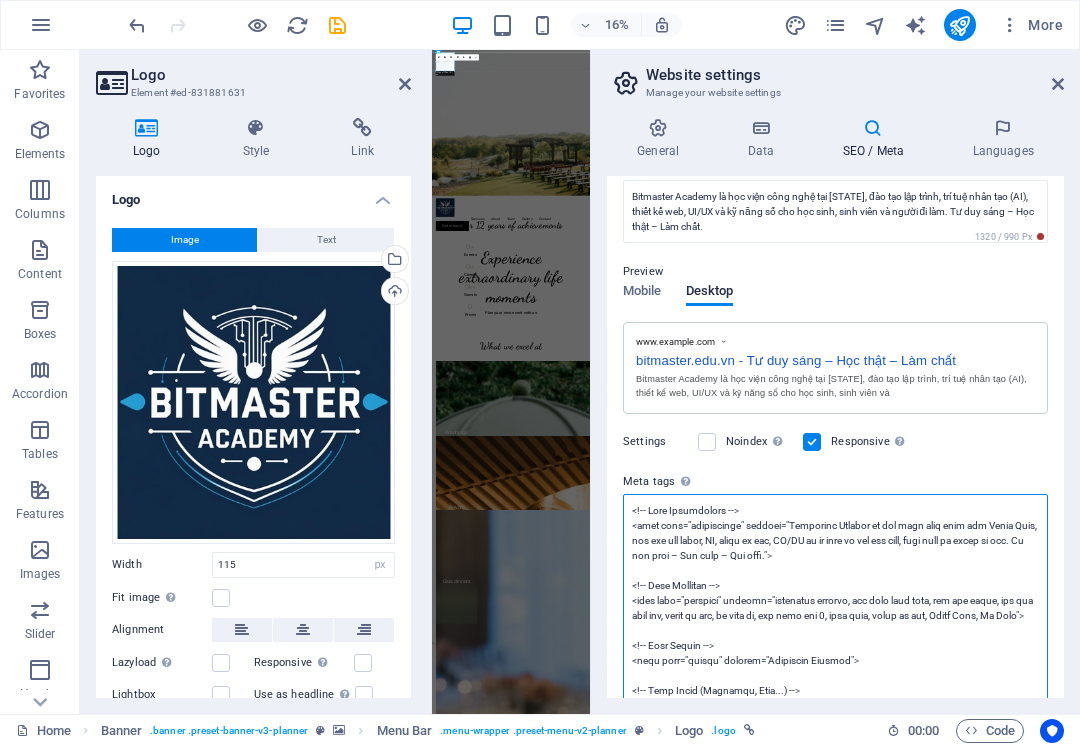 scroll, scrollTop: 0, scrollLeft: 0, axis: both 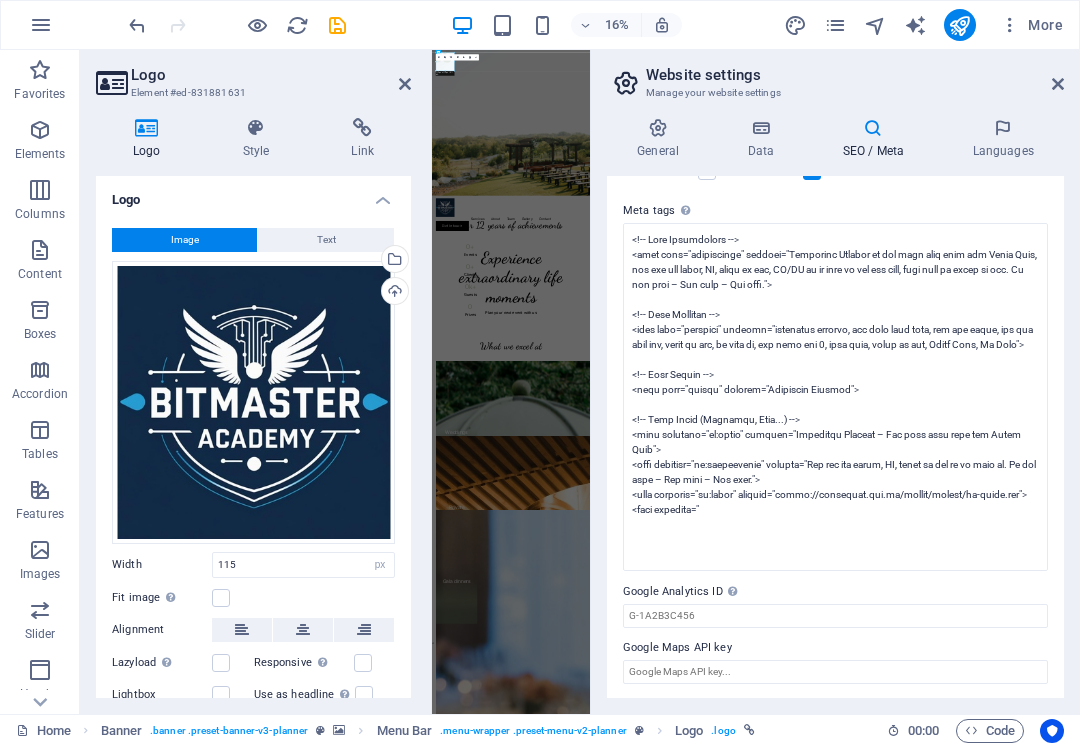 type on "<!-- Meta Description -->
<meta name="description" content="Bitmaster Academy là học viện công nghệ tại [CITY], đào tạo lập trình, AI, thiết kế web, UI/UX và kỹ năng số cho học sinh, sinh viên và người đi làm. Tư duy sáng – Học thật – Làm chất.">
<!-- Meta Keywords -->
<meta name="keywords" content="bitmaster academy, học viện công nghệ, học lập trình, trí tuệ nhân tạo, thiết kế web, kỹ năng số, học sinh cấp 3, sinh viên, người đi làm, [CITY], [CITY]">
<!-- Meta Author -->
<meta name="author" content="Bitmaster Academy">
<!-- Open Graph (Facebook, Zalo...) -->
<meta property="og:title" content="Bitmaster Academy – Học viện công nghệ tại [CITY]">
<meta property="og:description" content="Đào tạo lập trình, AI, thiết kế web và kỹ năng số. Tư duy sáng – Học thật – Làm chất.">
<meta property="og:image" content="https://bitmaster.edu.vn/assets/images/og-image.jpg">" 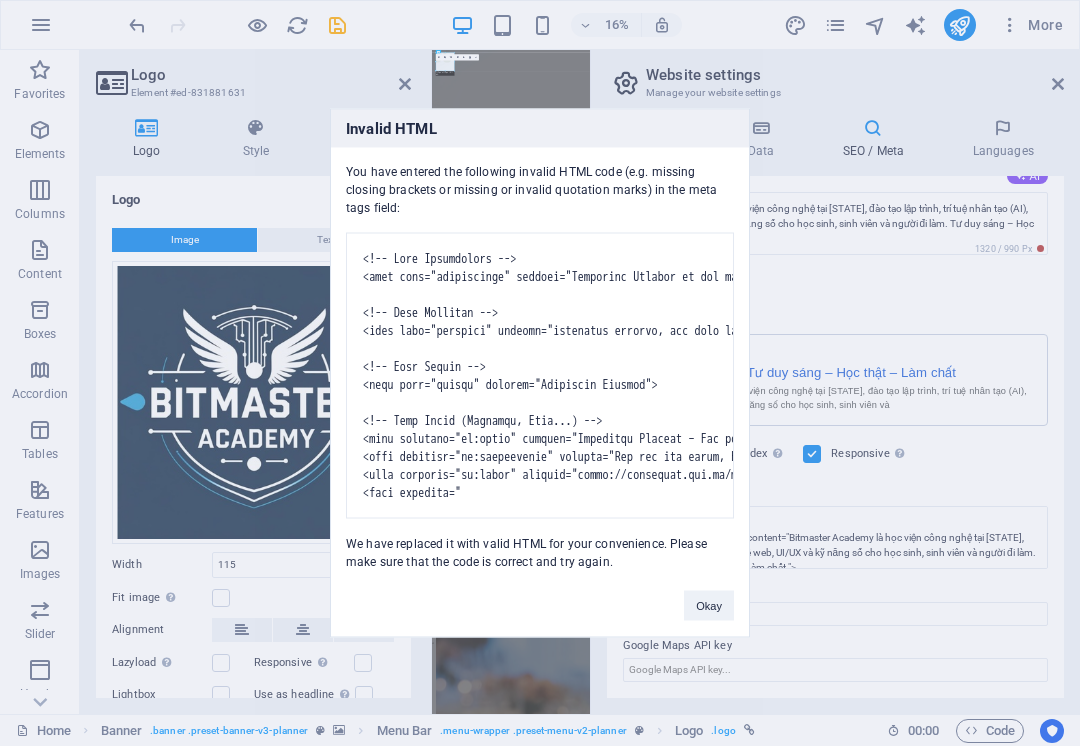 scroll, scrollTop: 189, scrollLeft: 0, axis: vertical 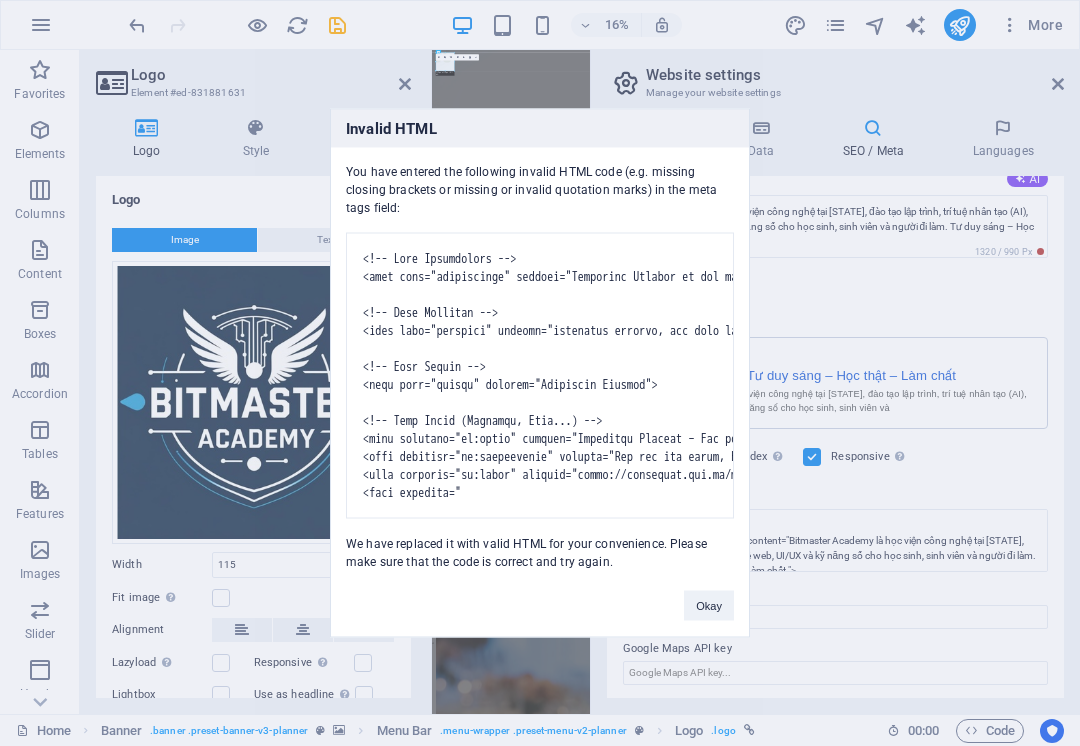 click on "bitmaster.edu.vn Home Favorites Elements Columns Content Boxes Accordion Tables Features Images Slider Header Footer Forms Marketing Collections Logo Element #ed-831881631 Logo Style Link Logo Image Text Drag files here, click to choose files or select files from Files or our free stock photos & videos Select files from the file manager, stock photos, or upload file(s) Upload Width 115 Default auto px rem % em vh vw Fit image Automatically fit image to a fixed width and height Height Default auto px Alignment Lazyload Loading images after the page loads improves page speed. Responsive Automatically load retina image and smartphone optimized sizes. Lightbox Use as headline The image will be wrapped in an H1 headline tag. Useful for giving alternative text the weight of an H1 headline, e.g. for the logo. Leave unchecked if uncertain. Optimized Images are compressed to improve page speed. Position Direction Custom X offset 50 px rem" at bounding box center [540, 373] 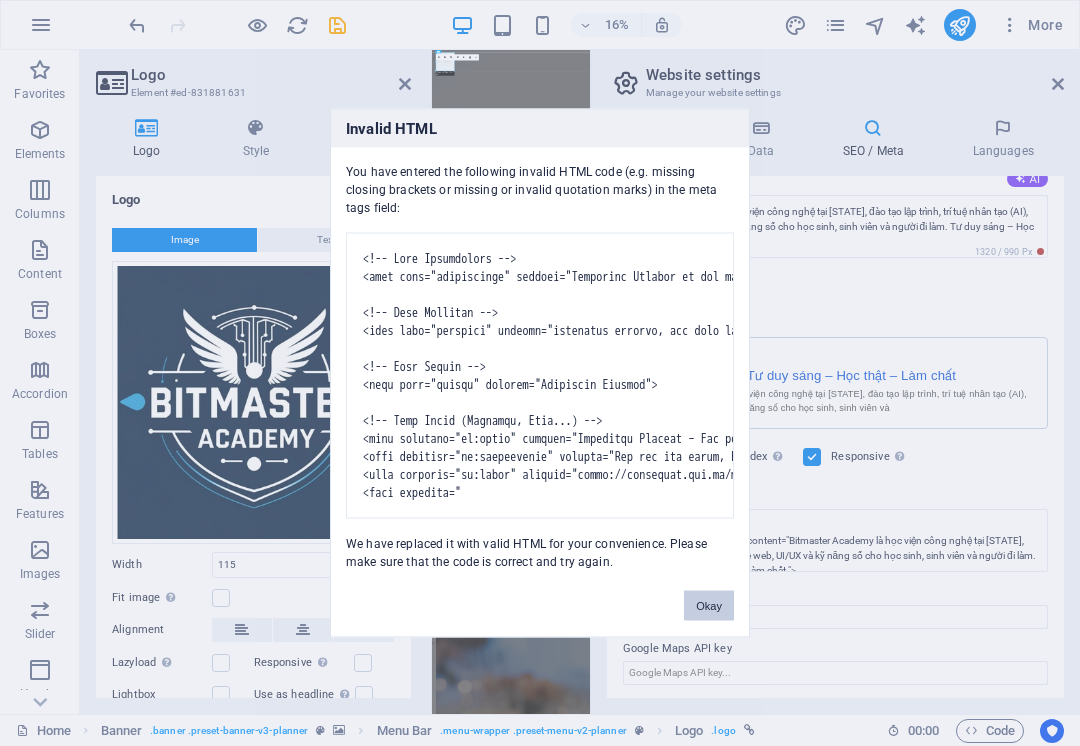 click on "Okay" at bounding box center [709, 606] 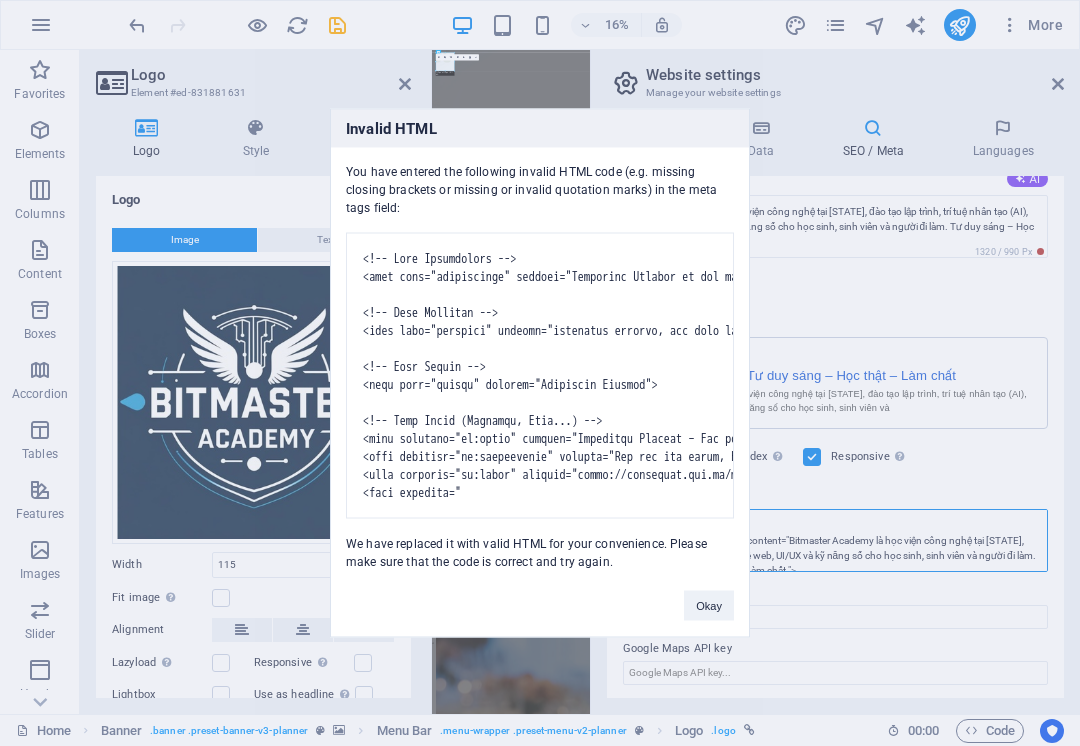 scroll, scrollTop: 475, scrollLeft: 0, axis: vertical 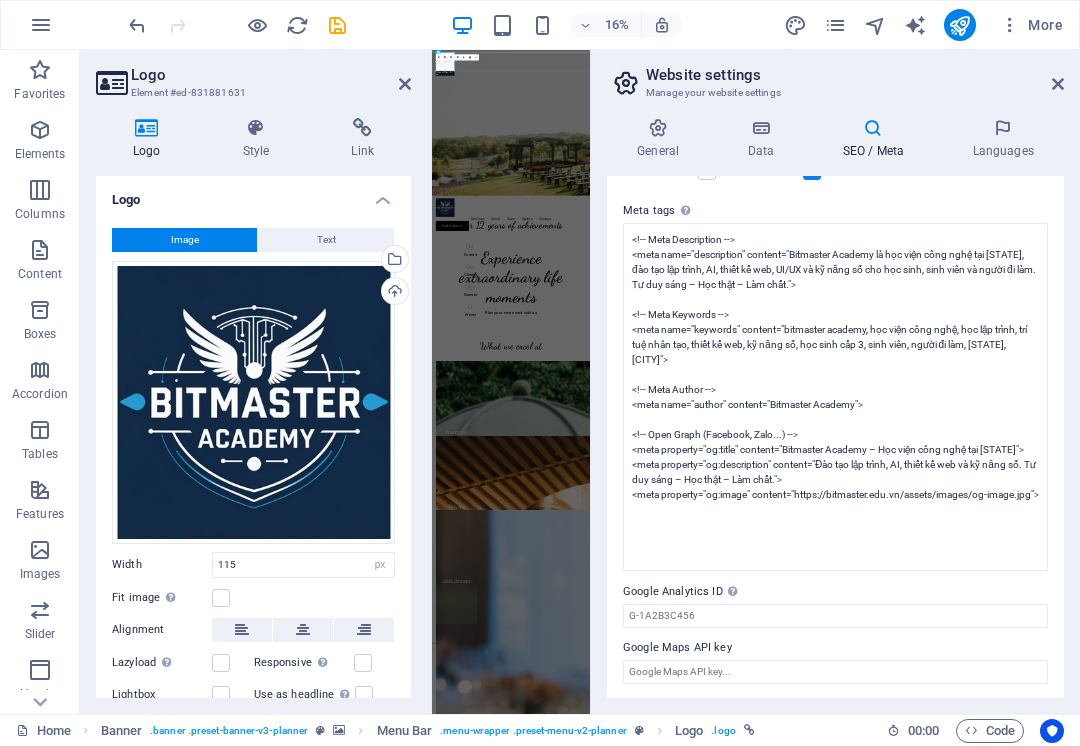 click on "Google Analytics ID Please only add the Google Analytics ID. We automatically include the ID in the tracking snippet. The Analytics ID looks similar to e.g. G-1A2B3C456" at bounding box center [835, 592] 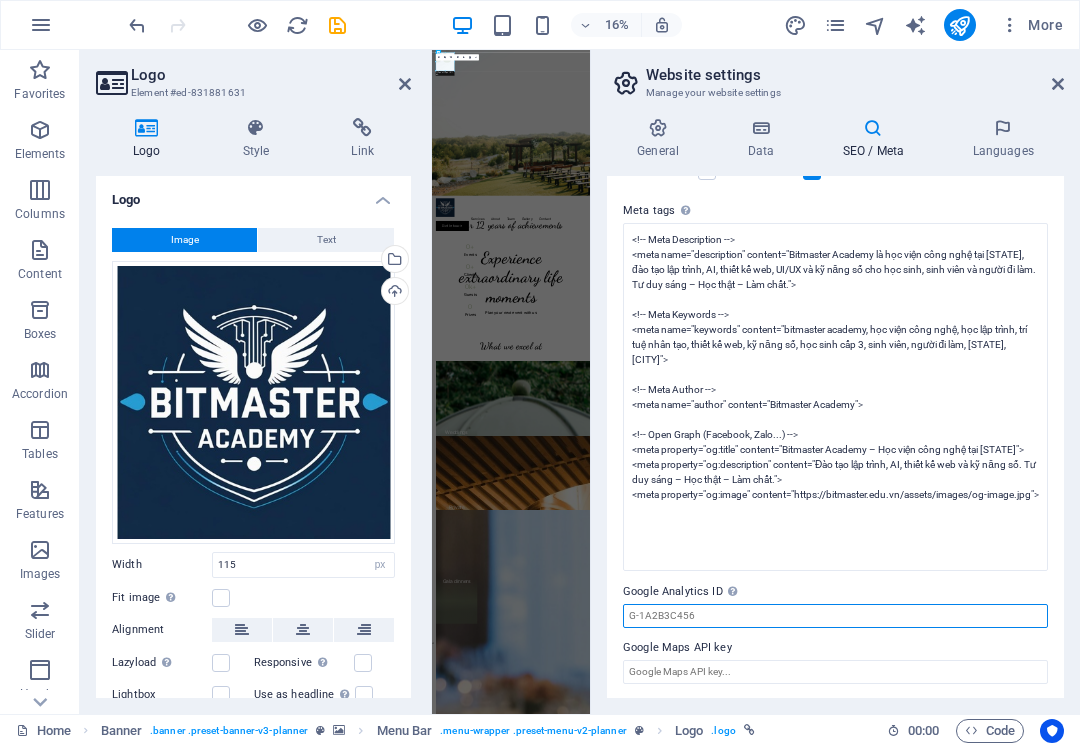 click on "Google Analytics ID Please only add the Google Analytics ID. We automatically include the ID in the tracking snippet. The Analytics ID looks similar to e.g. G-1A2B3C456" at bounding box center (835, 616) 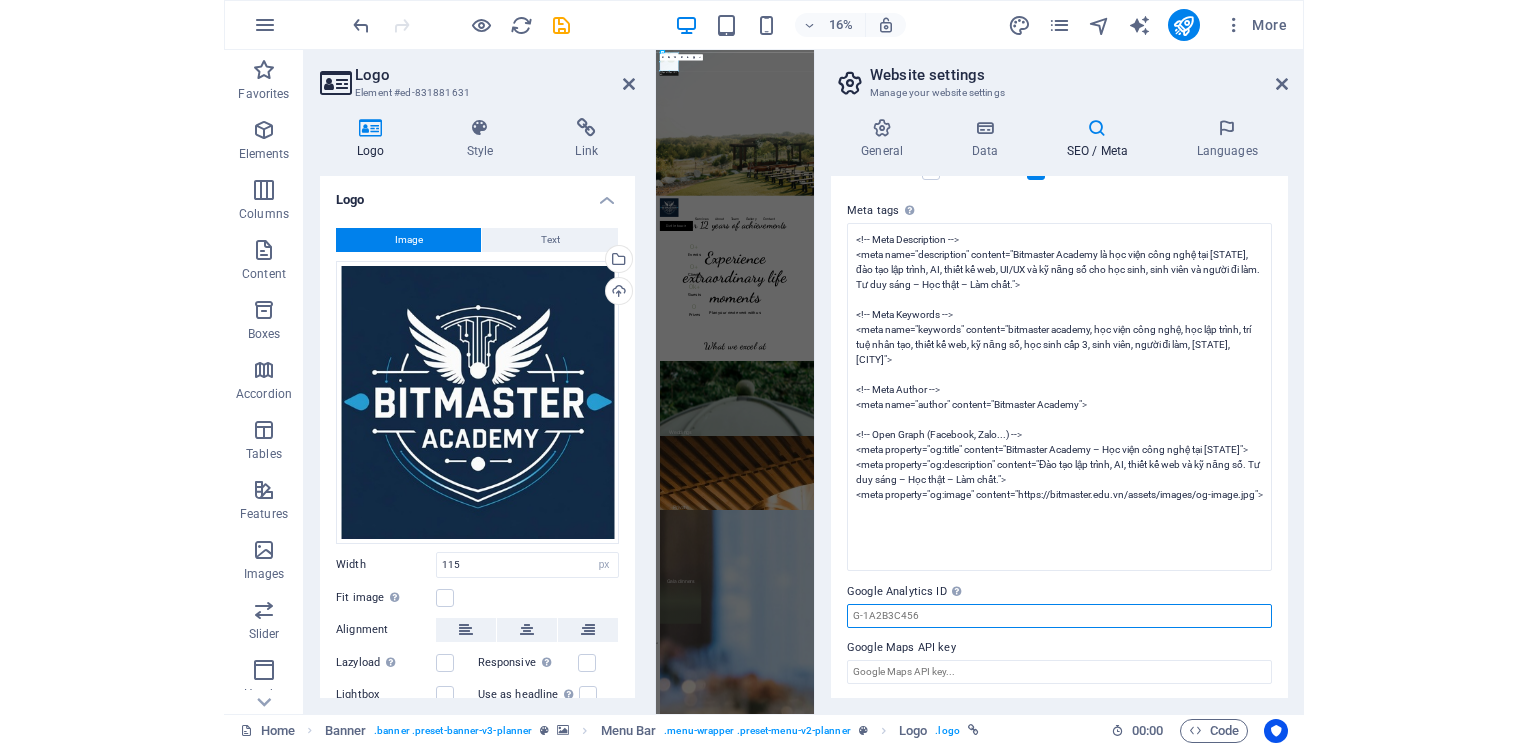 scroll, scrollTop: 189, scrollLeft: 0, axis: vertical 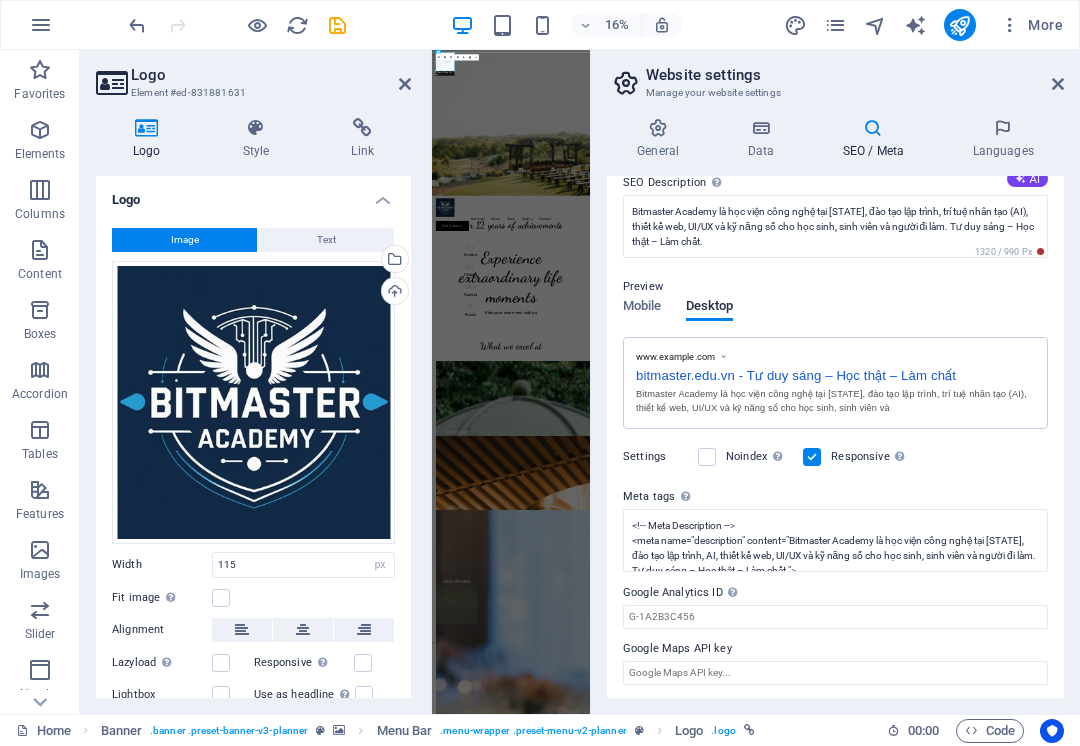 drag, startPoint x: 622, startPoint y: 590, endPoint x: 688, endPoint y: 589, distance: 66.007576 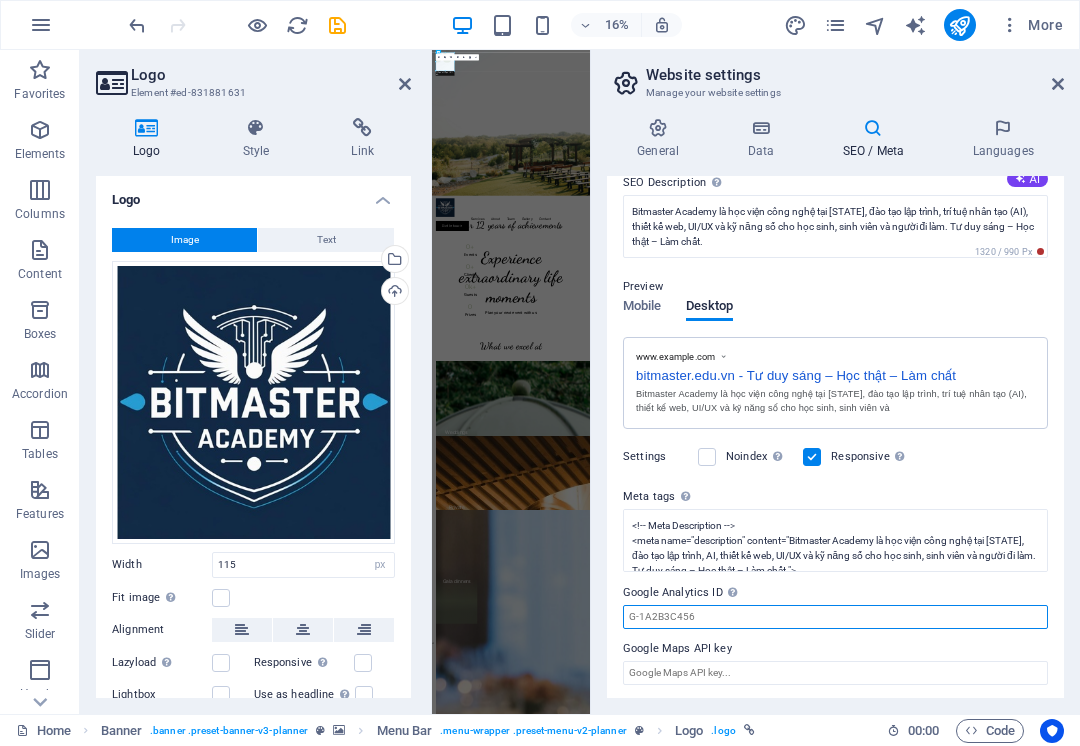 click on "Google Analytics ID Please only add the Google Analytics ID. We automatically include the ID in the tracking snippet. The Analytics ID looks similar to e.g. G-1A2B3C456" at bounding box center [835, 617] 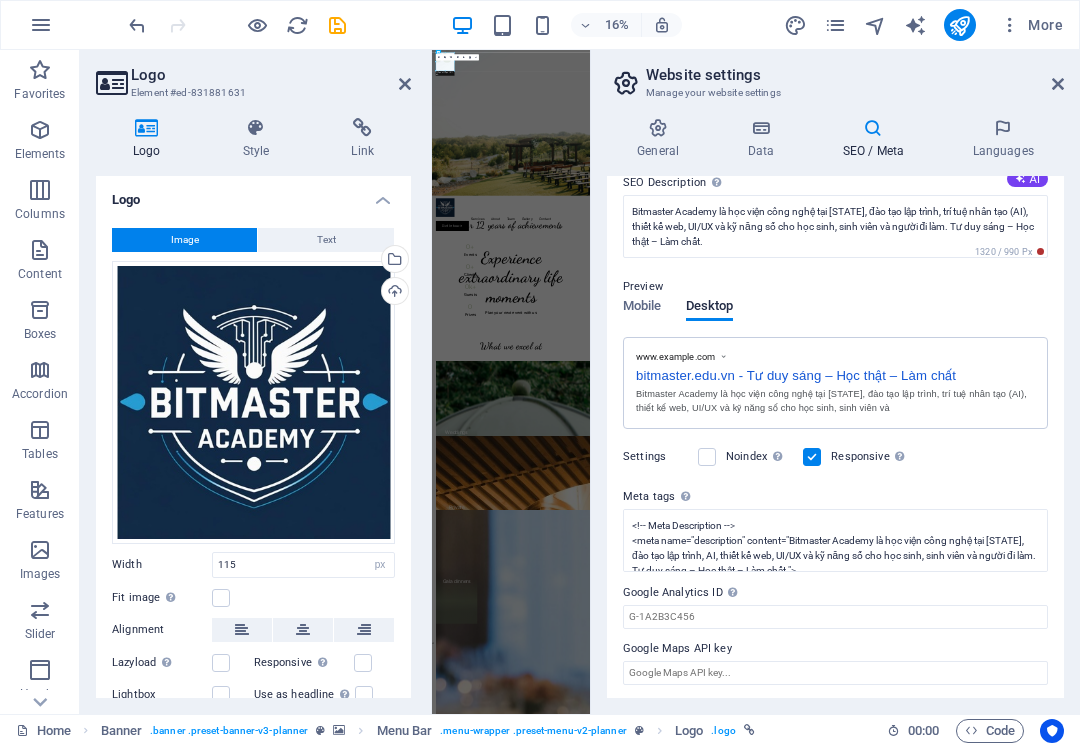 drag, startPoint x: 718, startPoint y: 587, endPoint x: 677, endPoint y: 591, distance: 41.19466 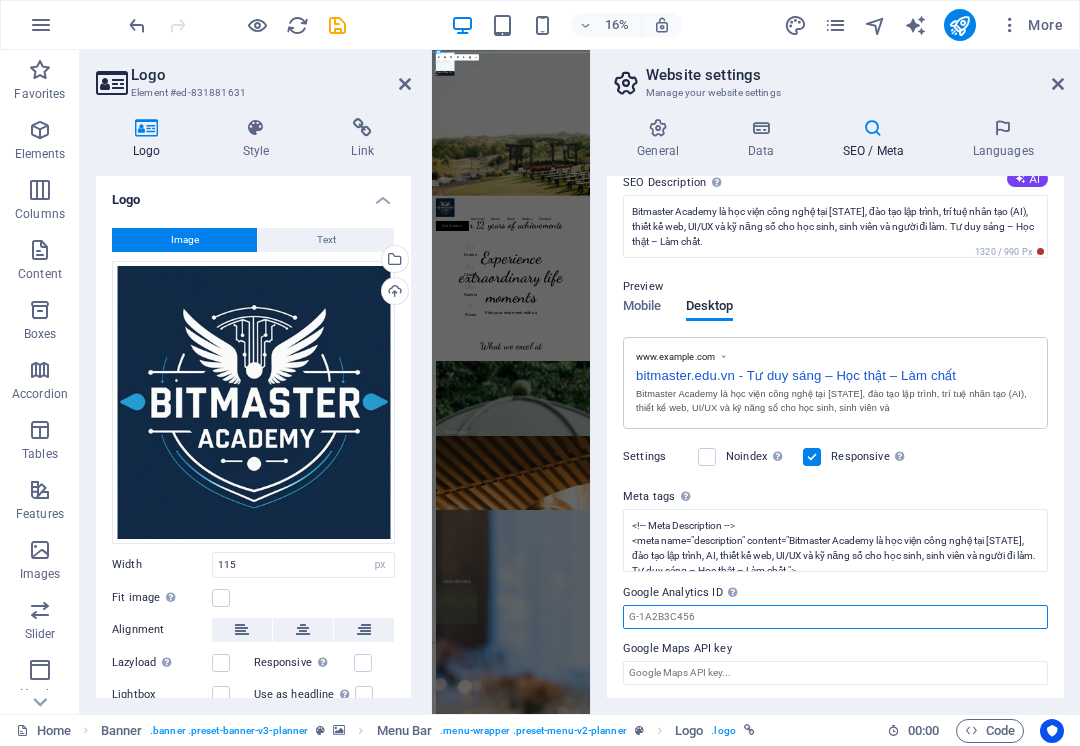 click on "Google Analytics ID Please only add the Google Analytics ID. We automatically include the ID in the tracking snippet. The Analytics ID looks similar to e.g. G-1A2B3C456" at bounding box center [835, 617] 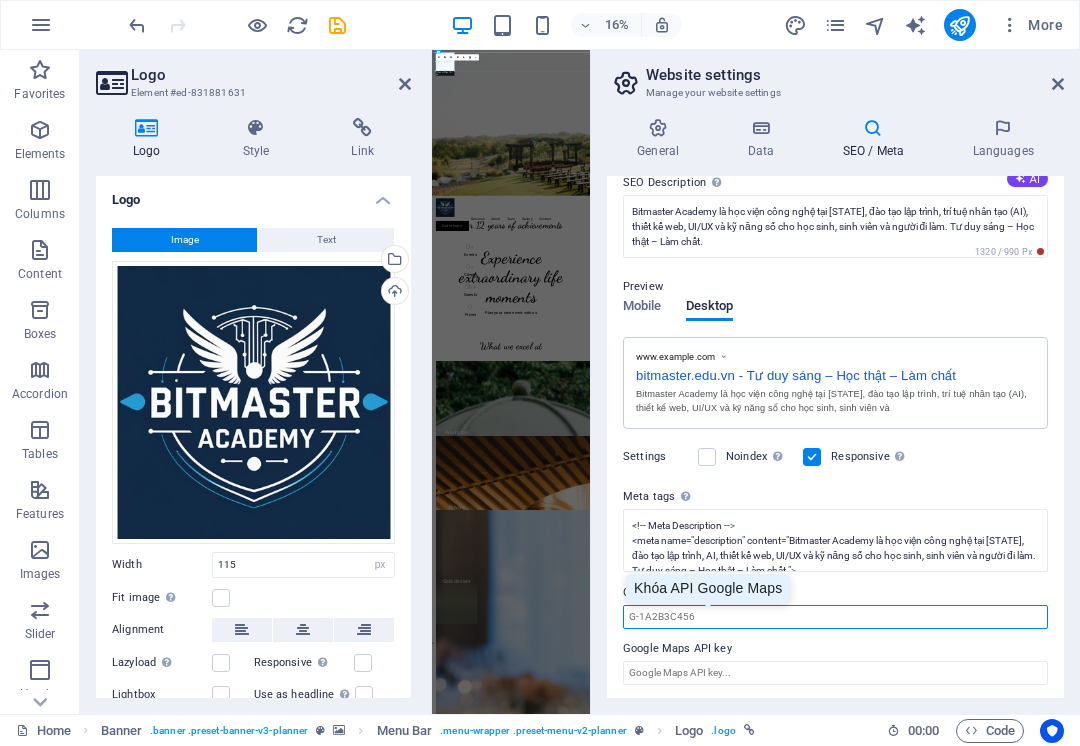 paste on "[ID]" 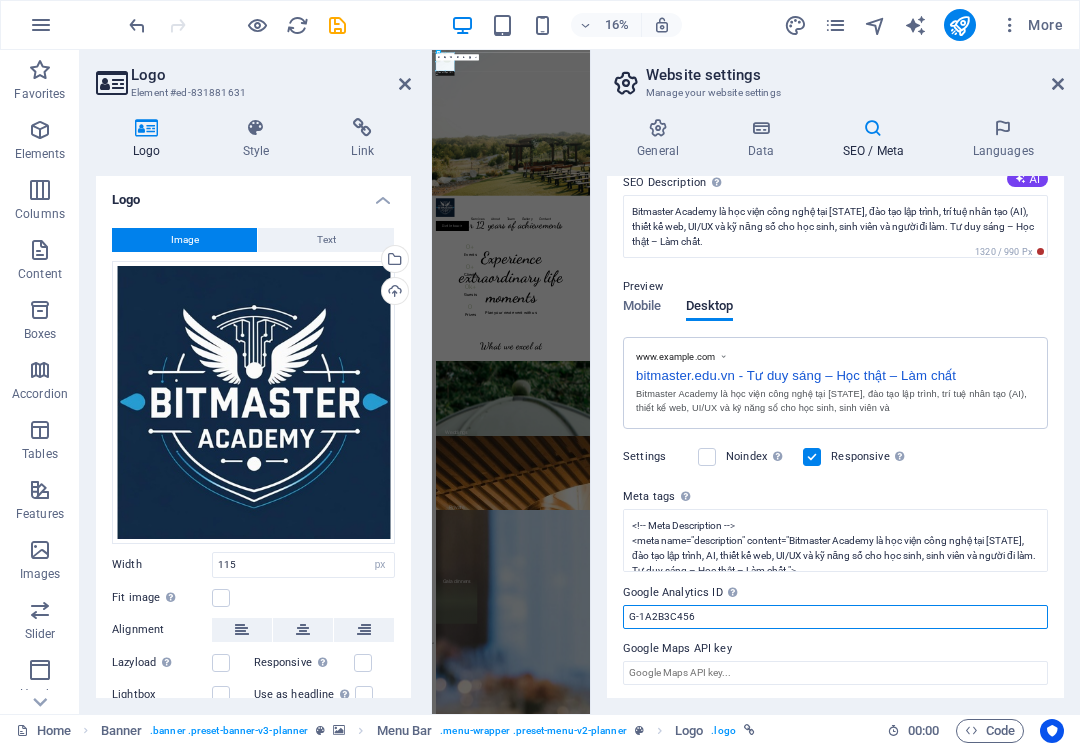 type on "[ID]" 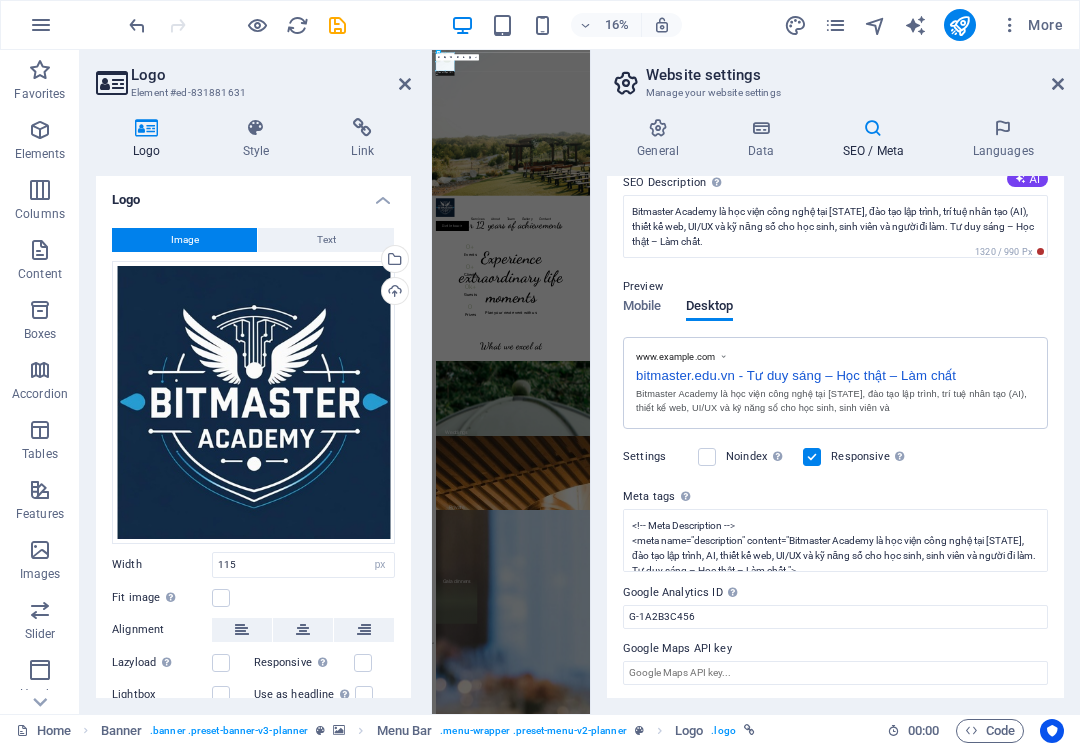 click on "Google Maps API key" at bounding box center [835, 649] 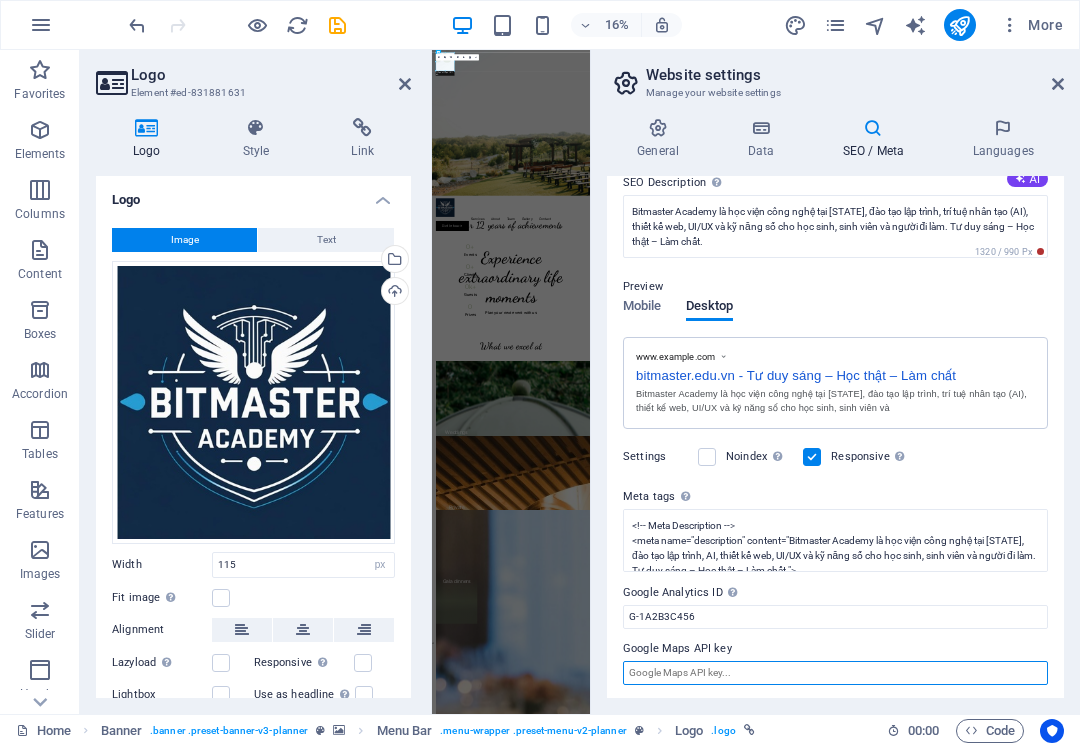 click on "Google Maps API key" at bounding box center (835, 673) 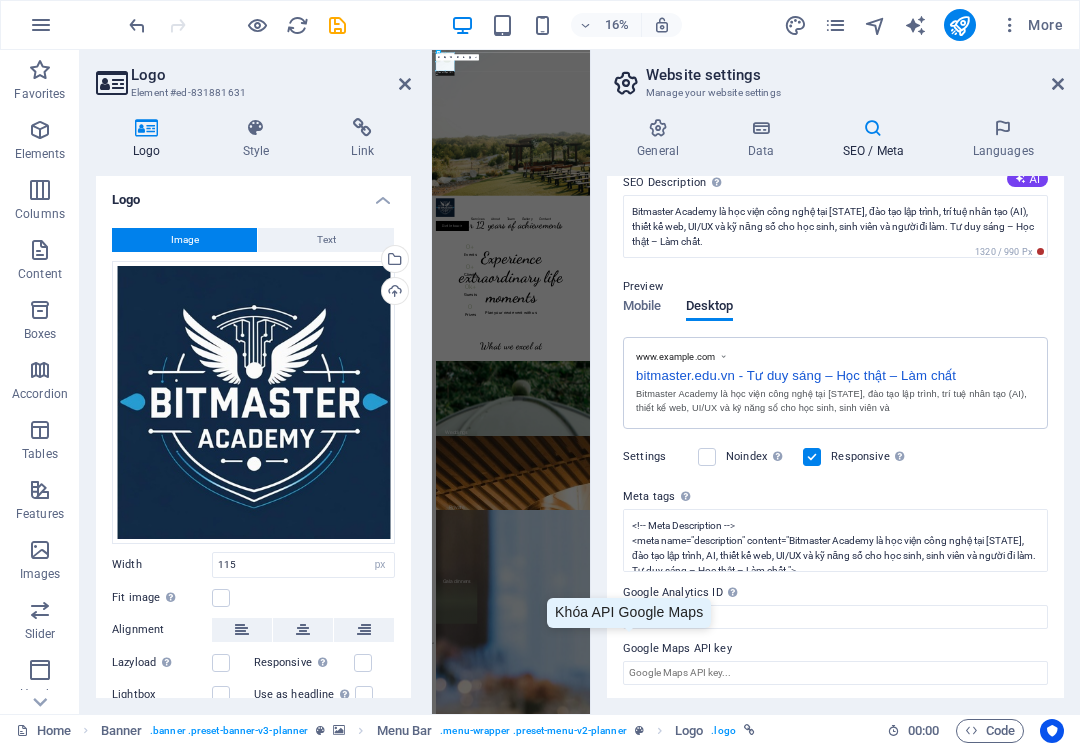 drag, startPoint x: 745, startPoint y: 642, endPoint x: 629, endPoint y: 642, distance: 116 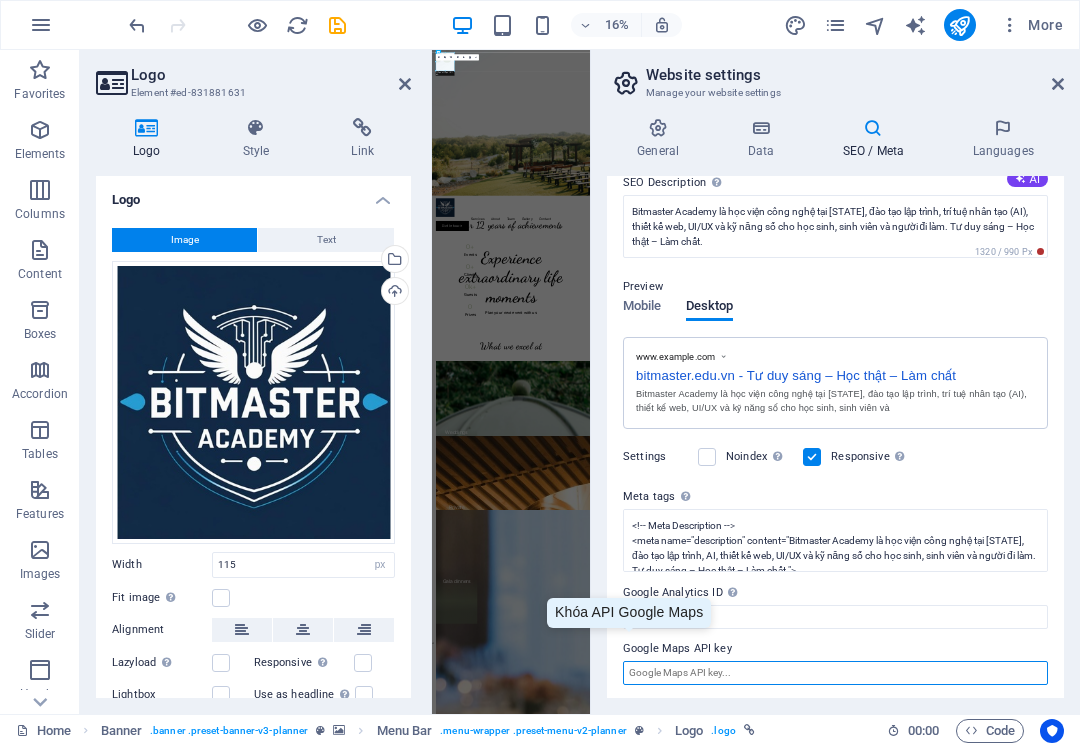 click on "Google Maps API key" at bounding box center [835, 673] 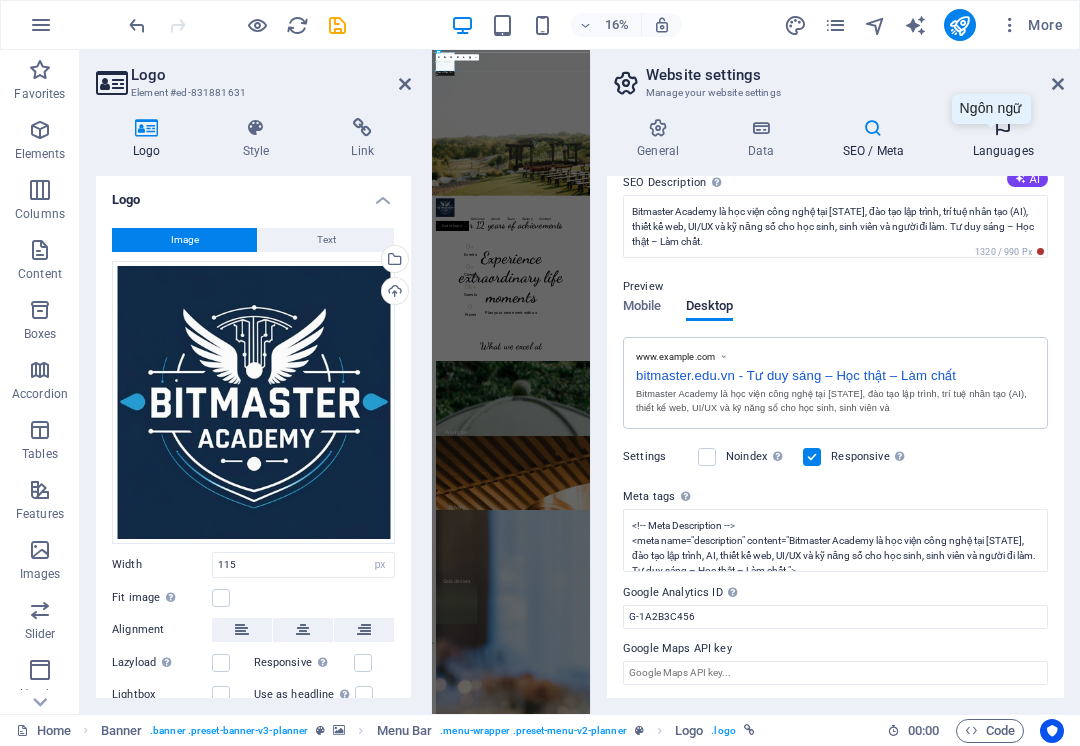 click on "Languages" at bounding box center [1003, 139] 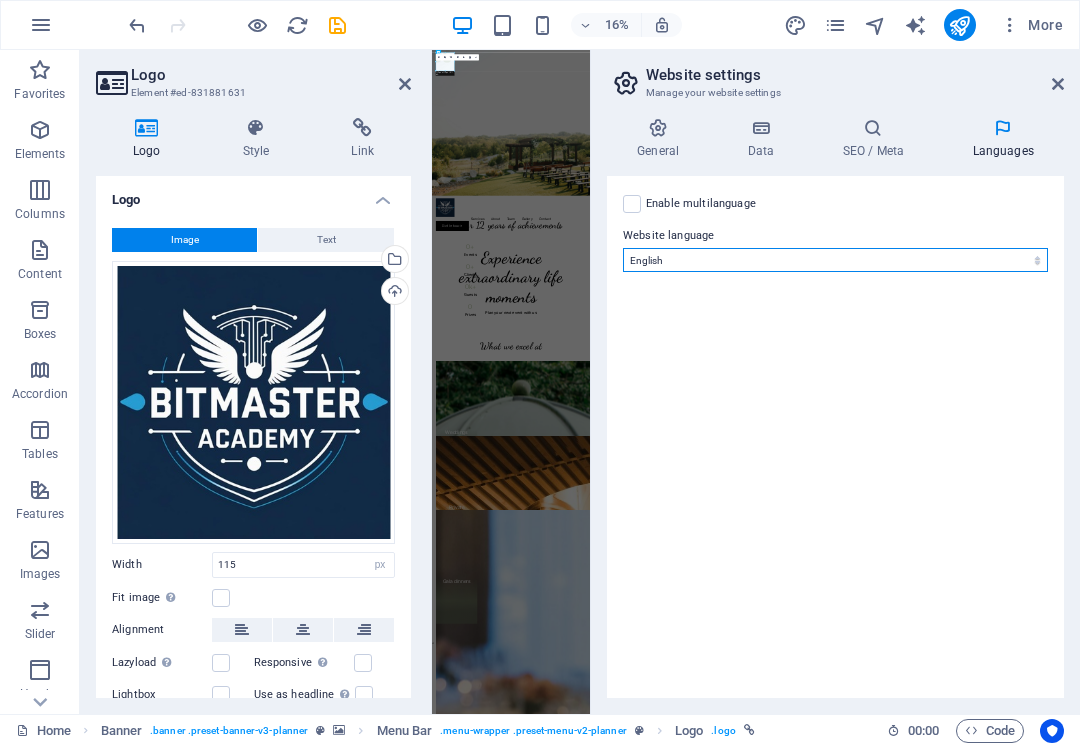 click on "Abkhazian Afar Afrikaans Akan Albanian Amharic Arabic Aragonese Armenian Assamese Avaric Avestan Aymara Azerbaijani Bambara Bashkir Basque Belarusian Bengali Bihari languages Bislama Bokmål Bosnian Breton Bulgarian Burmese Catalan Central Khmer Chamorro Chechen Chinese Church Slavic Chuvash Cornish Corsican Cree Croatian Czech Danish Dutch Dzongkha English Esperanto Estonian Ewe Faroese Farsi (Persian) Fijian Finnish French Fulah Gaelic Galician Ganda Georgian German Greek Greenlandic Guaraní Gujarati Haitian Creole Hausa Hebrew Herero Hindi Hiri Motu Hungarian Icelandic Ido Igbo Indonesian Interlingua Interlingue Inuktitut Inupiaq Irish Italian Japanese Javanese Kannada Kanuri Kashmiri Kazakh Kikuyu Kinyarwanda Komi Kongo Korean Kurdish Kwanyama Kyrgyz Lao Latin Latvian Limburgish Lingala Lithuanian Luba-Katanga Luxembourgish Macedonian Malagasy Malay Malayalam Maldivian Maltese Manx Maori Marathi Marshallese Mongolian Nauru Navajo Ndonga Nepali North Ndebele Northern Sami Norwegian Norwegian Nynorsk Nuosu" at bounding box center (835, 260) 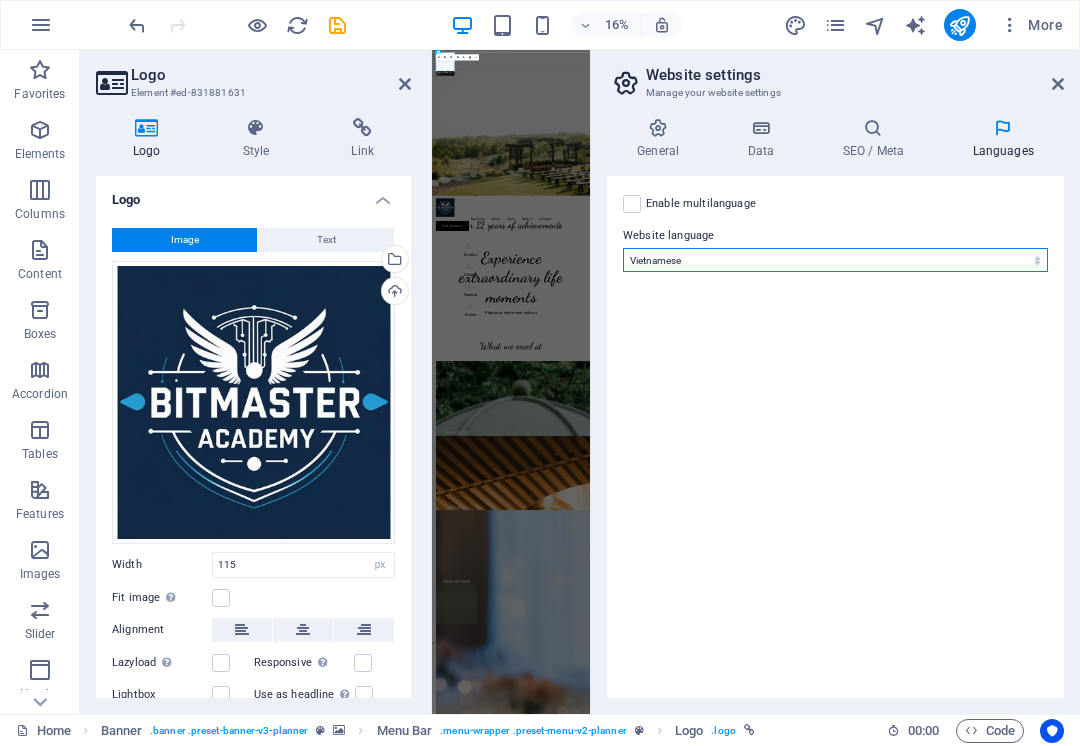 click on "Abkhazian Afar Afrikaans Akan Albanian Amharic Arabic Aragonese Armenian Assamese Avaric Avestan Aymara Azerbaijani Bambara Bashkir Basque Belarusian Bengali Bihari languages Bislama Bokmål Bosnian Breton Bulgarian Burmese Catalan Central Khmer Chamorro Chechen Chinese Church Slavic Chuvash Cornish Corsican Cree Croatian Czech Danish Dutch Dzongkha English Esperanto Estonian Ewe Faroese Farsi (Persian) Fijian Finnish French Fulah Gaelic Galician Ganda Georgian German Greek Greenlandic Guaraní Gujarati Haitian Creole Hausa Hebrew Herero Hindi Hiri Motu Hungarian Icelandic Ido Igbo Indonesian Interlingua Interlingue Inuktitut Inupiaq Irish Italian Japanese Javanese Kannada Kanuri Kashmiri Kazakh Kikuyu Kinyarwanda Komi Kongo Korean Kurdish Kwanyama Kyrgyz Lao Latin Latvian Limburgish Lingala Lithuanian Luba-Katanga Luxembourgish Macedonian Malagasy Malay Malayalam Maldivian Maltese Manx Maori Marathi Marshallese Mongolian Nauru Navajo Ndonga Nepali North Ndebele Northern Sami Norwegian Norwegian Nynorsk Nuosu" at bounding box center [835, 260] 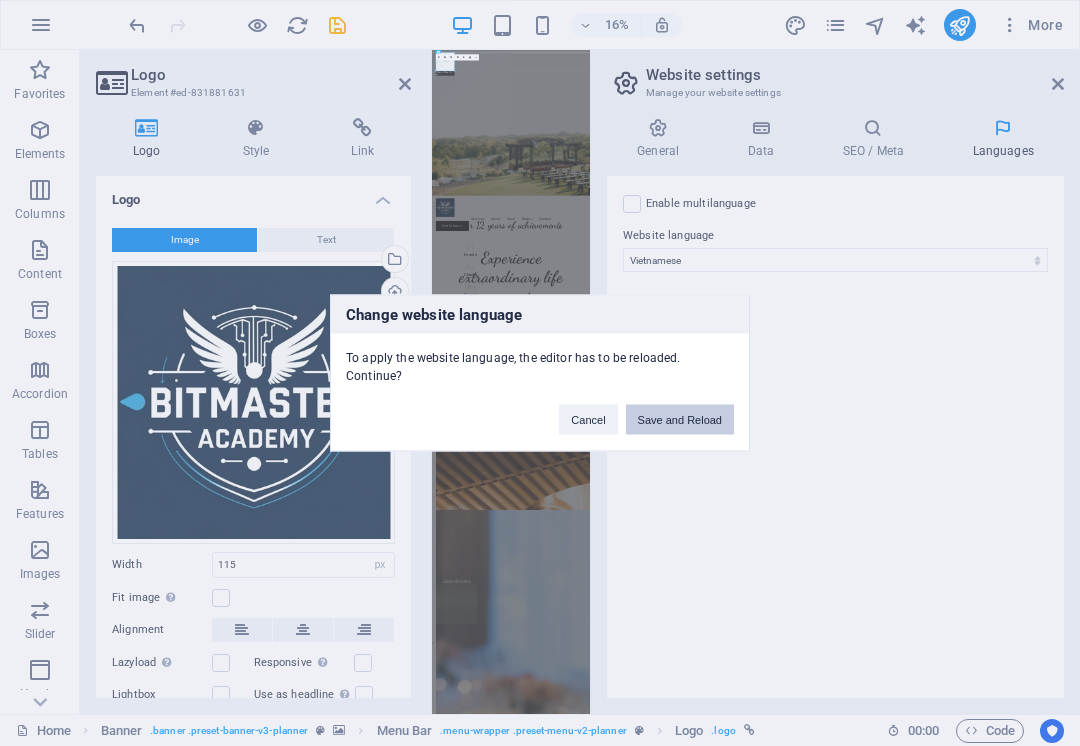 click on "Save and Reload" at bounding box center [680, 420] 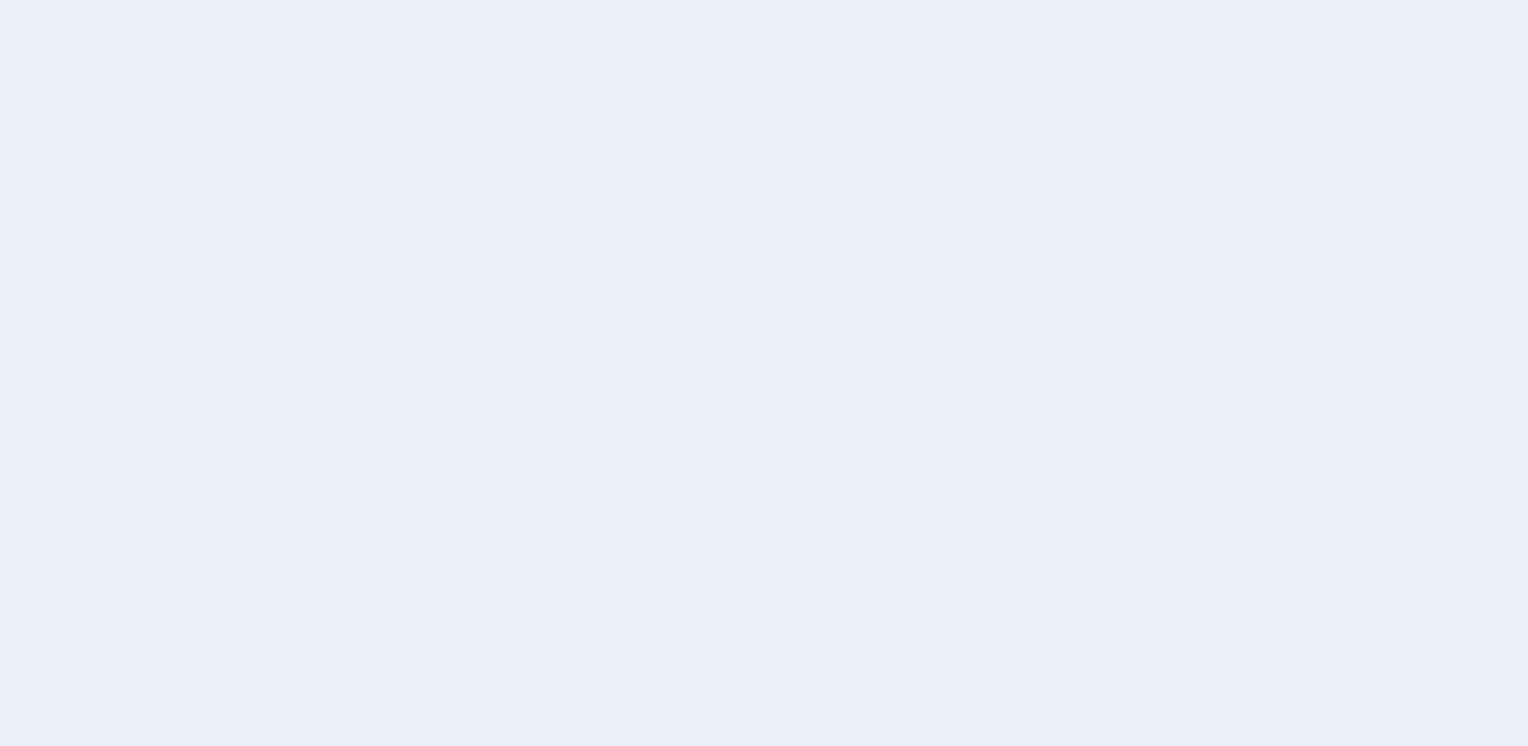 scroll, scrollTop: 0, scrollLeft: 0, axis: both 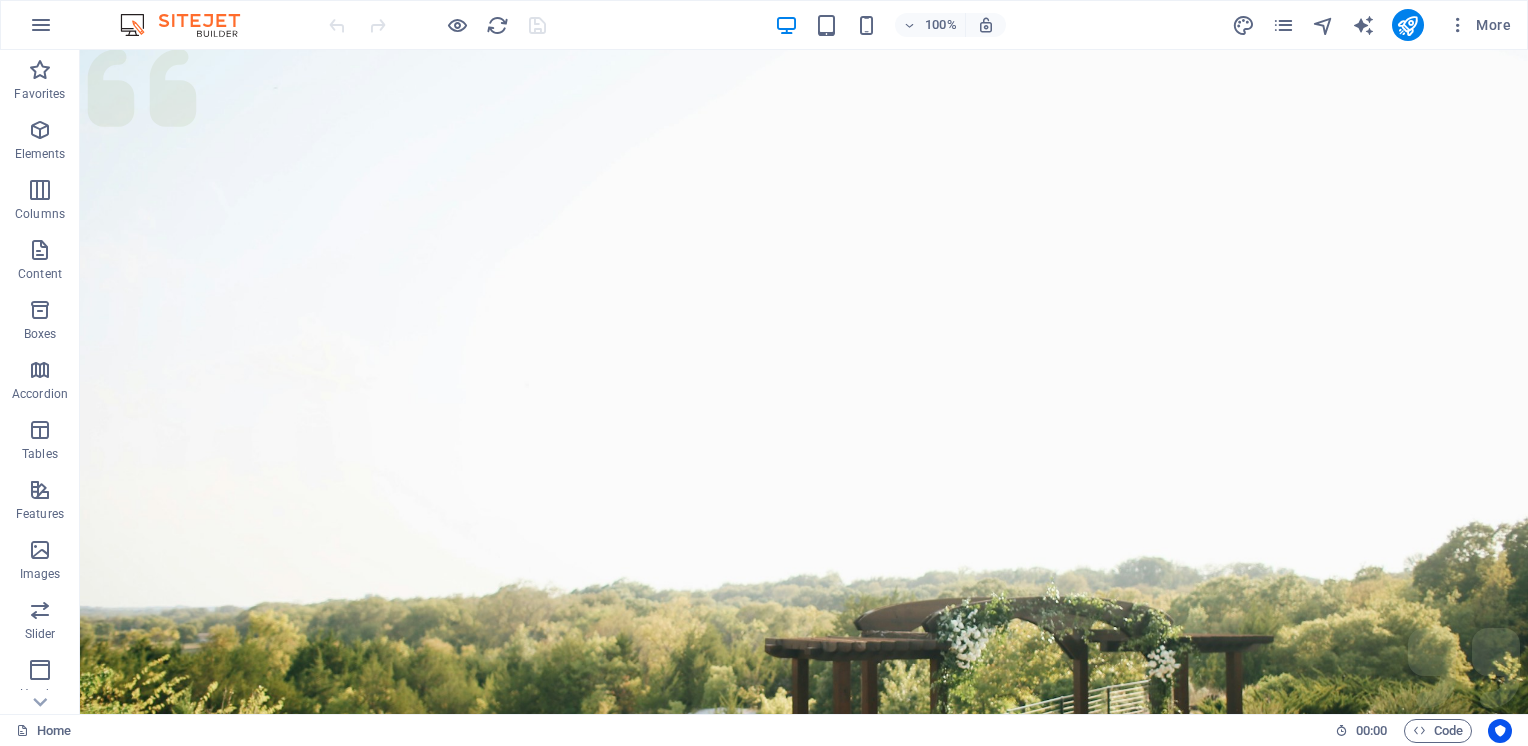drag, startPoint x: 1362, startPoint y: 747, endPoint x: 1360, endPoint y: 734, distance: 13.152946 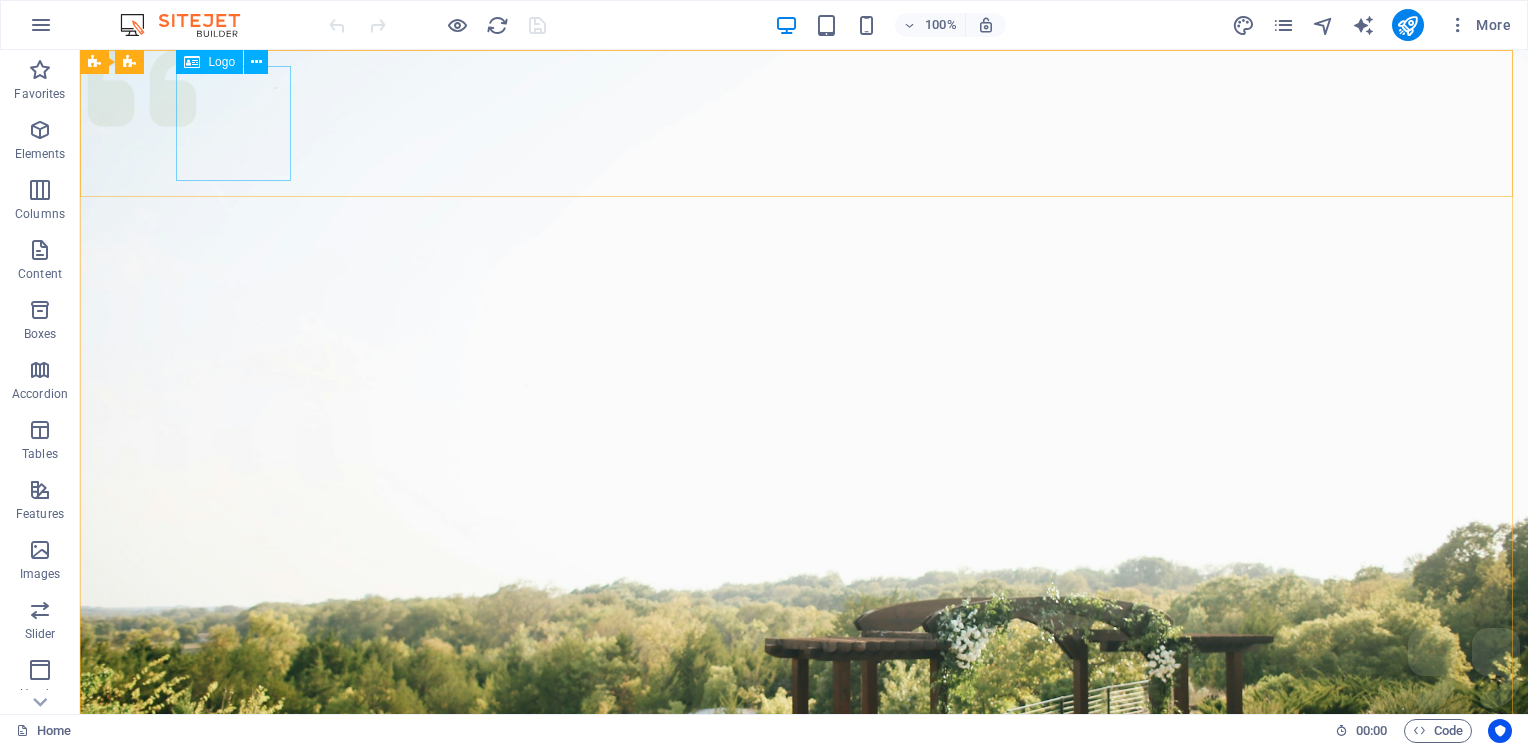click on "Logo" at bounding box center [221, 62] 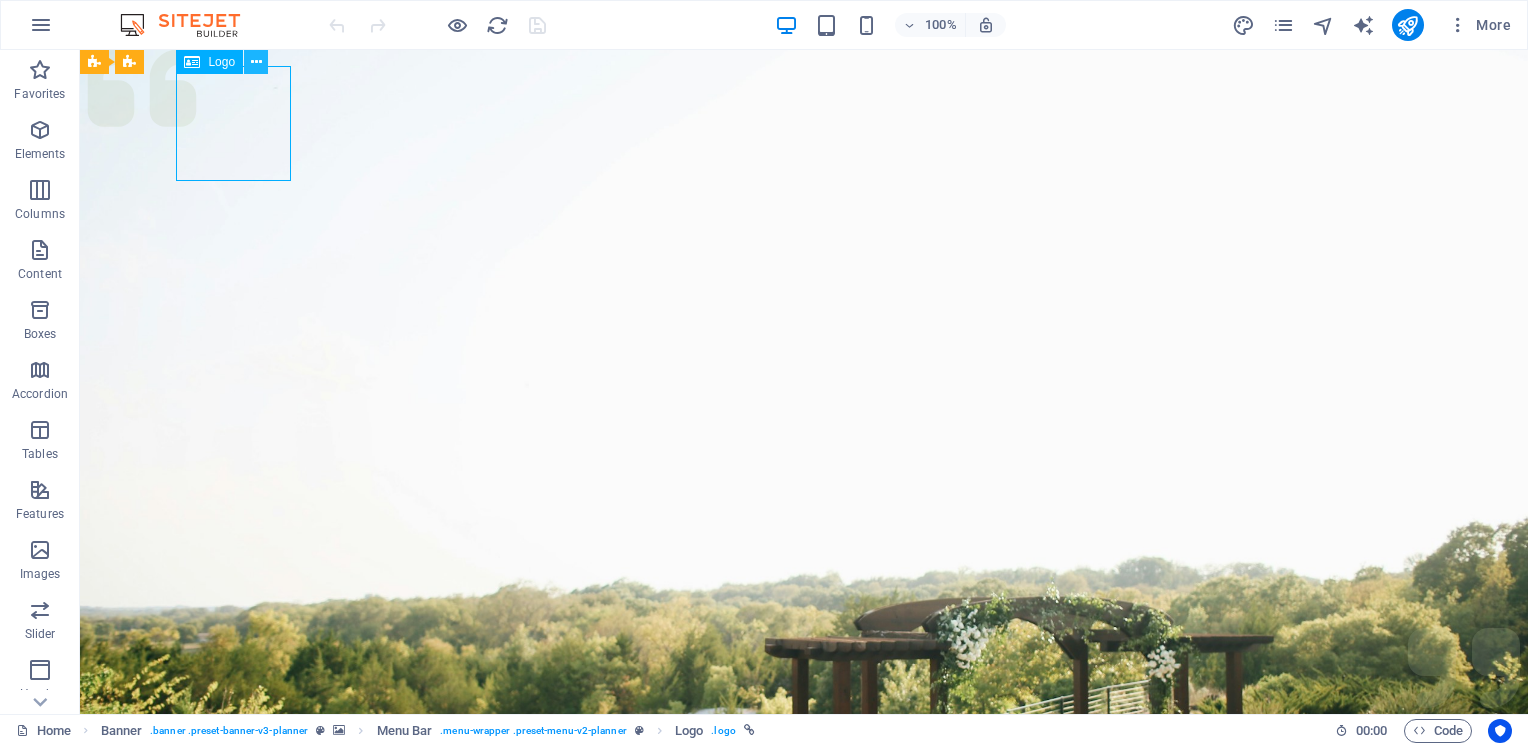 click at bounding box center (256, 62) 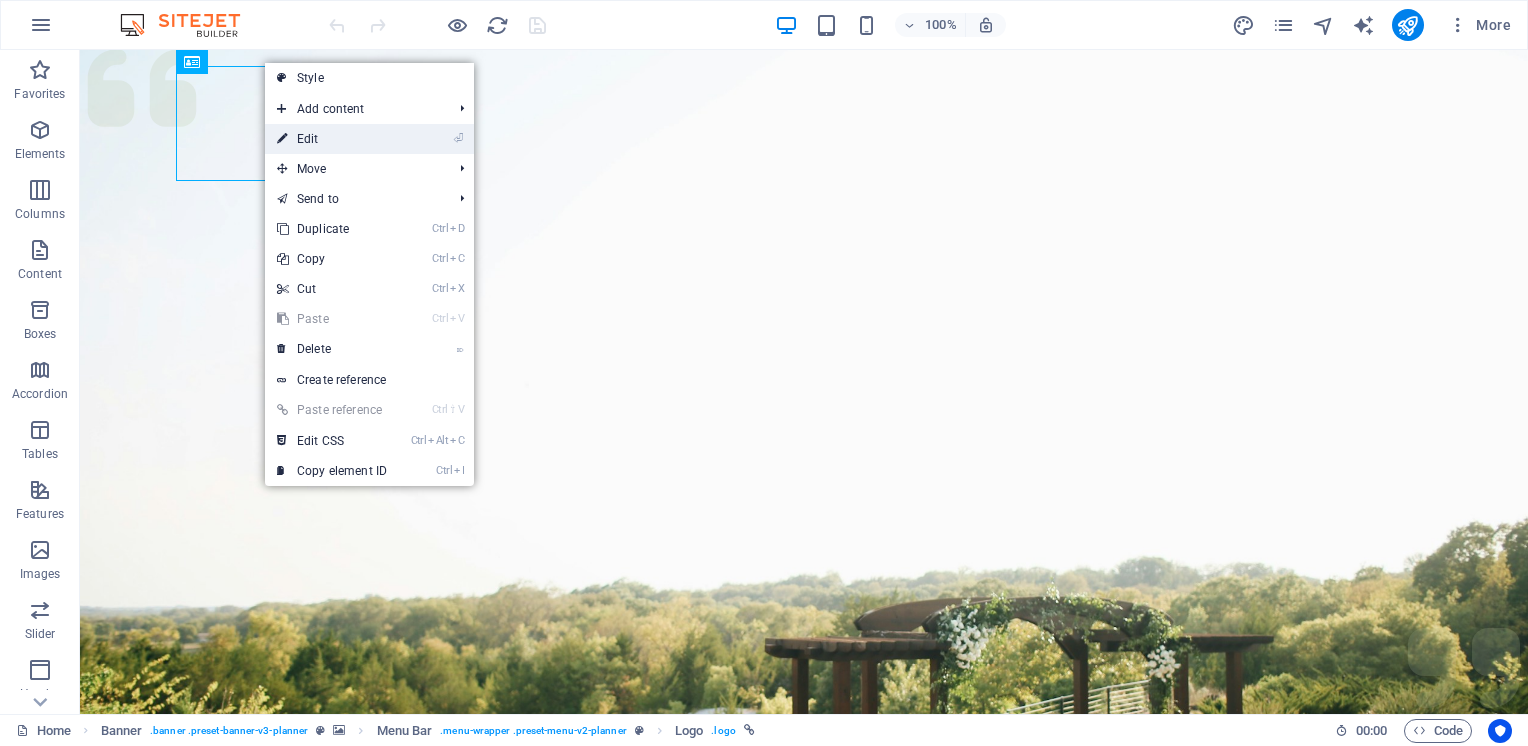 drag, startPoint x: 292, startPoint y: 138, endPoint x: 193, endPoint y: 135, distance: 99.04544 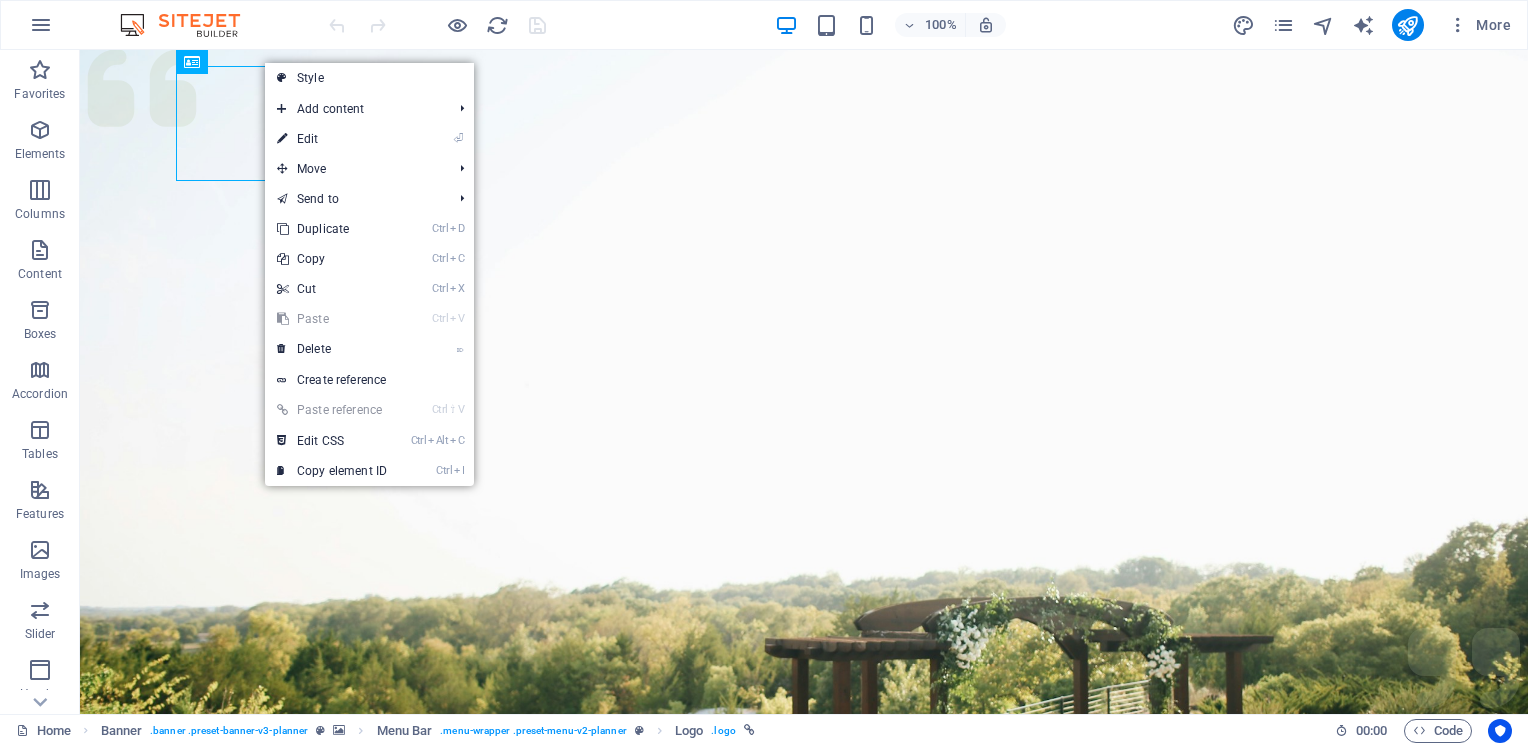 select on "px" 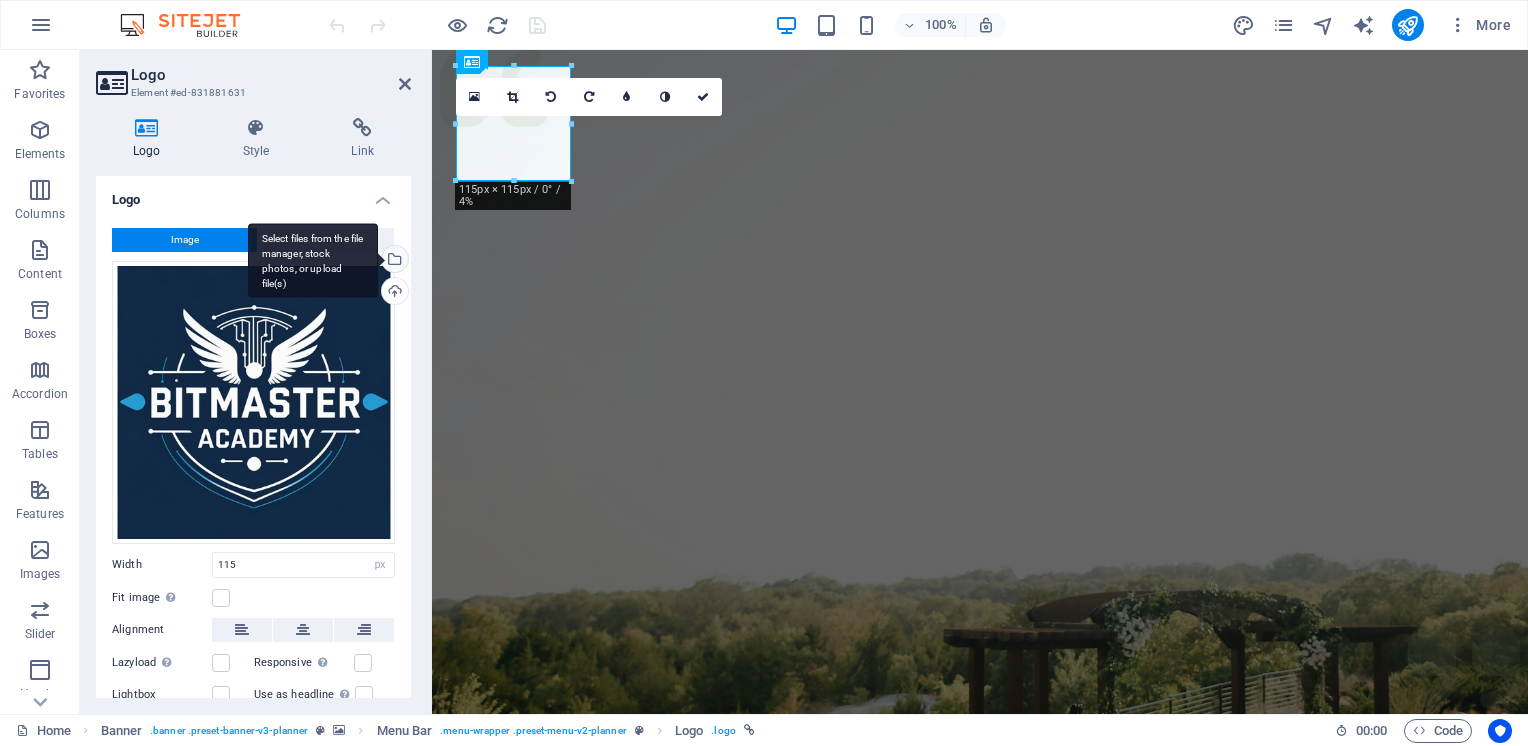 click on "Select files from the file manager, stock photos, or upload file(s)" at bounding box center (313, 260) 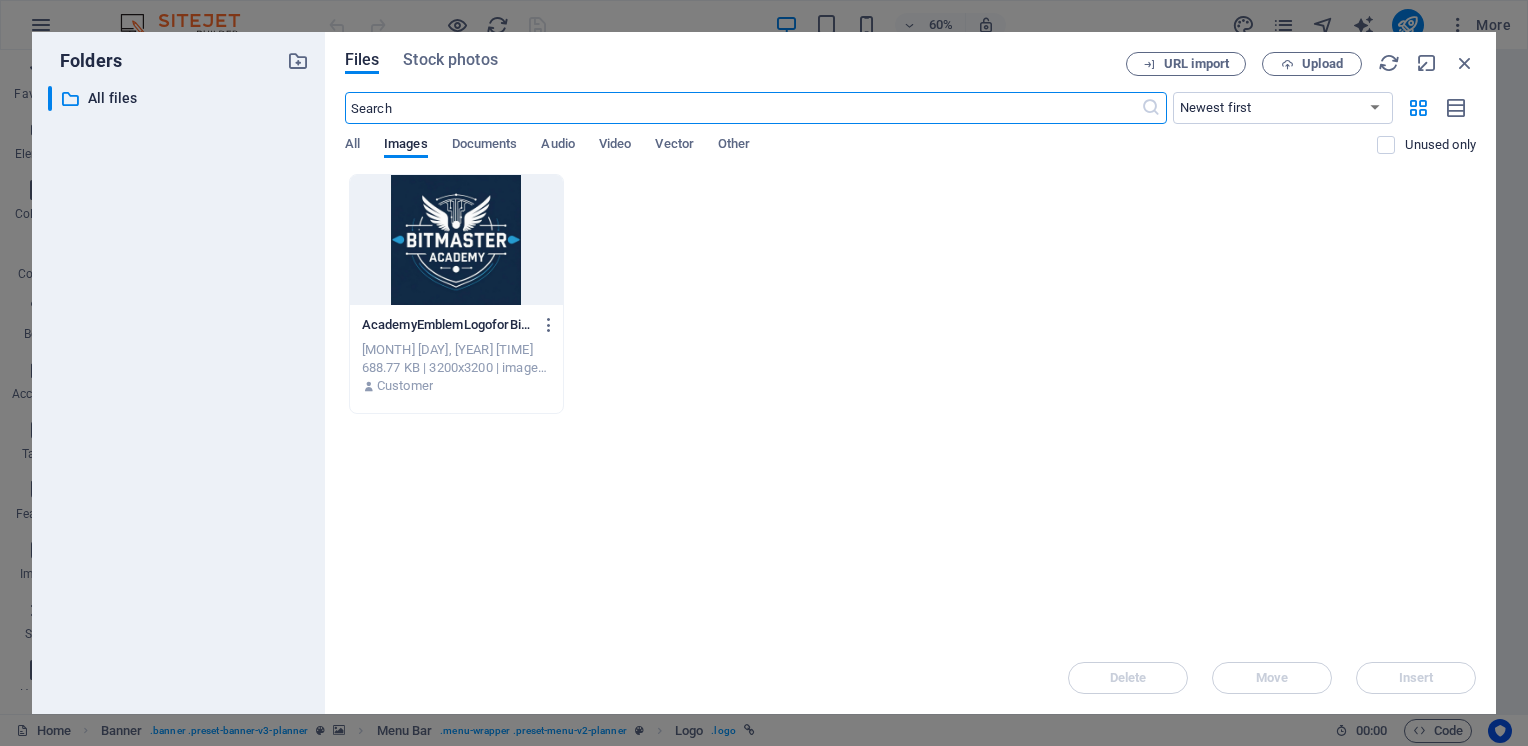click on "Aug 7, 2025 9:48 AM [FILESIZE] | [DIMENSIONS] | [FILETYPE] Customer" at bounding box center [910, 408] 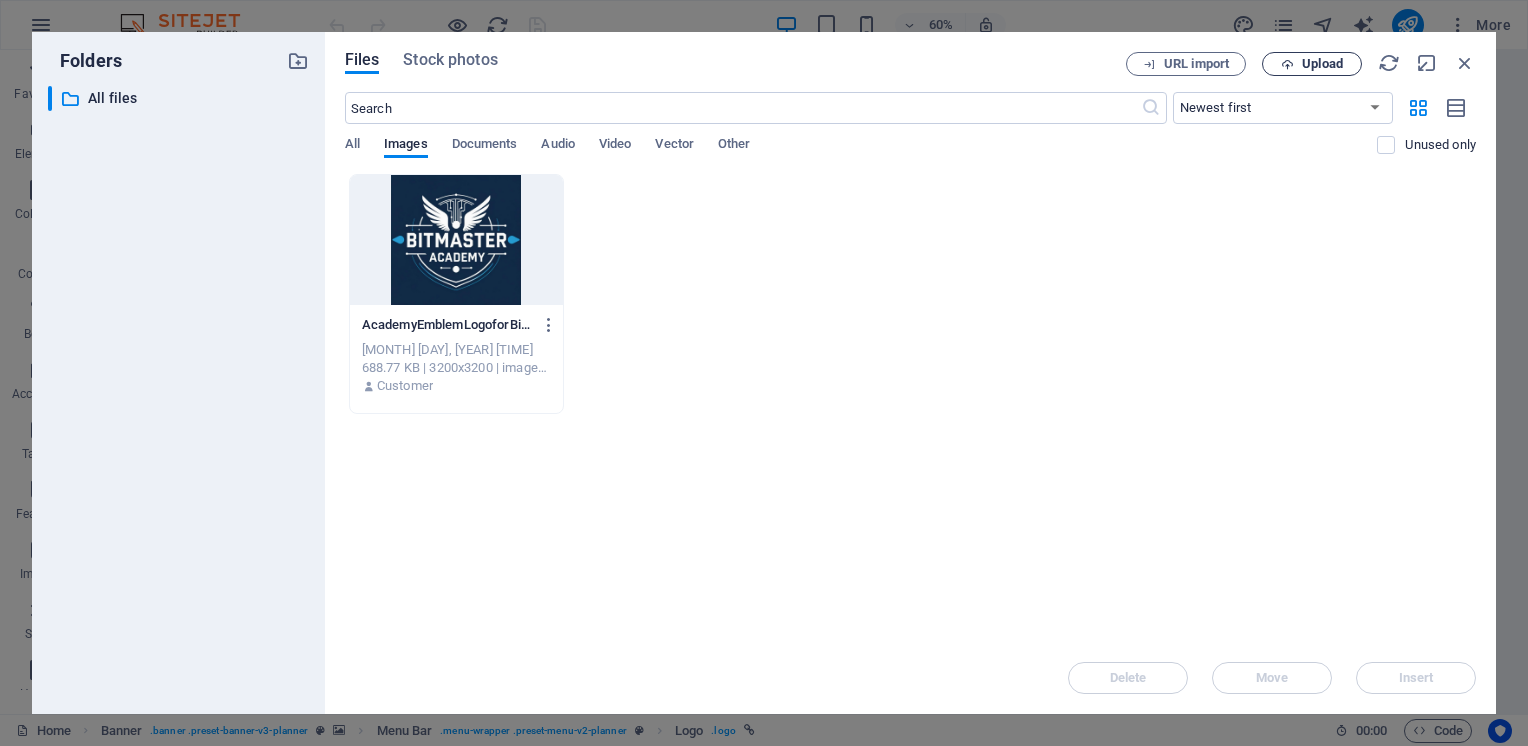 click at bounding box center (1287, 64) 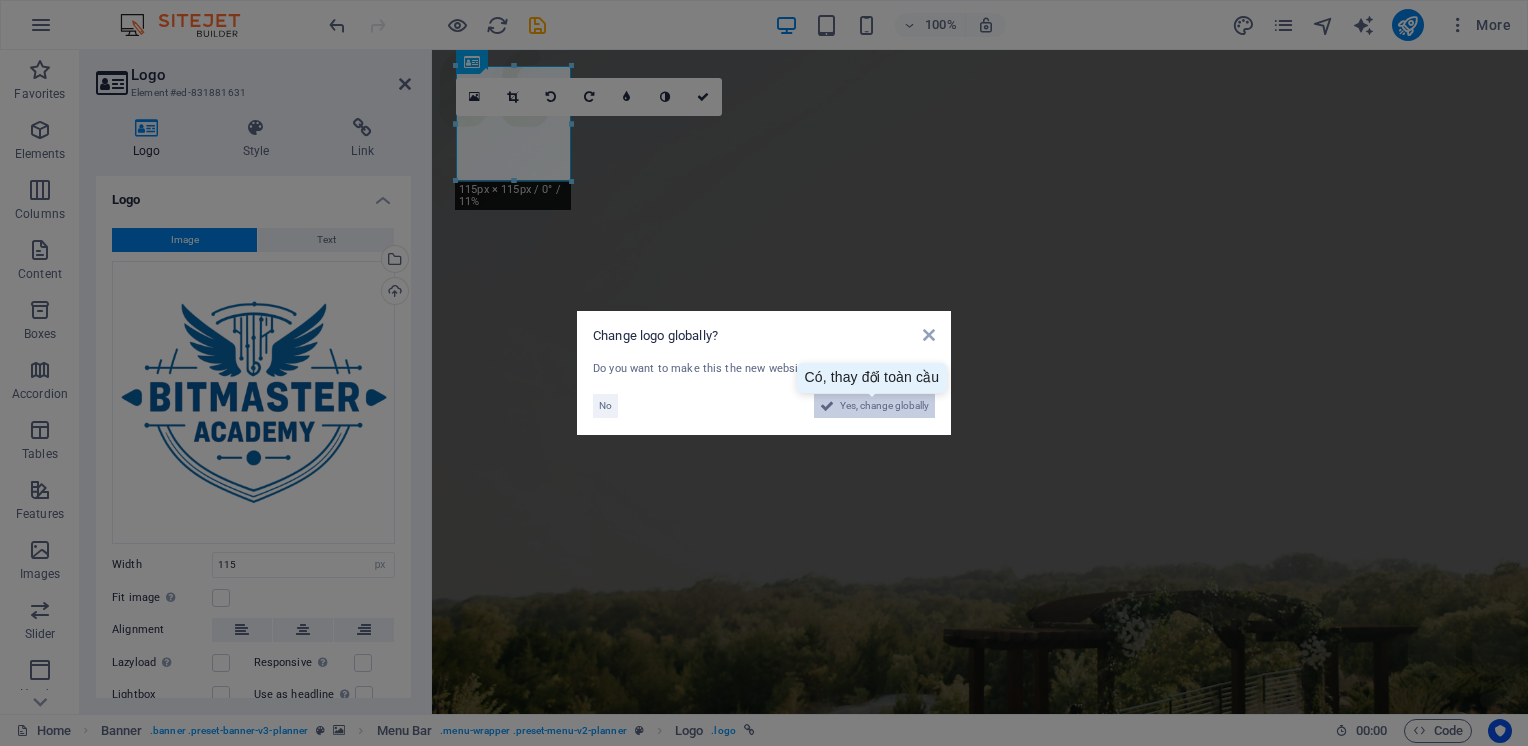 click on "Yes, change globally" at bounding box center [884, 406] 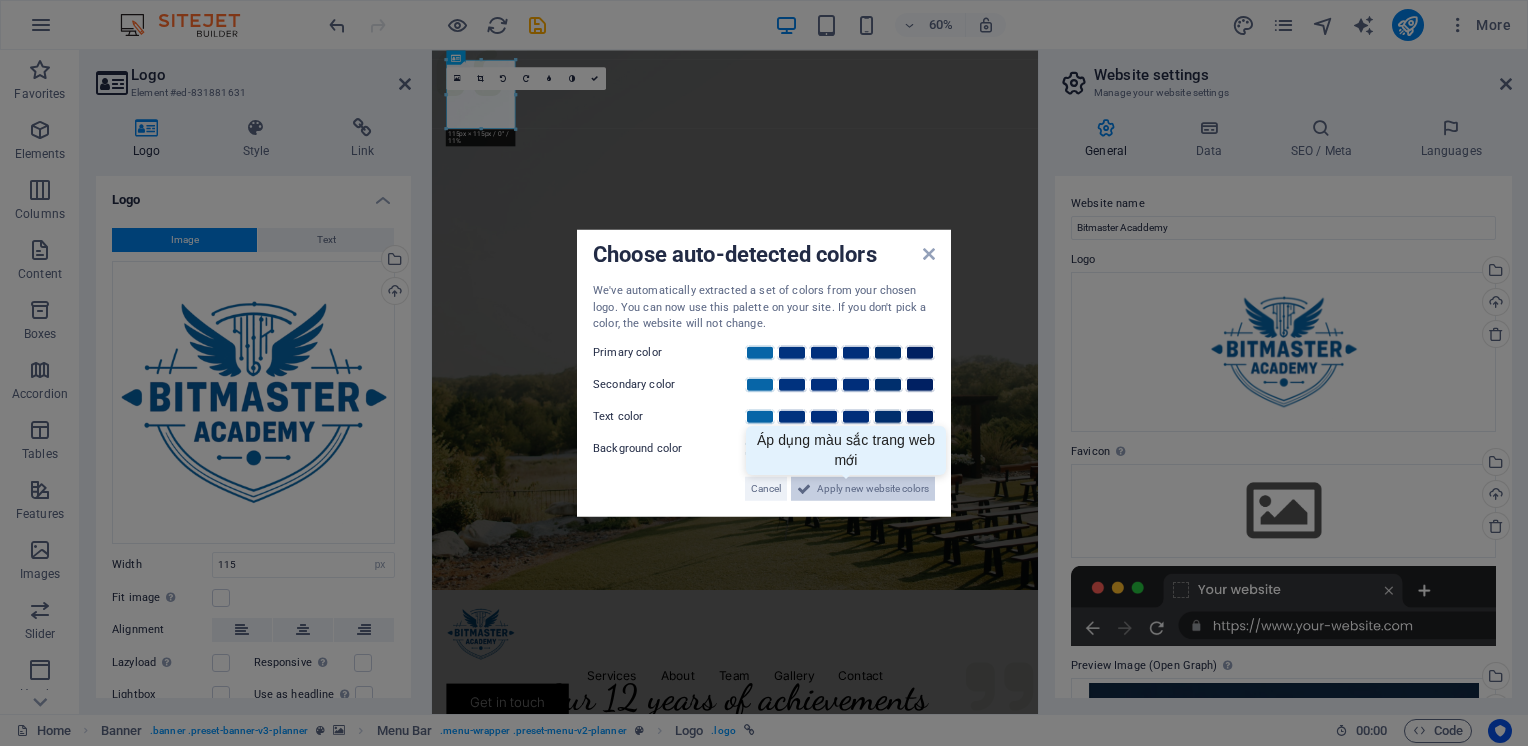 click on "Apply new website colors" at bounding box center [873, 488] 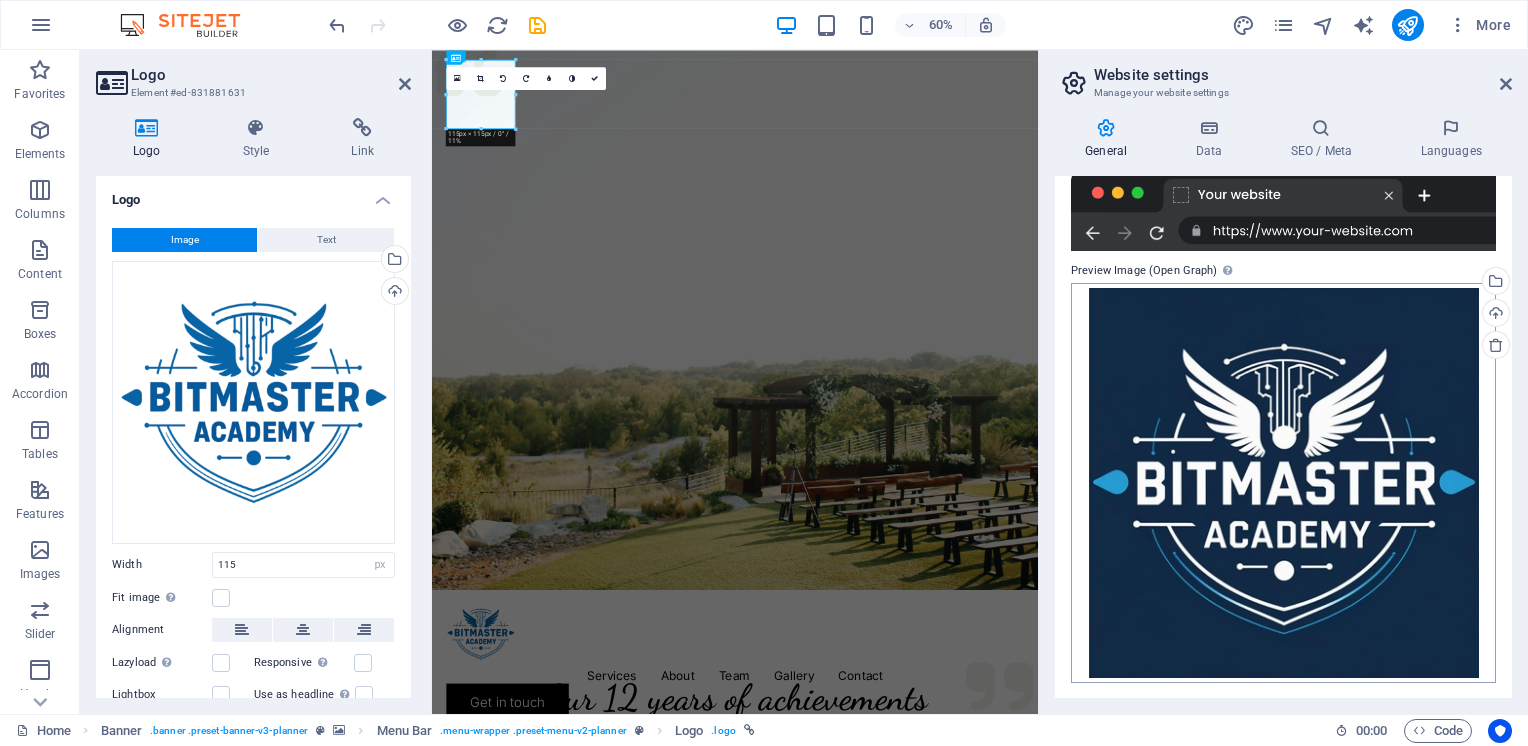 scroll, scrollTop: 0, scrollLeft: 0, axis: both 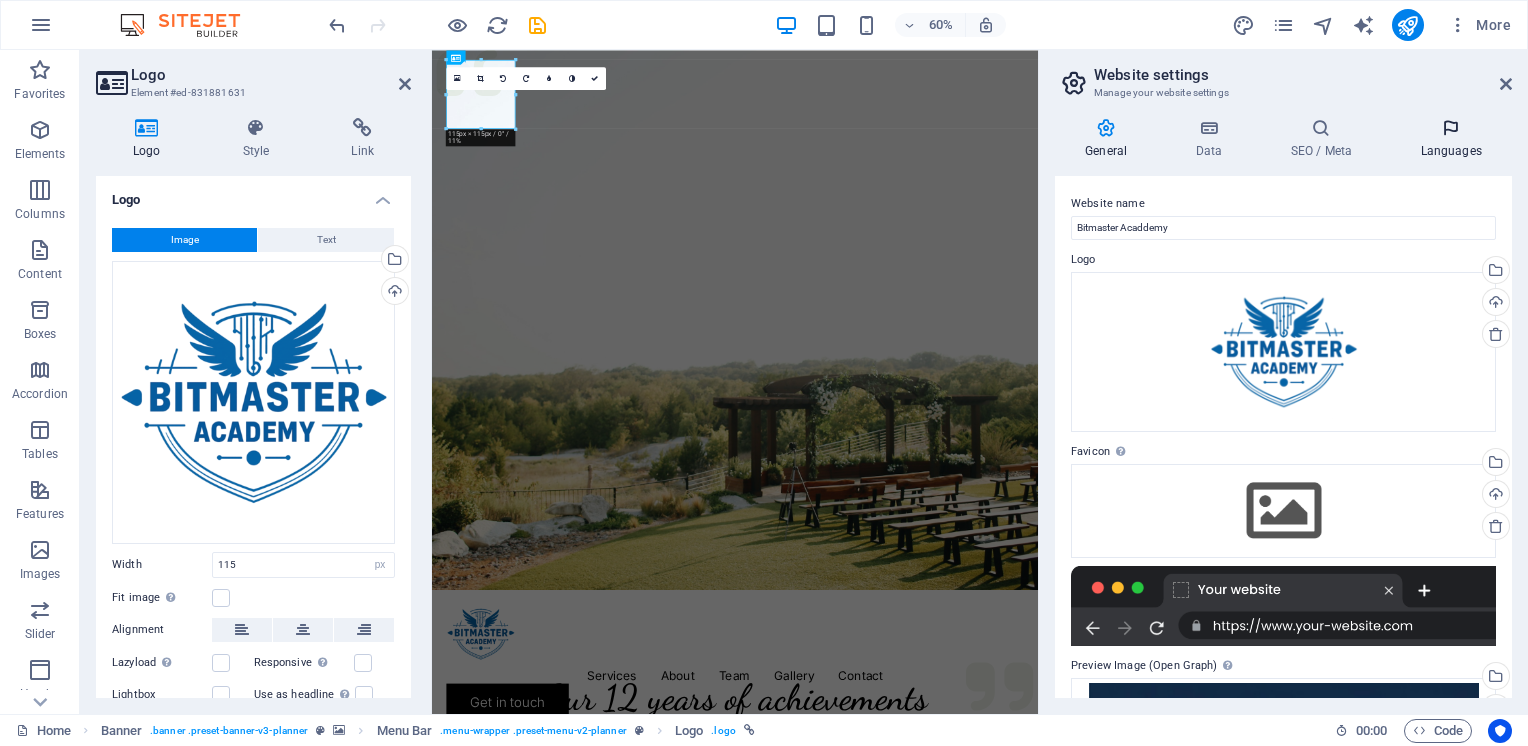 click at bounding box center (1451, 128) 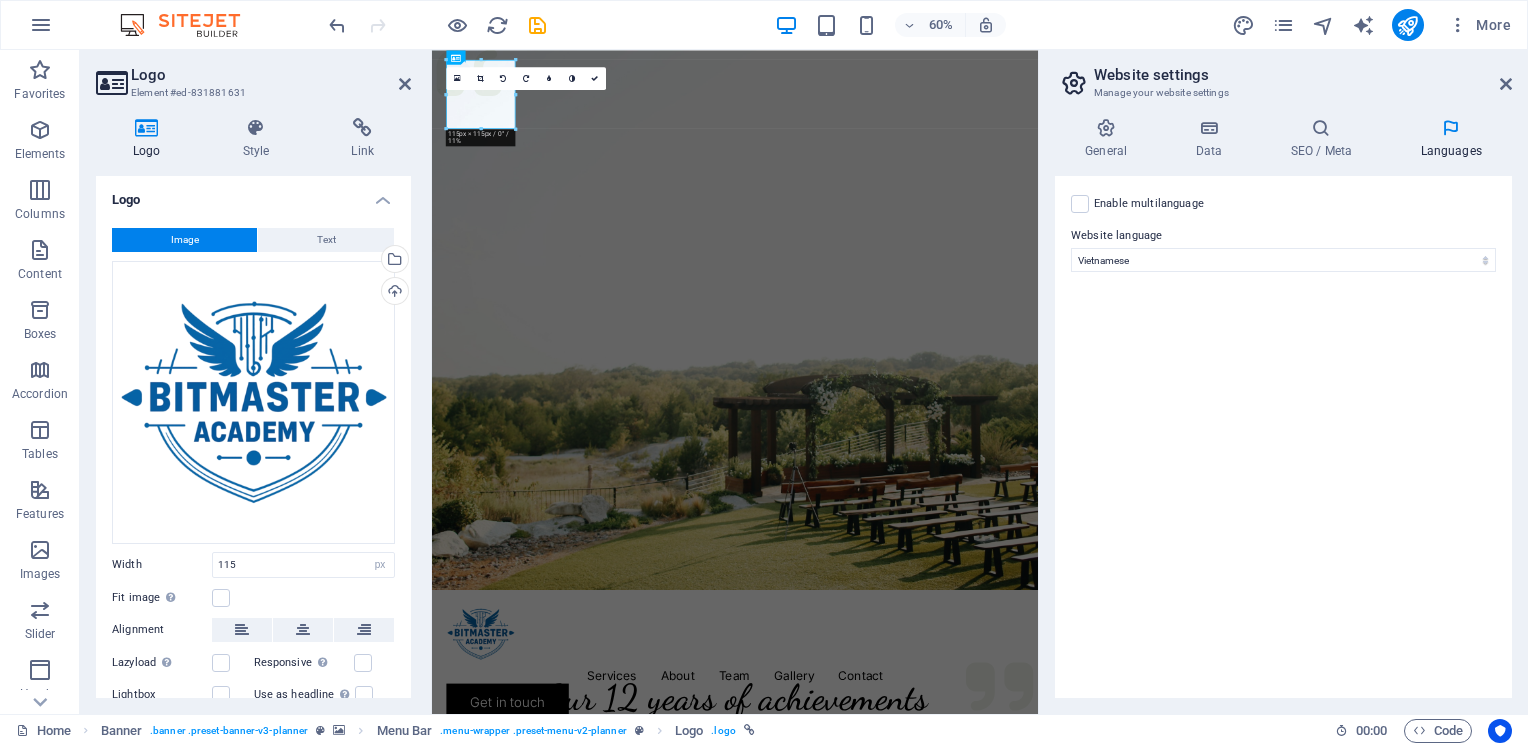 click on "Enable multilanguage To disable multilanguage delete all languages until only one language remains." at bounding box center [1149, 204] 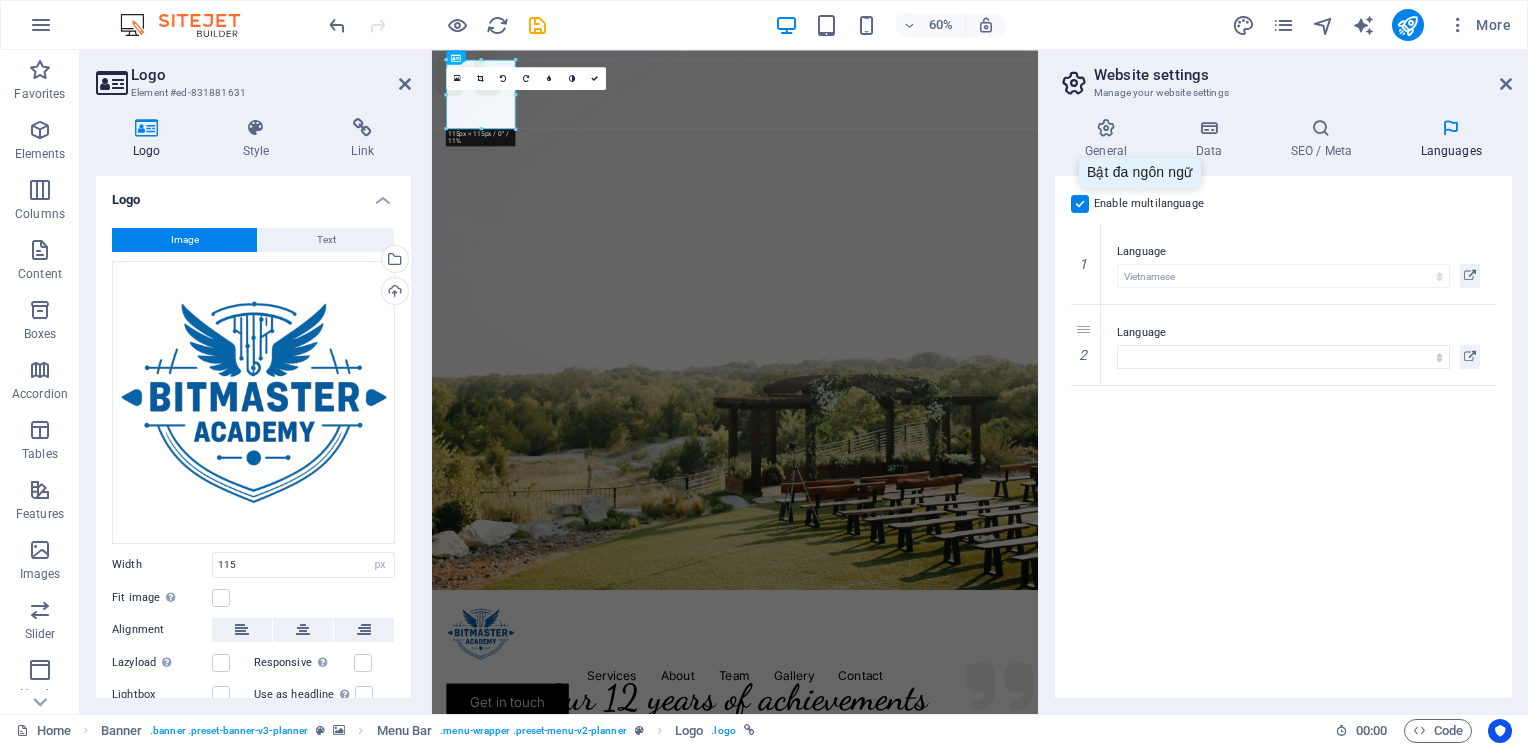 click on "Enable multilanguage To disable multilanguage delete all languages until only one language remains." at bounding box center (1149, 204) 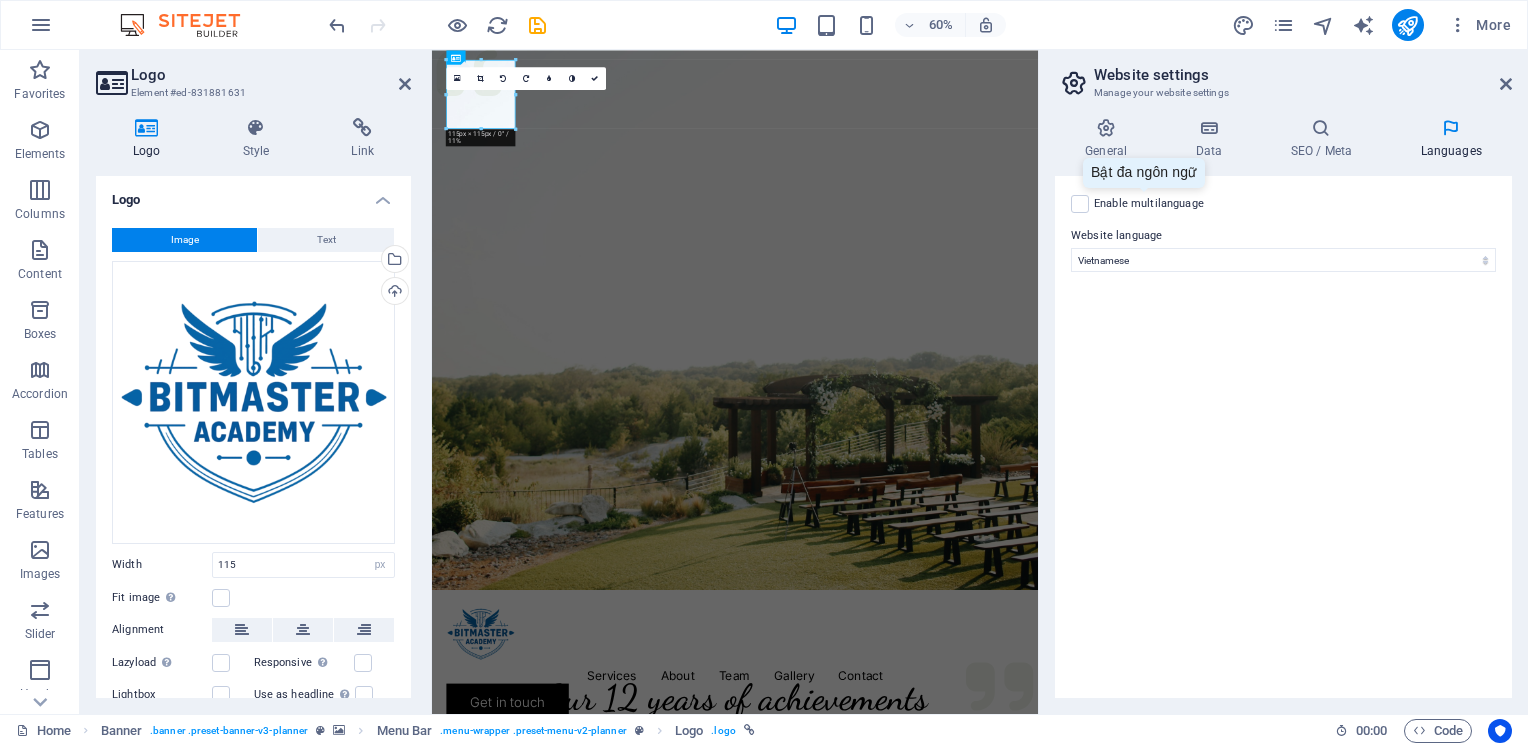 click on "Enable multilanguage To disable multilanguage delete all languages until only one language remains." at bounding box center [1149, 204] 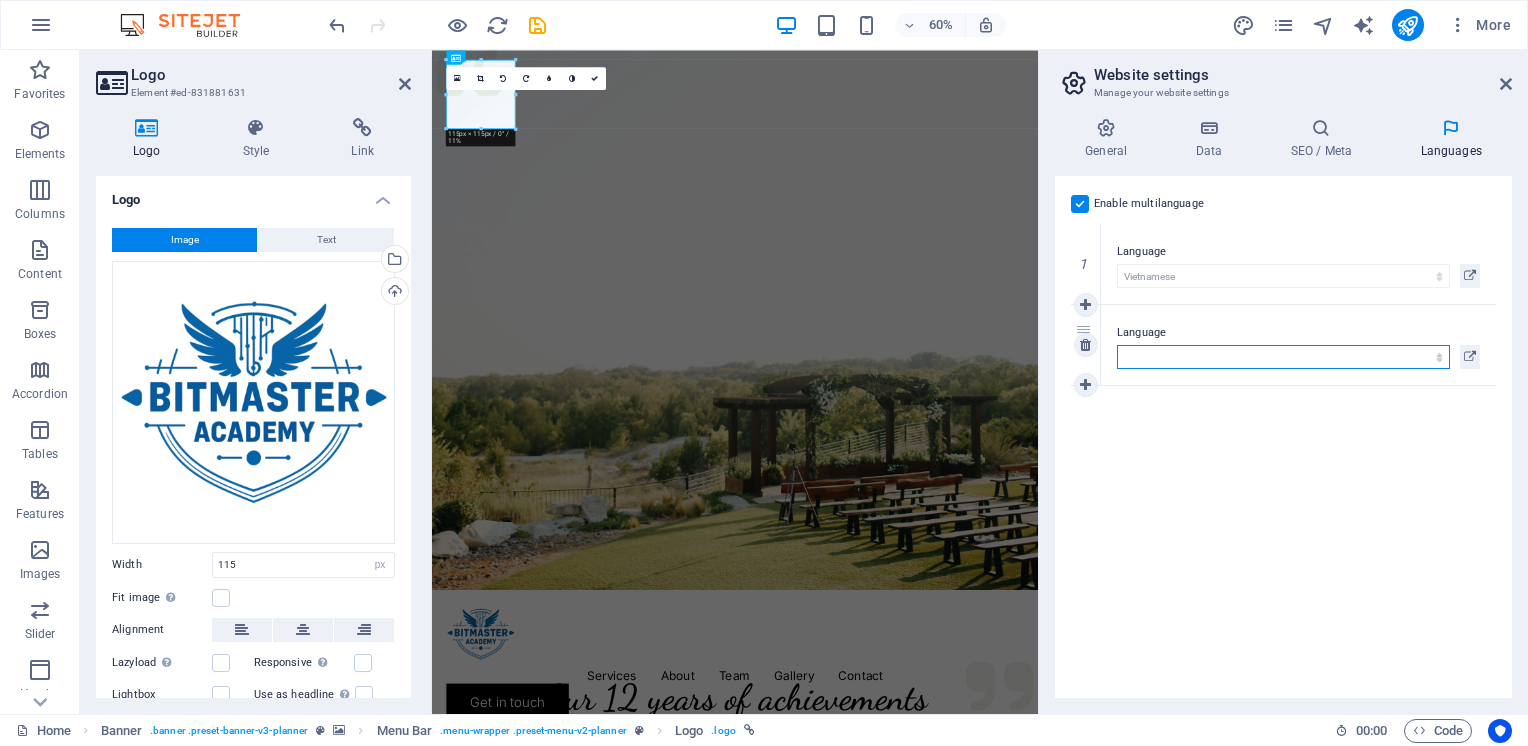click on "Abkhazian Afar Afrikaans Akan Albanian Amharic Arabic Aragonese Armenian Assamese Avaric Avestan Aymara Azerbaijani Bambara Bashkir Basque Belarusian Bengali Bihari languages Bislama Bokmål Bosnian Breton Bulgarian Burmese Catalan Central Khmer Chamorro Chechen Chinese Church Slavic Chuvash Cornish Corsican Cree Croatian Czech Danish Dutch Dzongkha English Esperanto Estonian Ewe Faroese Farsi (Persian) Fijian Finnish French Fulah Gaelic Galician Ganda Georgian German Greek Greenlandic Guaraní Gujarati Haitian Creole Hausa Hebrew Herero Hindi Hiri Motu Hungarian Icelandic Ido Igbo Indonesian Interlingua Interlingue Inuktitut Inupiaq Irish Italian Japanese Javanese Kannada Kanuri Kashmiri Kazakh Kikuyu Kinyarwanda Komi Kongo Korean Kurdish Kwanyama Kyrgyz Lao Latin Latvian Limburgish Lingala Lithuanian Luba-Katanga Luxembourgish Macedonian Malagasy Malay Malayalam Maldivian Maltese Manx Maori Marathi Marshallese Mongolian Nauru Navajo Ndonga Nepali North Ndebele Northern Sami Norwegian Norwegian Nynorsk Nuosu" at bounding box center (1283, 357) 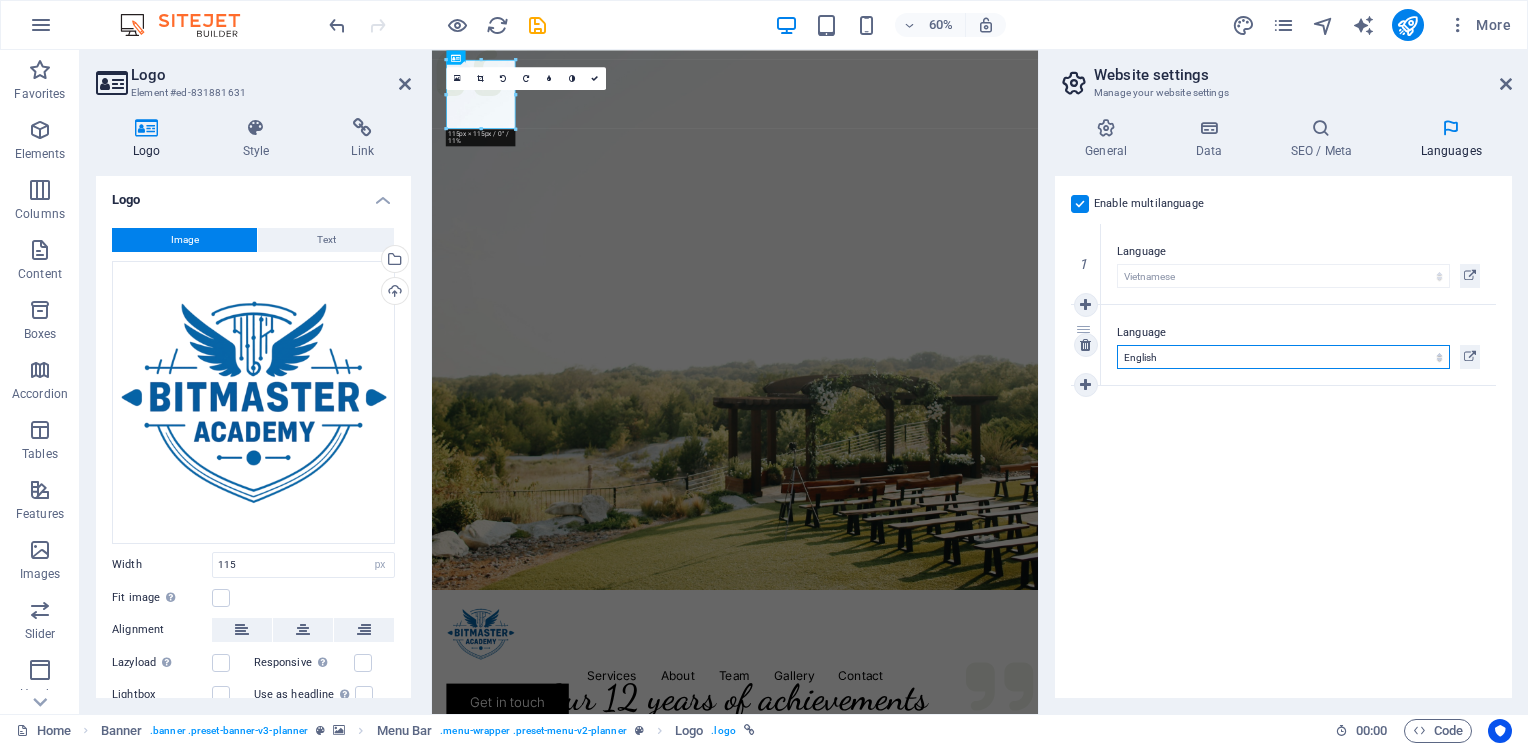 click on "Abkhazian Afar Afrikaans Akan Albanian Amharic Arabic Aragonese Armenian Assamese Avaric Avestan Aymara Azerbaijani Bambara Bashkir Basque Belarusian Bengali Bihari languages Bislama Bokmål Bosnian Breton Bulgarian Burmese Catalan Central Khmer Chamorro Chechen Chinese Church Slavic Chuvash Cornish Corsican Cree Croatian Czech Danish Dutch Dzongkha English Esperanto Estonian Ewe Faroese Farsi (Persian) Fijian Finnish French Fulah Gaelic Galician Ganda Georgian German Greek Greenlandic Guaraní Gujarati Haitian Creole Hausa Hebrew Herero Hindi Hiri Motu Hungarian Icelandic Ido Igbo Indonesian Interlingua Interlingue Inuktitut Inupiaq Irish Italian Japanese Javanese Kannada Kanuri Kashmiri Kazakh Kikuyu Kinyarwanda Komi Kongo Korean Kurdish Kwanyama Kyrgyz Lao Latin Latvian Limburgish Lingala Lithuanian Luba-Katanga Luxembourgish Macedonian Malagasy Malay Malayalam Maldivian Maltese Manx Maori Marathi Marshallese Mongolian Nauru Navajo Ndonga Nepali North Ndebele Northern Sami Norwegian Norwegian Nynorsk Nuosu" at bounding box center [1283, 357] 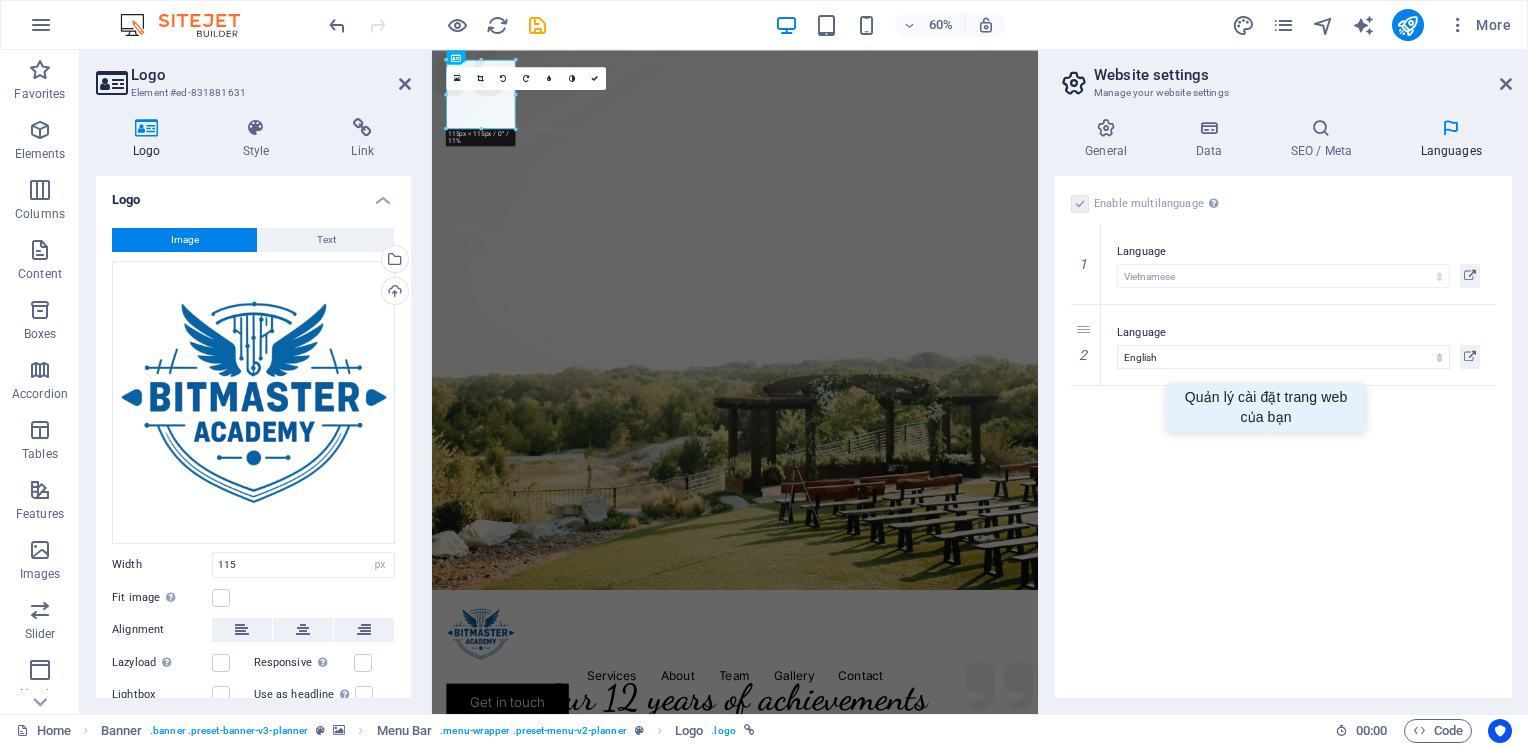 click on "Enable multilanguage To disable multilanguage delete all languages until only one language remains. Website language Abkhazian Afar Afrikaans Akan Albanian Amharic Arabic Aragonese Armenian Assamese Avaric Avestan Aymara Azerbaijani Bambara Bashkir Basque Belarusian Bengali Bihari languages Bislama Bokmål Bosnian Breton Bulgarian Burmese Catalan Central Khmer Chamorro Chechen Chinese Church Slavic Chuvash Cornish Corsican Cree Croatian Czech Danish Dutch Dzongkha English Esperanto Estonian Ewe Faroese Farsi (Persian) Fijian Finnish French Fulah Gaelic Galician Ganda Georgian German Greek Greenlandic Guaraní Gujarati Haitian Creole Hausa Hebrew Herero Hindi Hiri Motu Hungarian Icelandic Ido Igbo Indonesian Interlingua Interlingue Inuktitut Inupiaq Irish Italian Japanese Javanese Kannada Kanuri Kashmiri Kazakh Kikuyu Kinyarwanda Komi Kongo Korean Kurdish Kwanyama Kyrgyz Lao Latin Latvian Limburgish Lingala Lithuanian Luba-Katanga Luxembourgish Macedonian Malagasy Malay Malayalam Maldivian Maltese Manx Maori 1" at bounding box center [1283, 437] 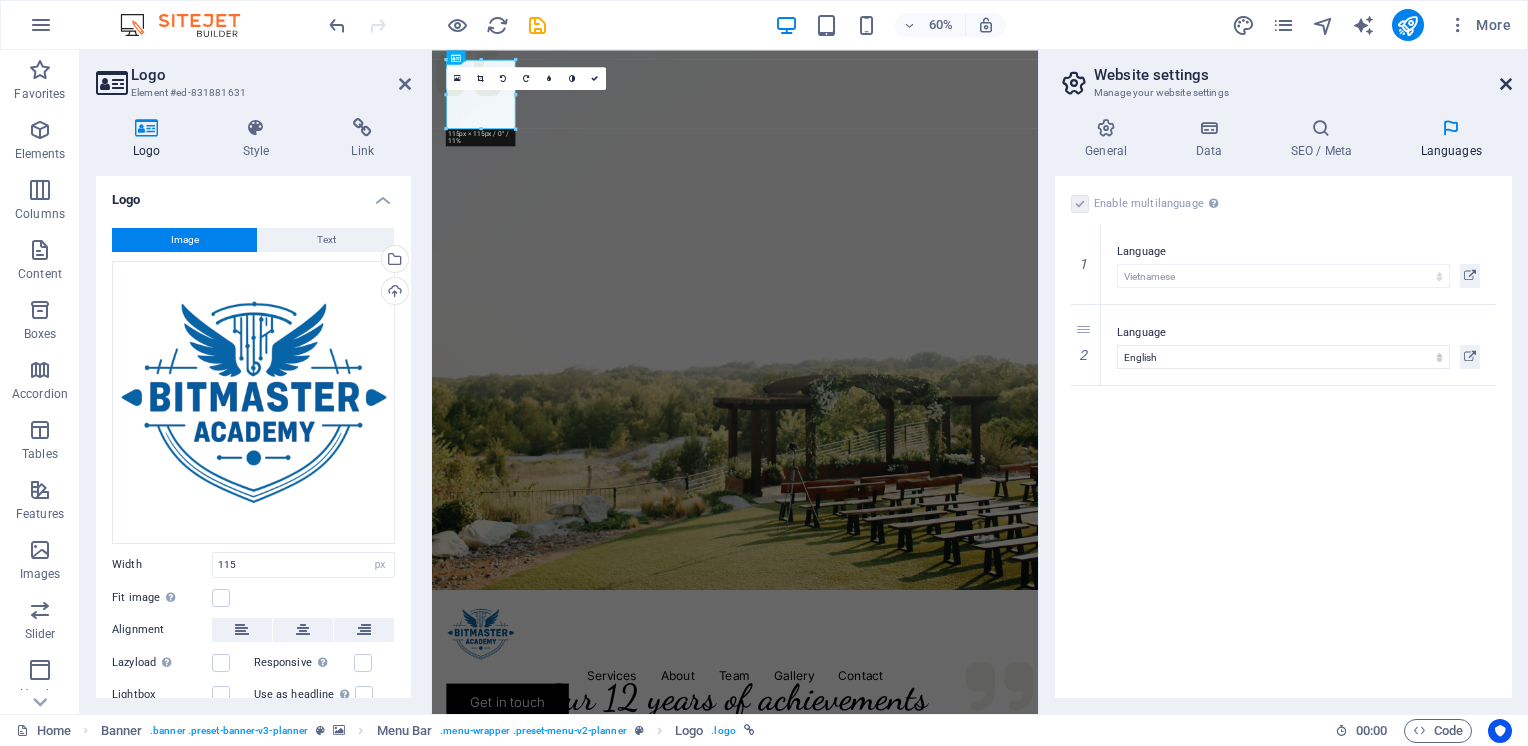 click at bounding box center (1506, 84) 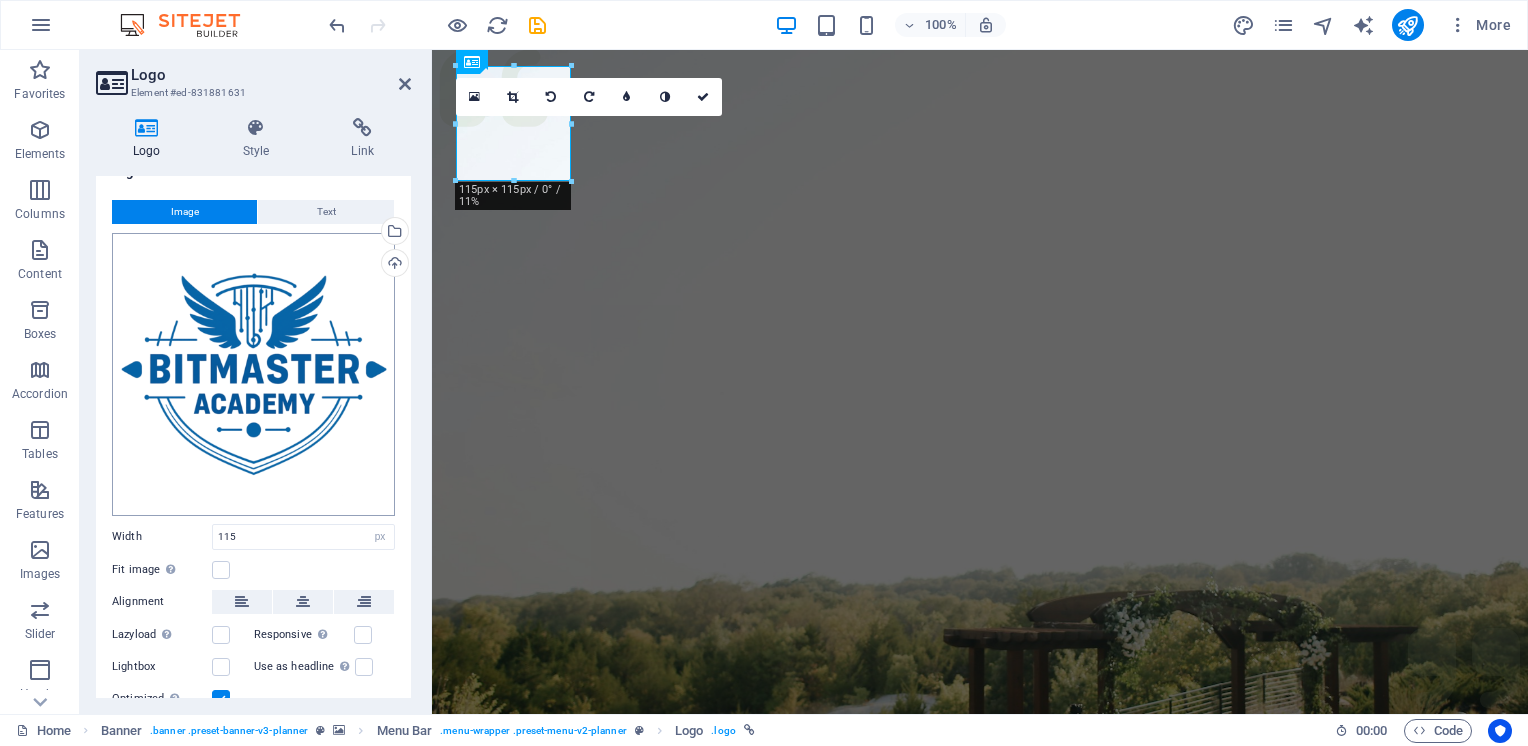 scroll, scrollTop: 0, scrollLeft: 0, axis: both 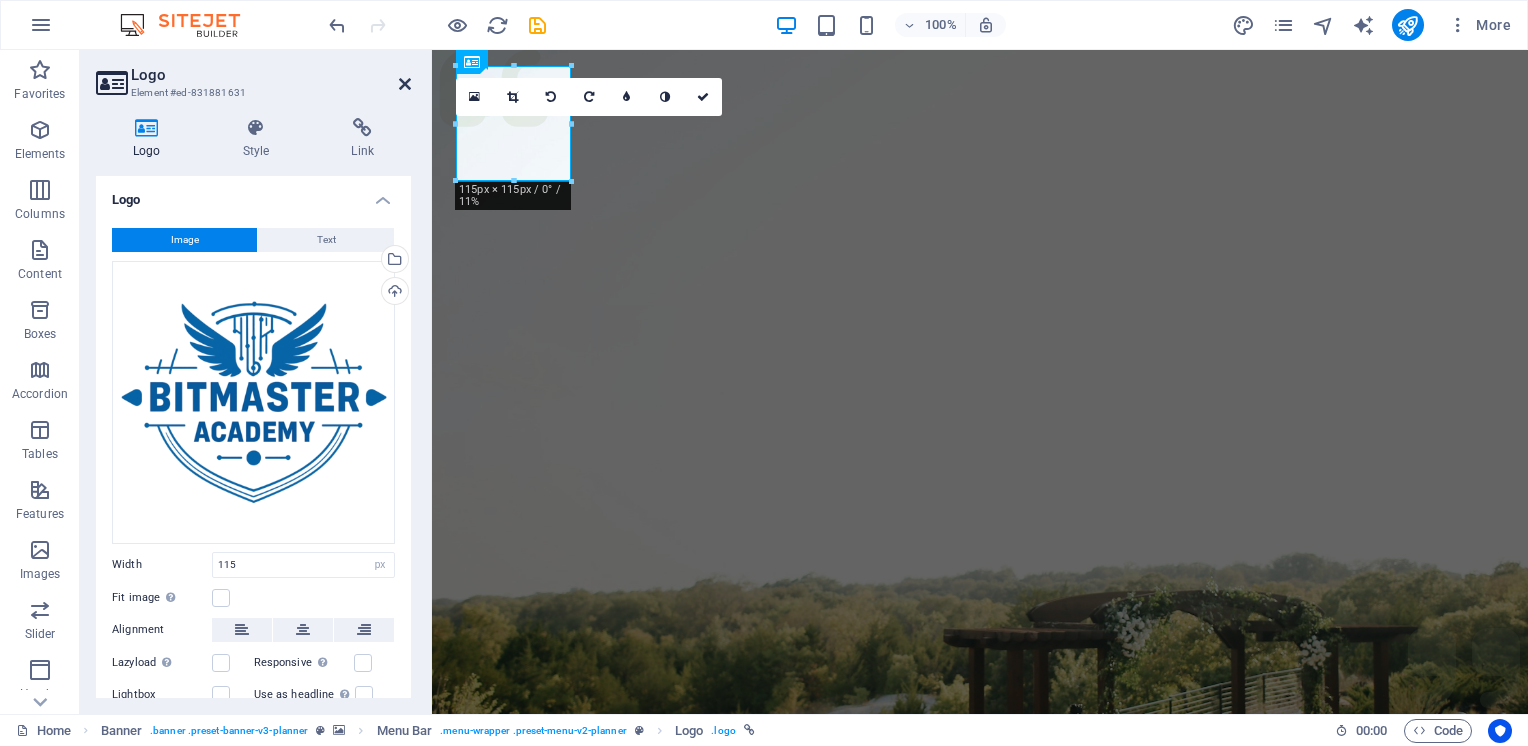 drag, startPoint x: 400, startPoint y: 84, endPoint x: 319, endPoint y: 34, distance: 95.189285 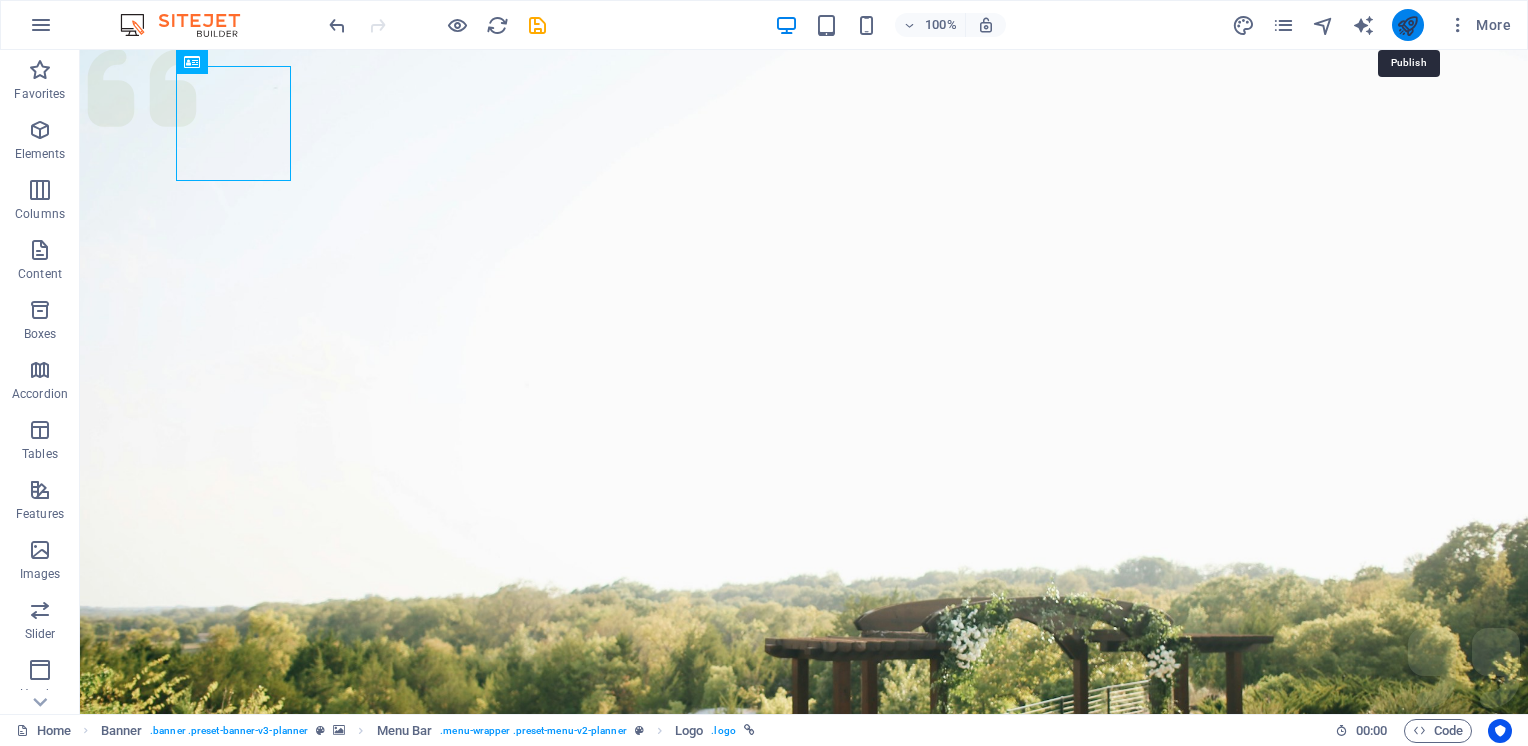 click at bounding box center [1407, 25] 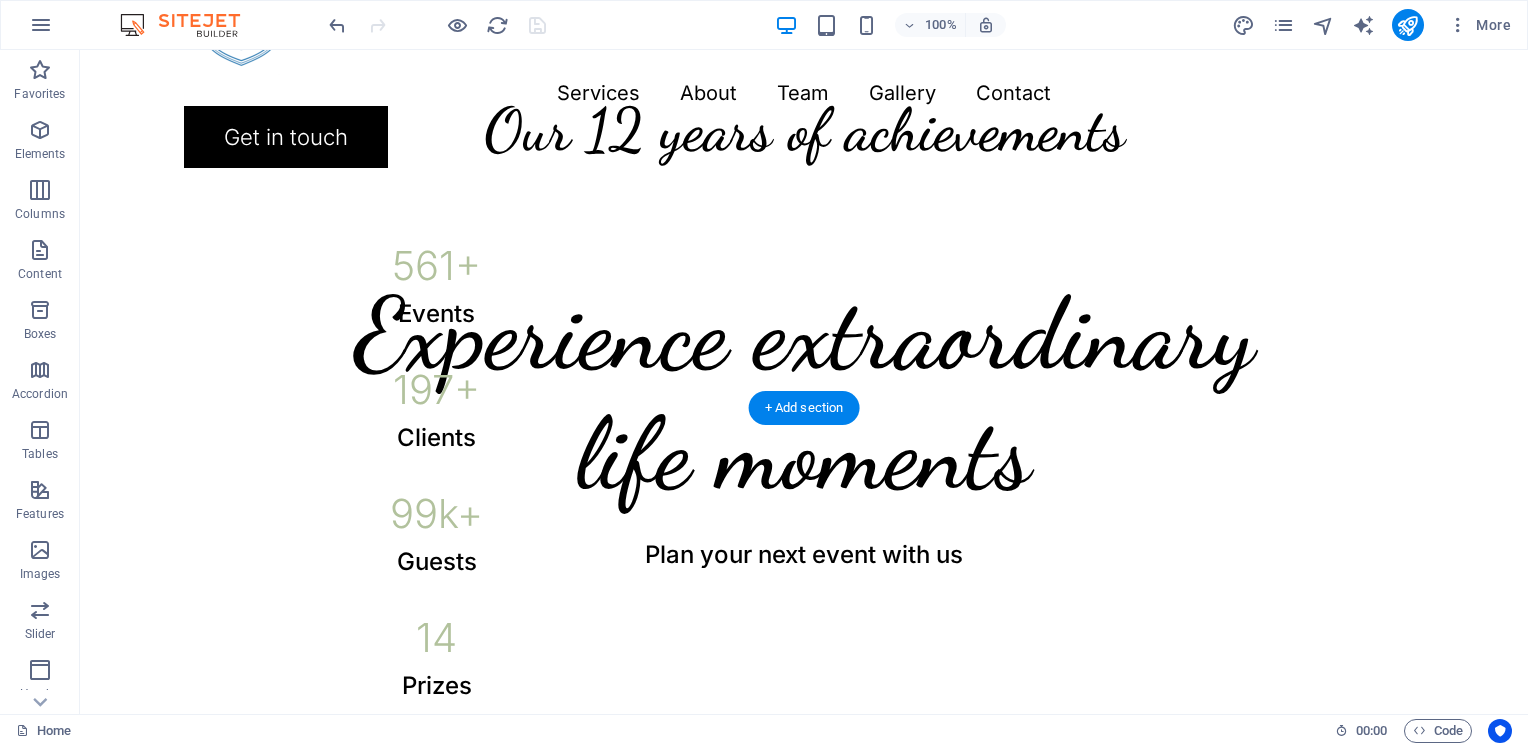 scroll, scrollTop: 500, scrollLeft: 0, axis: vertical 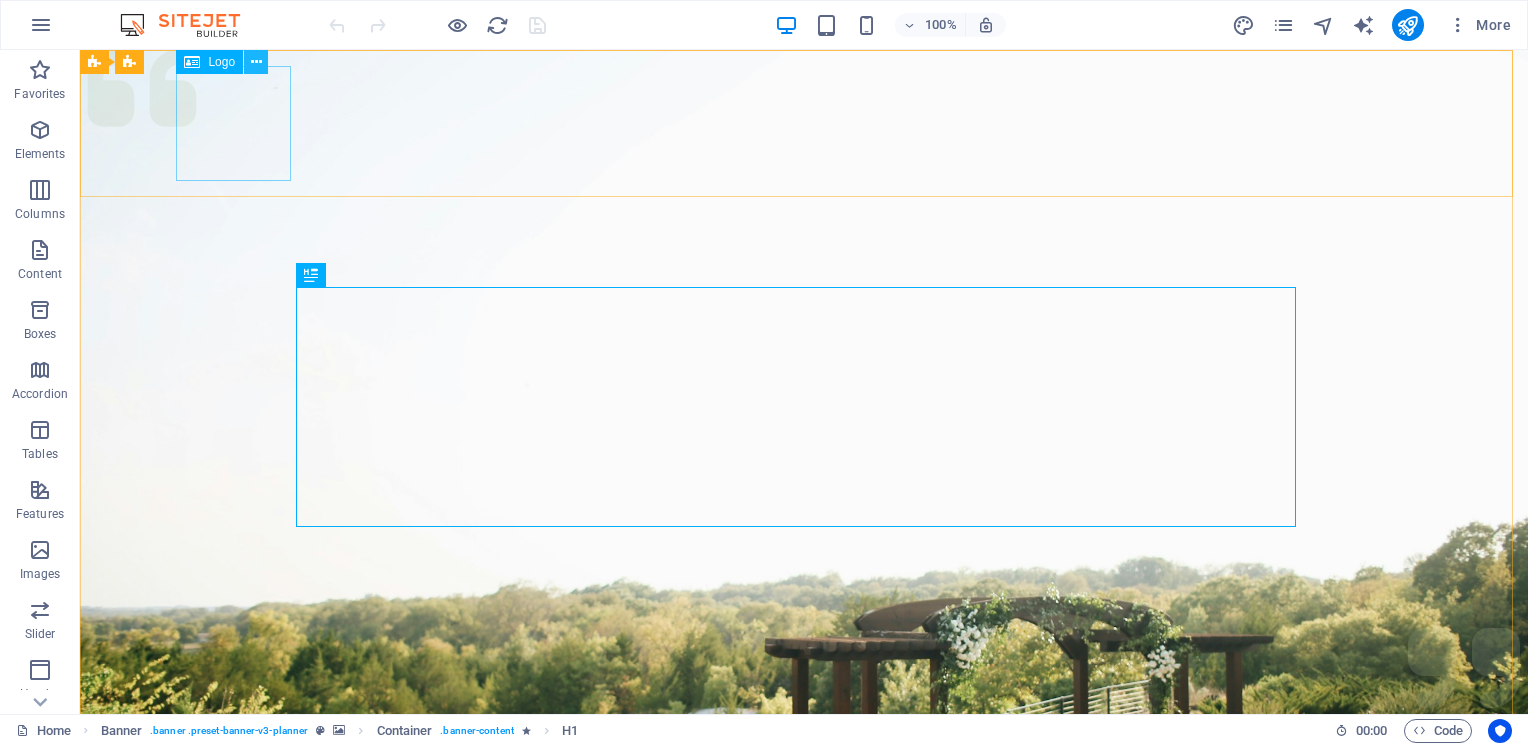 click at bounding box center (256, 62) 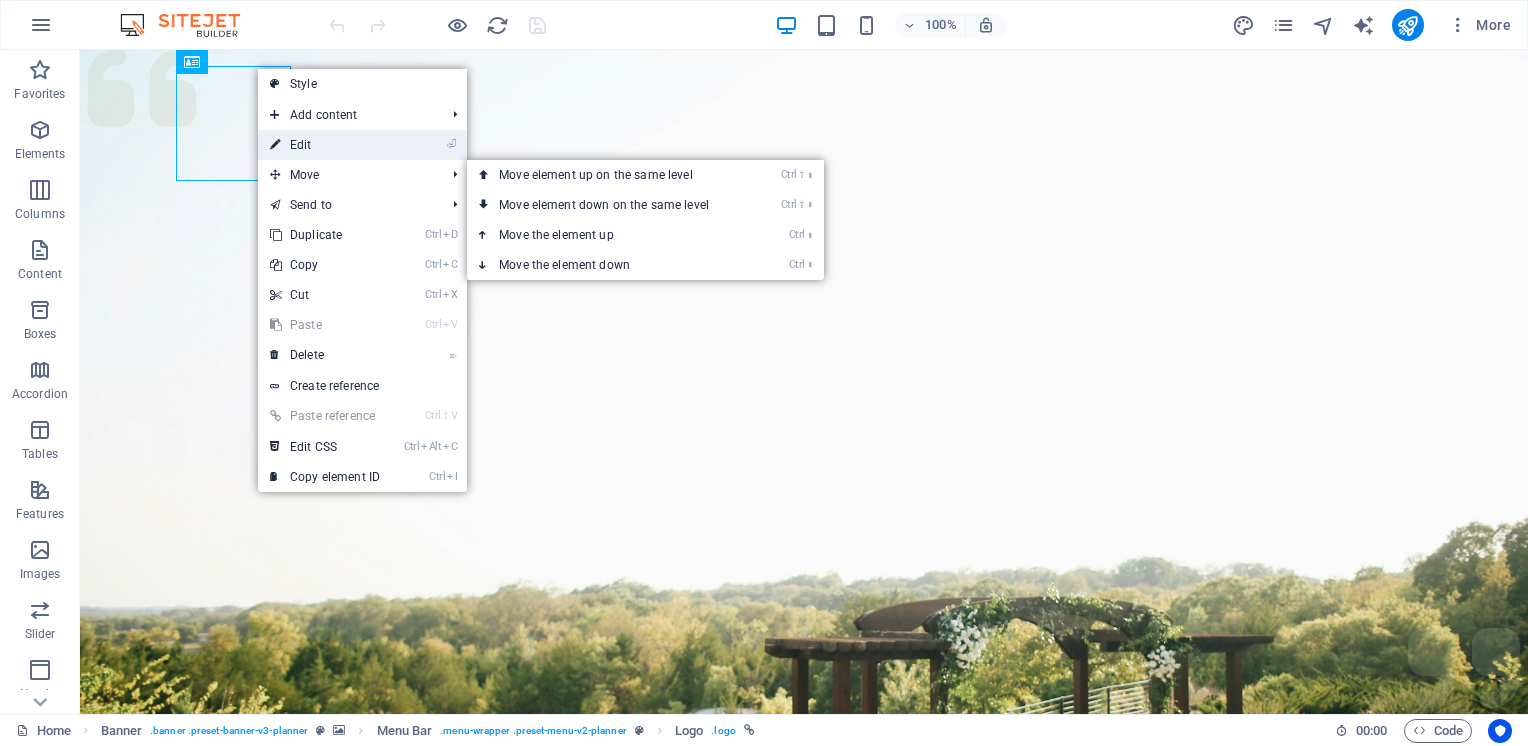 click on "⏎  Edit" at bounding box center (325, 145) 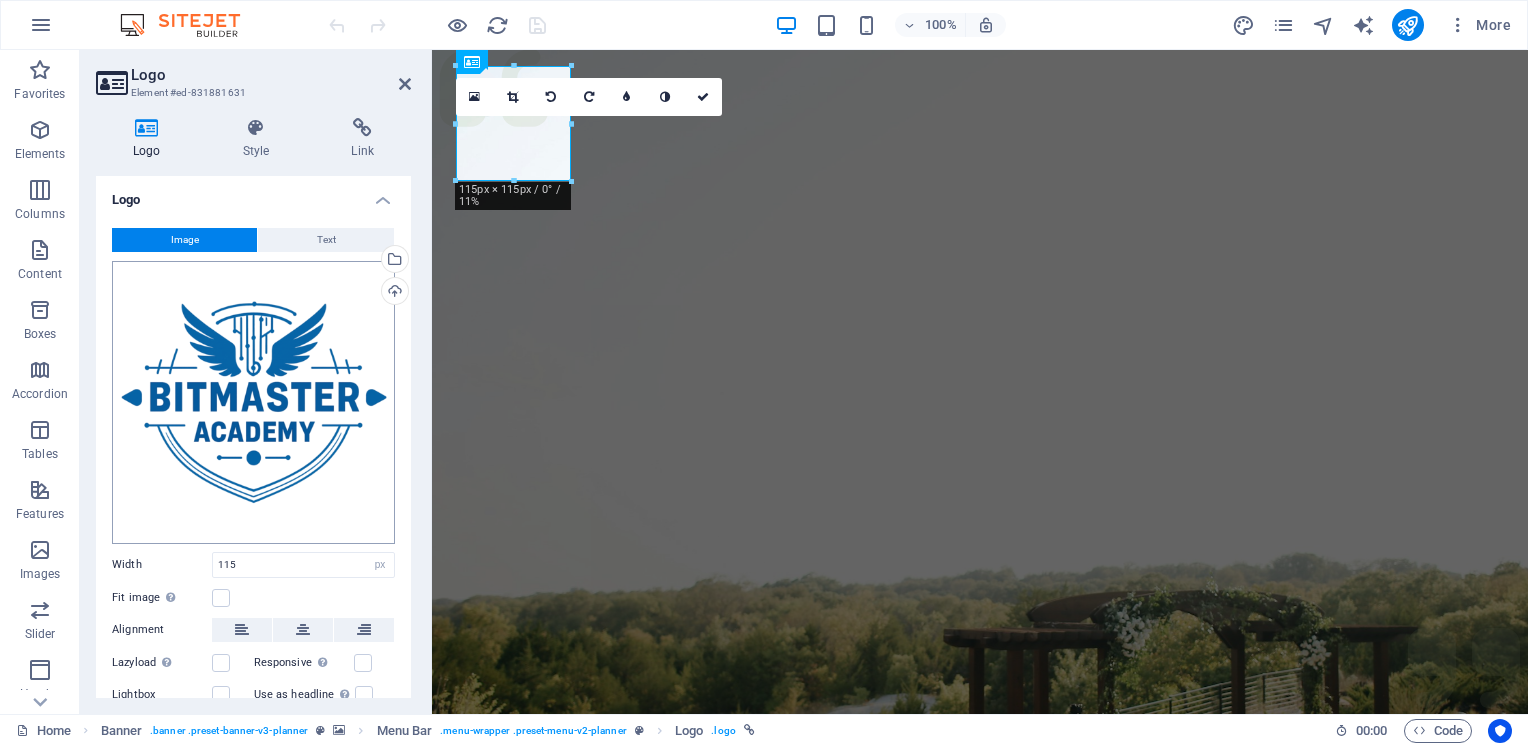 scroll, scrollTop: 100, scrollLeft: 0, axis: vertical 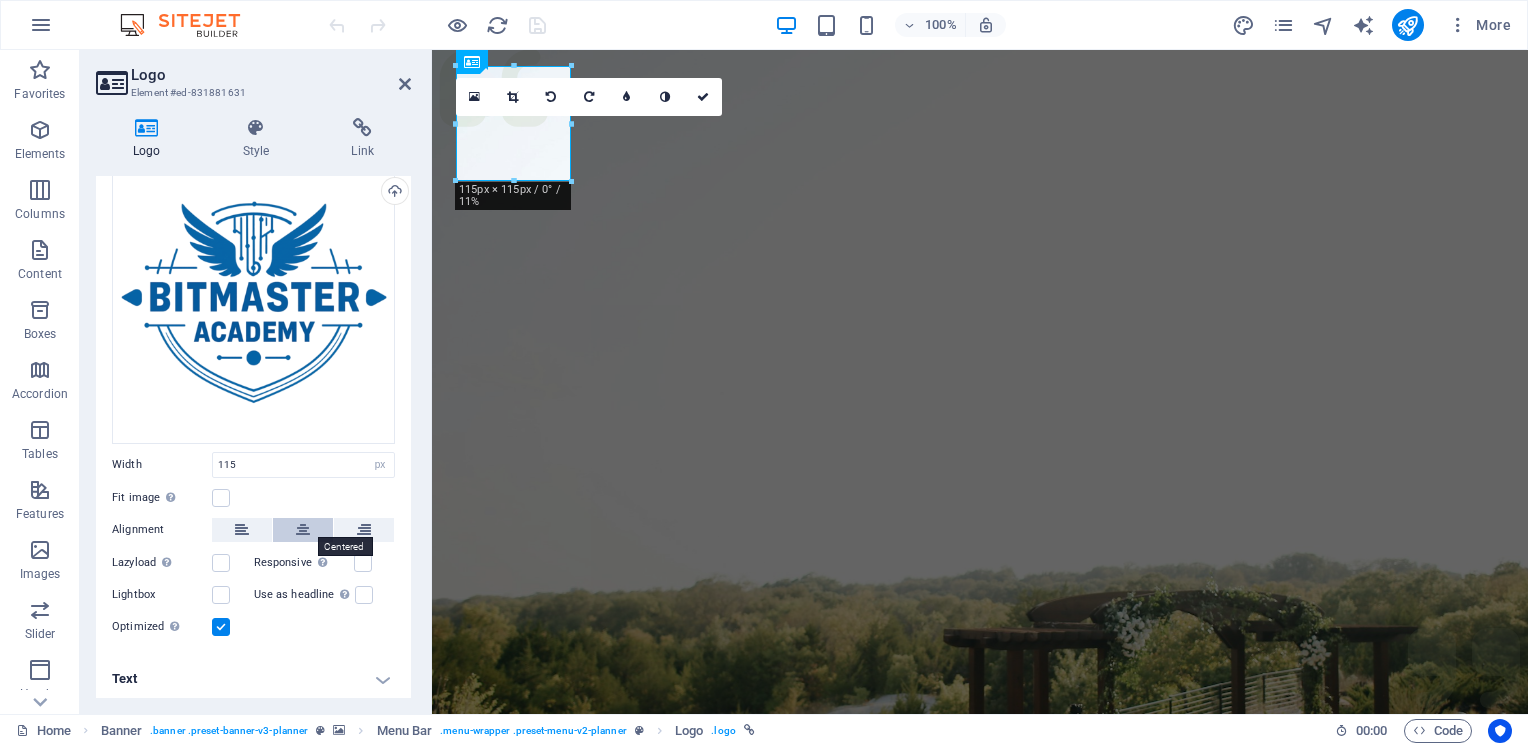 click at bounding box center [303, 530] 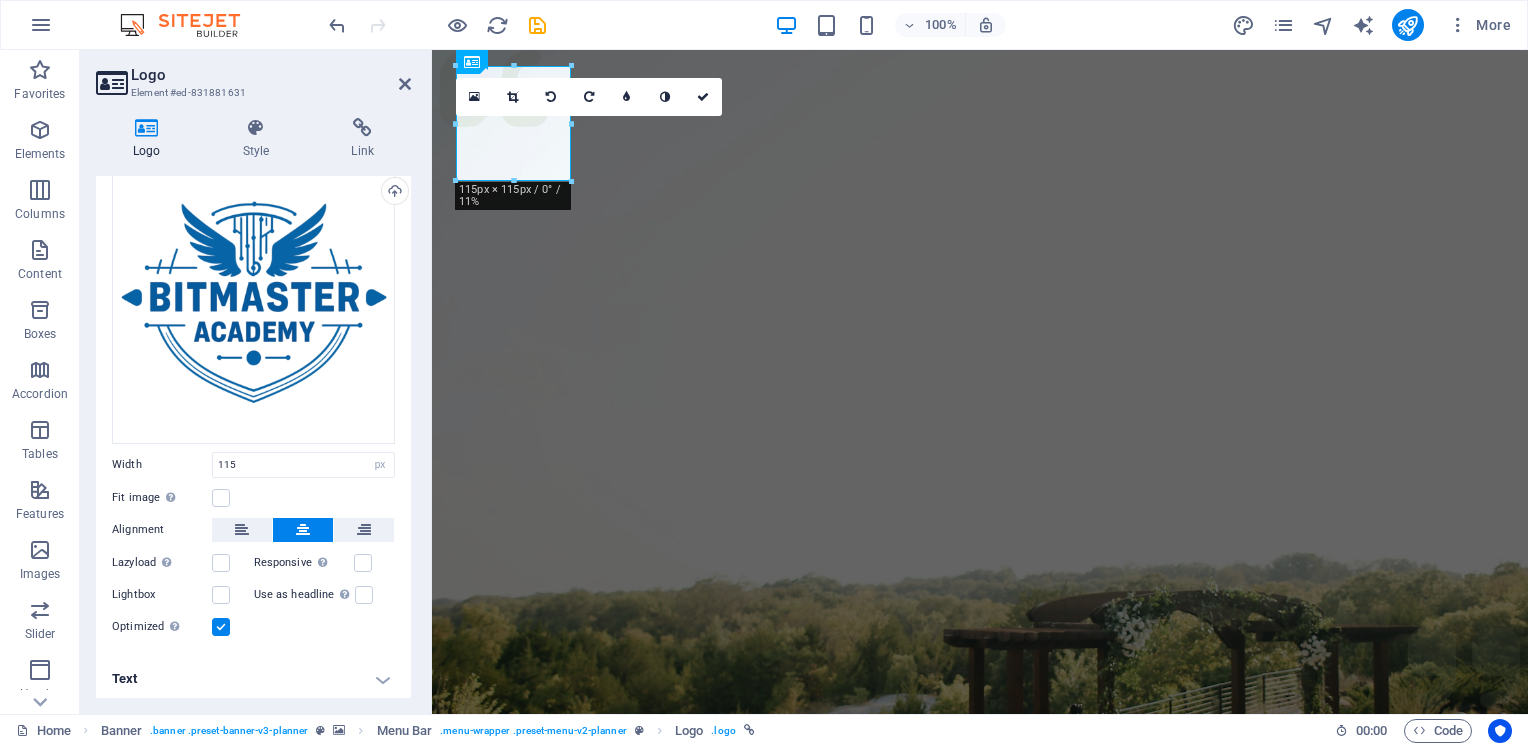 scroll, scrollTop: 0, scrollLeft: 0, axis: both 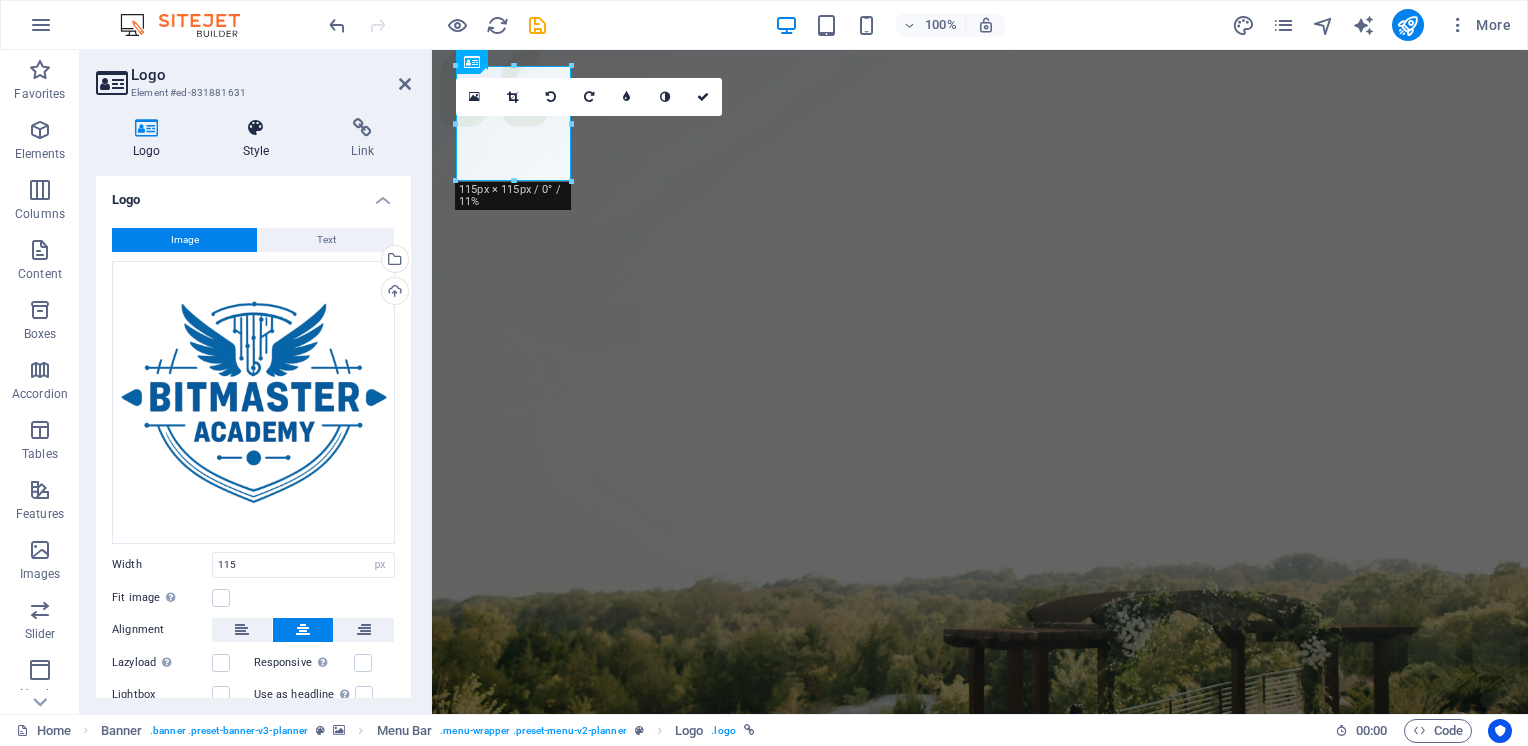 click on "Style" at bounding box center (260, 139) 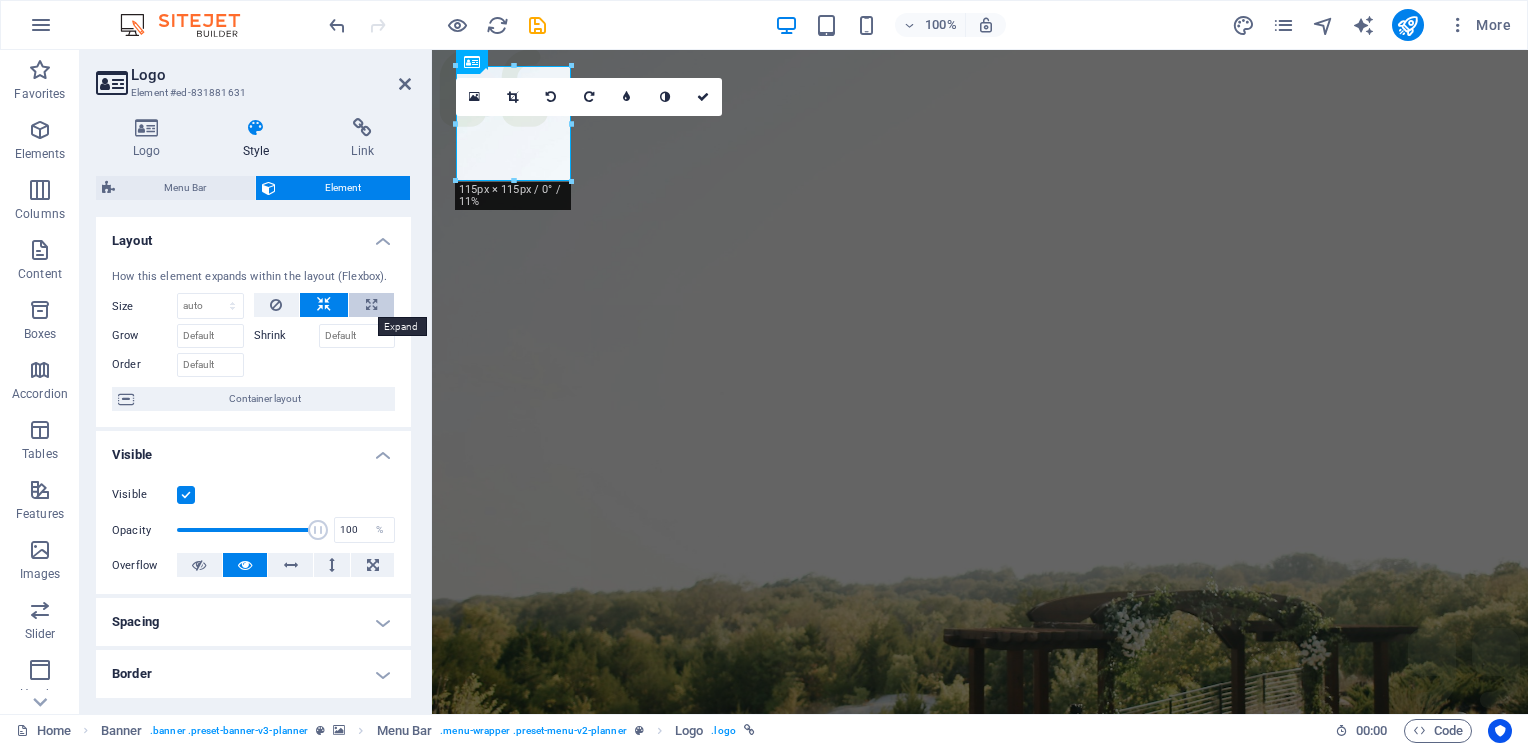 click at bounding box center [371, 305] 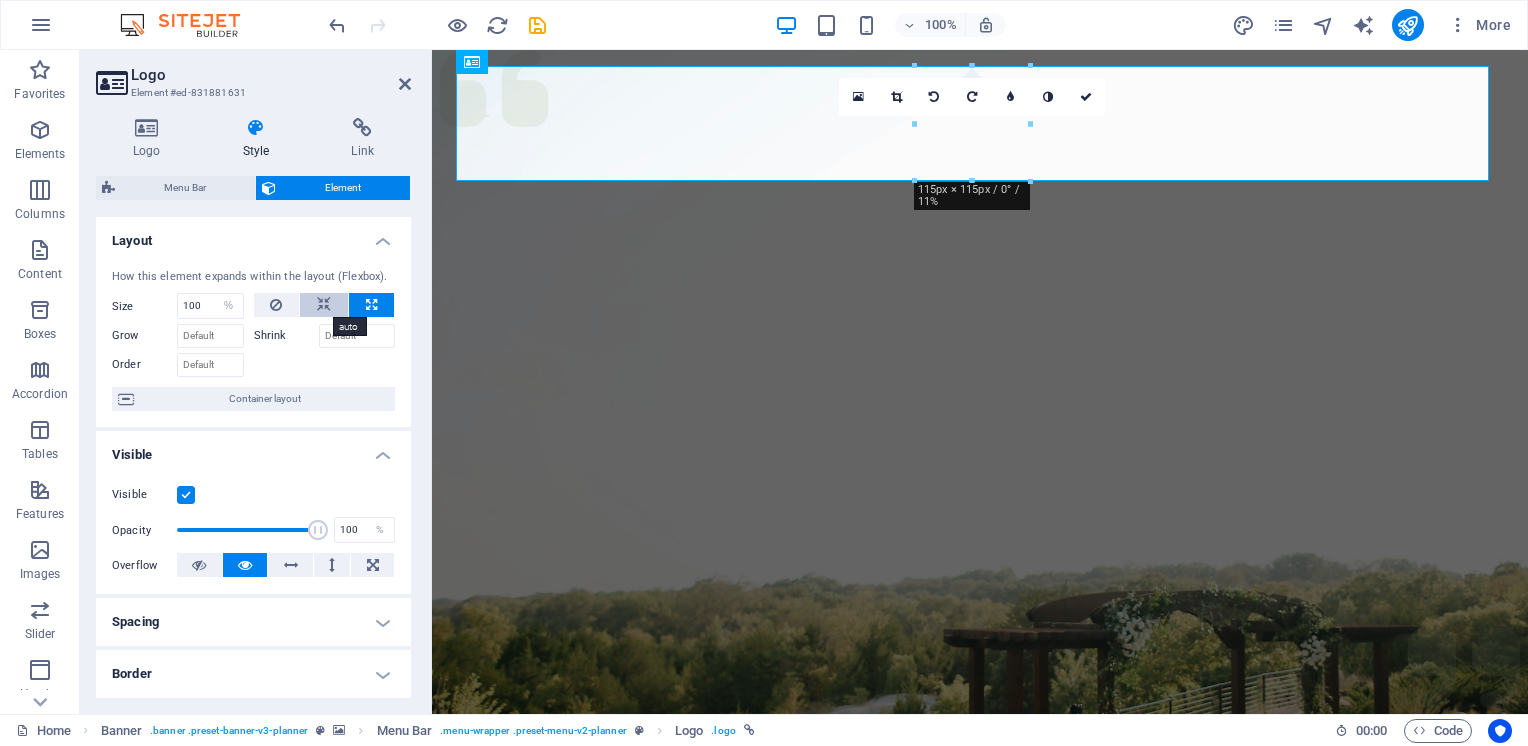 click at bounding box center (324, 305) 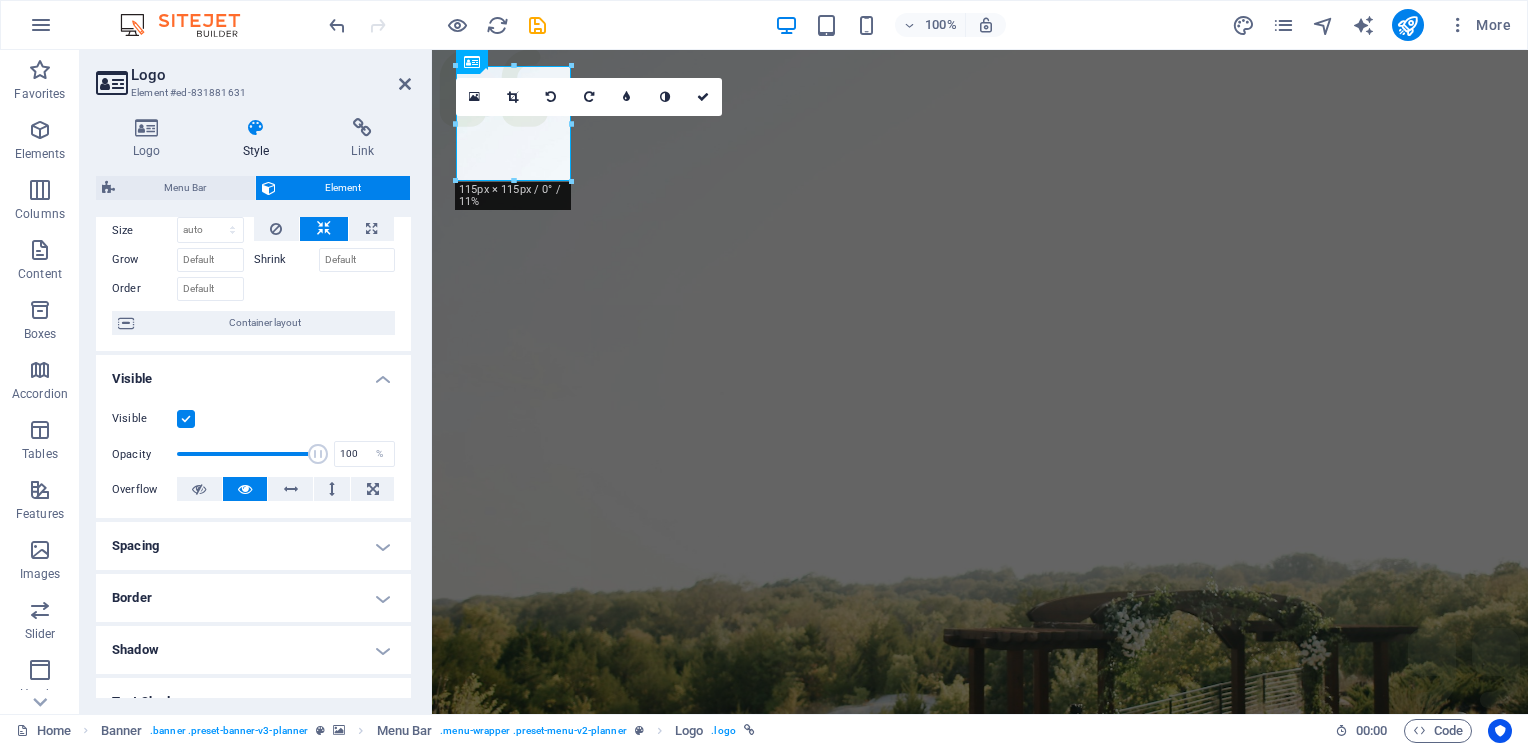 scroll, scrollTop: 200, scrollLeft: 0, axis: vertical 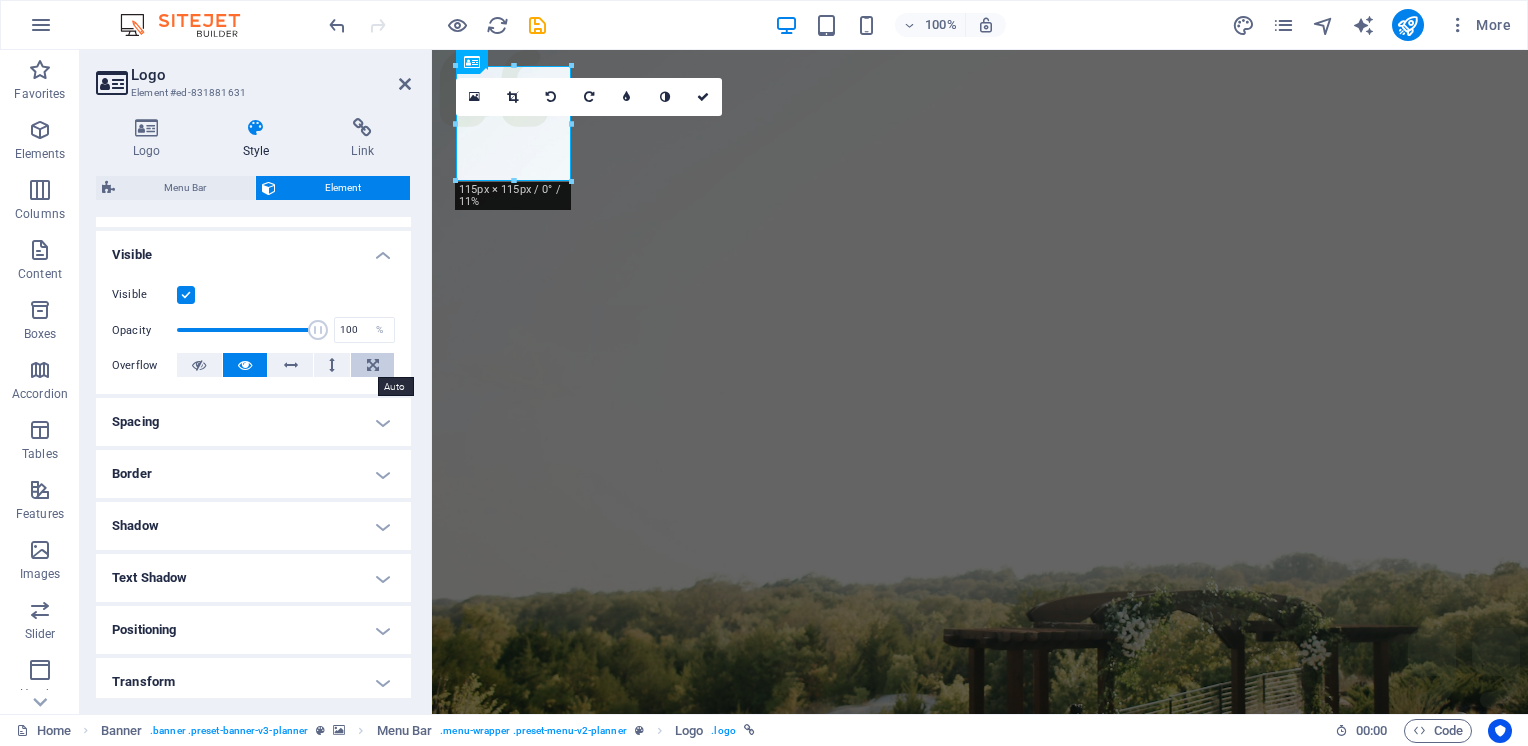 click at bounding box center (373, 365) 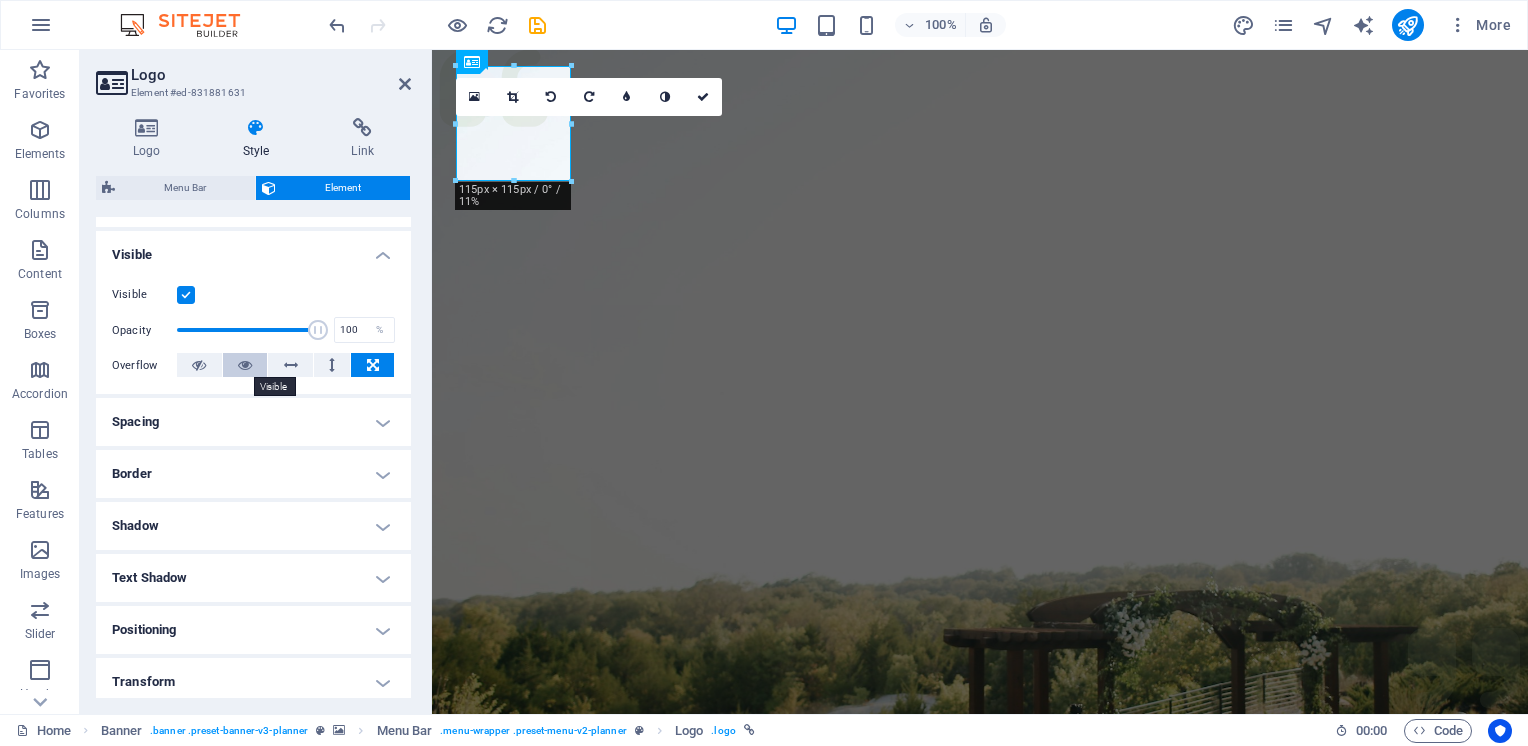 click at bounding box center [245, 365] 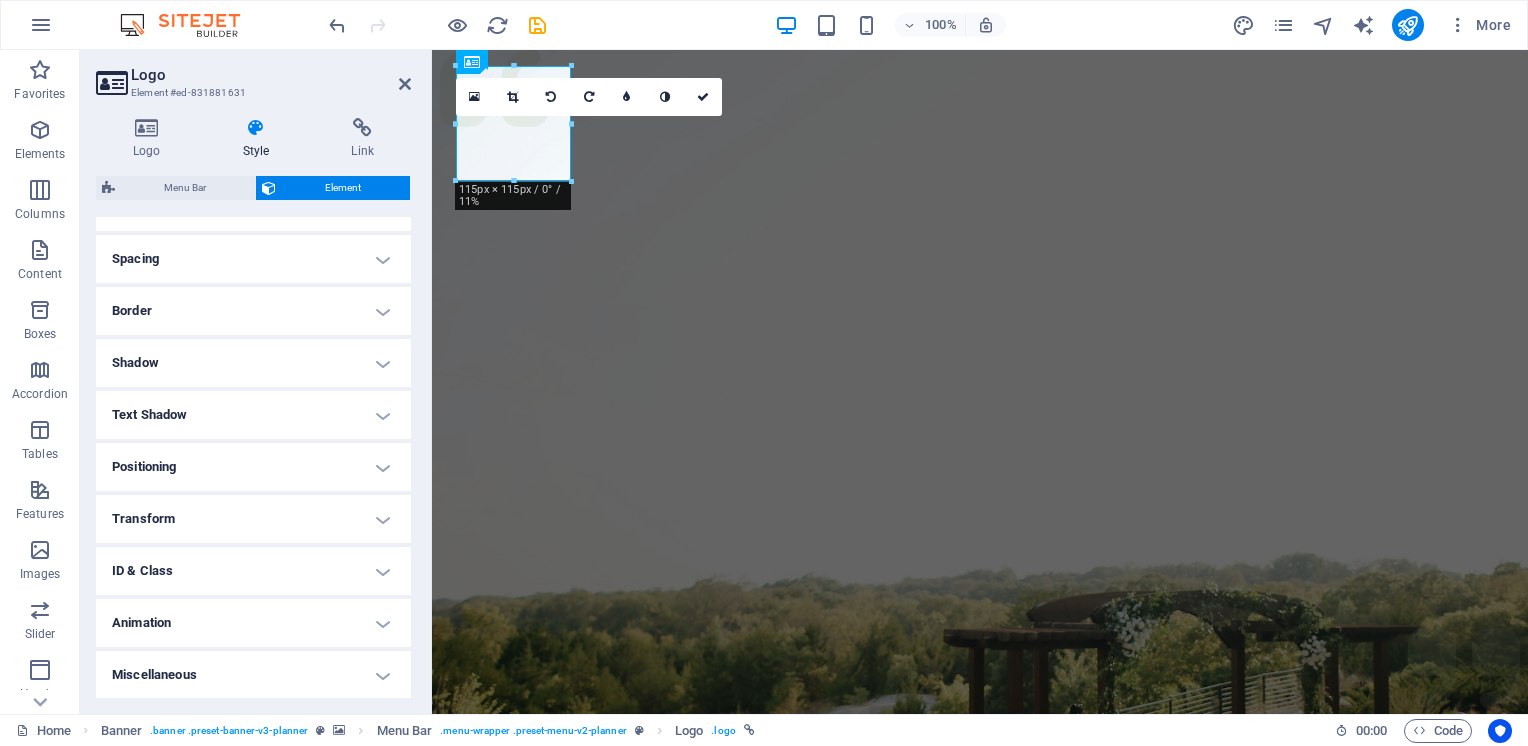 scroll, scrollTop: 0, scrollLeft: 0, axis: both 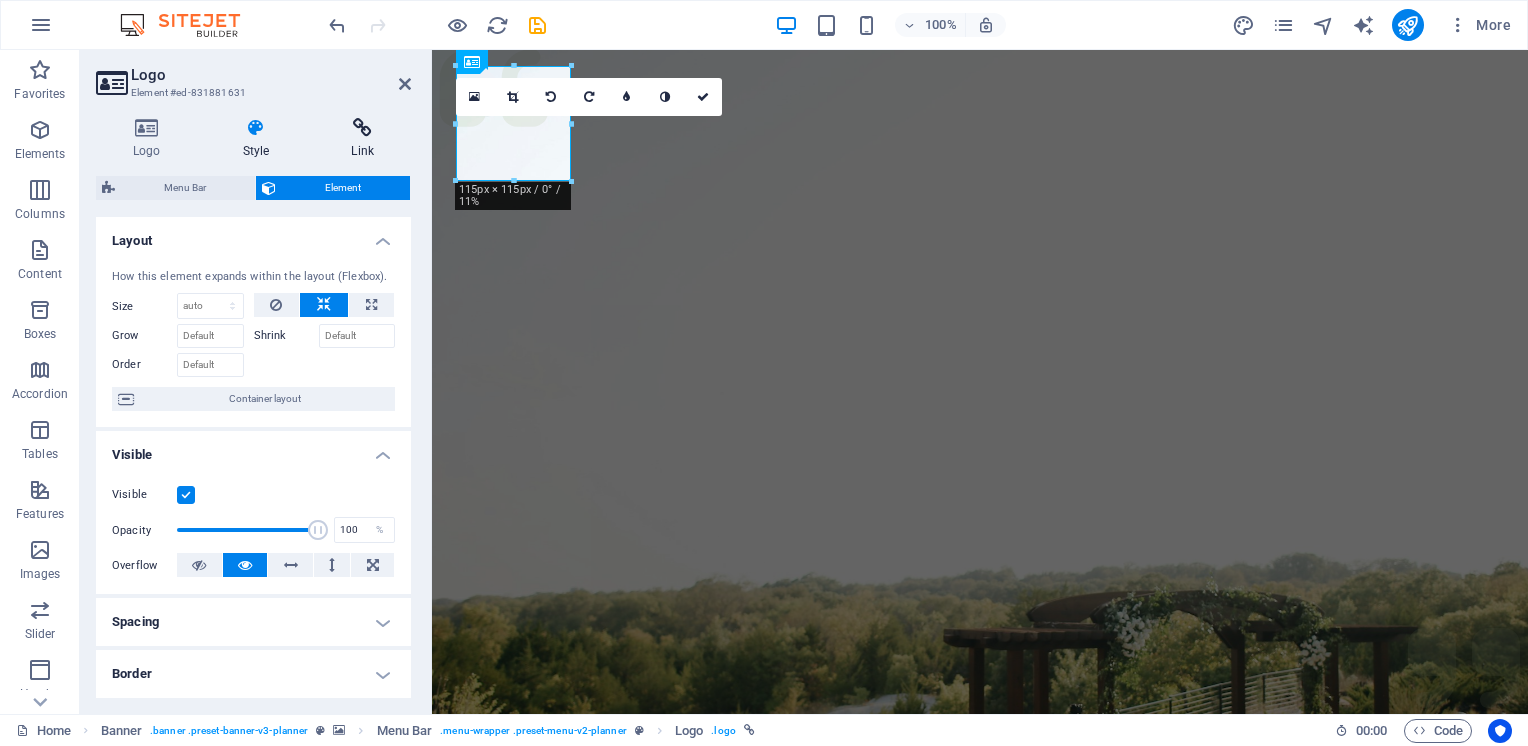 click at bounding box center [362, 128] 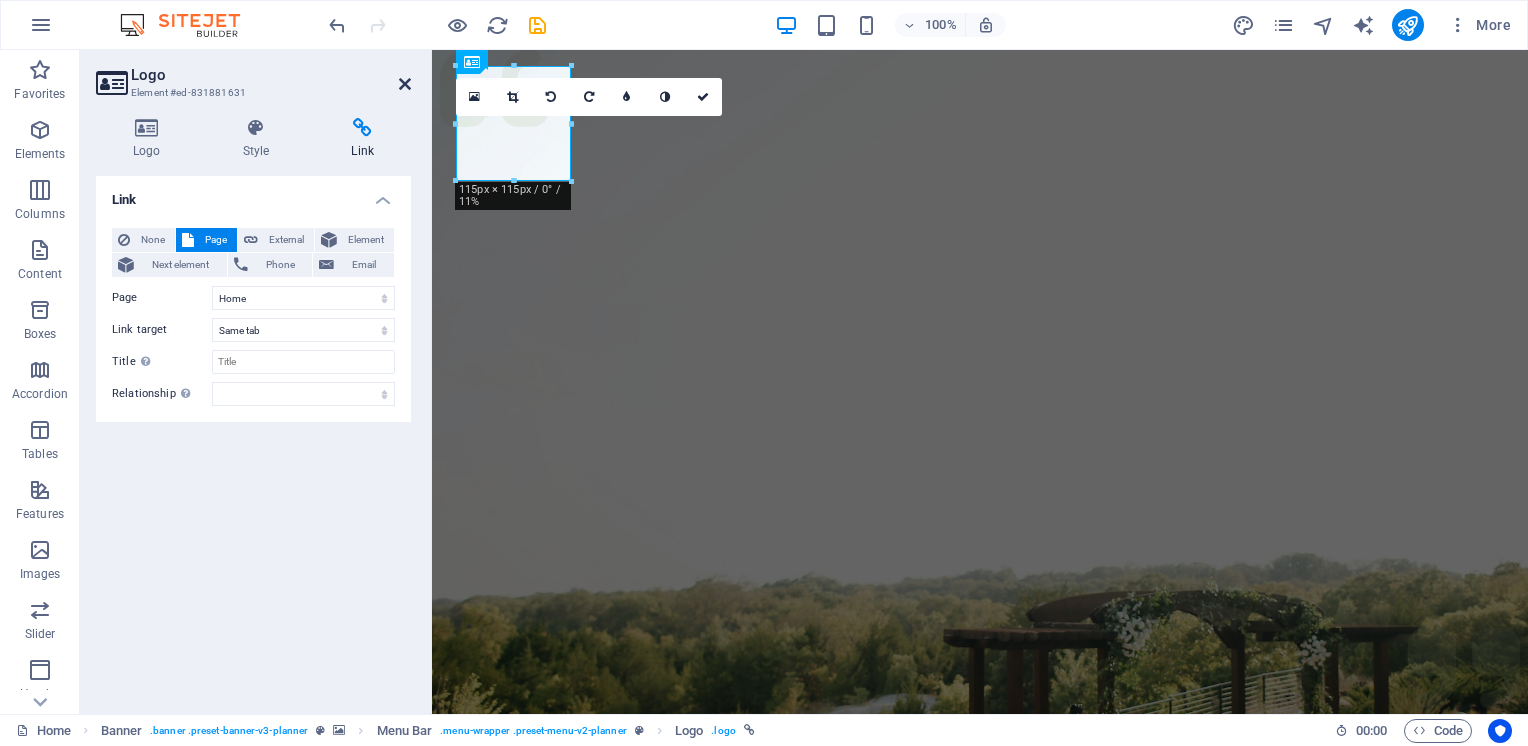 click at bounding box center (405, 84) 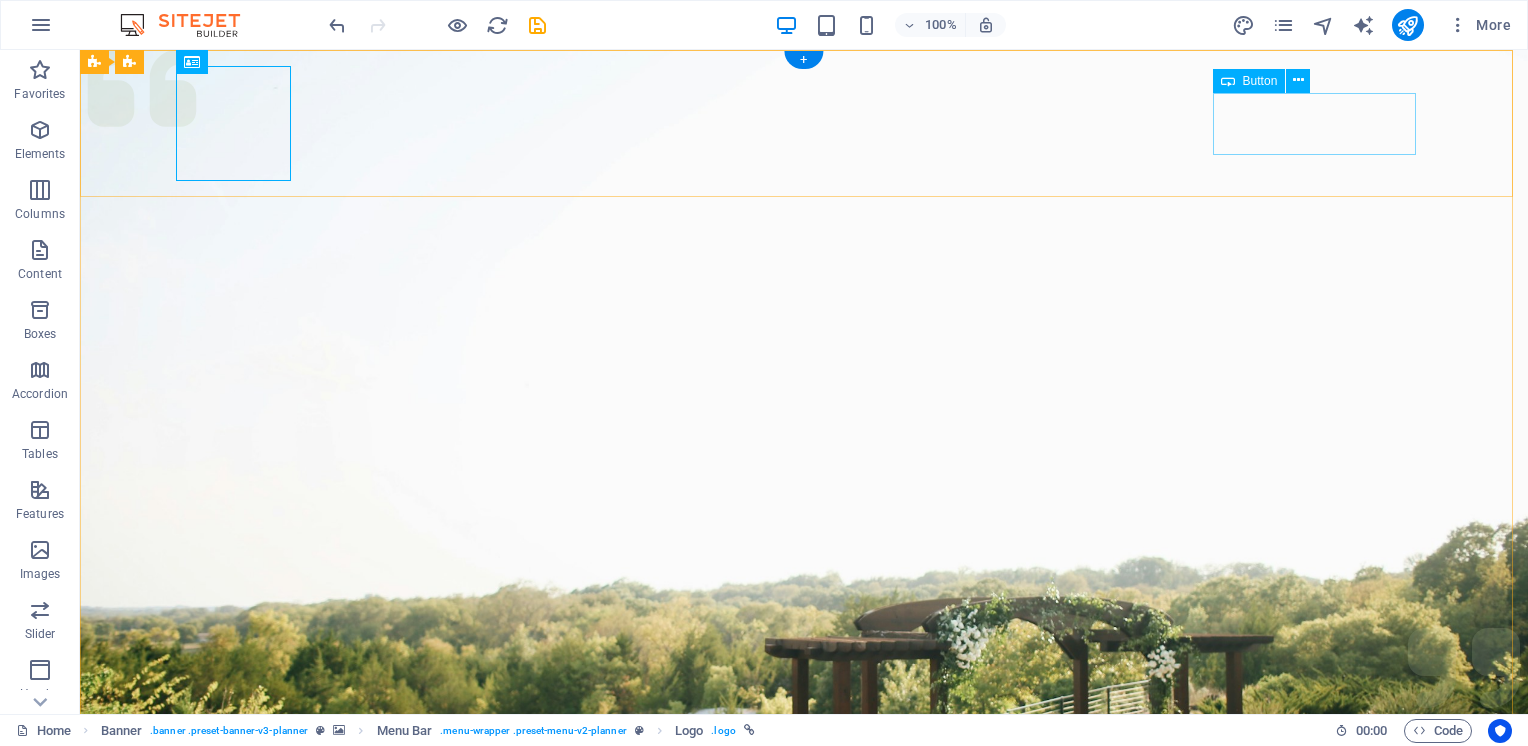 click on "Get in touch" at bounding box center (804, 1137) 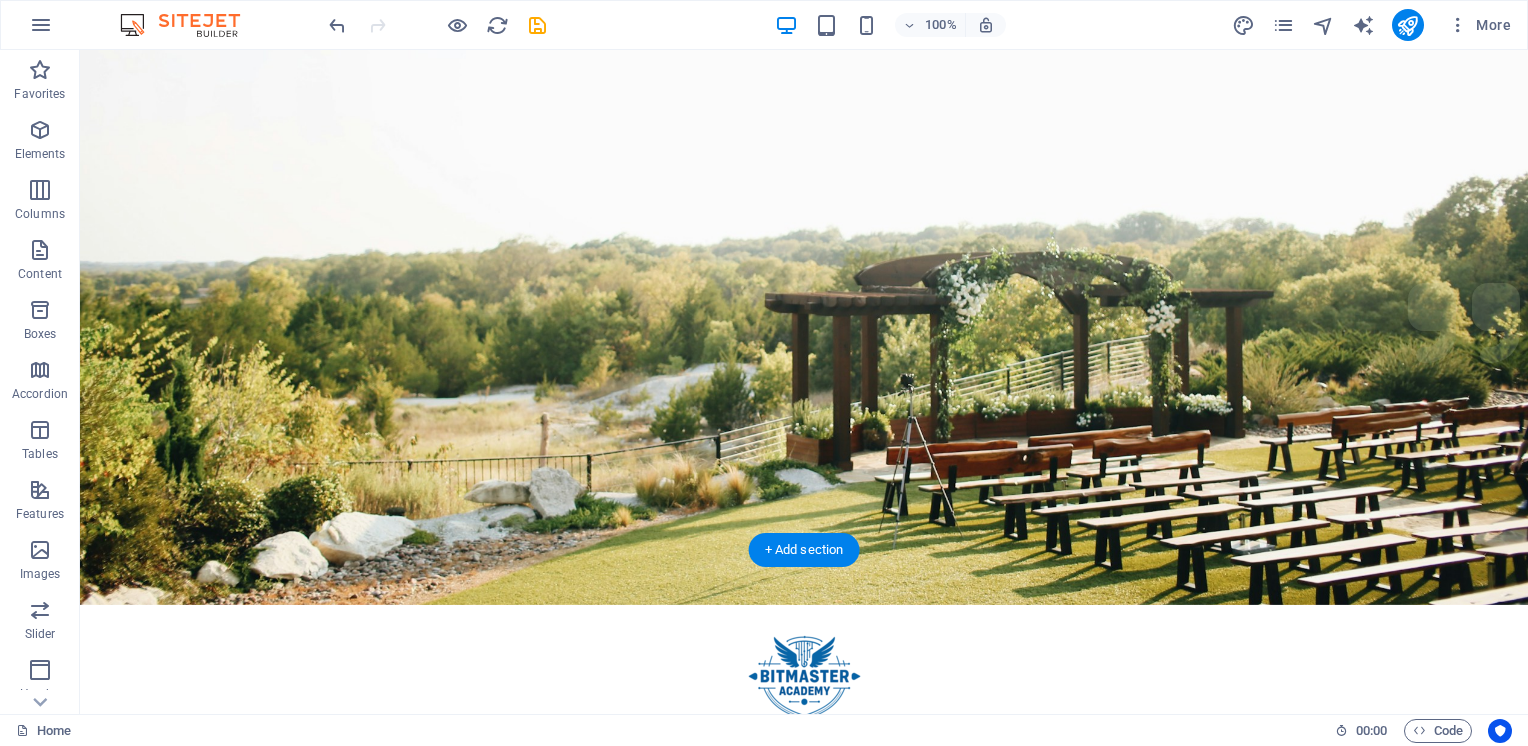 scroll, scrollTop: 0, scrollLeft: 0, axis: both 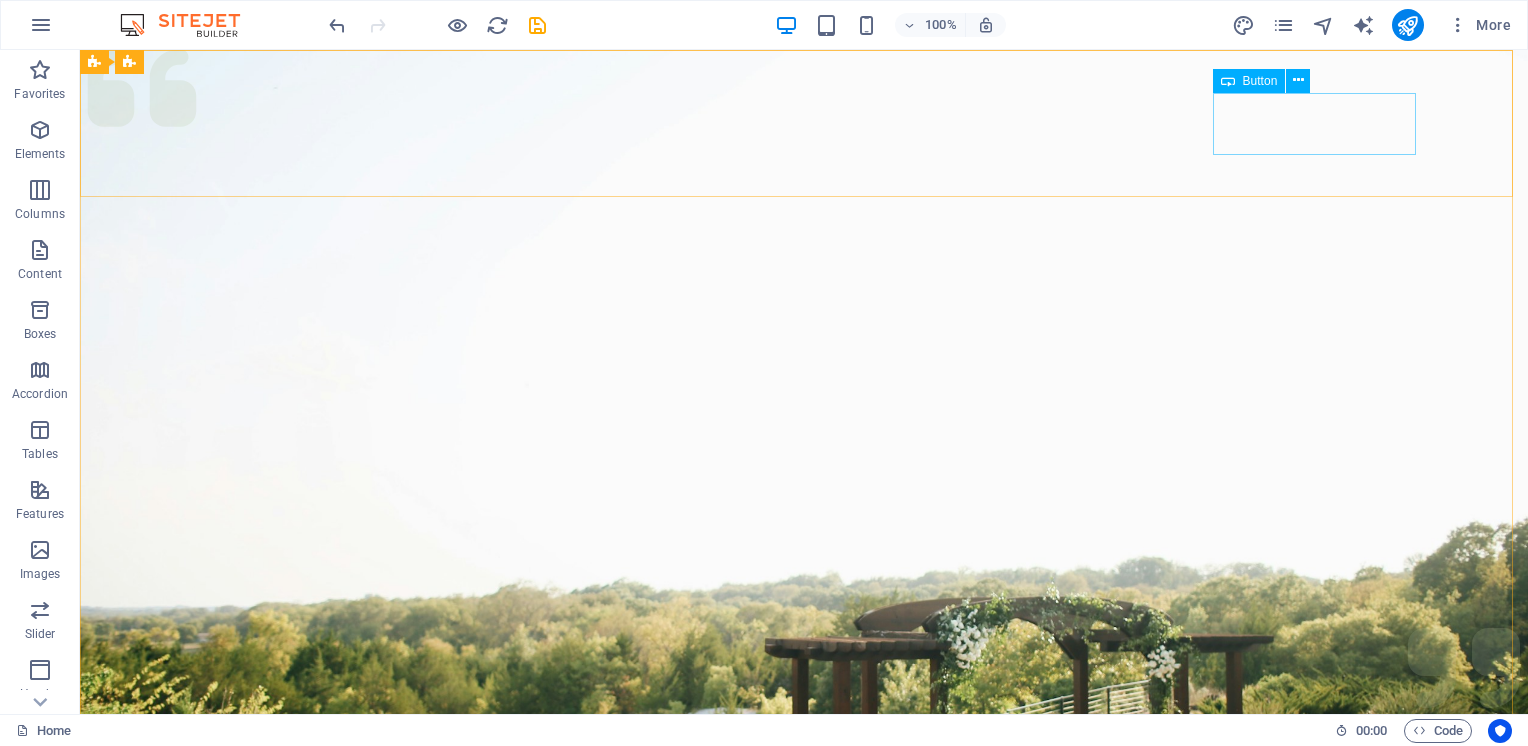 drag, startPoint x: 1252, startPoint y: 80, endPoint x: 1276, endPoint y: 82, distance: 24.083189 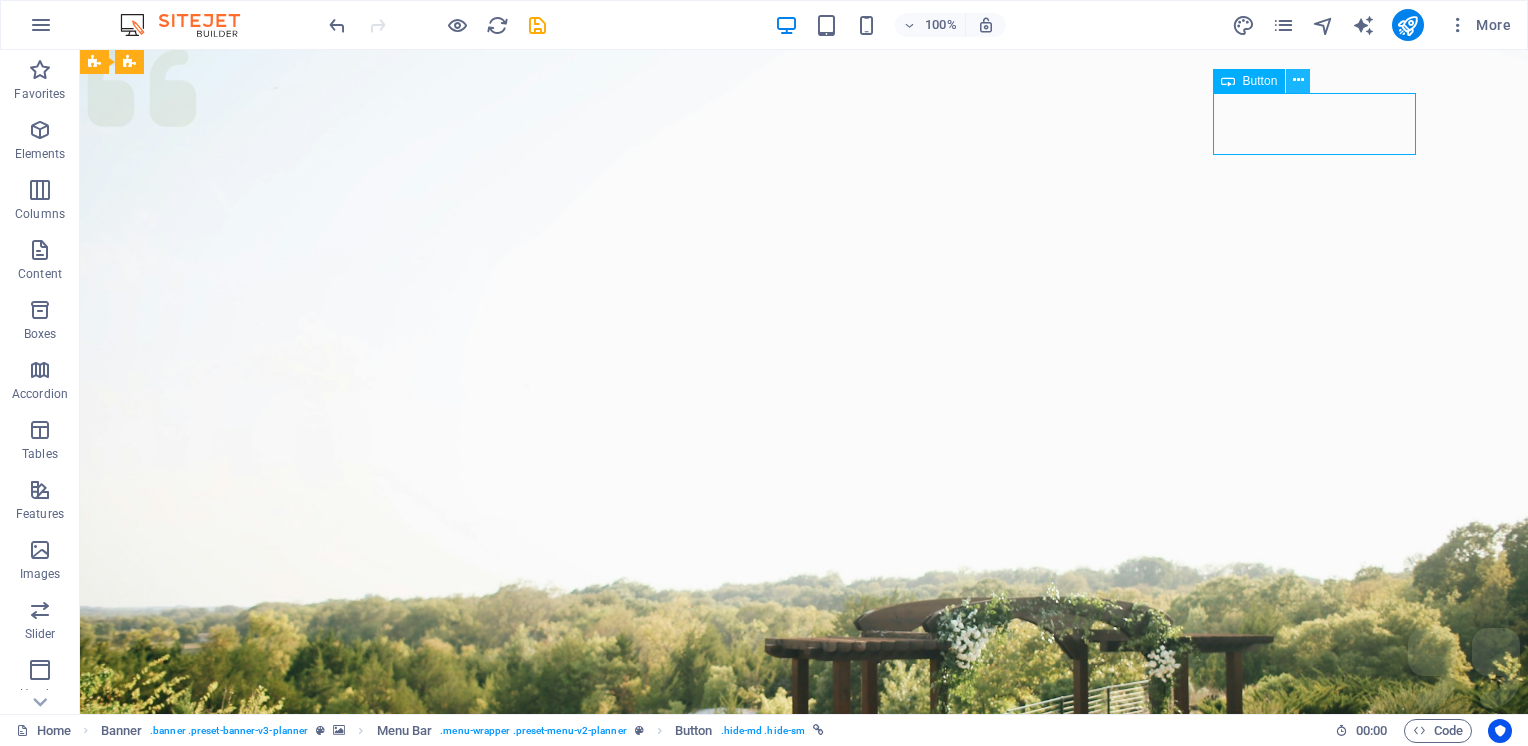 click at bounding box center [1298, 80] 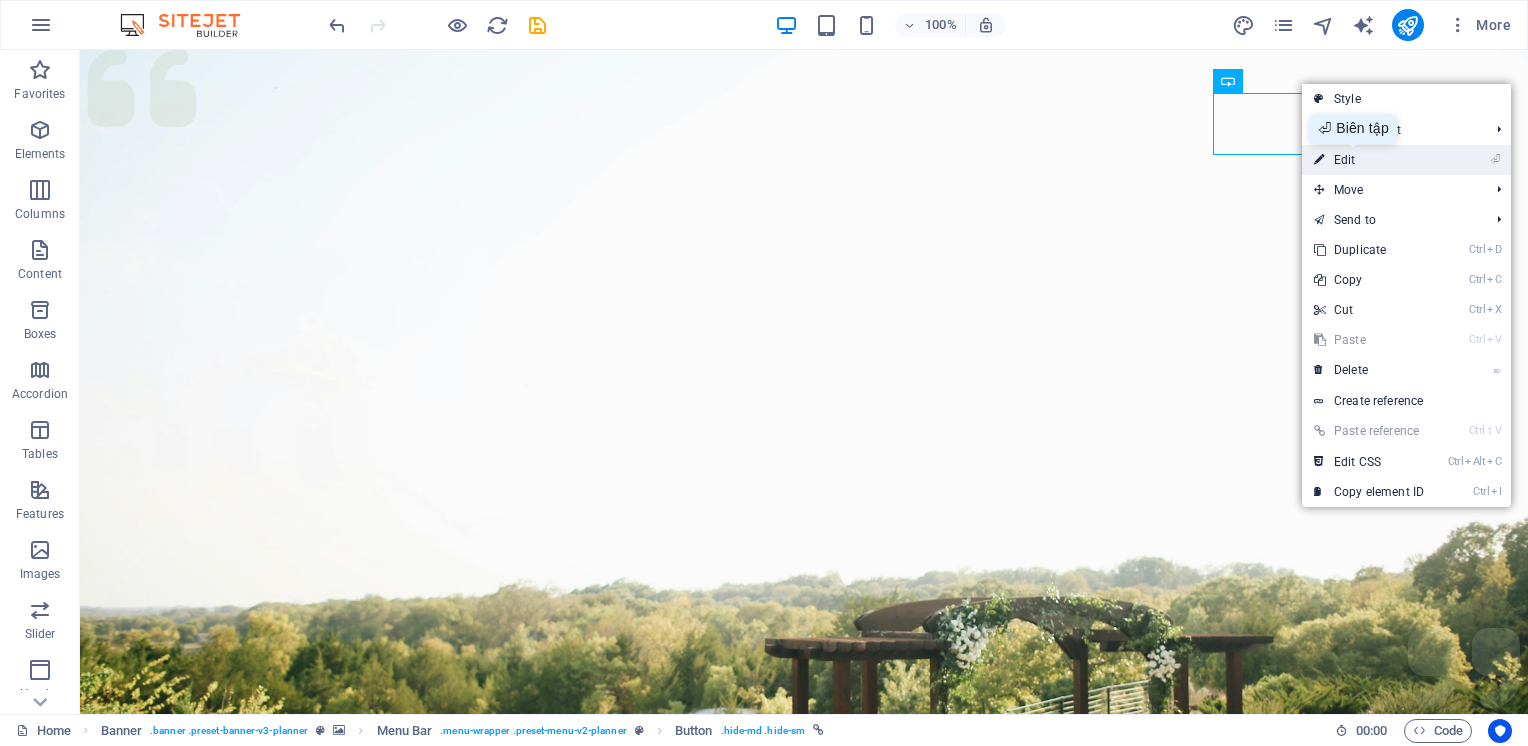 click on "⏎  Edit" at bounding box center [1369, 160] 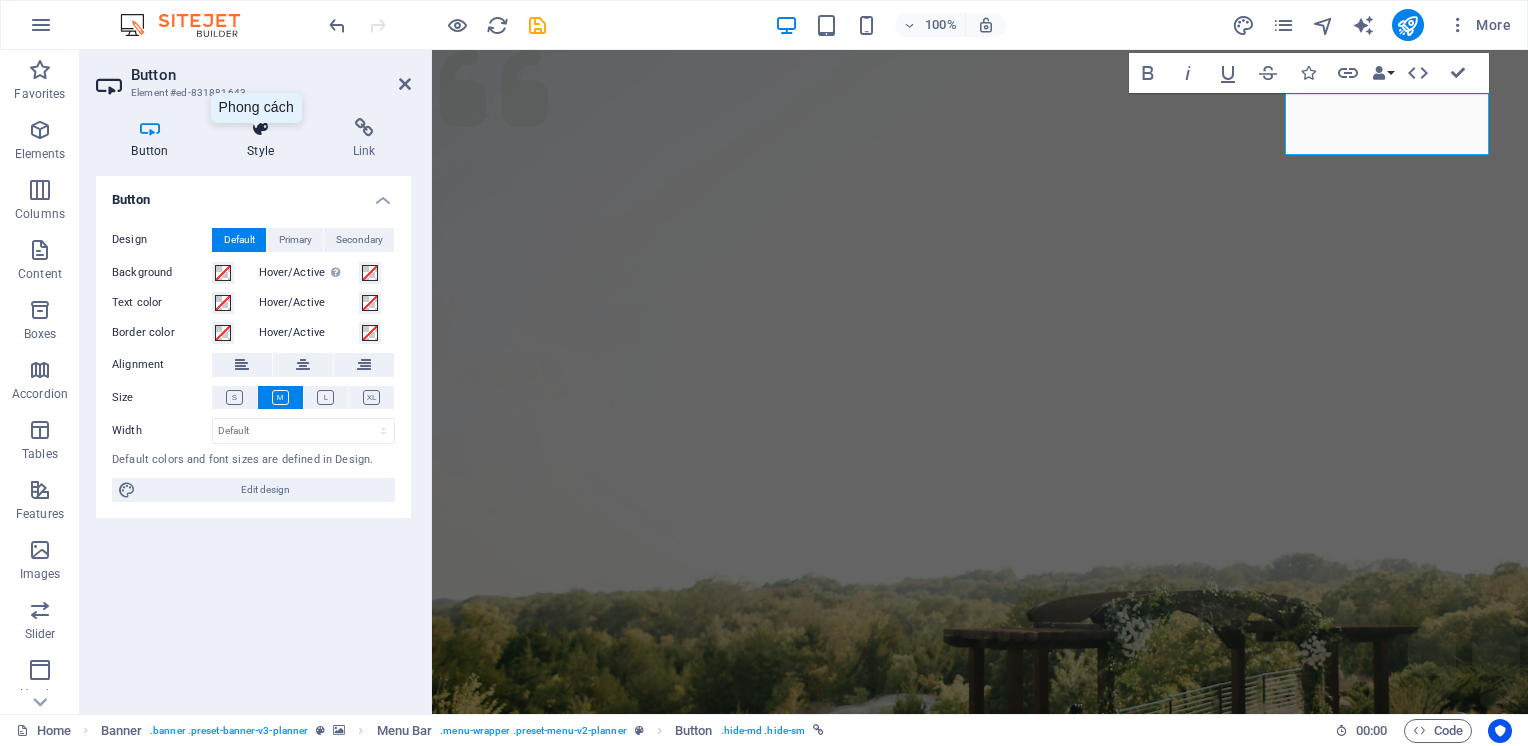 click at bounding box center [261, 128] 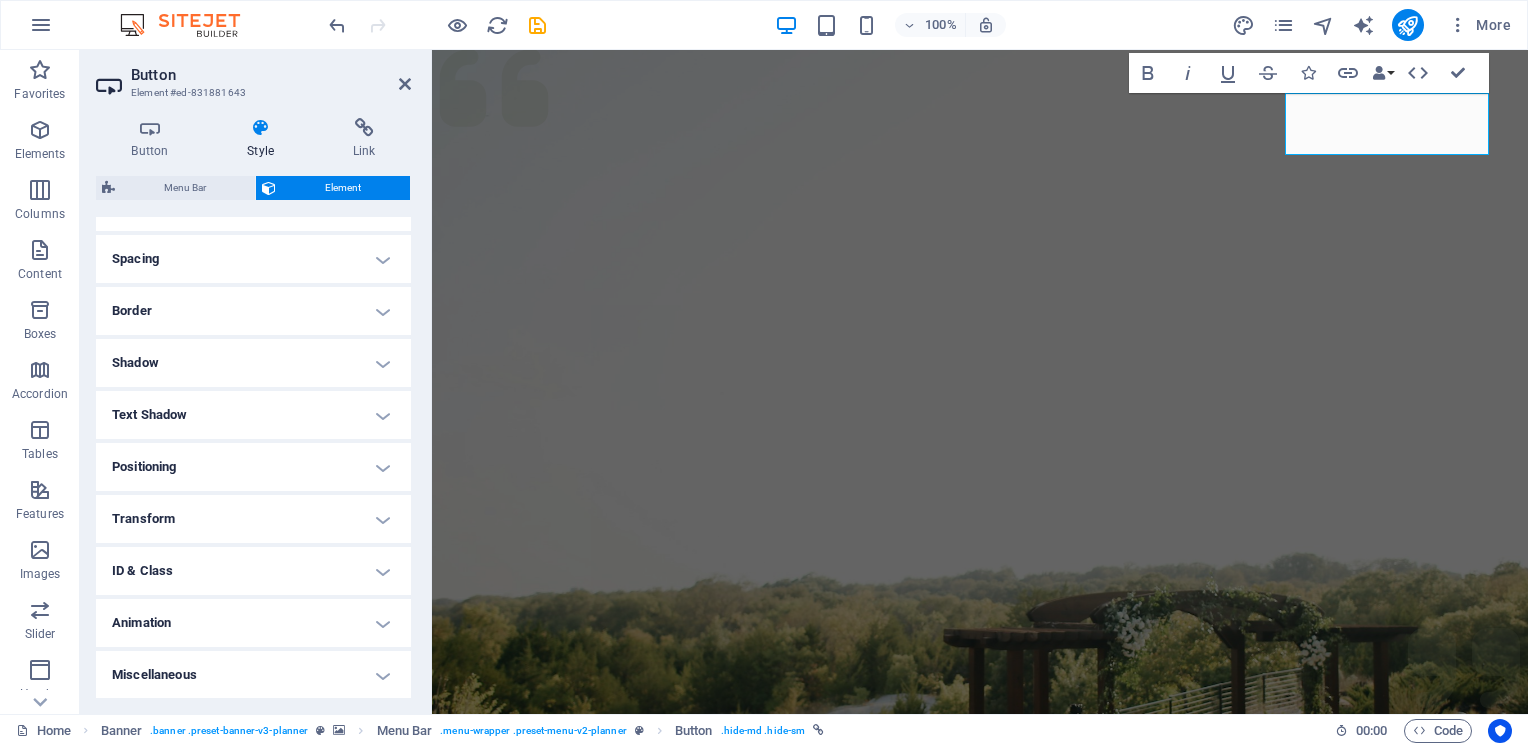 scroll, scrollTop: 0, scrollLeft: 0, axis: both 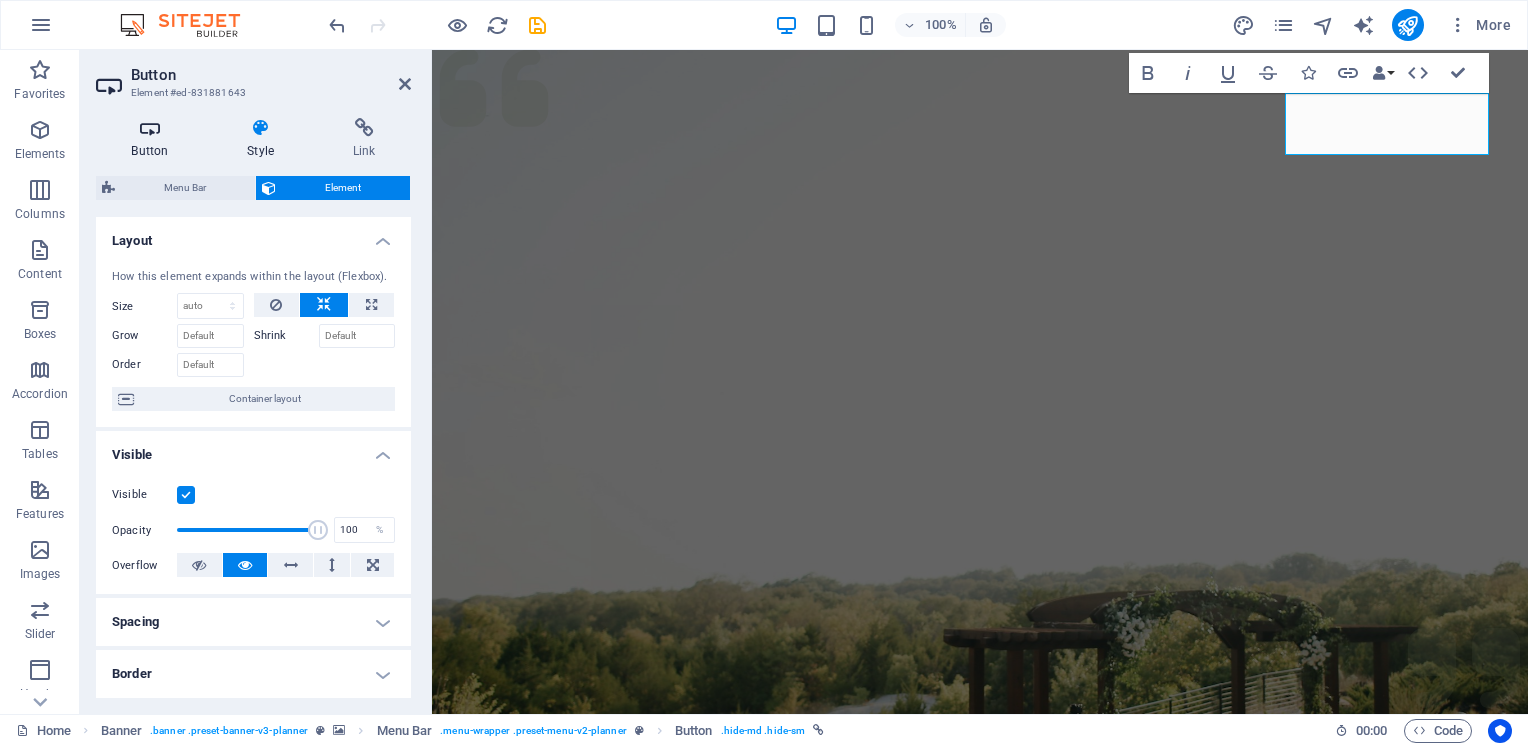 click on "Button" at bounding box center (154, 139) 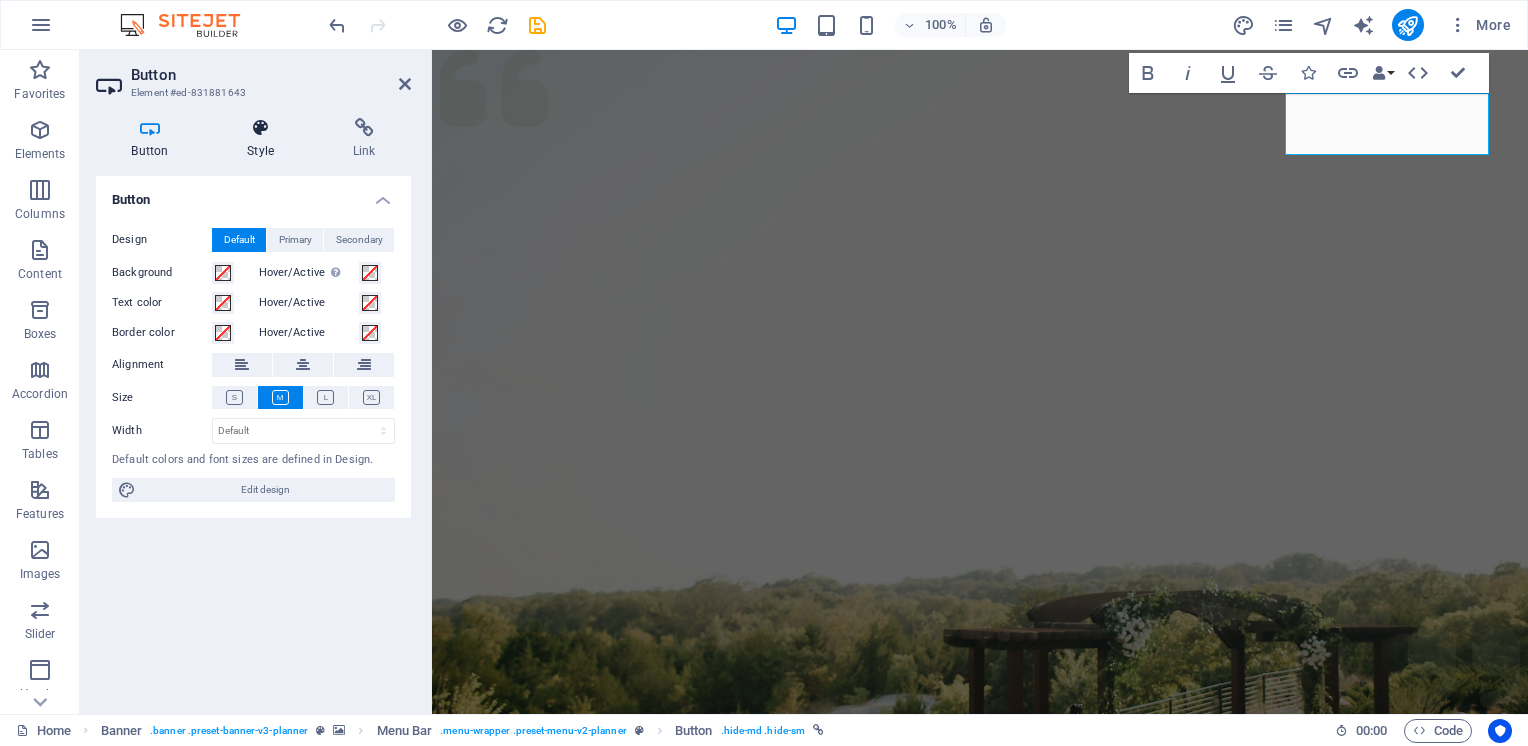 click at bounding box center [261, 128] 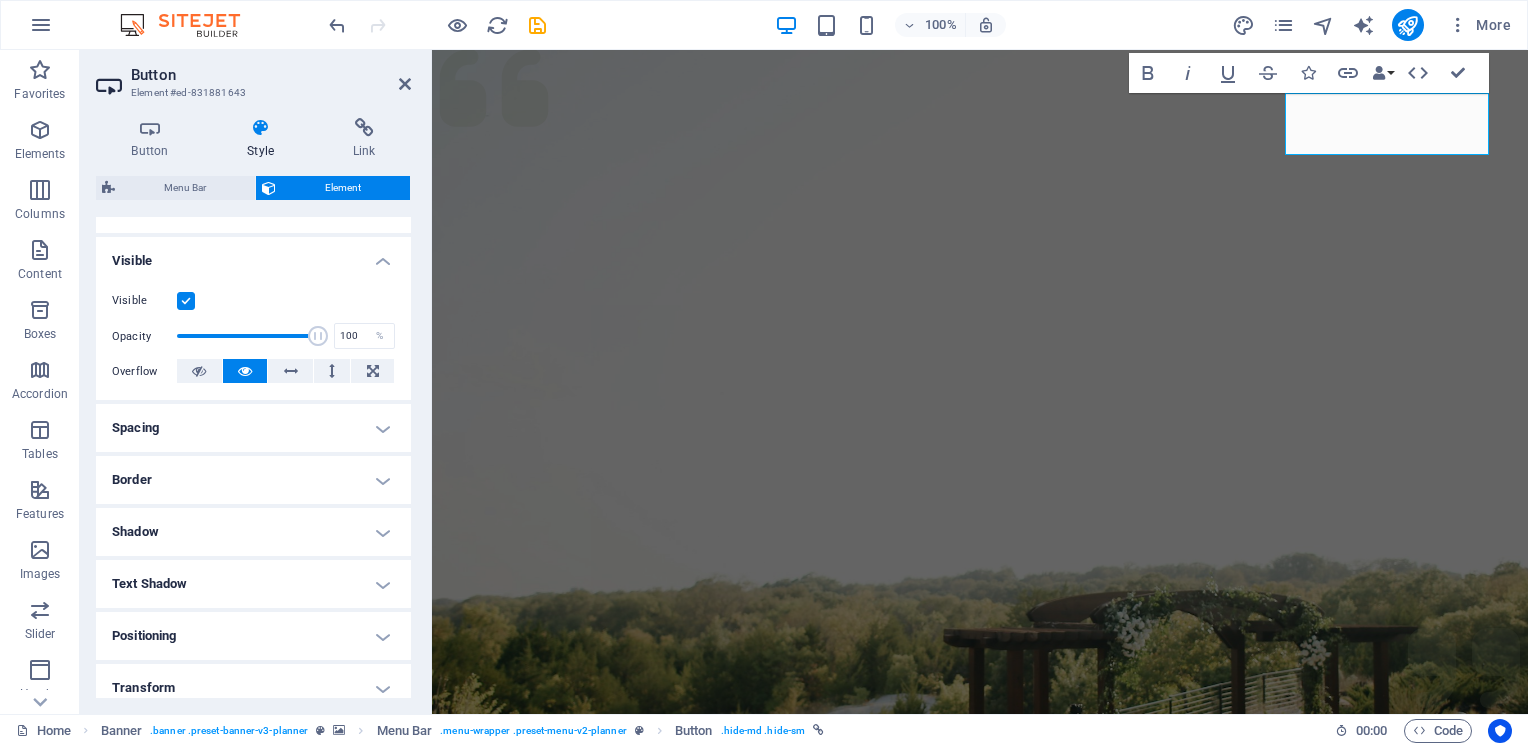 scroll, scrollTop: 300, scrollLeft: 0, axis: vertical 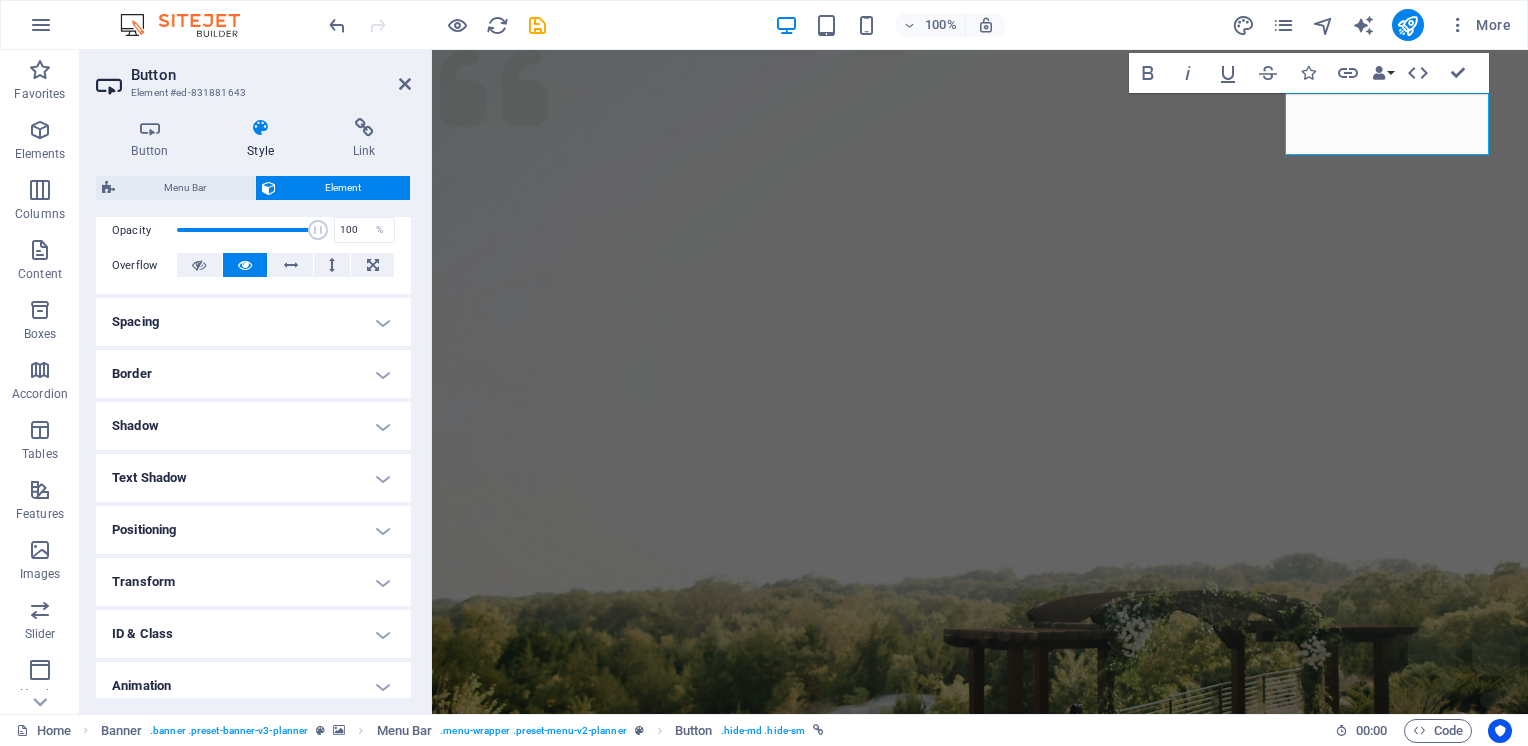 click on "Text Shadow" at bounding box center (253, 478) 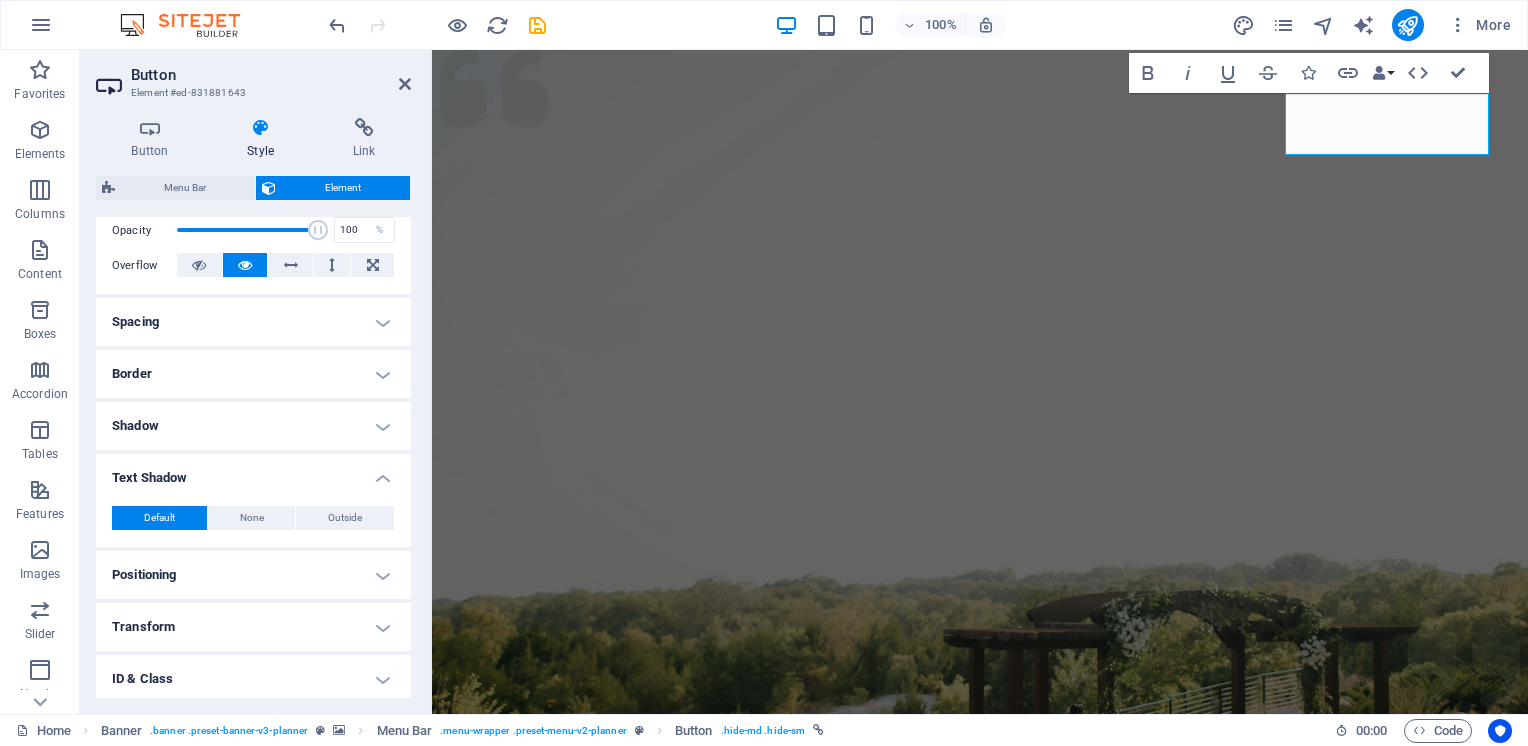 click on "Text Shadow" at bounding box center [253, 472] 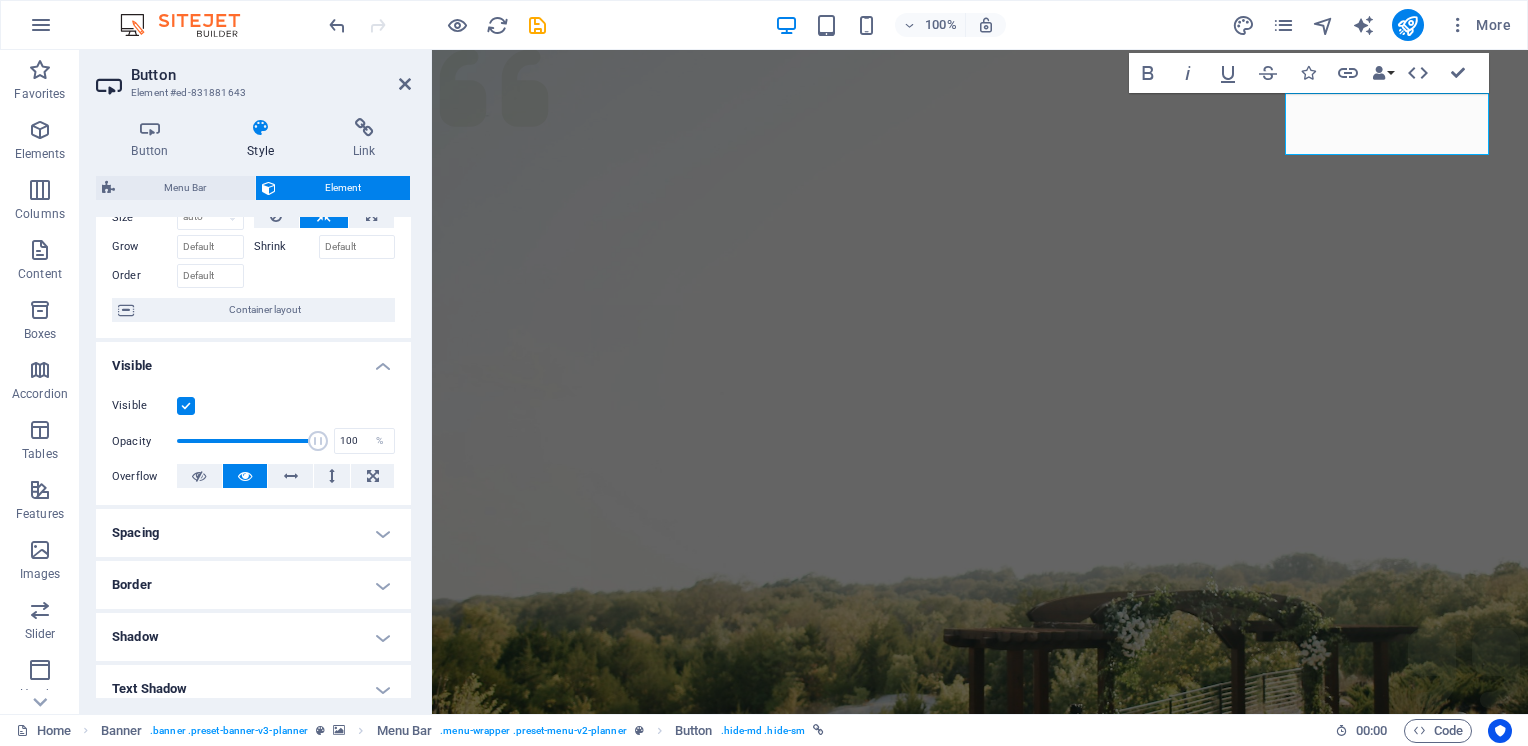 scroll, scrollTop: 0, scrollLeft: 0, axis: both 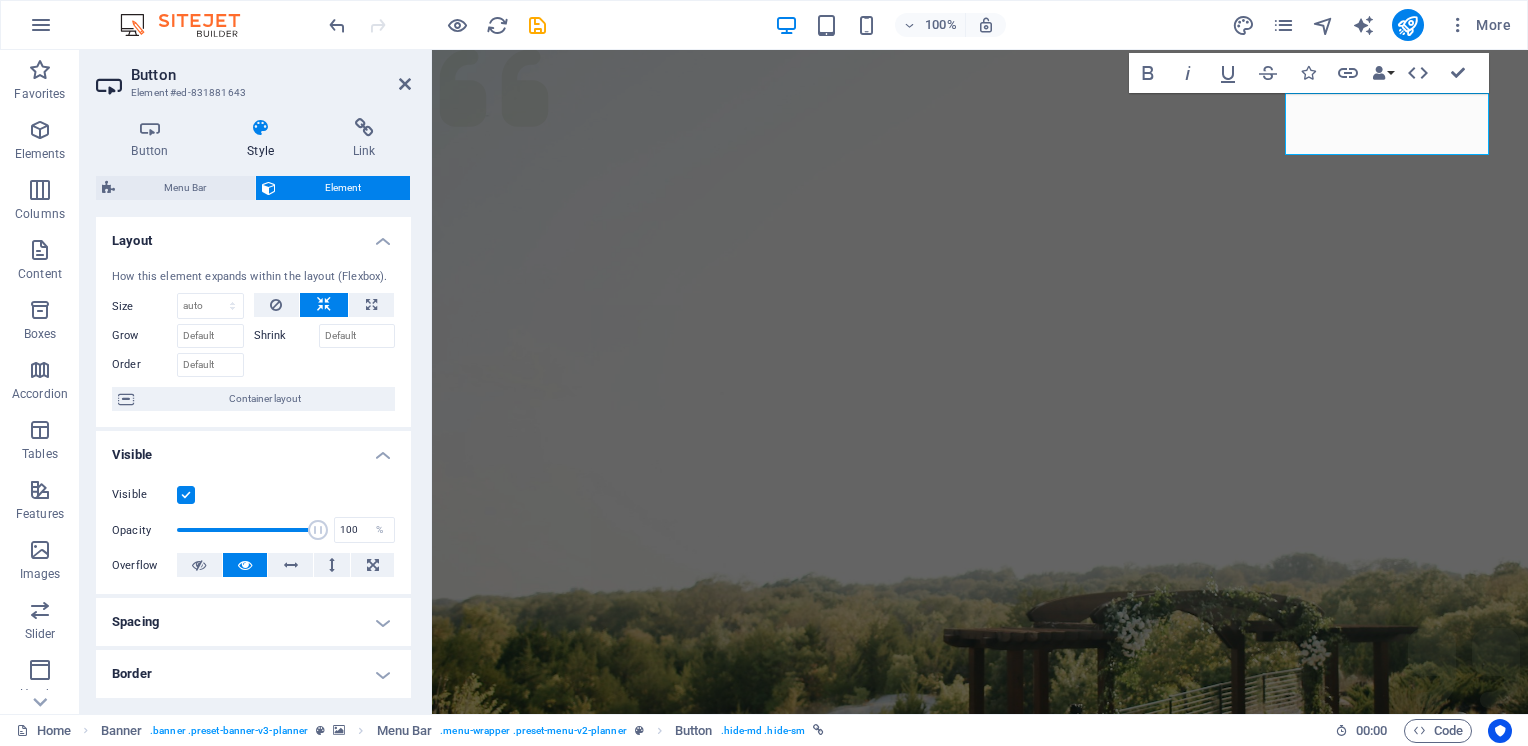click on "Button Element #ed-831881643 Button Style Link Button Design Default Primary Secondary Background Hover/Active Switch to preview mode to test the active/hover state Text color Hover/Active Border color Hover/Active Alignment Size Width Default px rem % em vh vw Default colors and font sizes are defined in Design. Edit design Menu Bar Element Layout How this element expands within the layout (Flexbox). Size Default auto px % 1/1 1/2 1/3 1/4 1/5 1/6 1/7 1/8 1/9 1/10 Grow Shrink Order Container layout Visible Visible Opacity 100 % Overflow Spacing Margin Default auto px % rem vw vh Custom Custom auto px % rem vw vh auto px % rem vw vh auto px % rem vw vh auto px % rem vw vh Padding Default px rem % vh vw Custom Custom px rem % vh vw px rem % vh vw px rem % vh vw px rem % vh vw Border Style              - Width 1 auto px rem % vh vw Custom Custom 1 auto px rem % vh vw 1 auto px rem % vh vw 1 auto px rem % vh vw 1 auto px rem % vh vw  - Color Round corners Default px rem % vh vw Custom Custom px rem % vh" at bounding box center (256, 382) 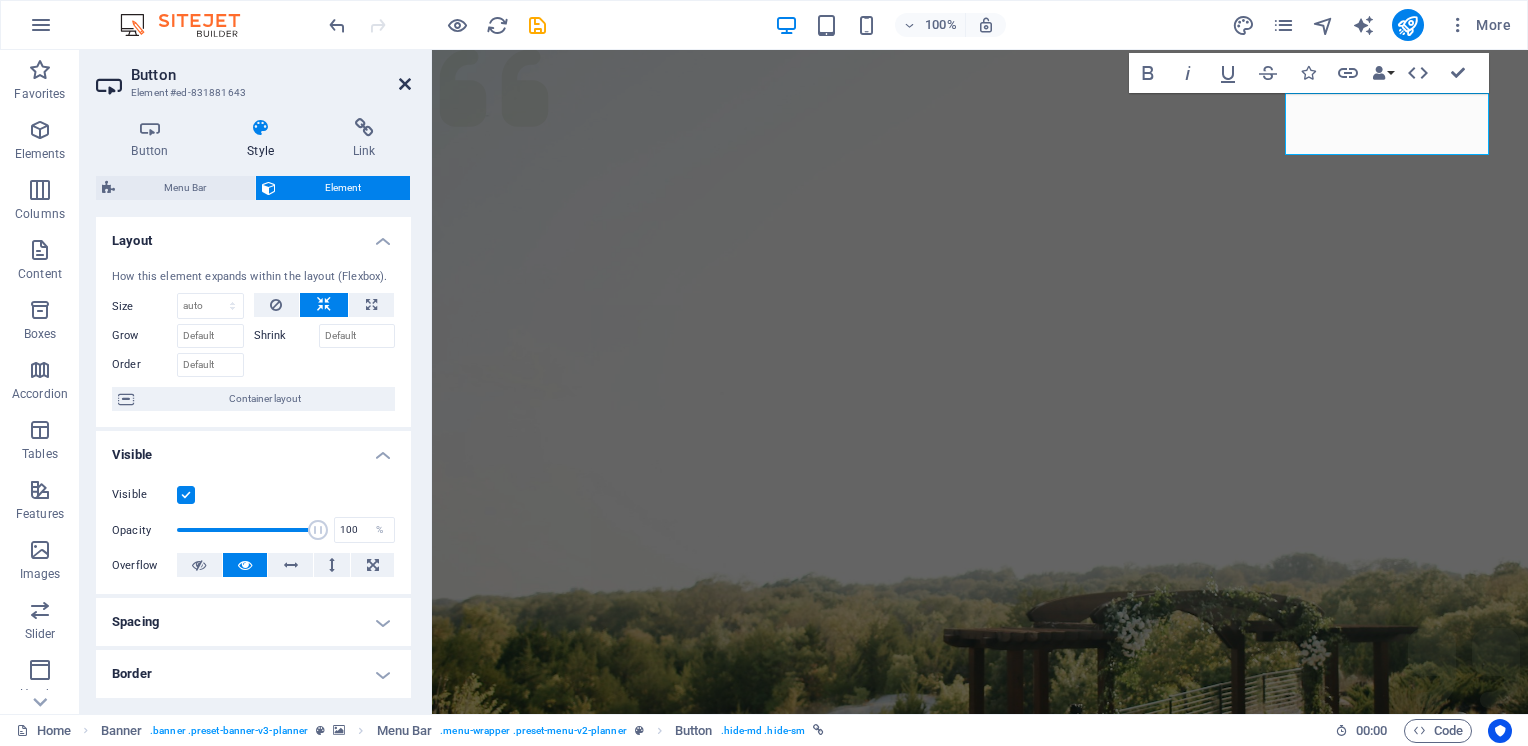 click at bounding box center (405, 84) 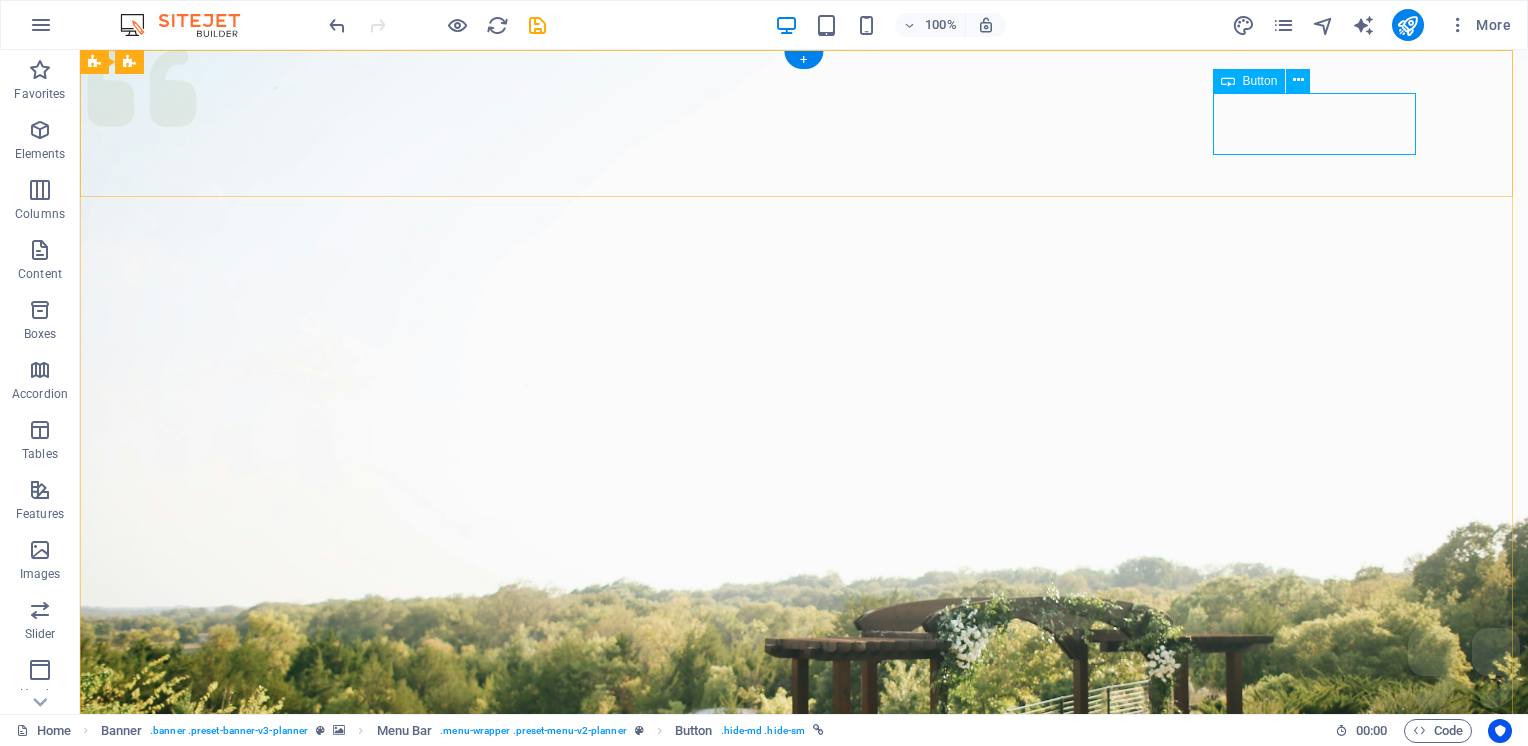 click on "Get in touch" at bounding box center [804, 1137] 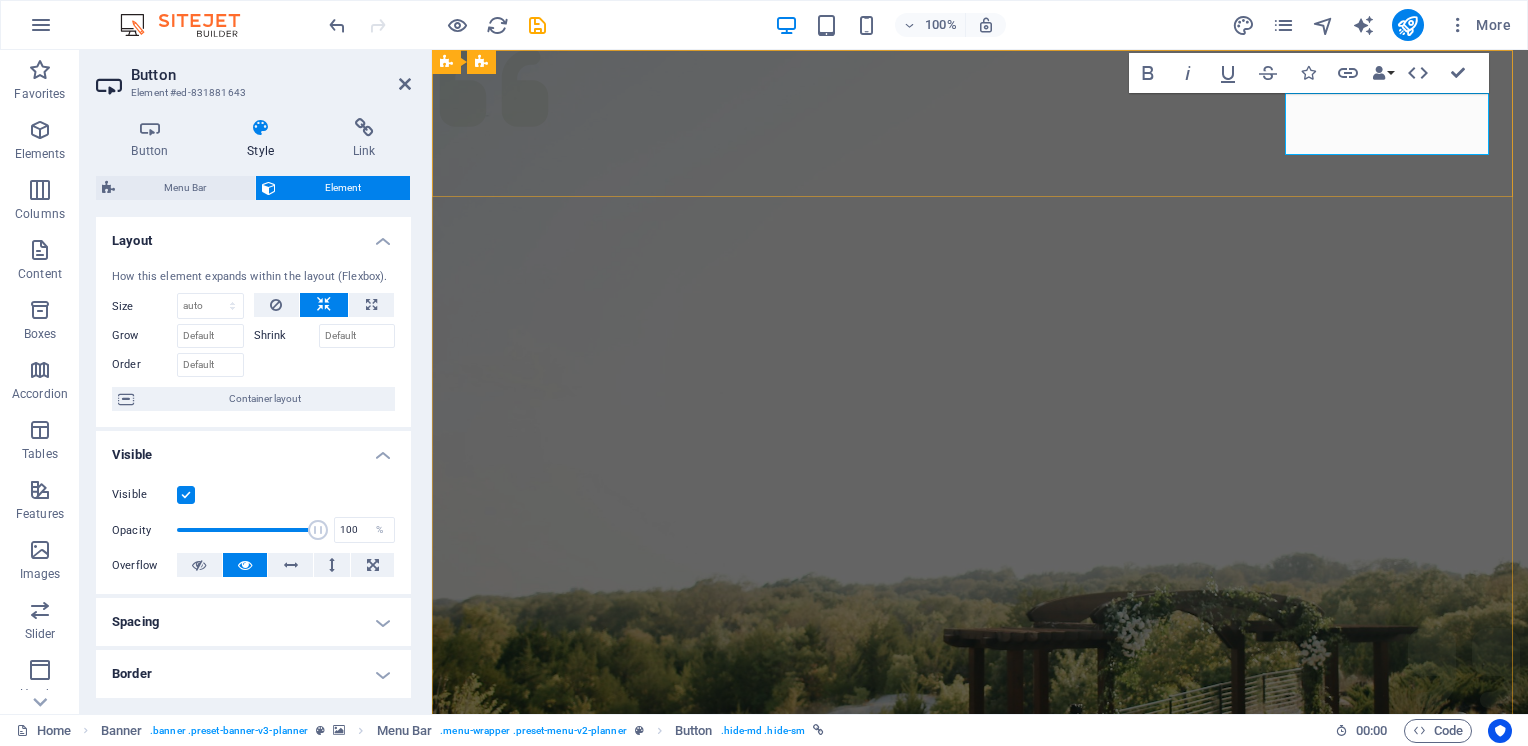 type 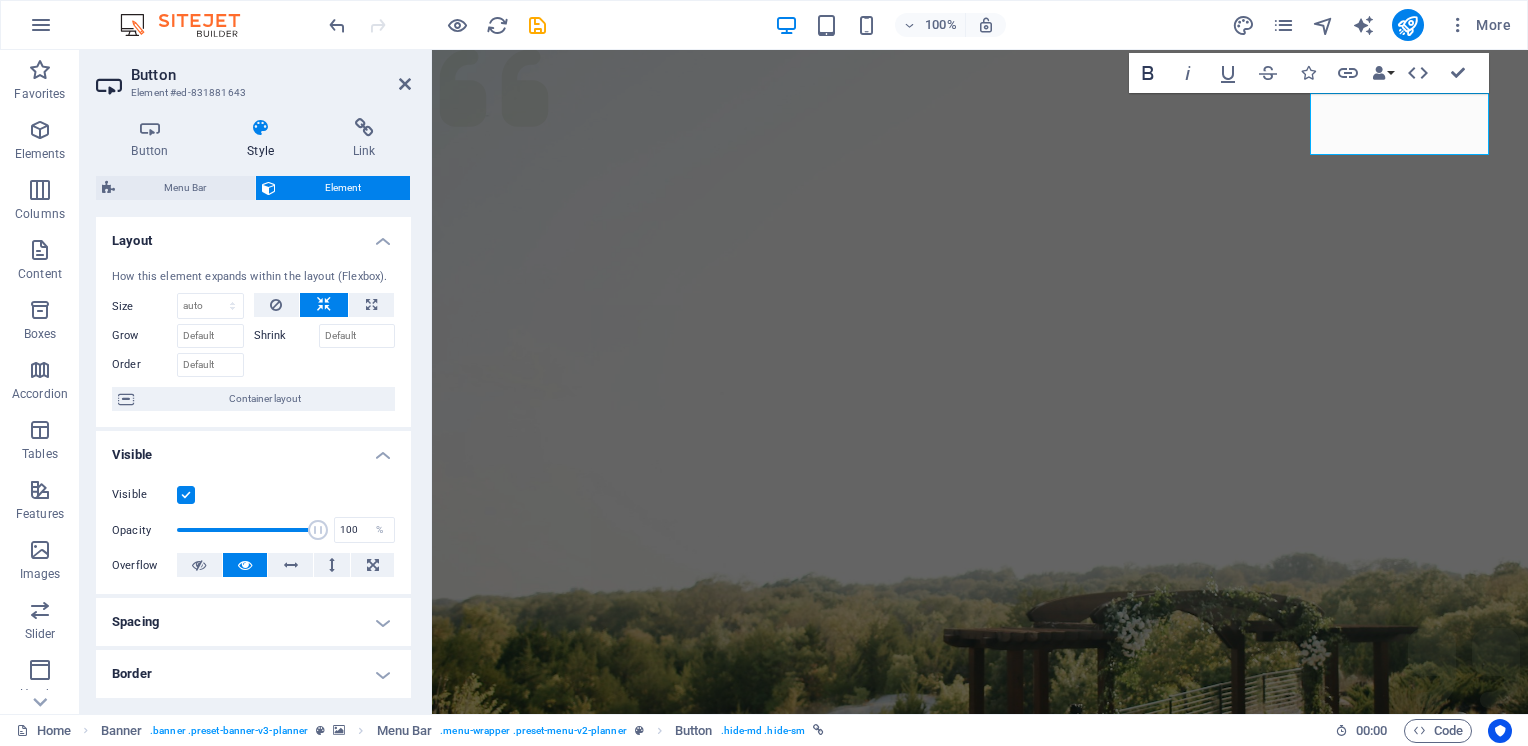 click 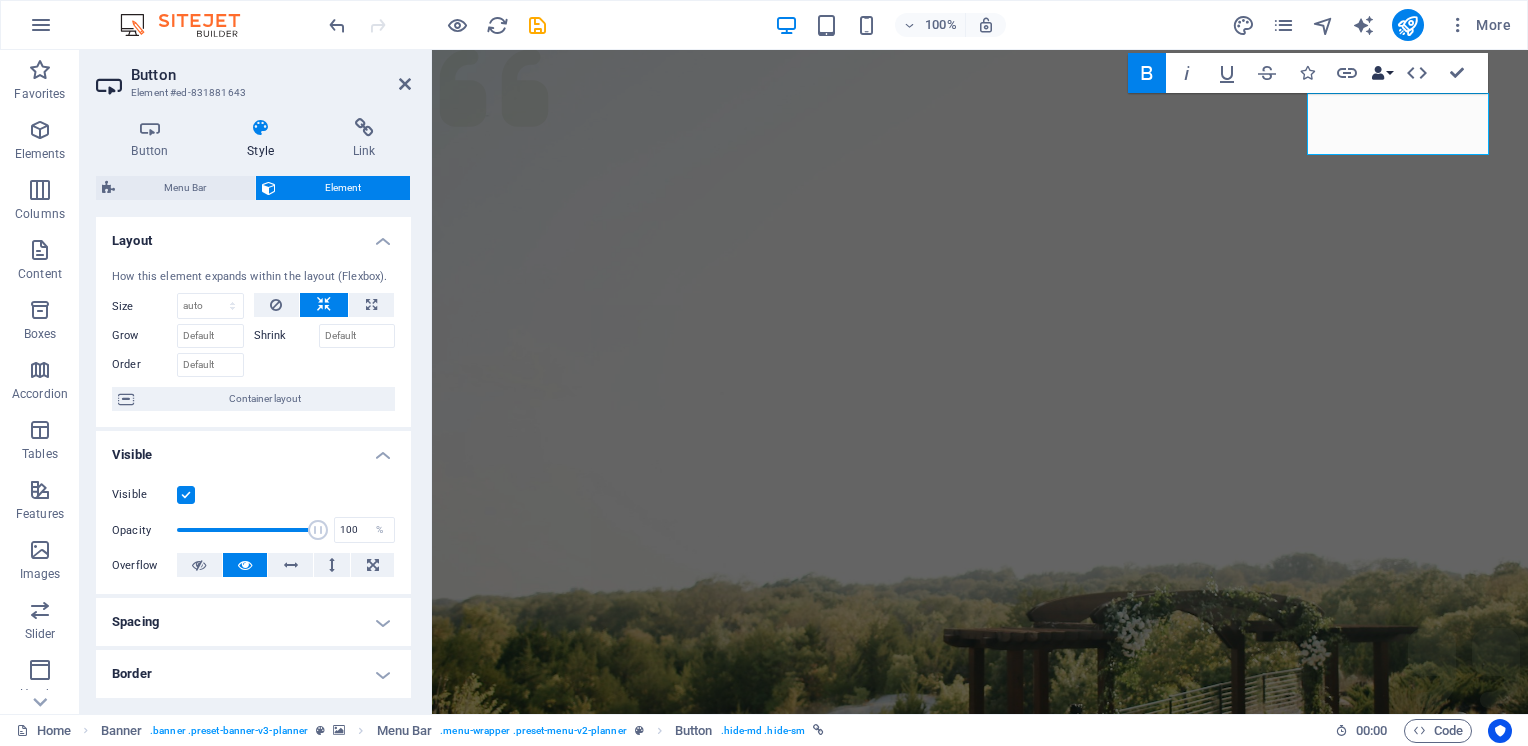 click at bounding box center (1378, 73) 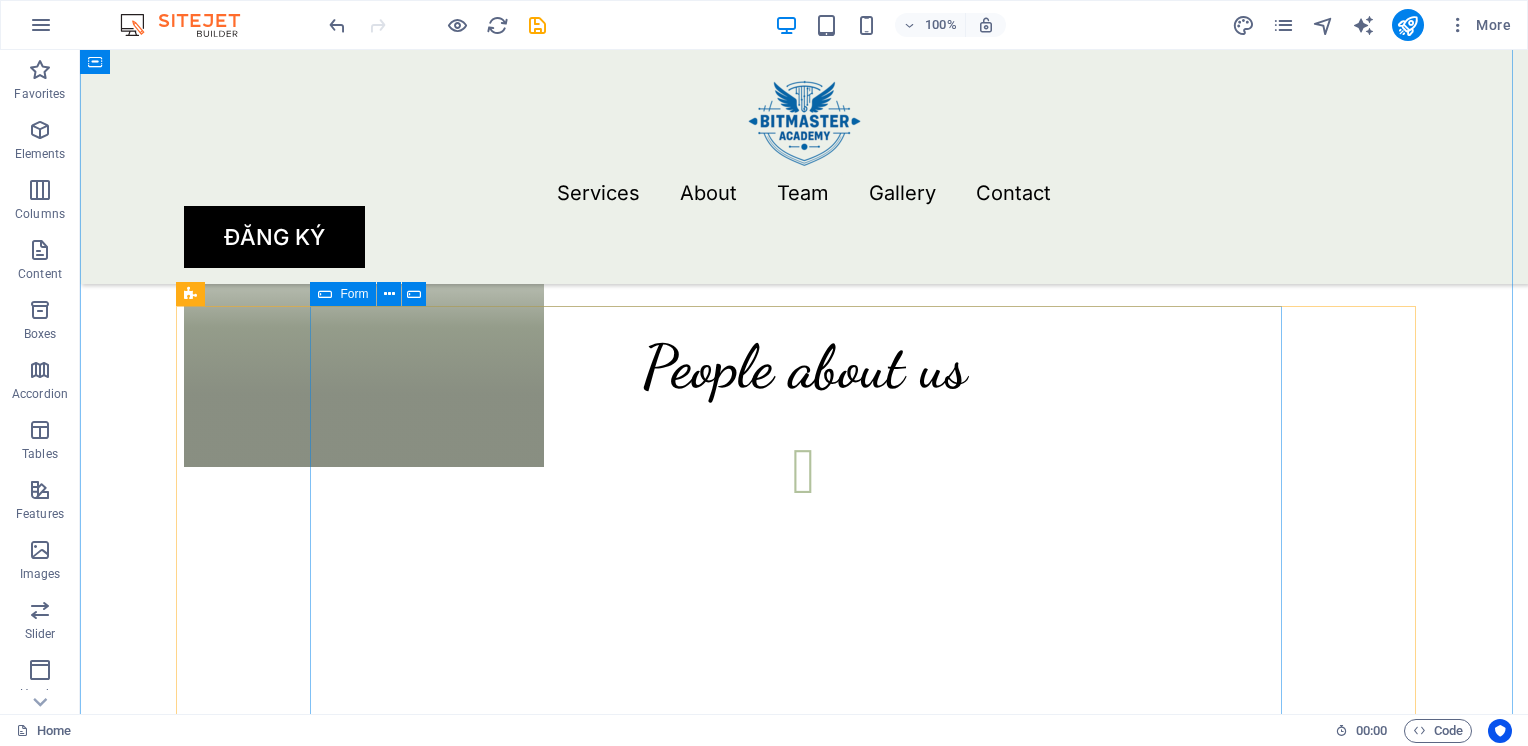 scroll, scrollTop: 3100, scrollLeft: 0, axis: vertical 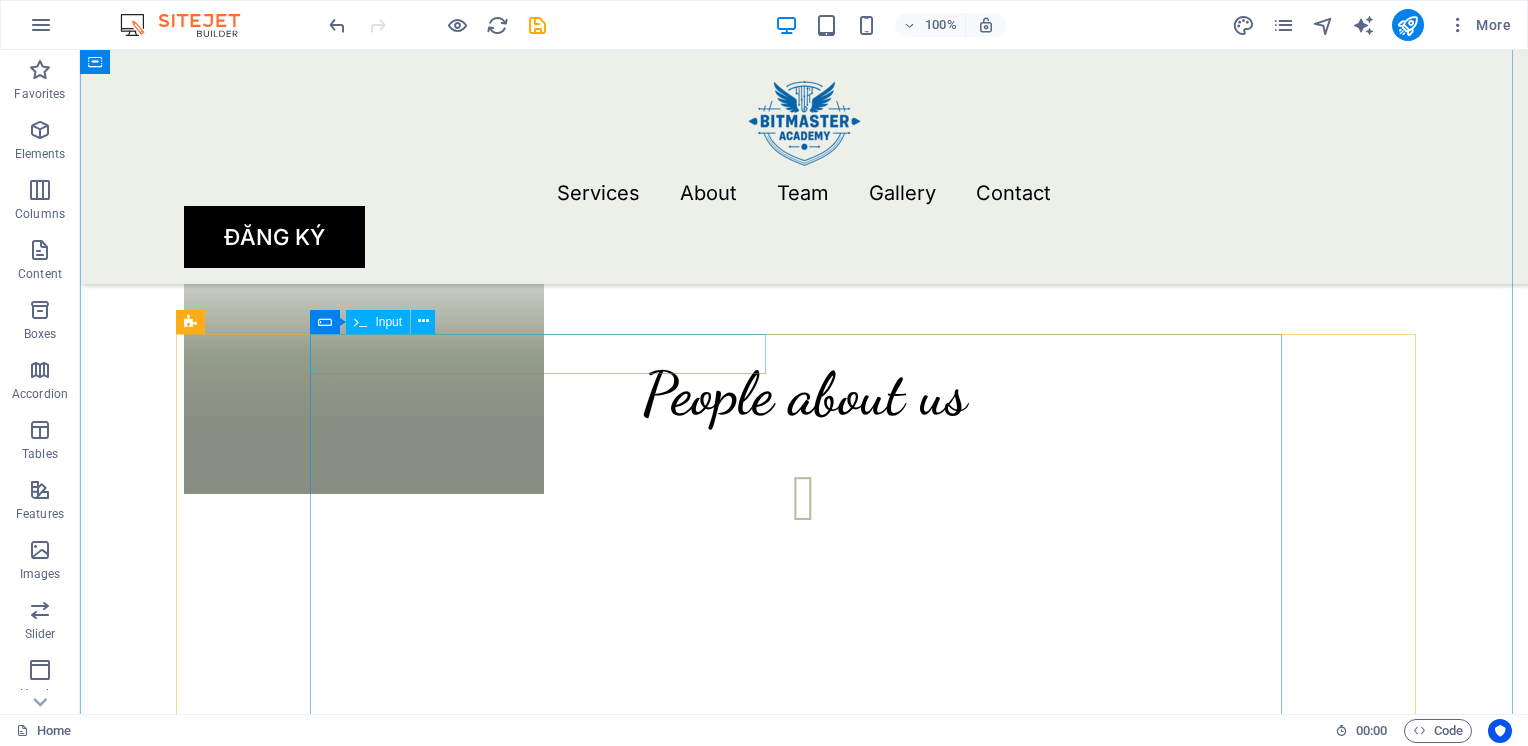 click at bounding box center (546, 1645) 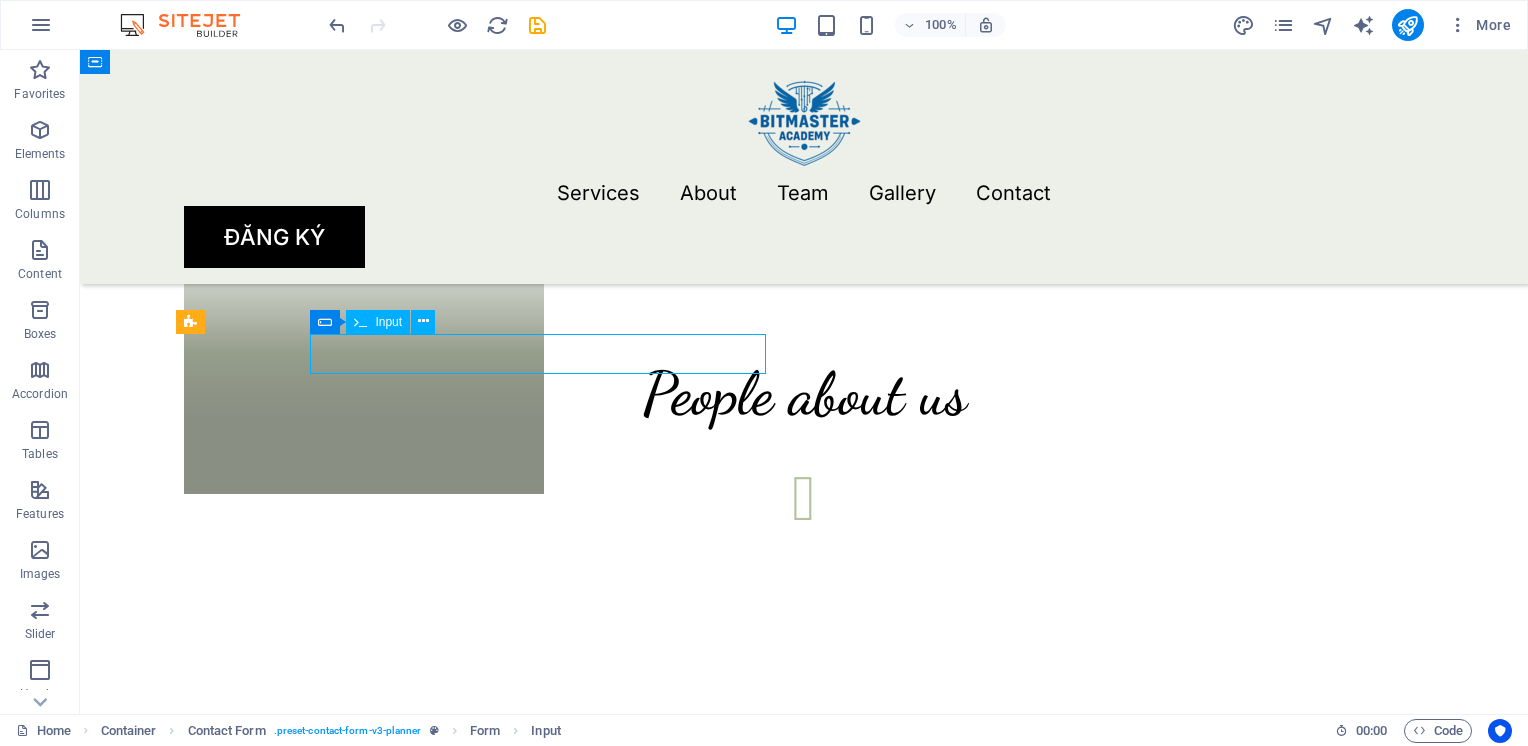 click at bounding box center (546, 1645) 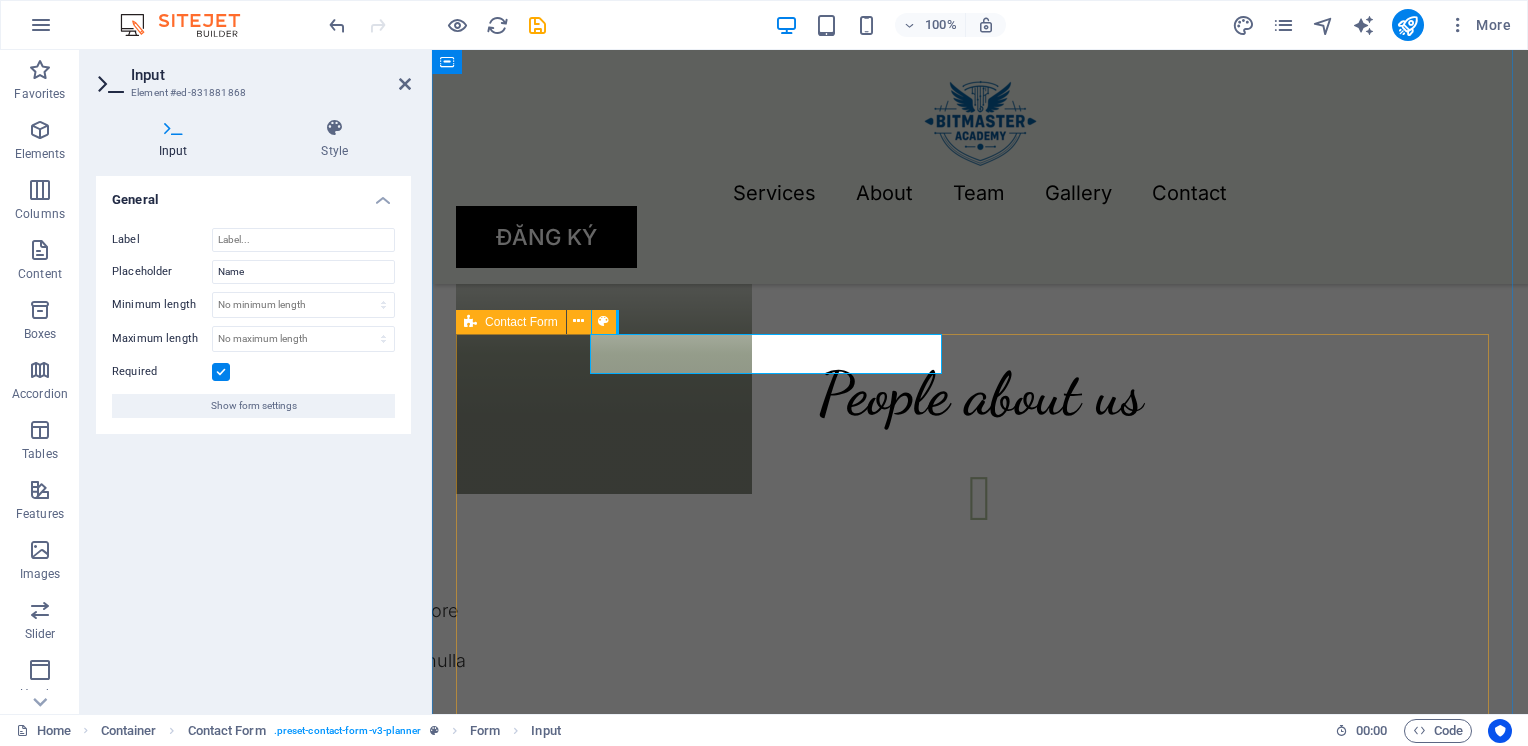 drag, startPoint x: 645, startPoint y: 358, endPoint x: 572, endPoint y: 357, distance: 73.00685 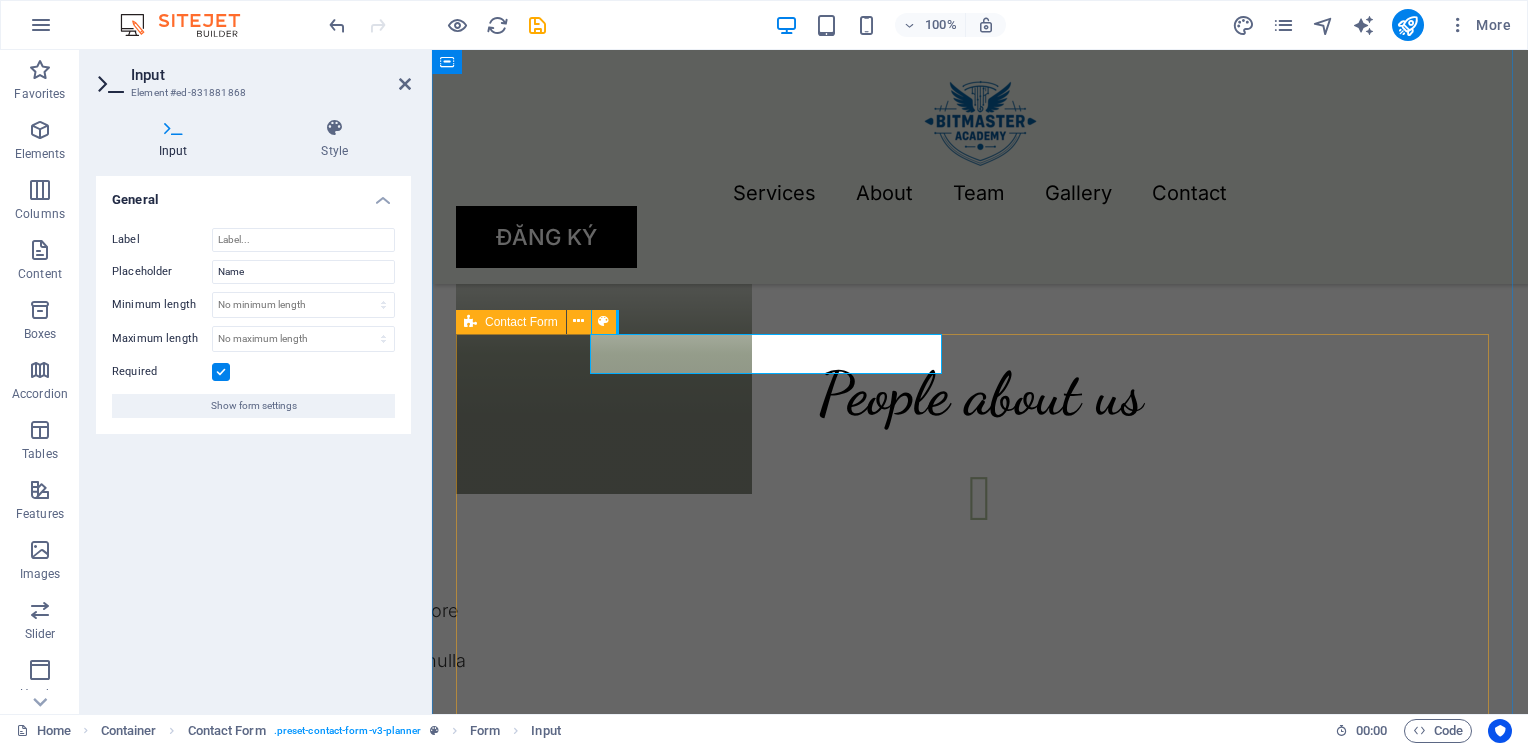 click on "I have read and understand the privacy policy. Unreadable? Load new Submit" at bounding box center (980, 1919) 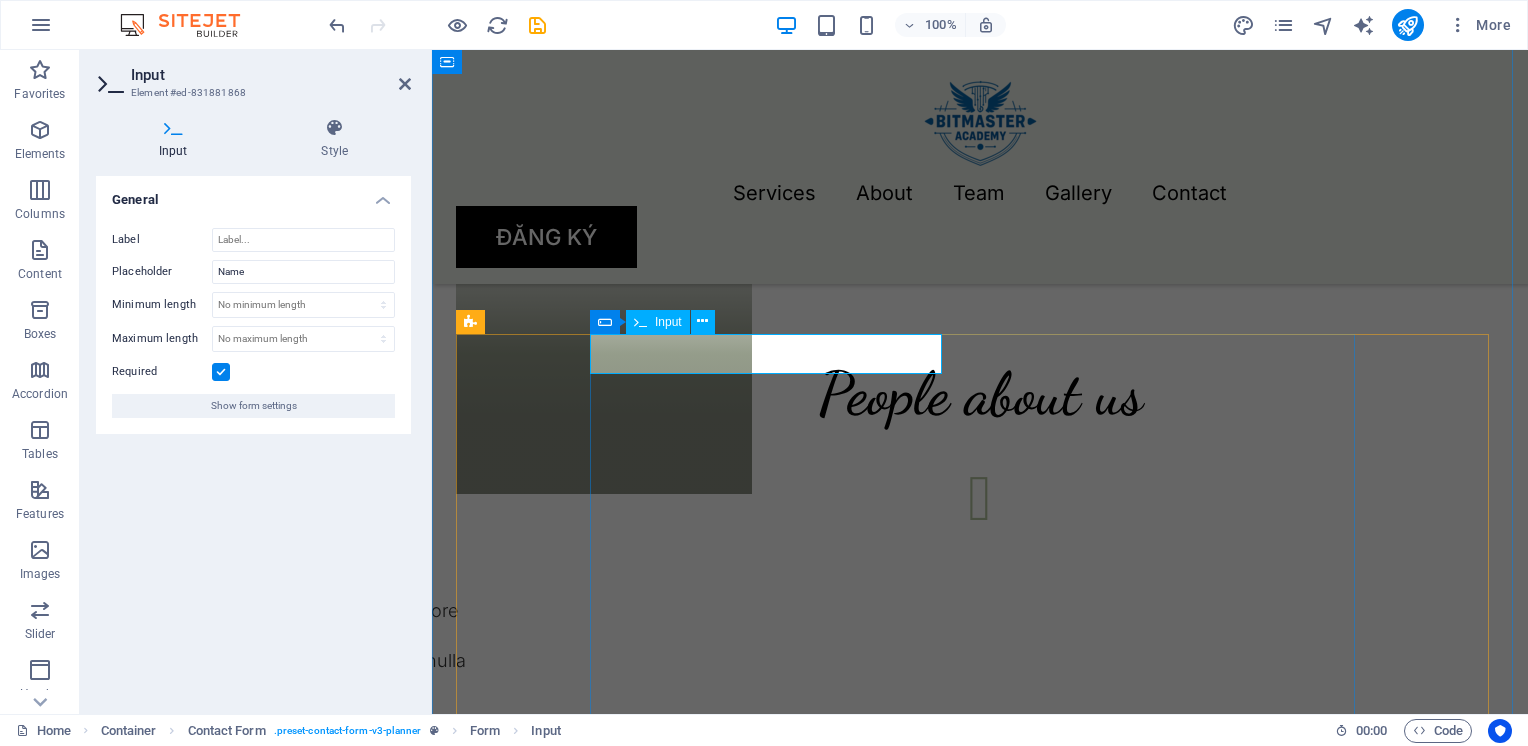 click at bounding box center [719, 1645] 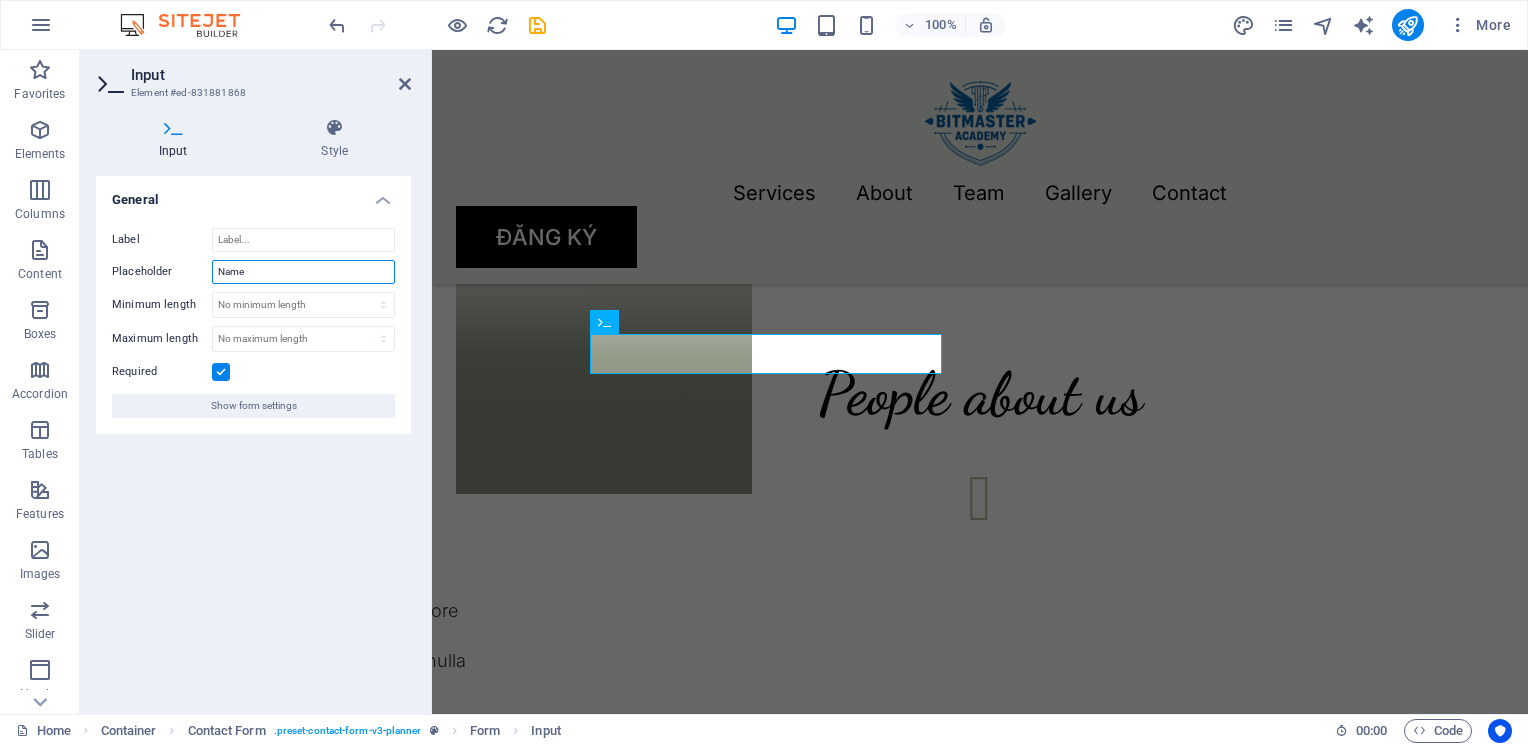 drag, startPoint x: 255, startPoint y: 275, endPoint x: 200, endPoint y: 267, distance: 55.578773 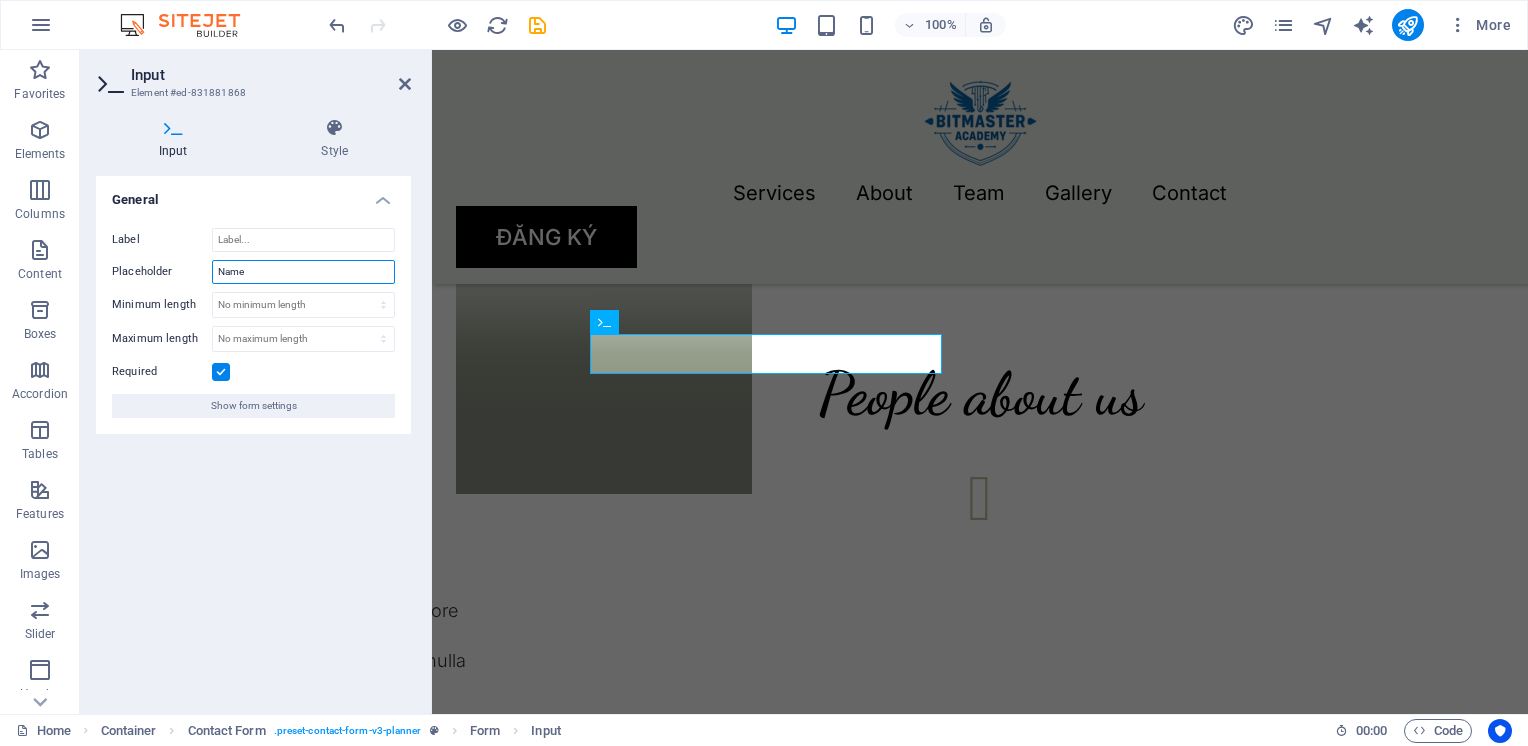 click on "Placeholder Name" at bounding box center [253, 272] 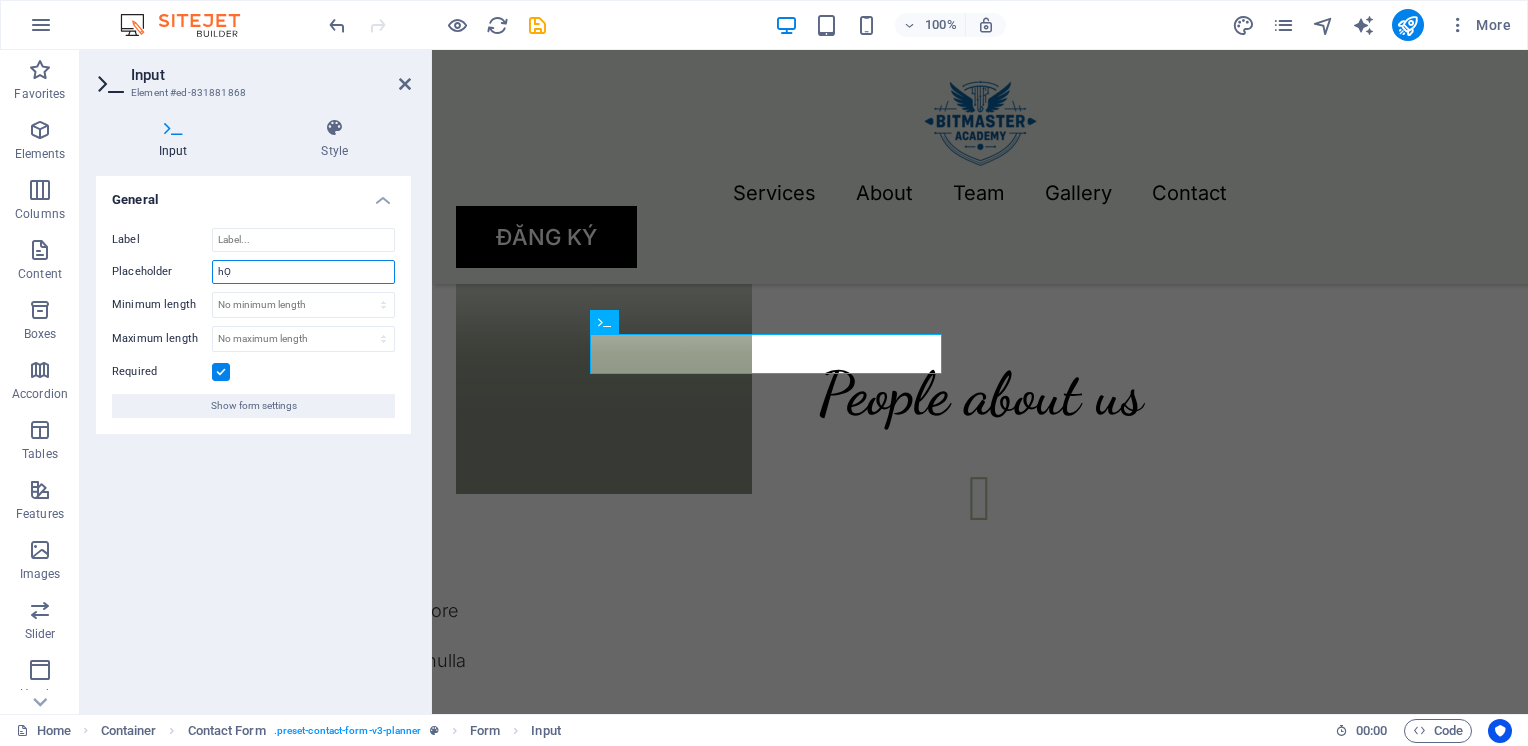 type on "h" 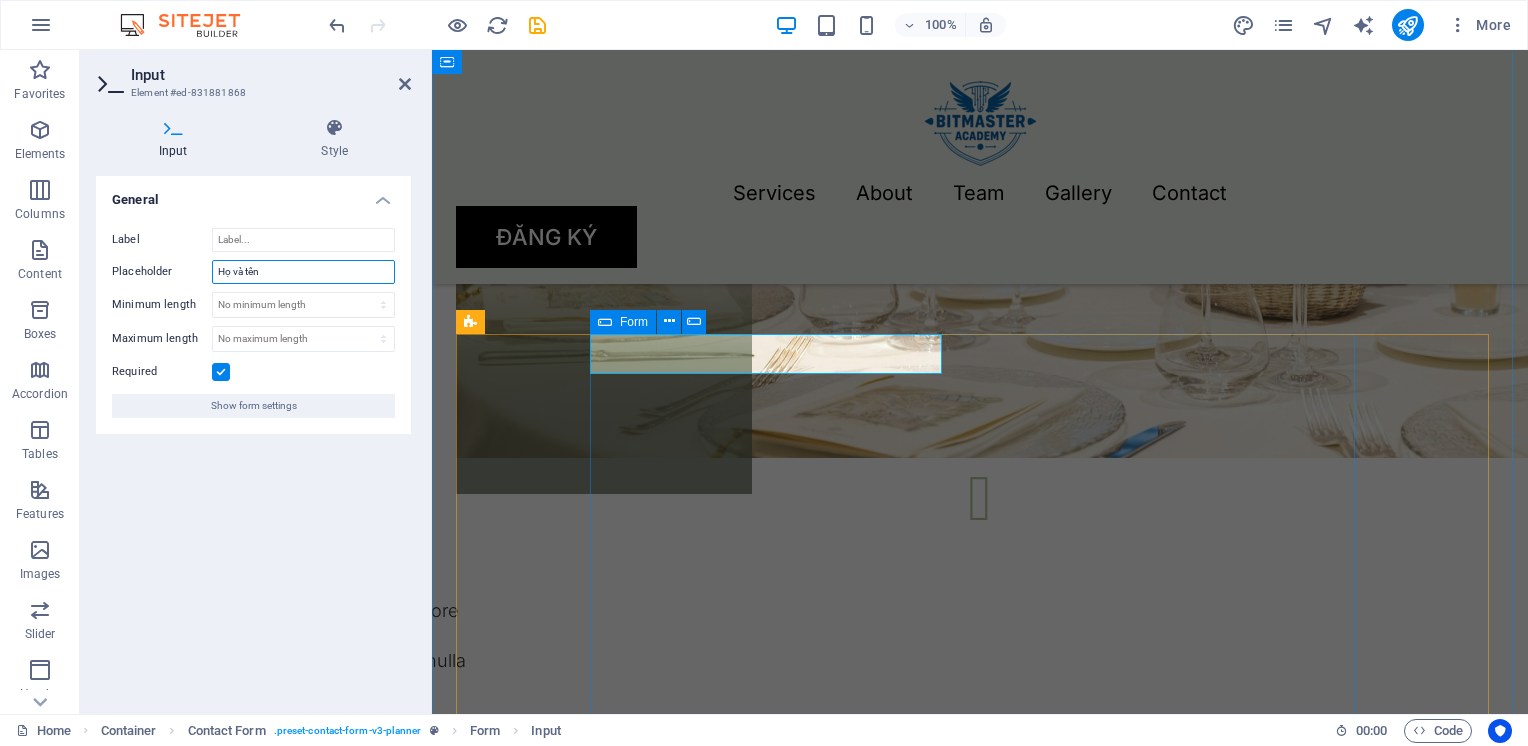 type on "Họ và tên" 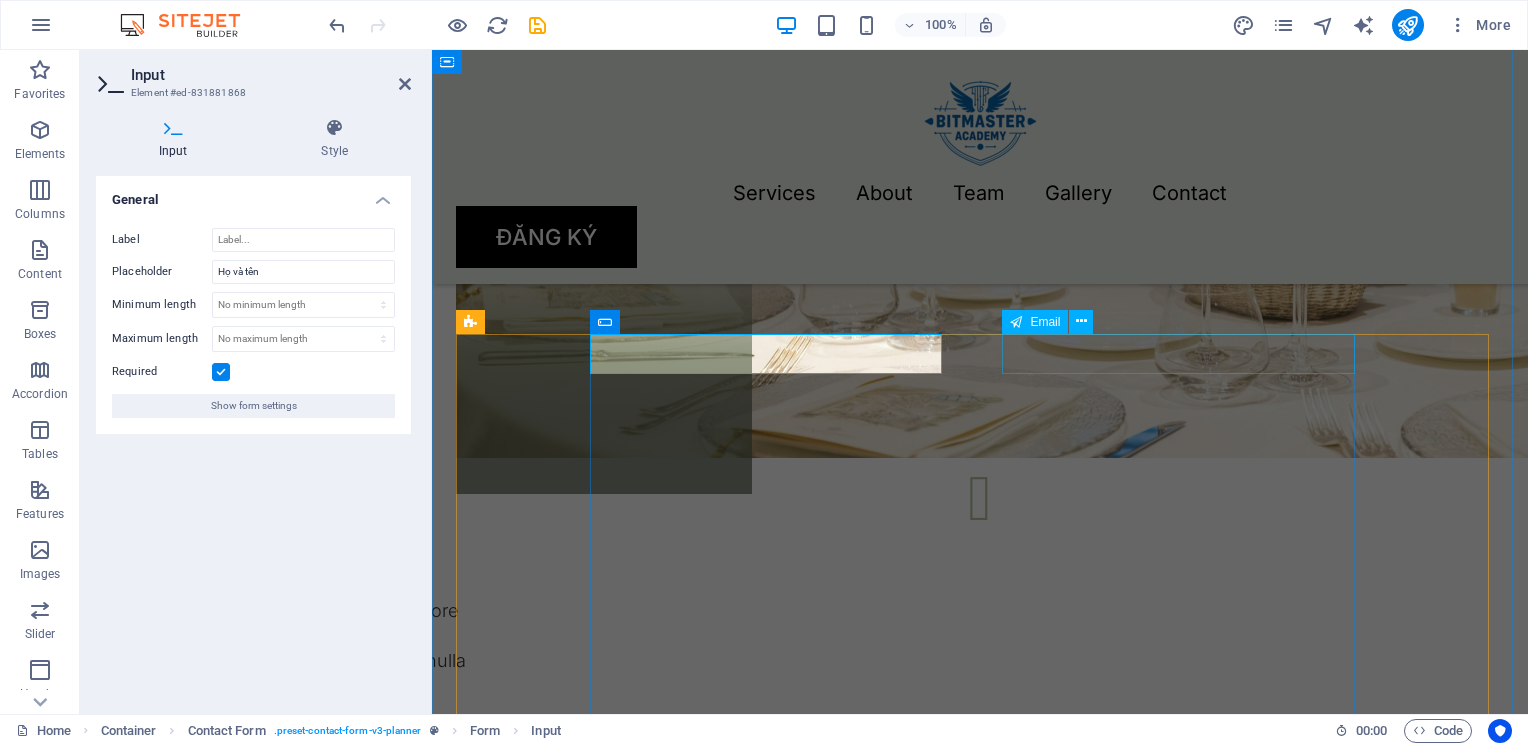click at bounding box center (1190, 1645) 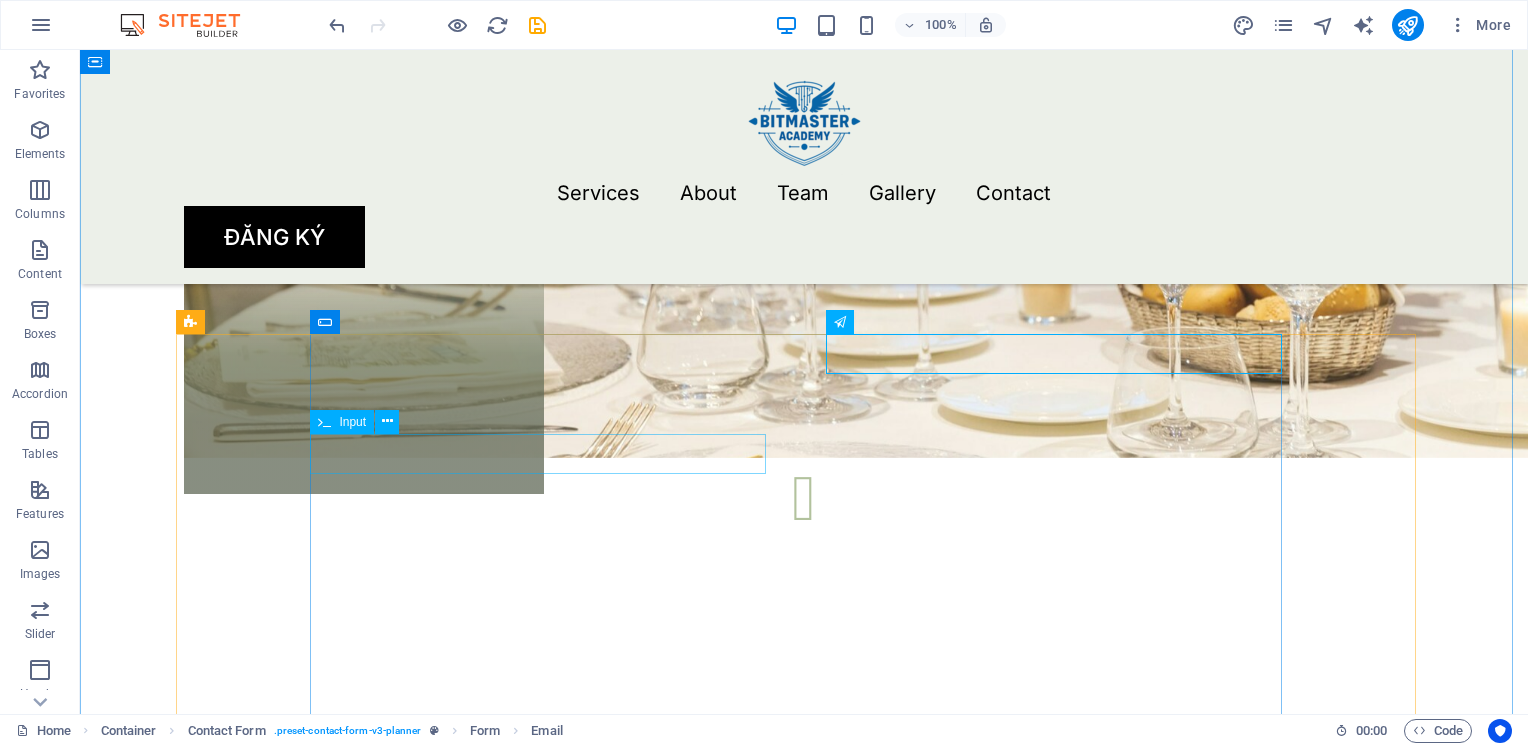 click at bounding box center (546, 1732) 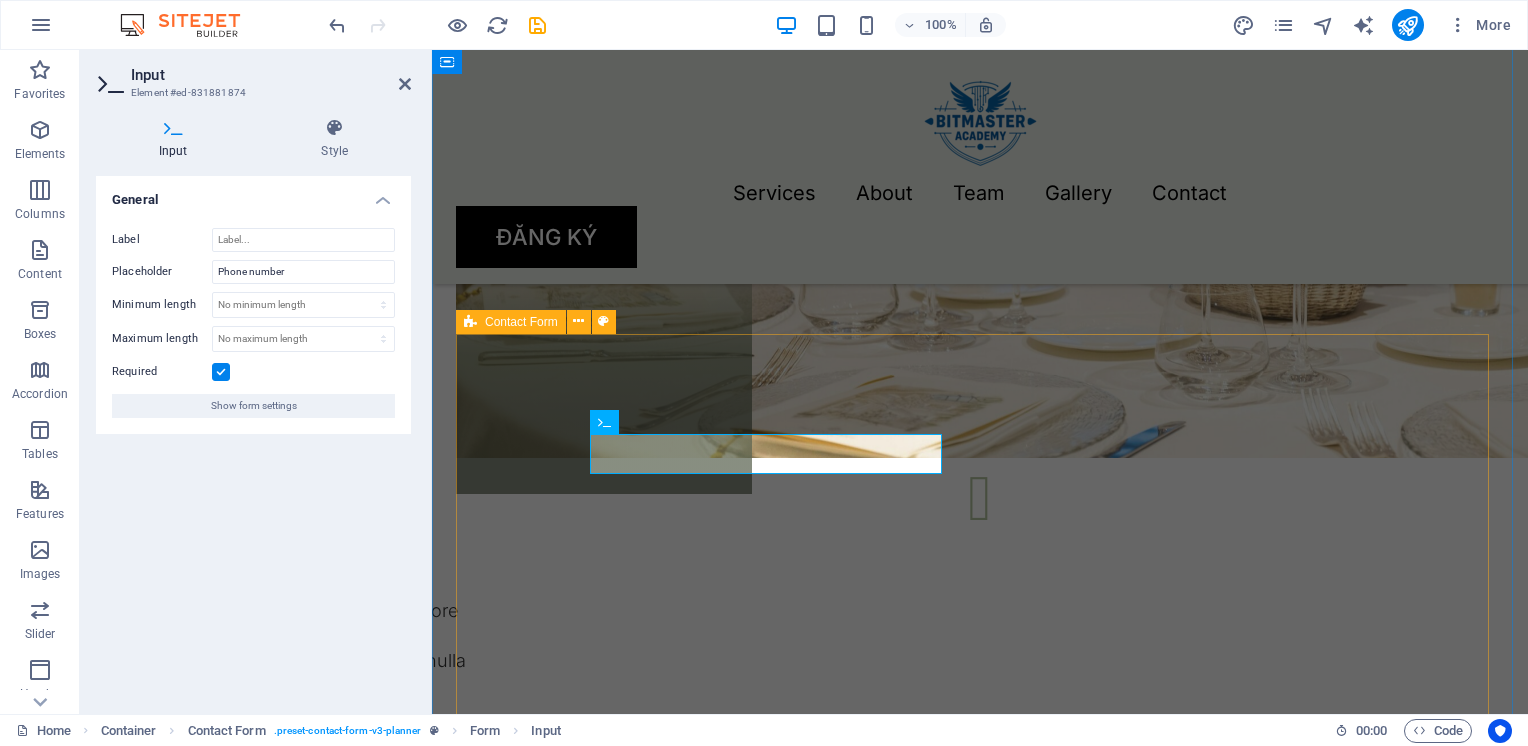 drag, startPoint x: 724, startPoint y: 457, endPoint x: 587, endPoint y: 455, distance: 137.0146 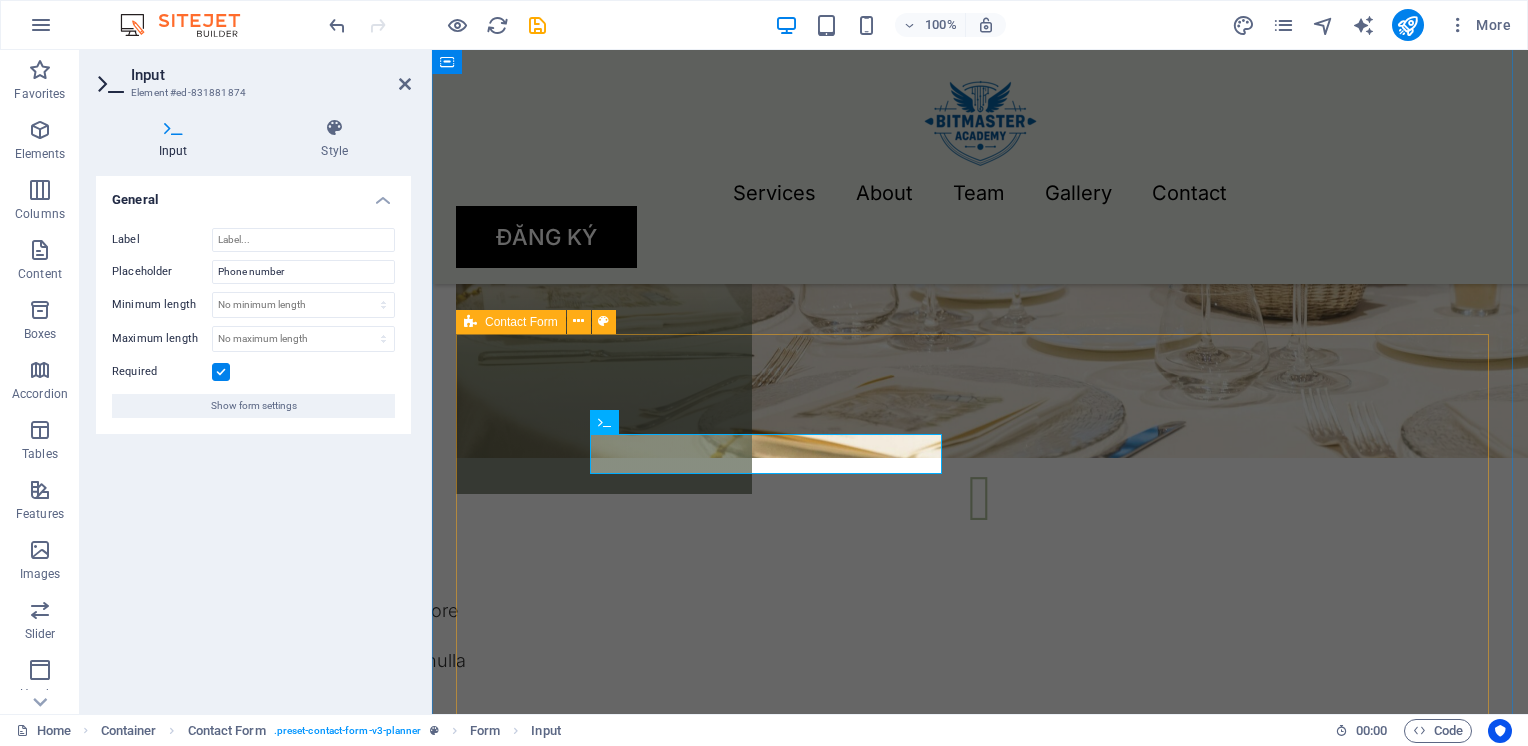 click on "I have read and understand the privacy policy. Unreadable? Load new Submit" at bounding box center (980, 1919) 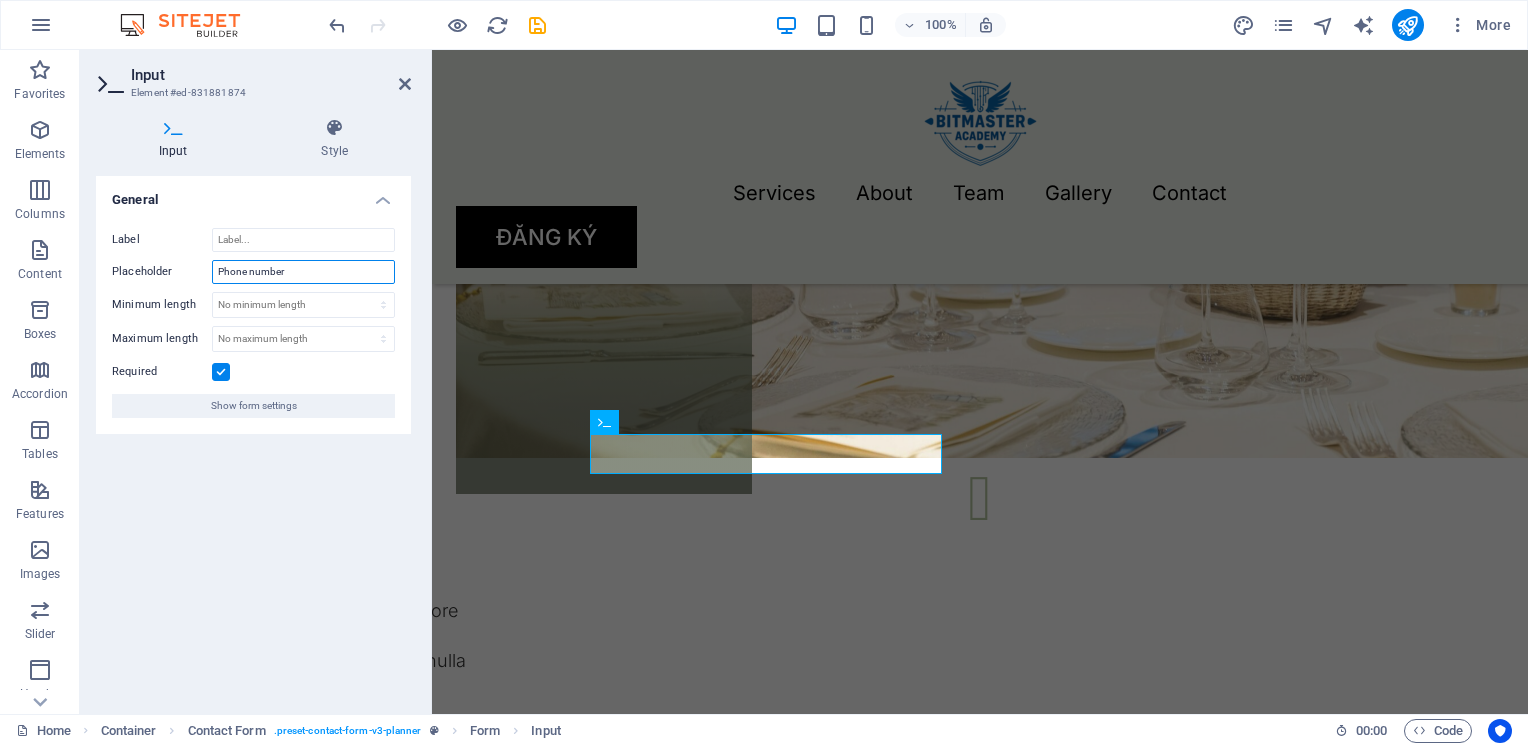 drag, startPoint x: 289, startPoint y: 265, endPoint x: 205, endPoint y: 266, distance: 84.00595 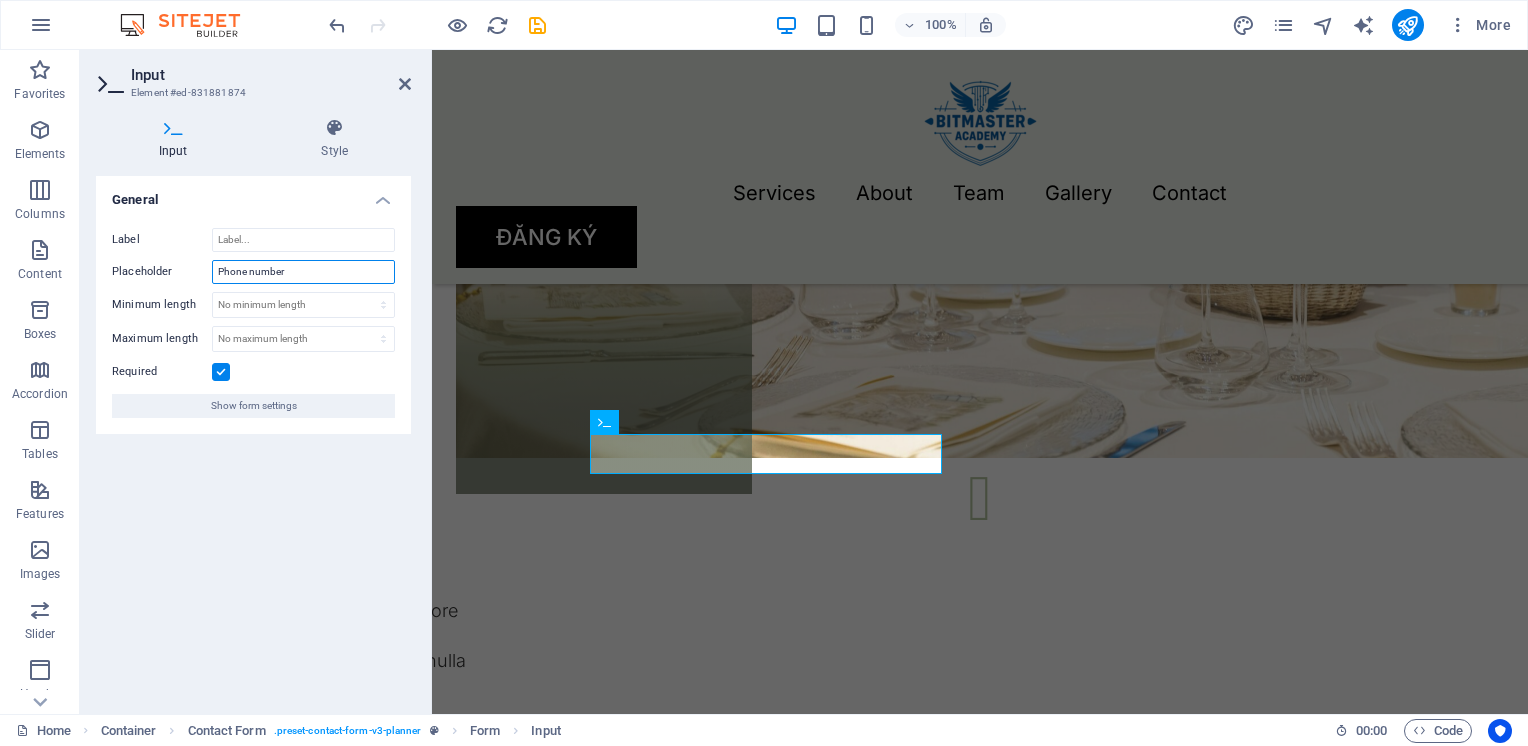 click on "Placeholder Phone number" at bounding box center (253, 272) 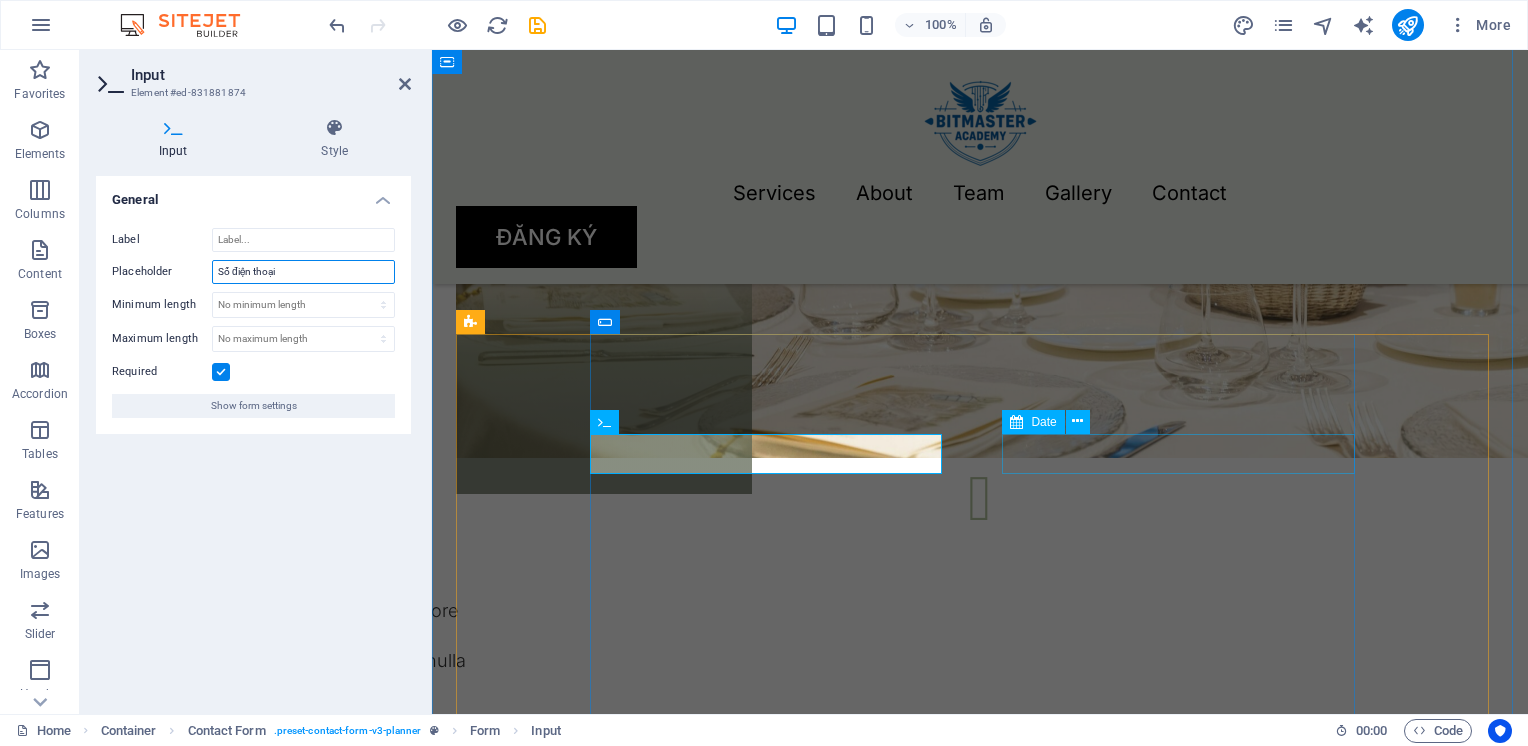 type on "Số điện thoại" 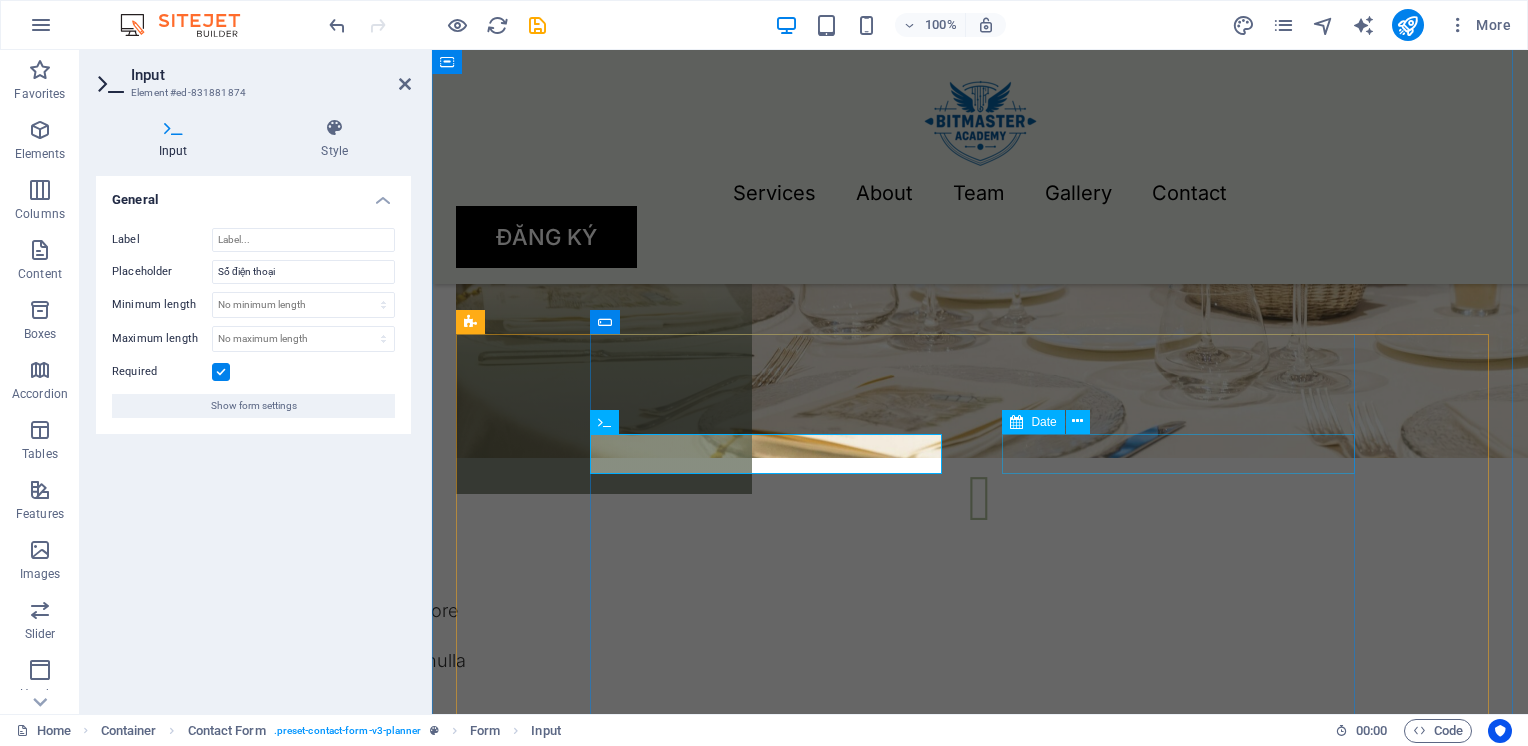 click at bounding box center [1190, 1732] 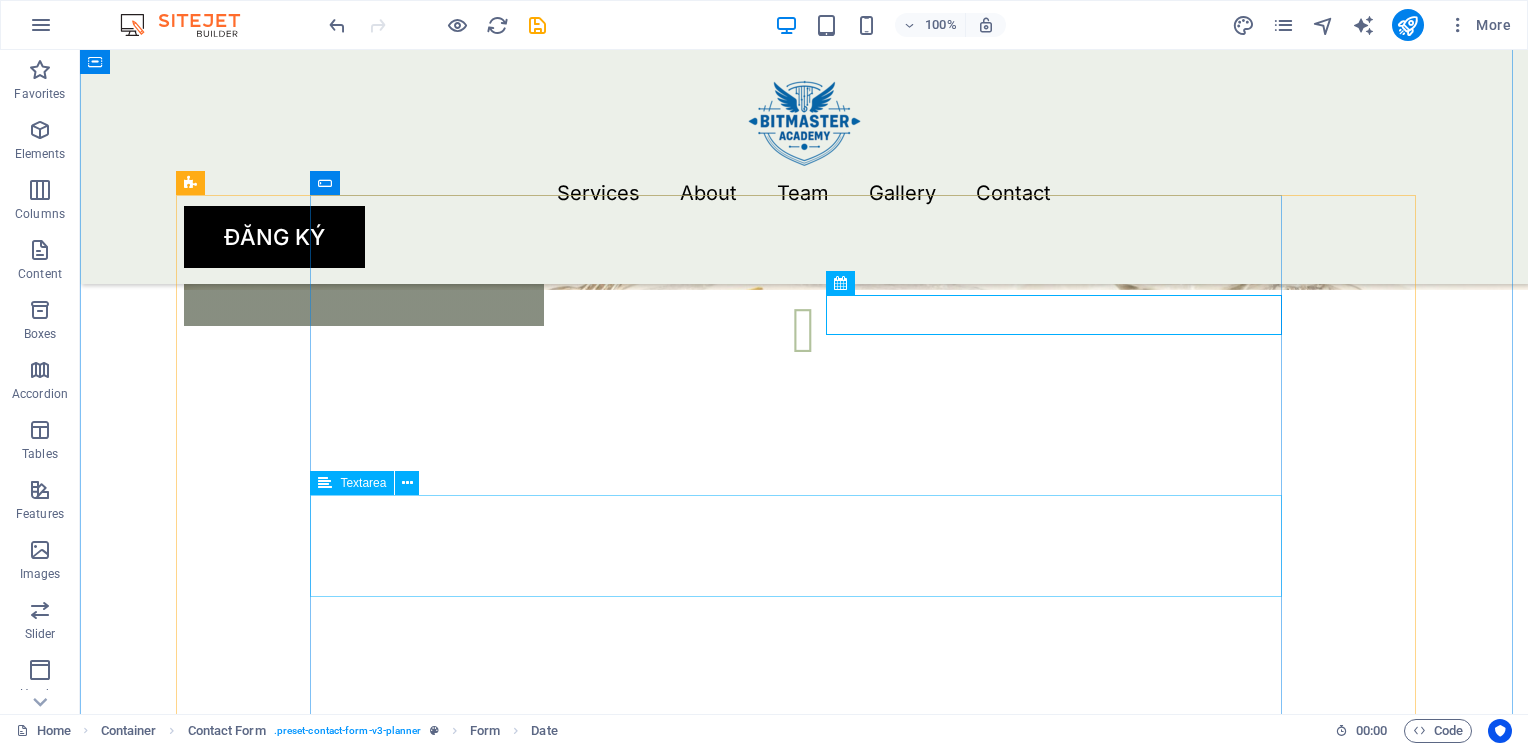 scroll, scrollTop: 3300, scrollLeft: 0, axis: vertical 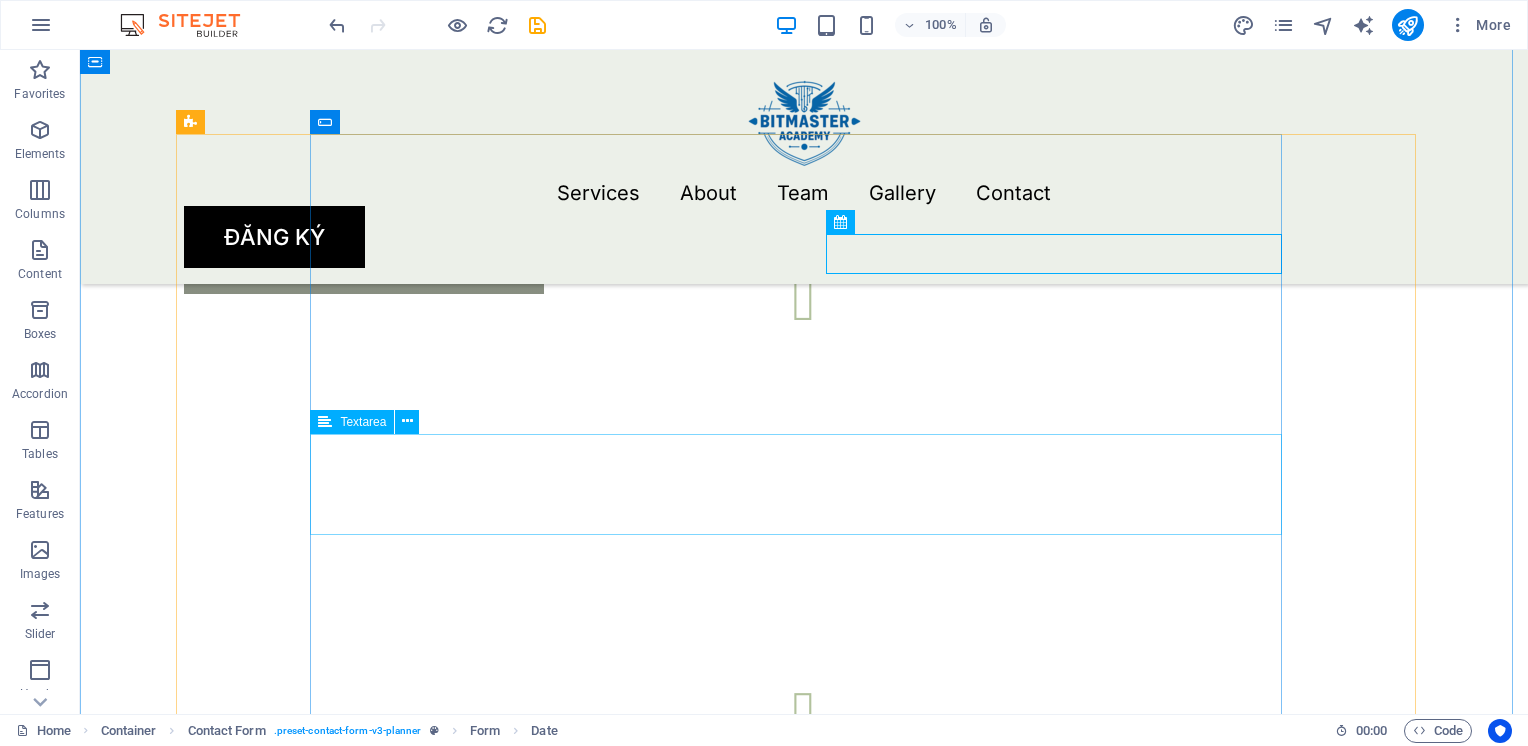 click at bounding box center [804, 1745] 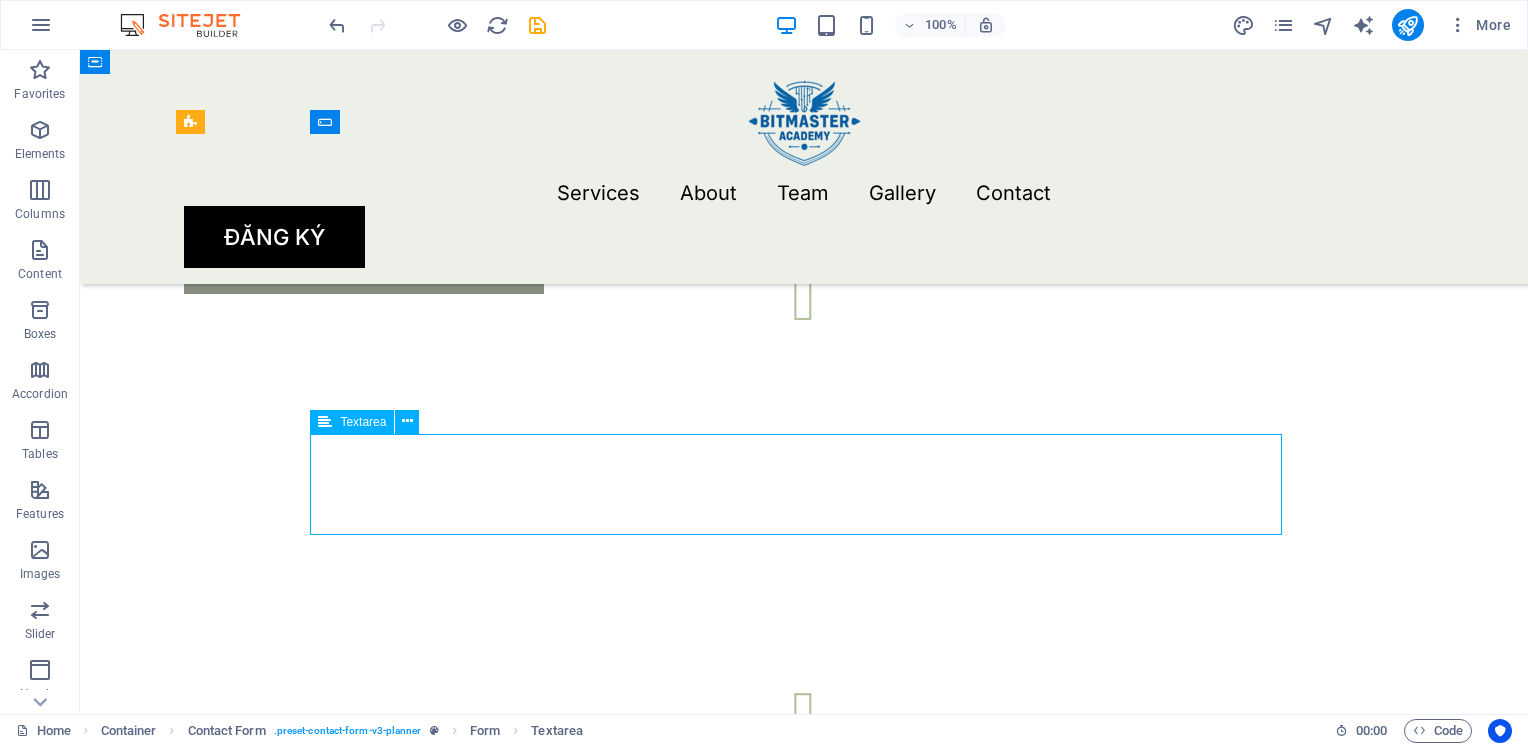 click at bounding box center (804, 1745) 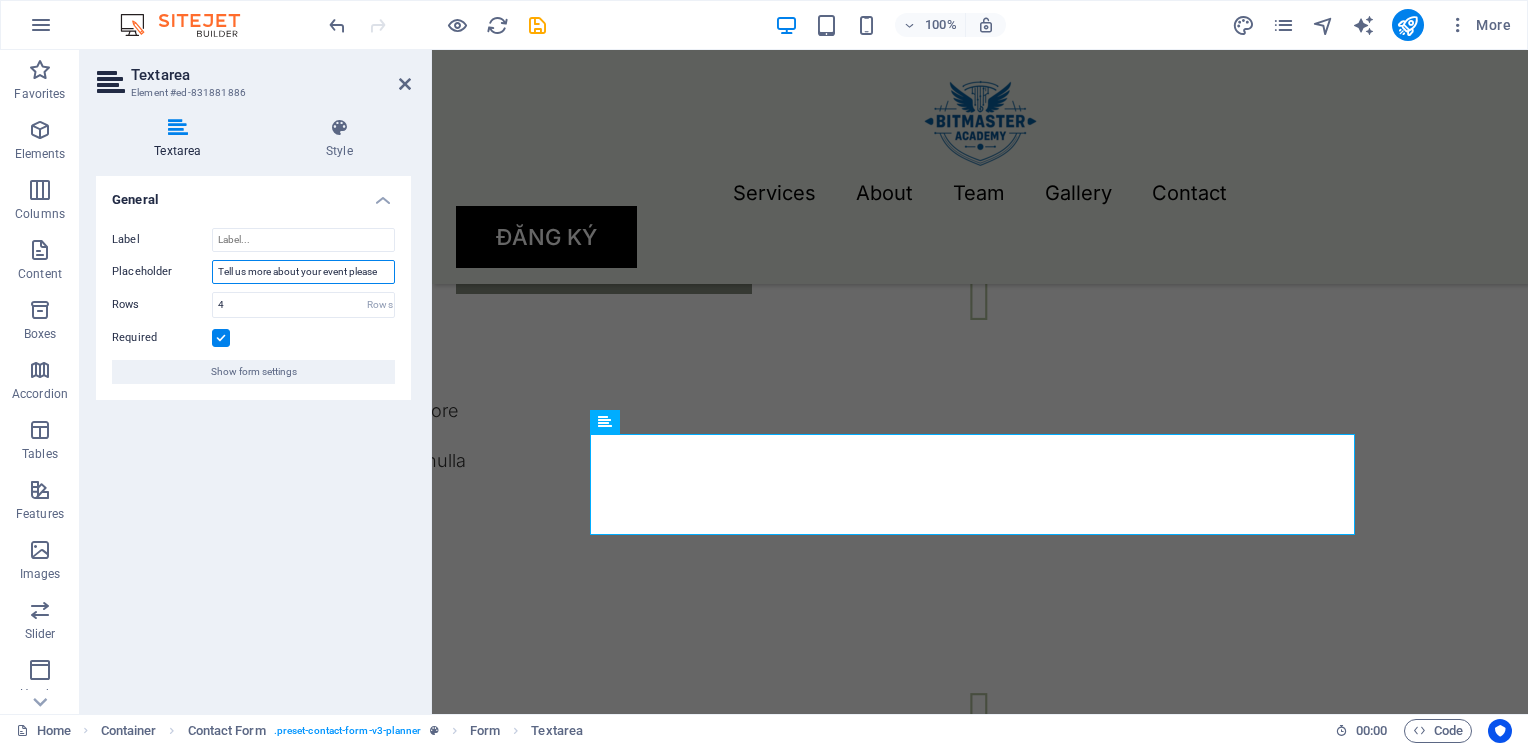 click on "Tell us more about your event please" at bounding box center [303, 272] 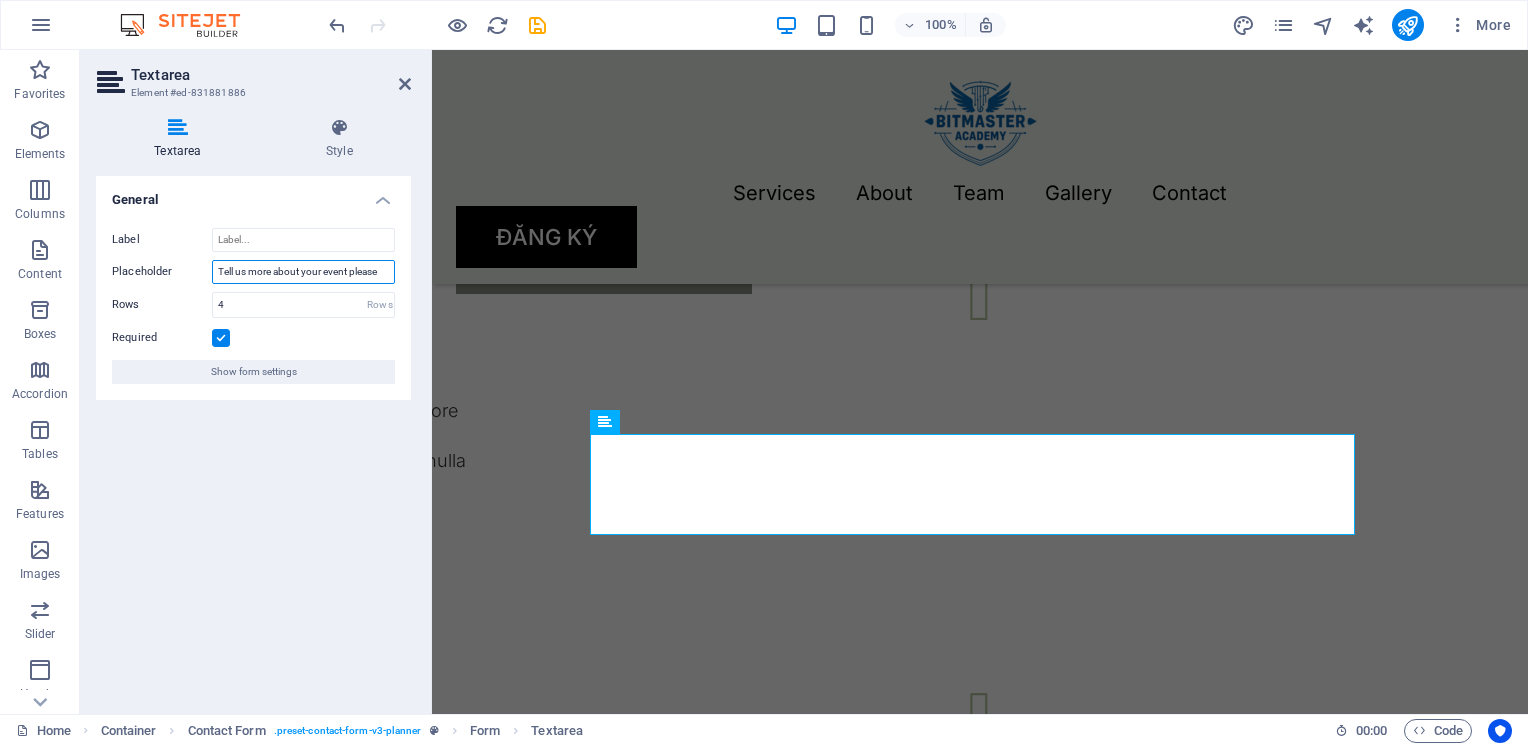 drag, startPoint x: 381, startPoint y: 272, endPoint x: 210, endPoint y: 272, distance: 171 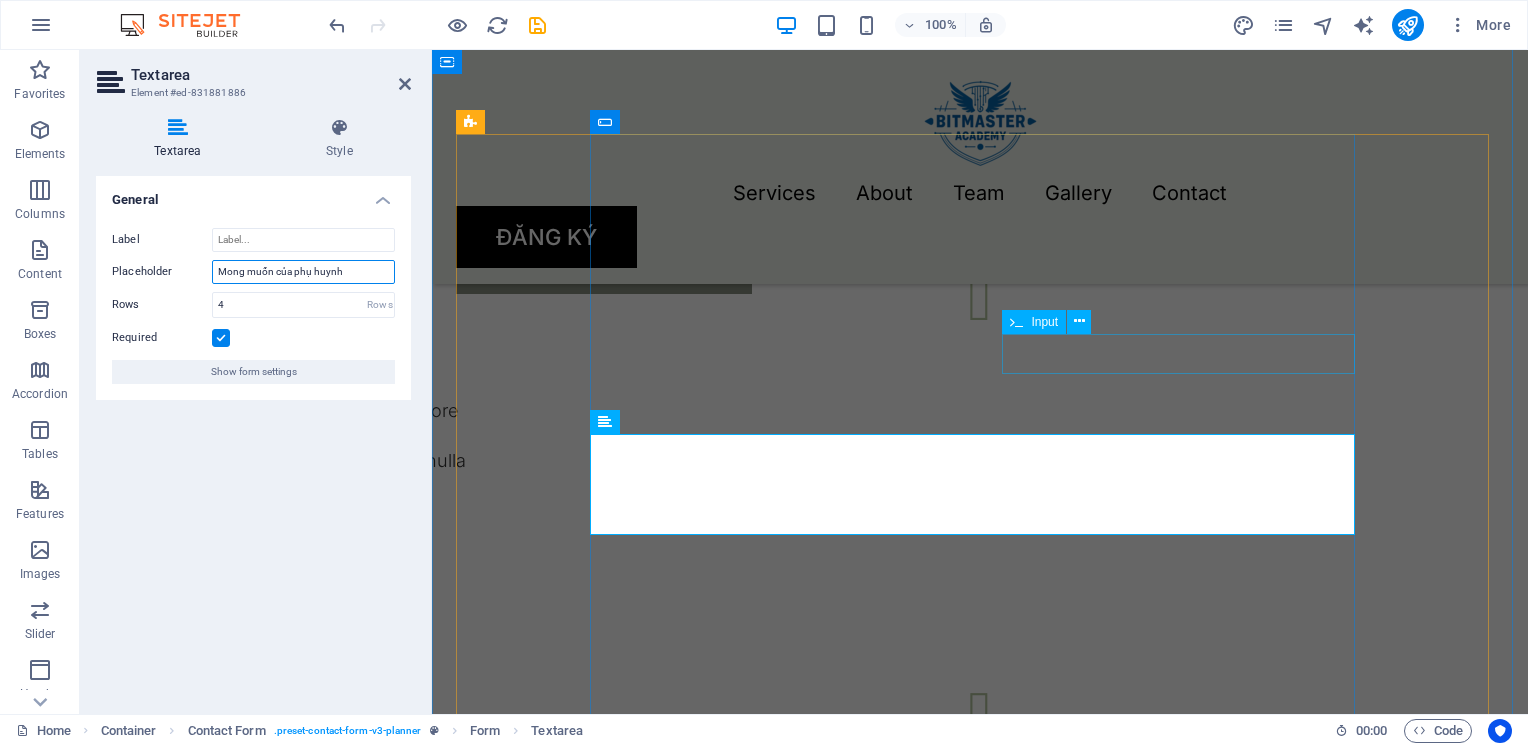 type on "Mong muốn của phụ huynh" 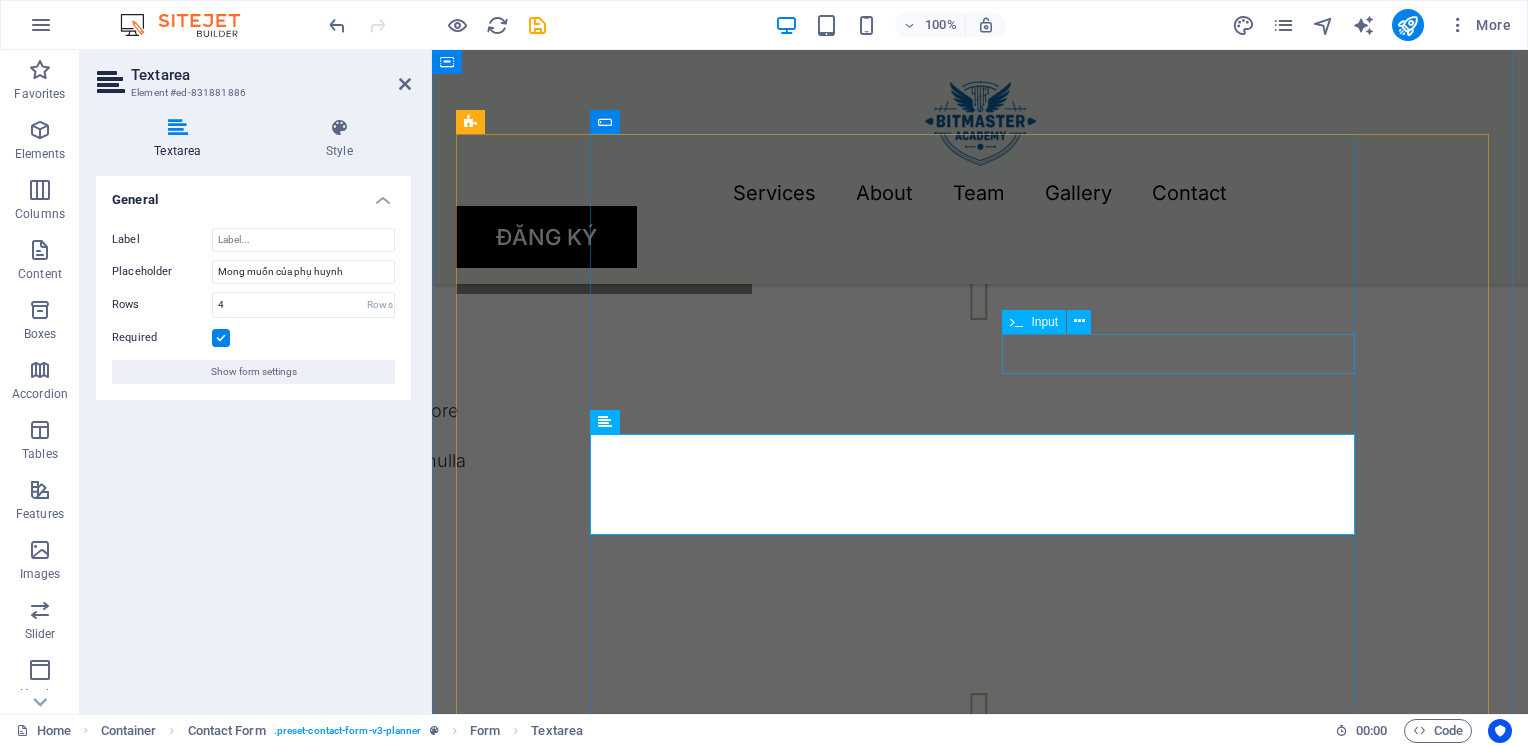 drag, startPoint x: 1079, startPoint y: 371, endPoint x: 1426, endPoint y: 371, distance: 347 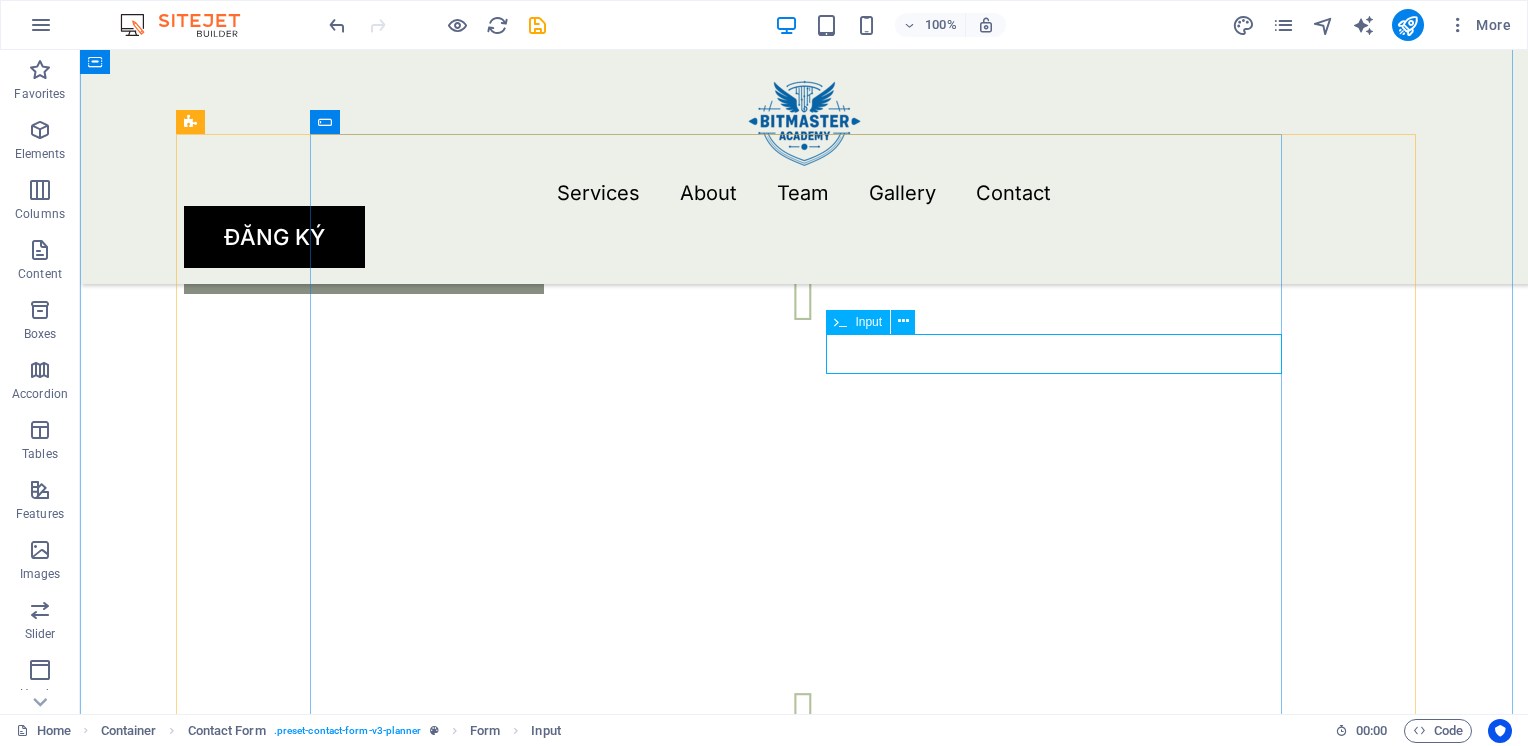 click at bounding box center (1062, 1618) 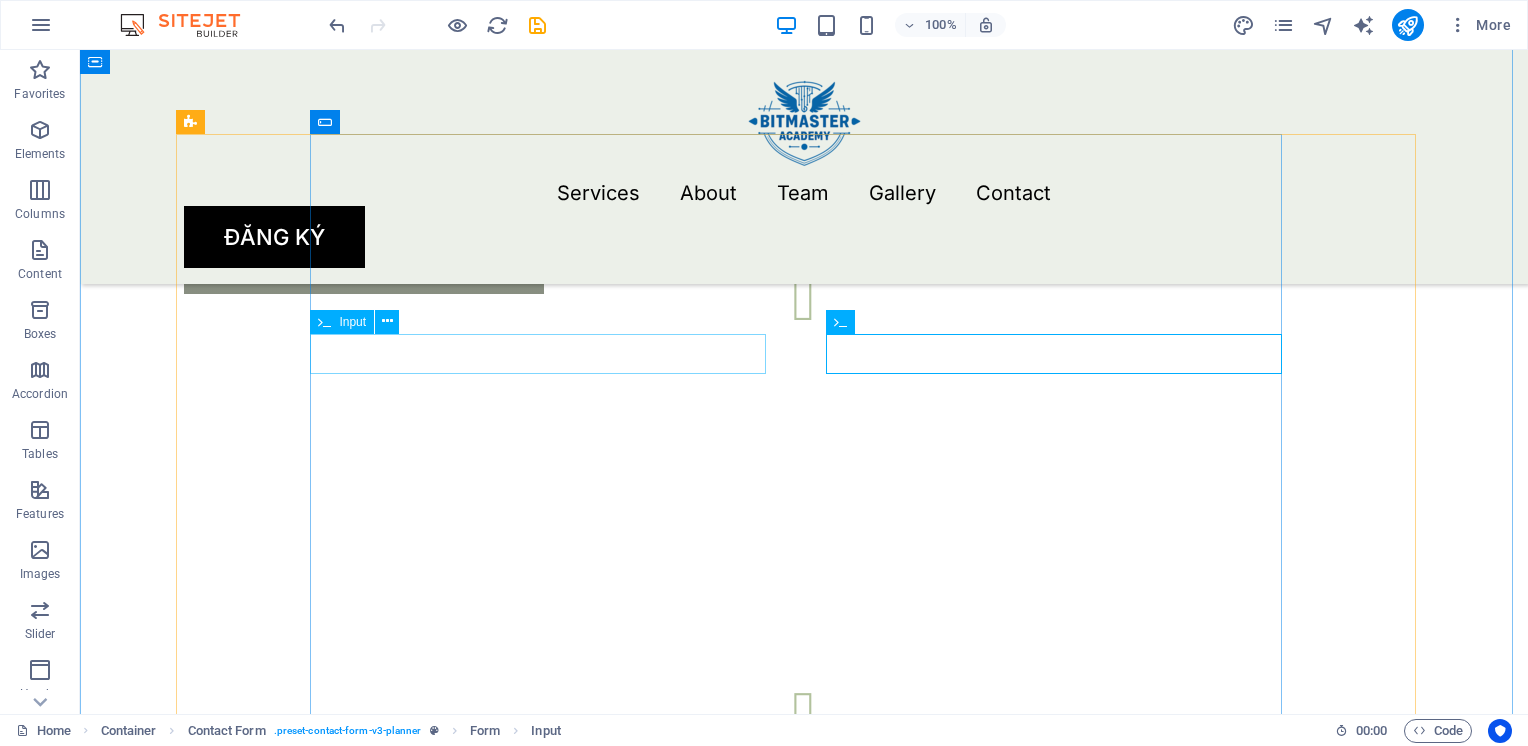 click at bounding box center (546, 1618) 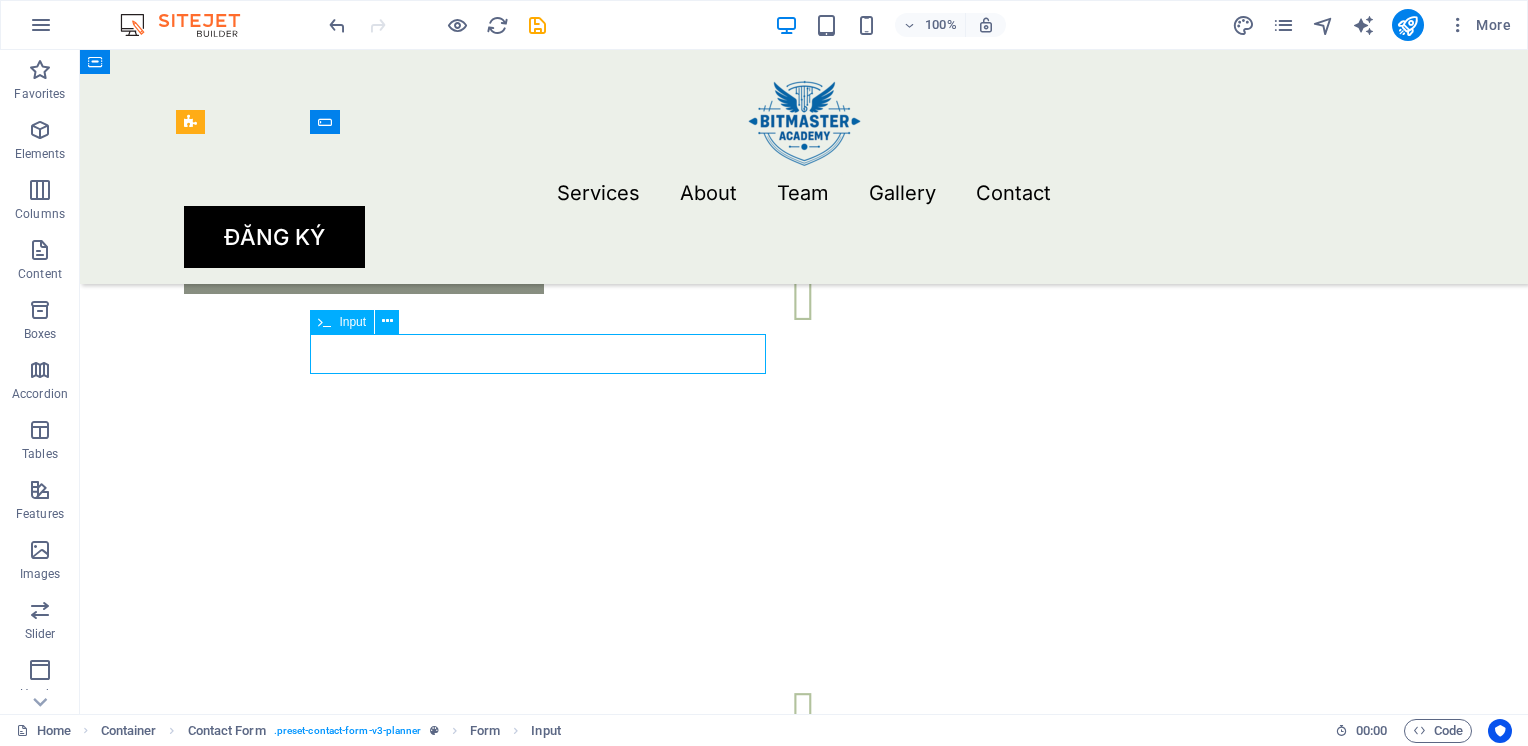 click at bounding box center (546, 1618) 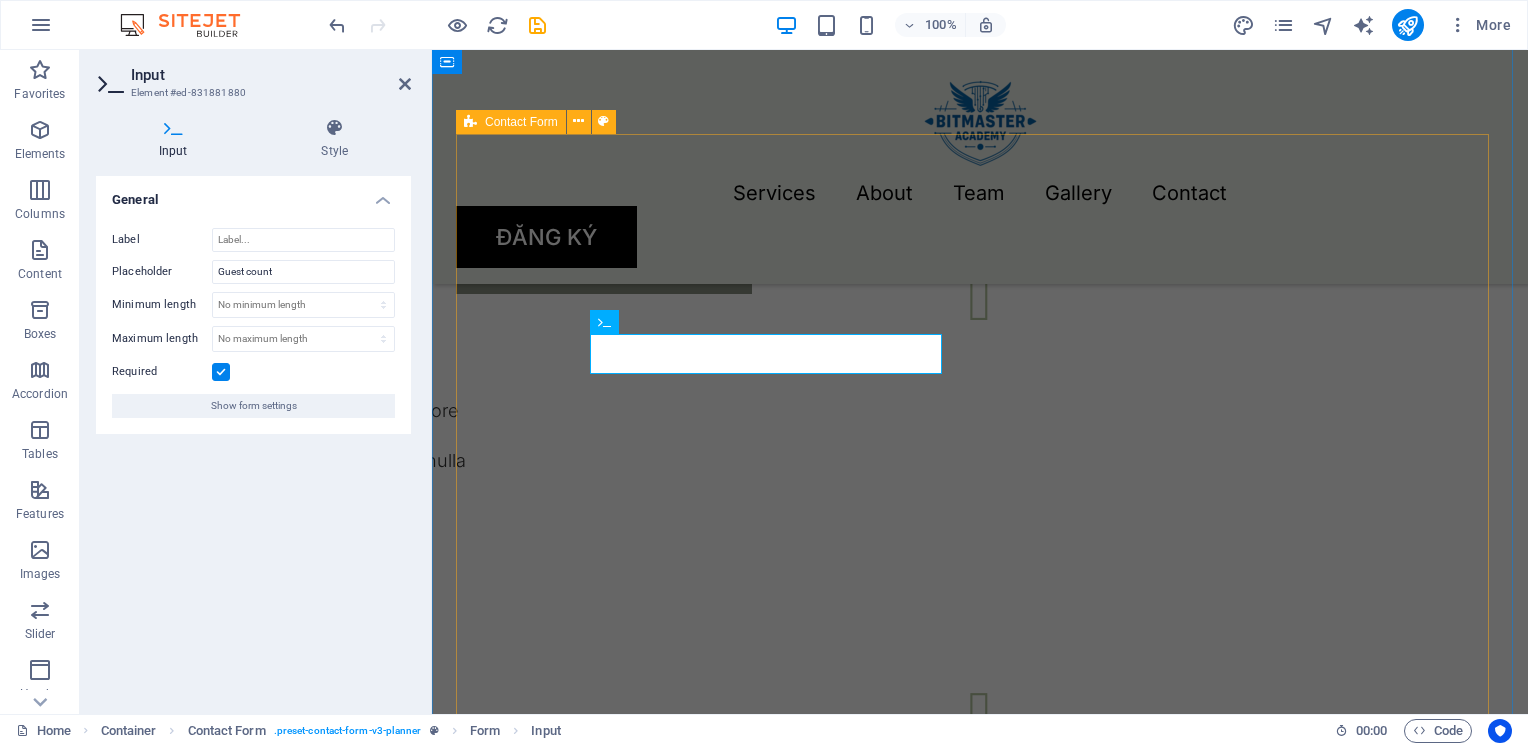 click on "I have read and understand the privacy policy. Unreadable? Load new Submit" at bounding box center [980, 1719] 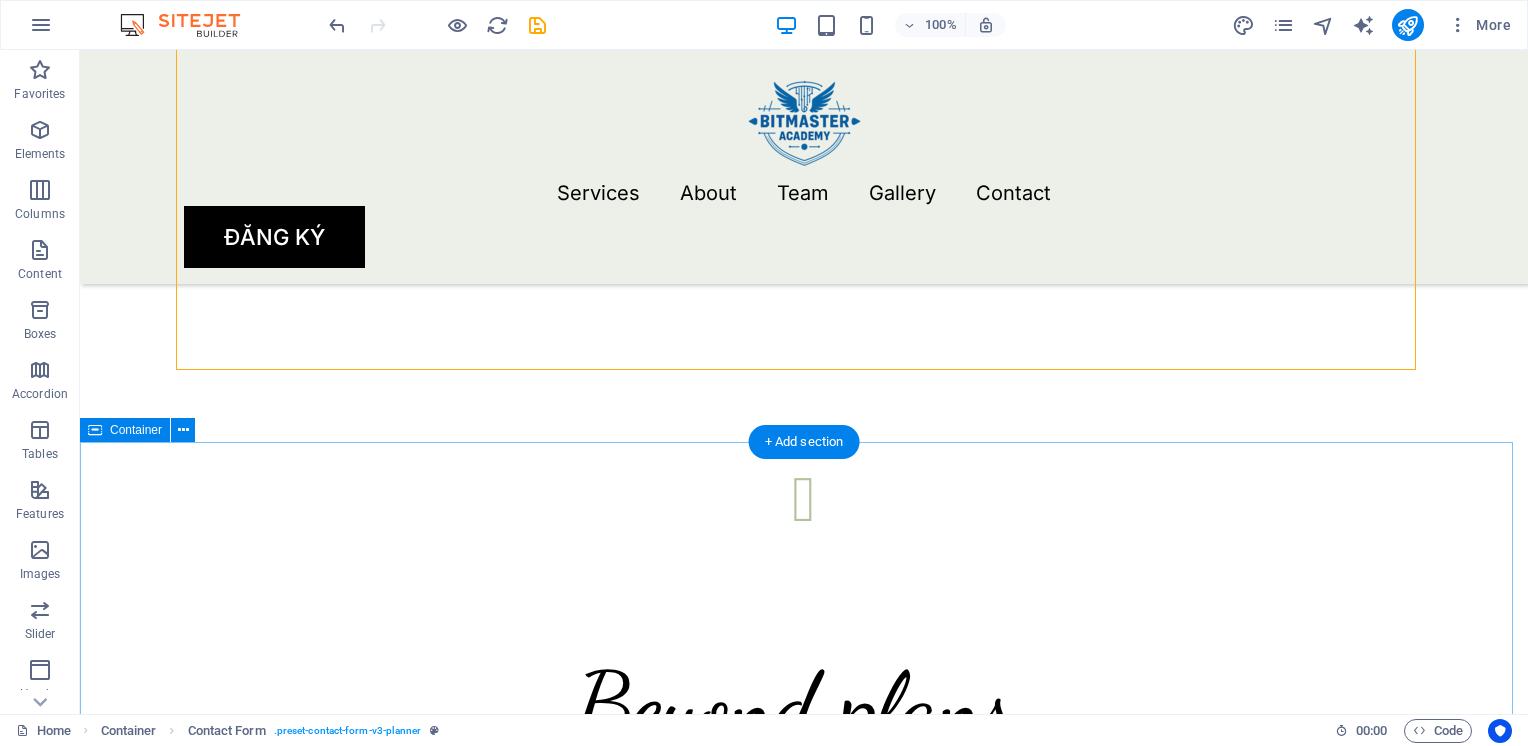 scroll, scrollTop: 3700, scrollLeft: 0, axis: vertical 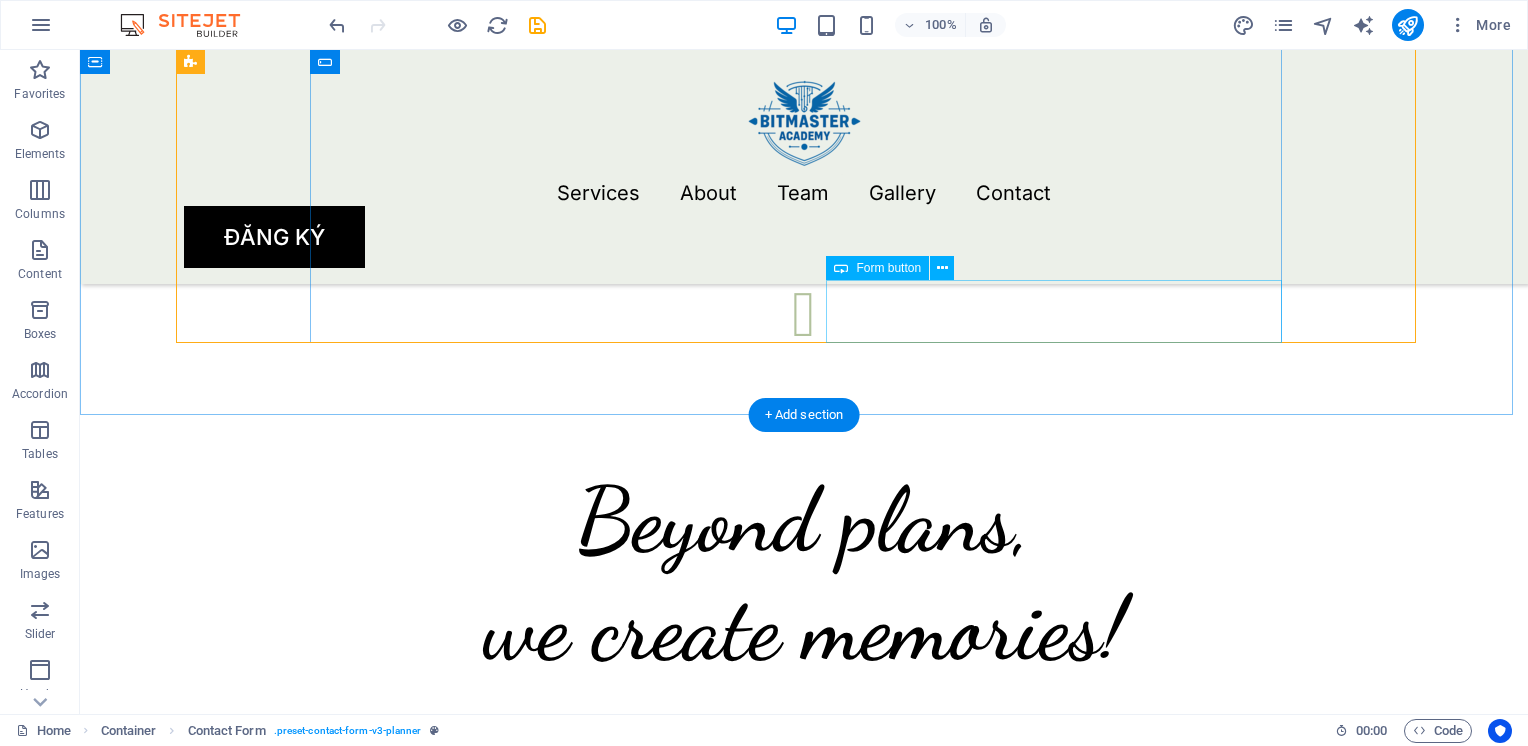 click on "Submit" at bounding box center [1062, 1575] 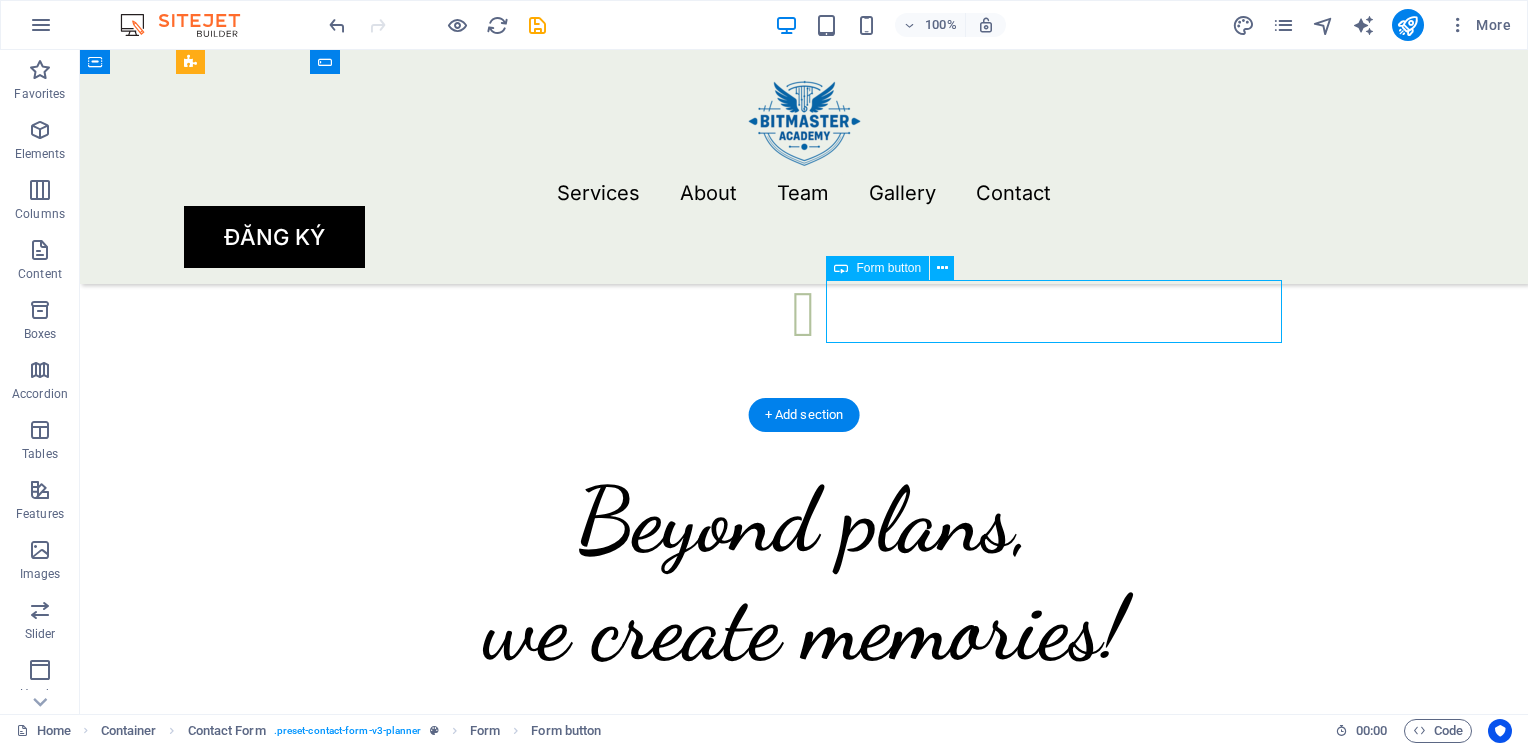 click on "Submit" at bounding box center (1062, 1575) 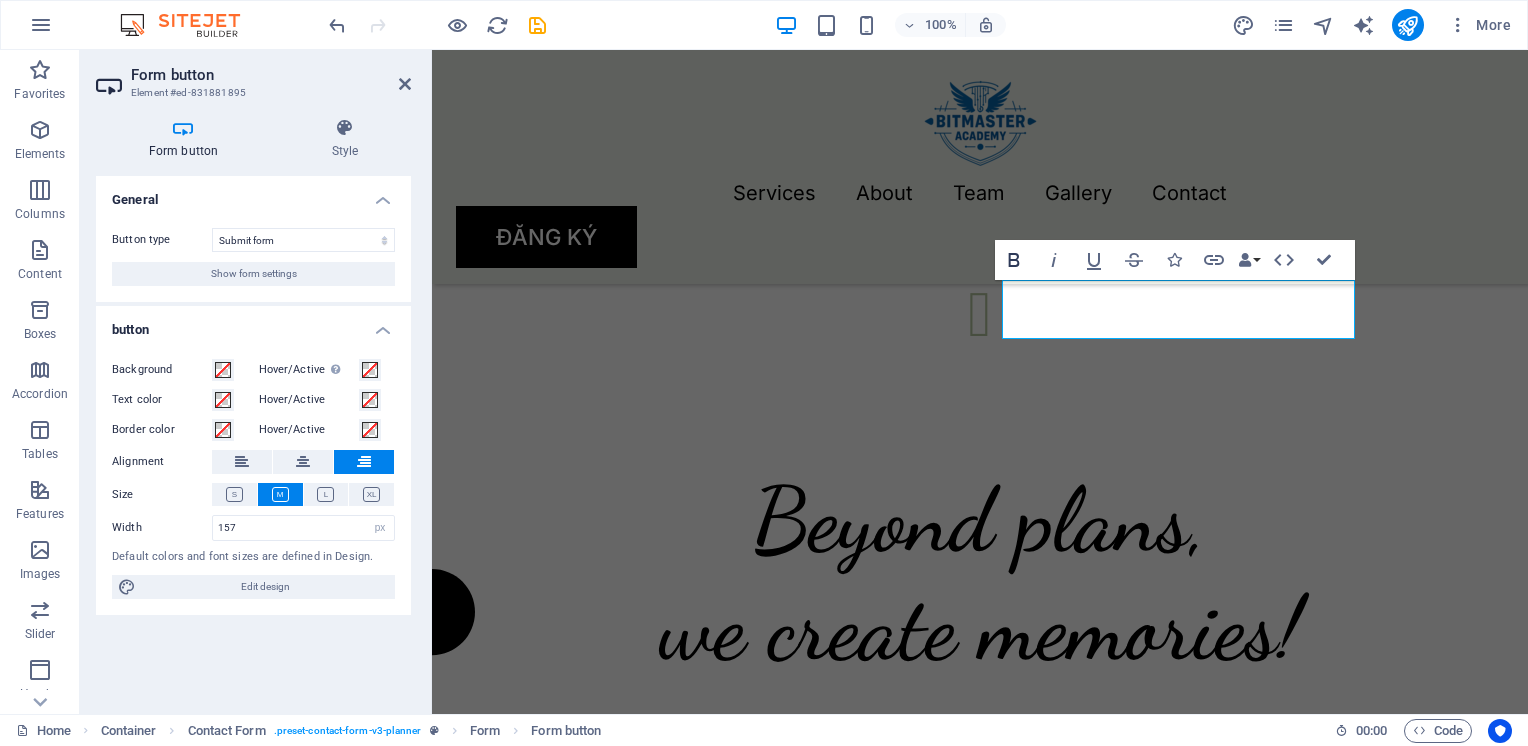 click 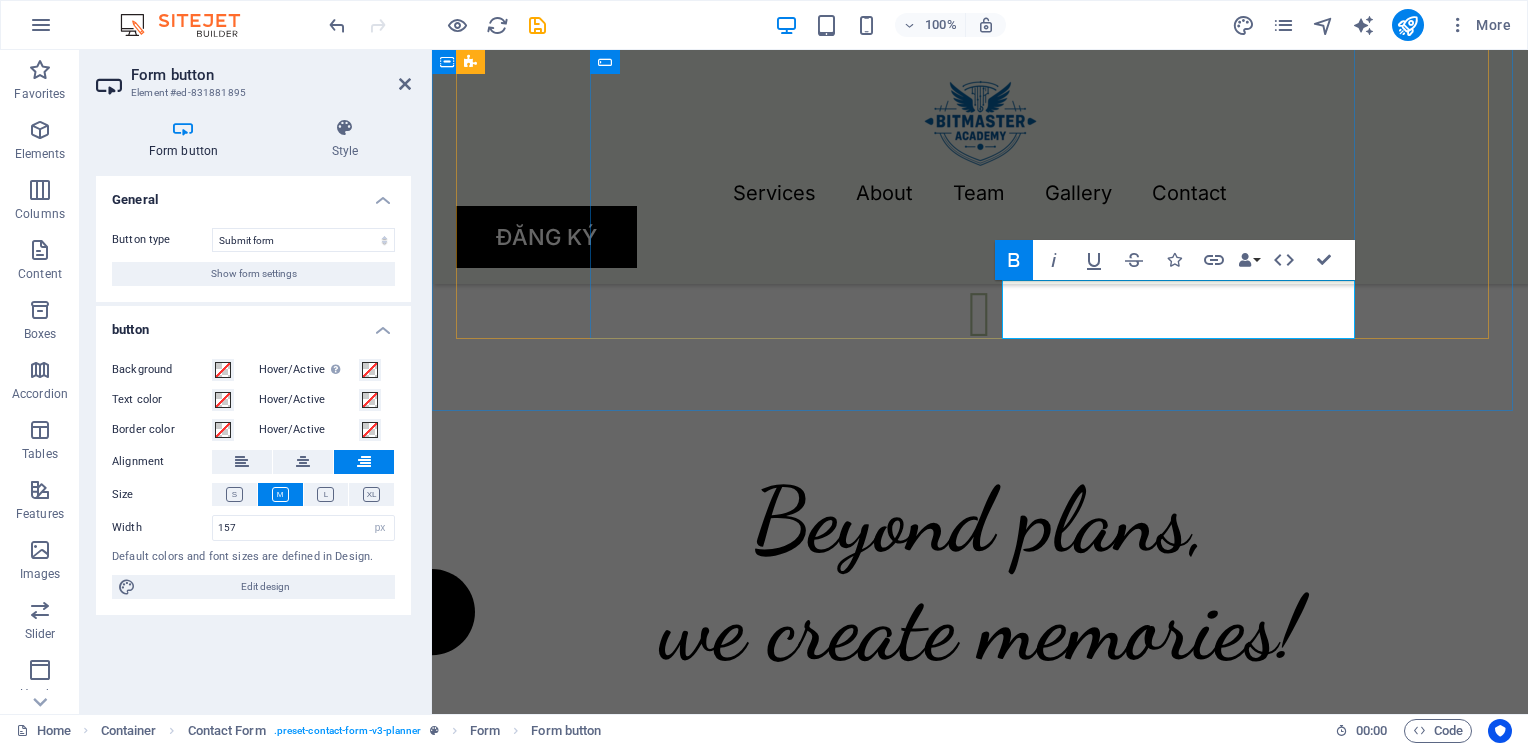 type on "Submit" 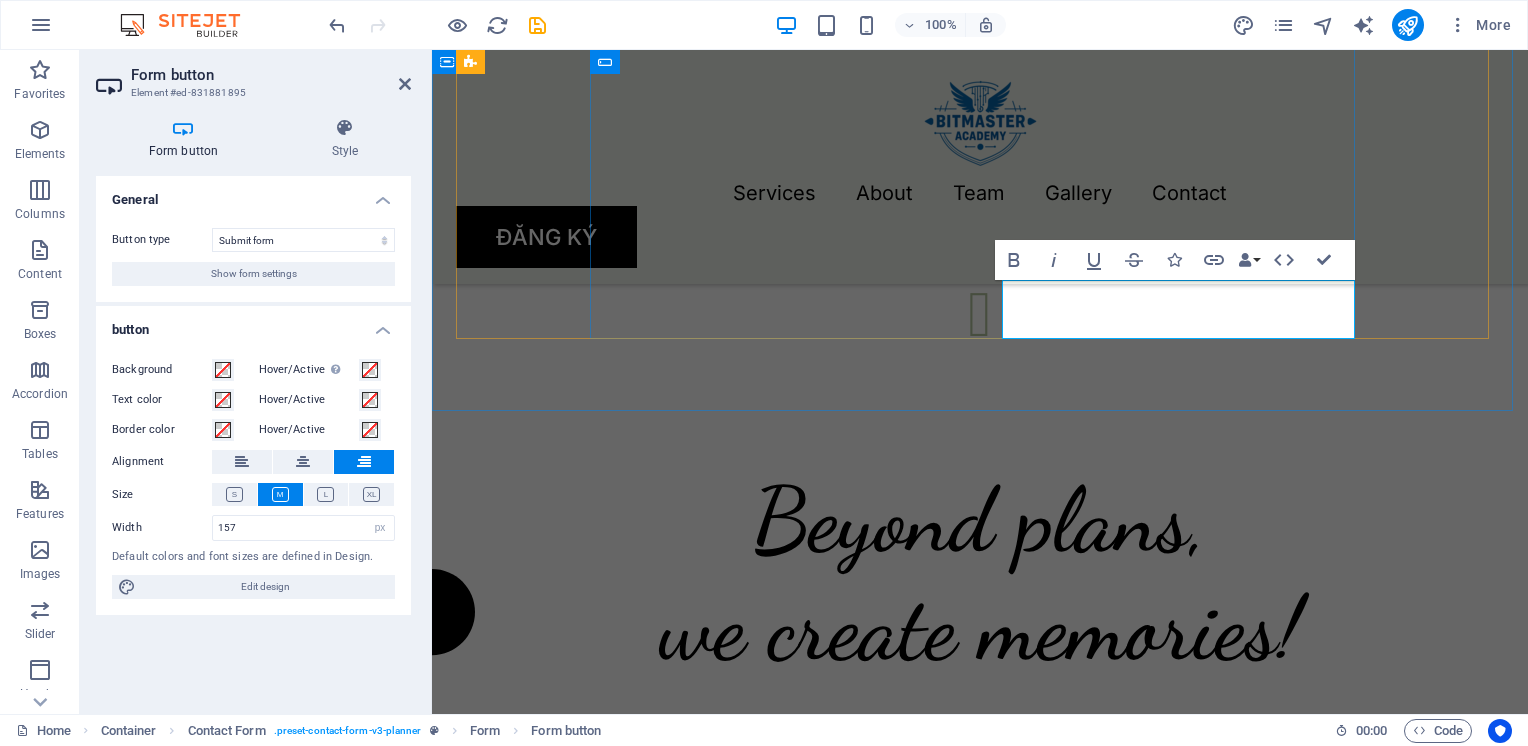 click on "XÁC" at bounding box center (1291, 1572) 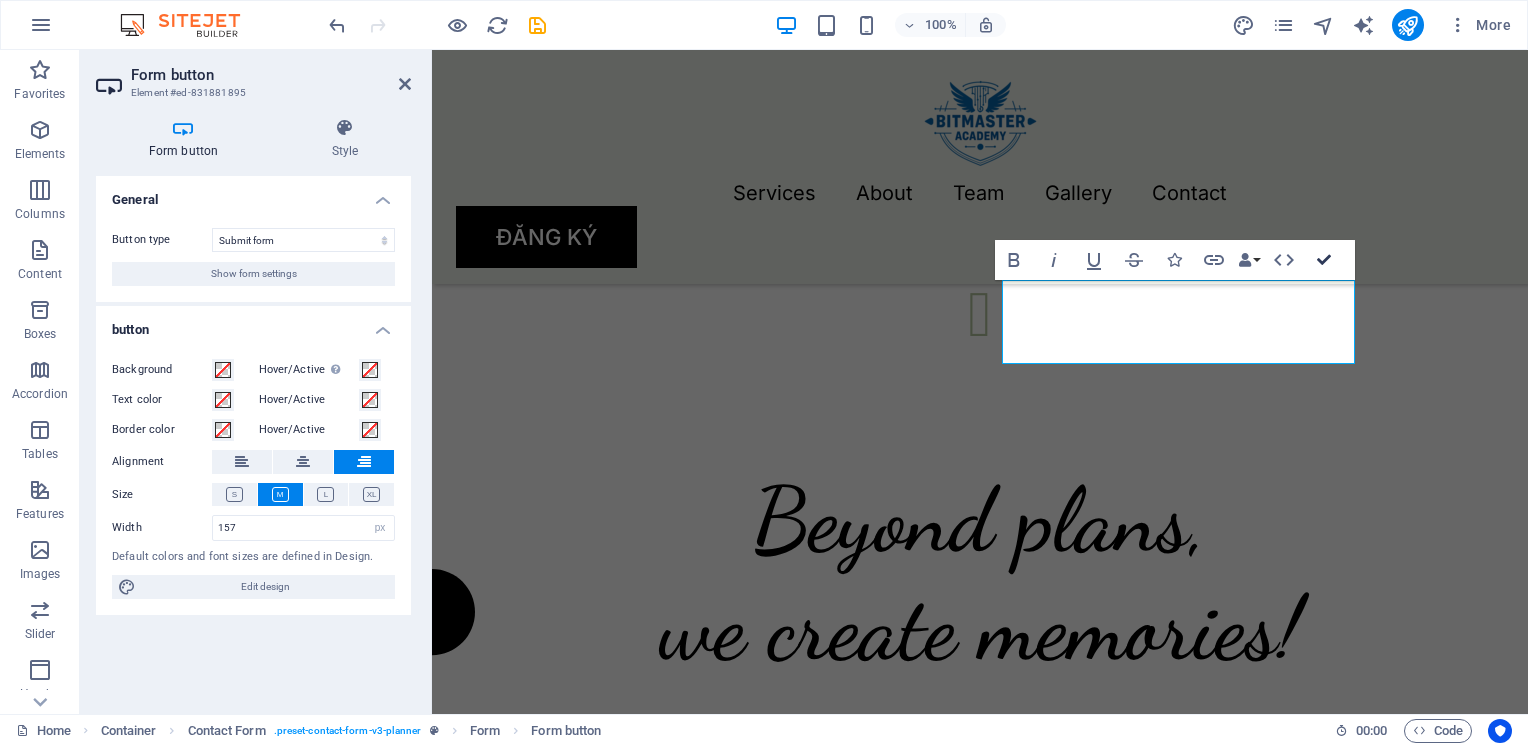 drag, startPoint x: 1318, startPoint y: 262, endPoint x: 1239, endPoint y: 211, distance: 94.031906 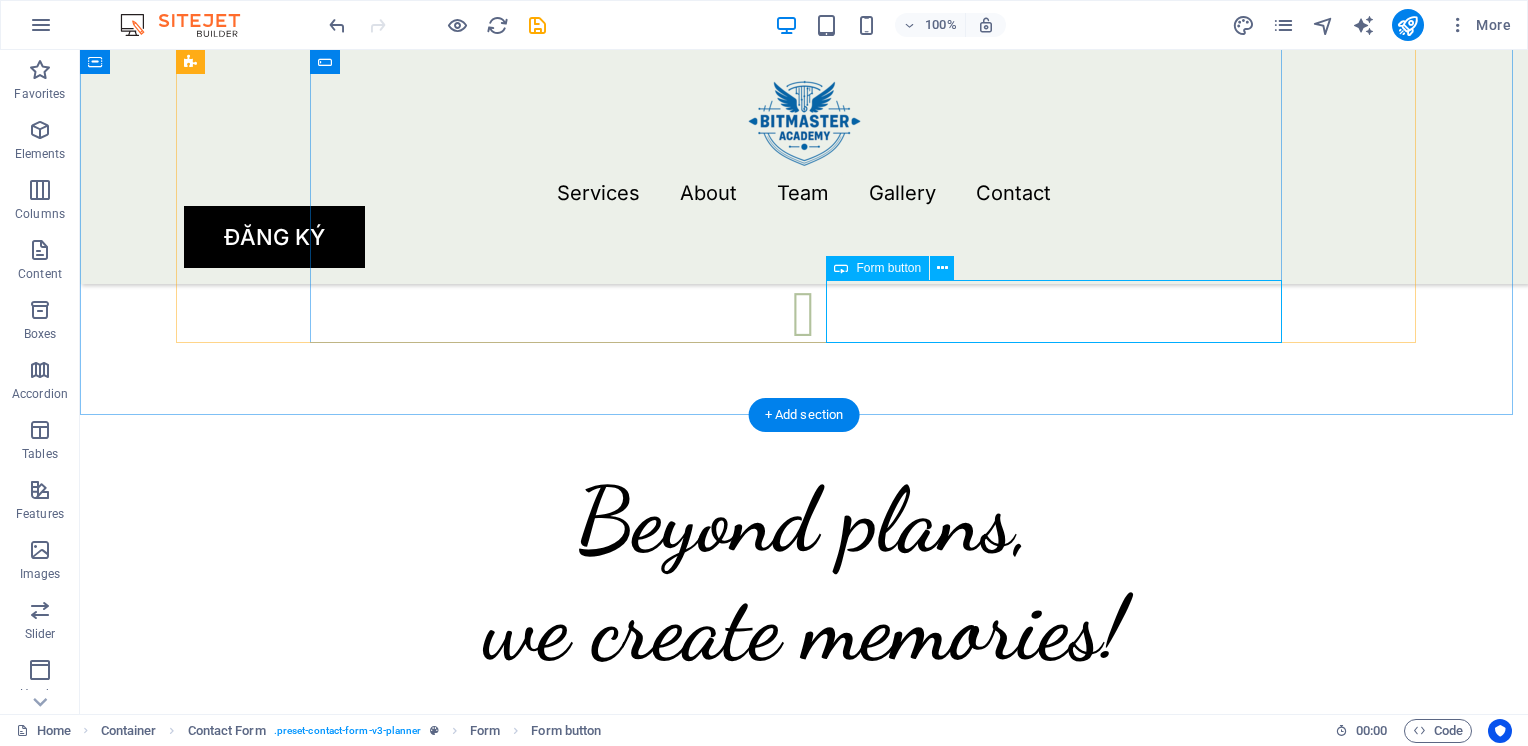 click on "XÁC NHẬN" at bounding box center [1062, 1575] 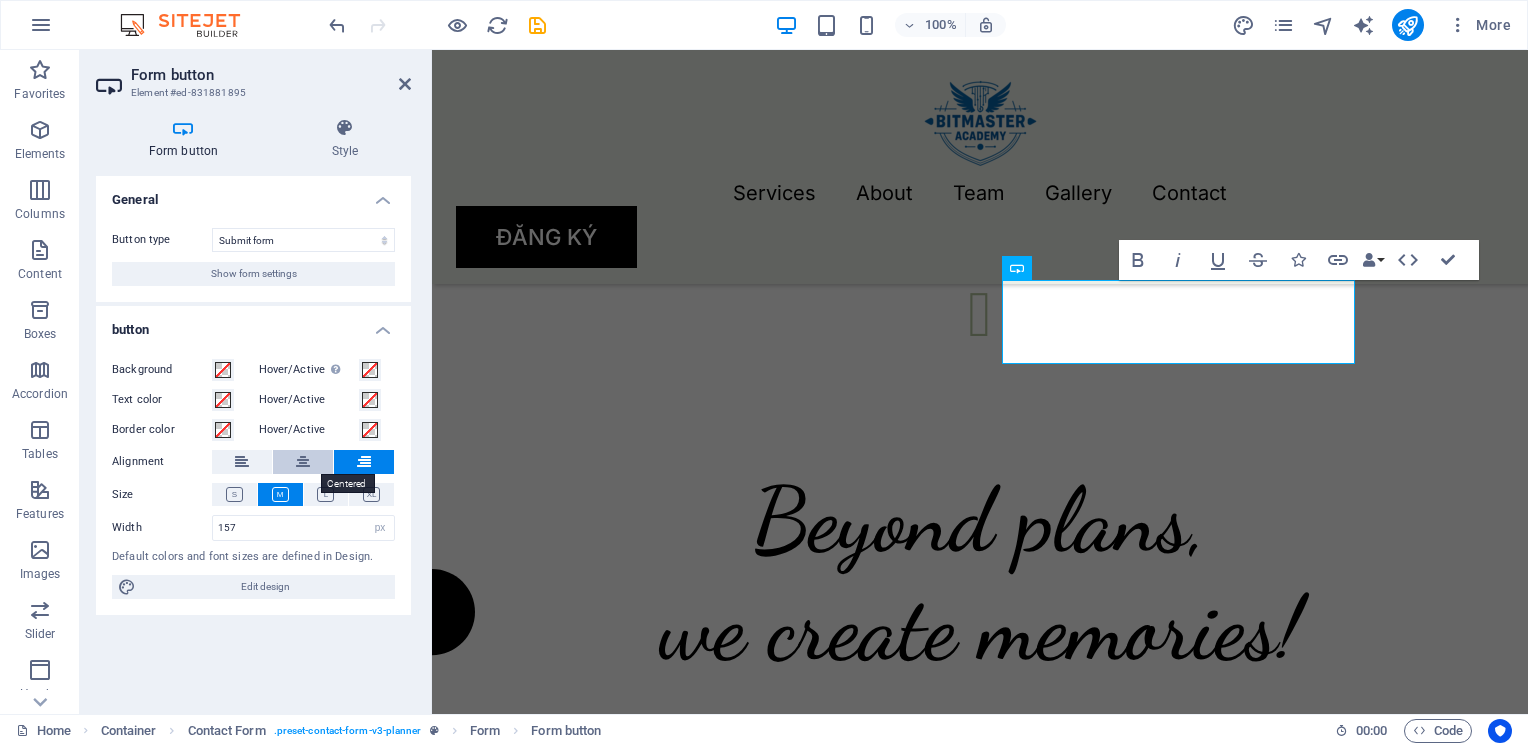 click at bounding box center (303, 462) 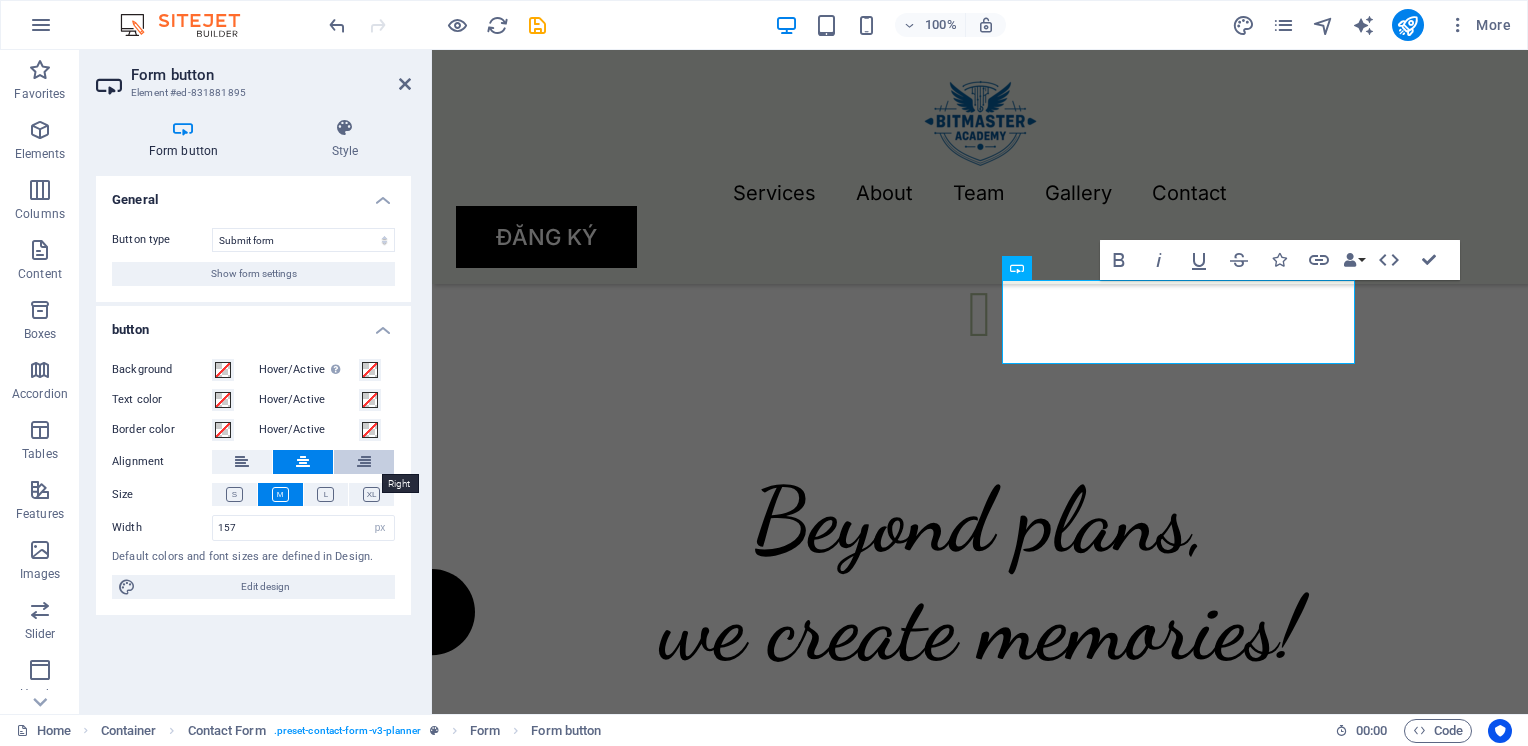 click at bounding box center [364, 462] 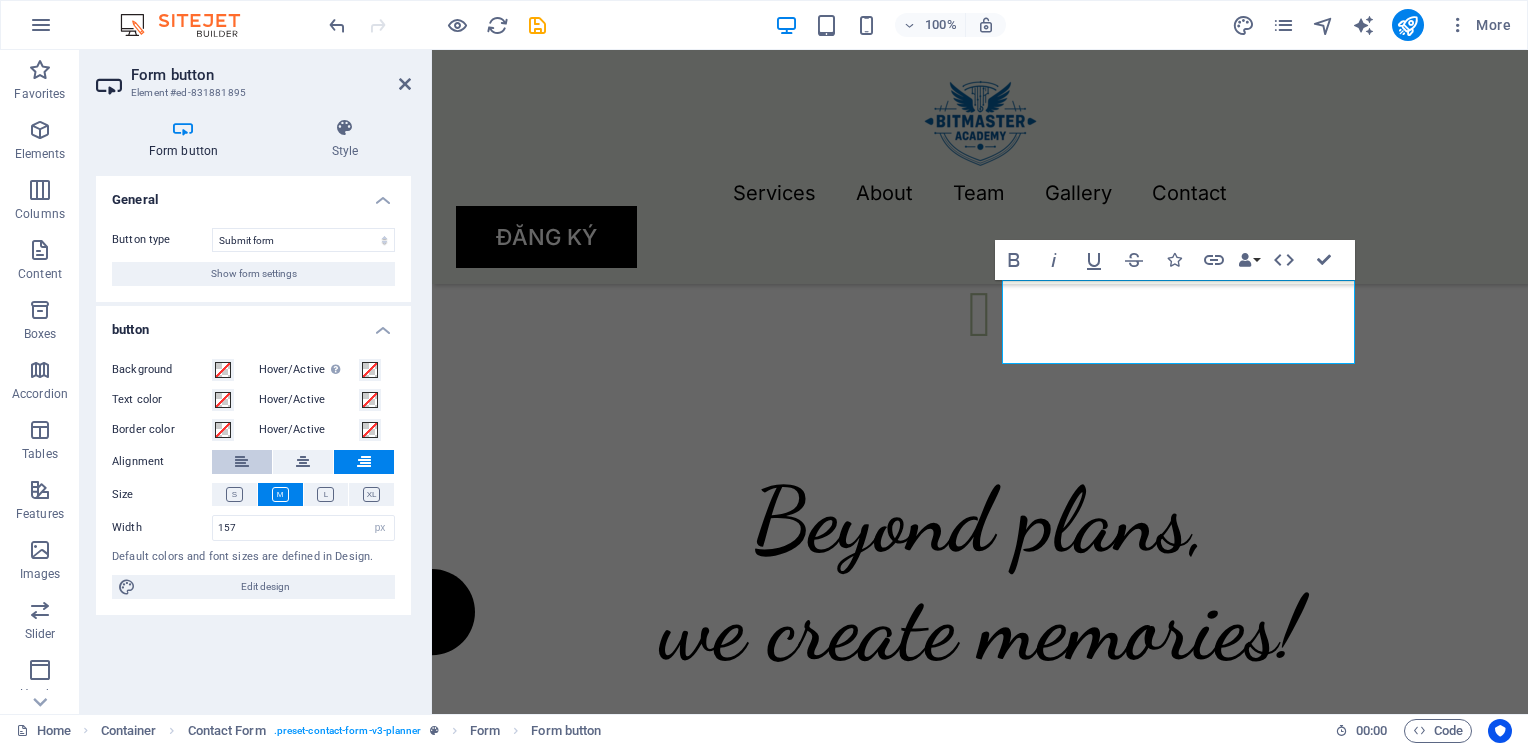 click at bounding box center (242, 462) 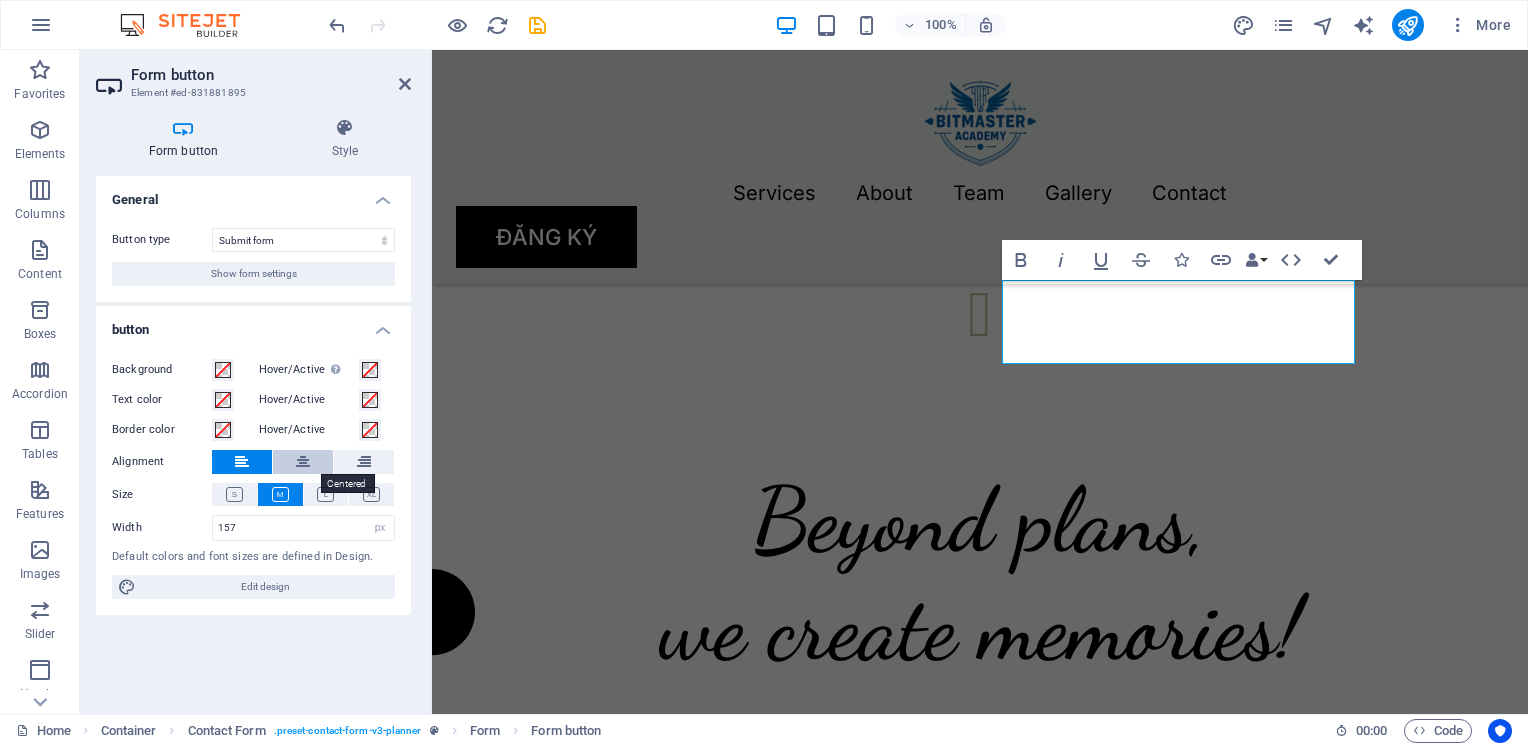click at bounding box center (303, 462) 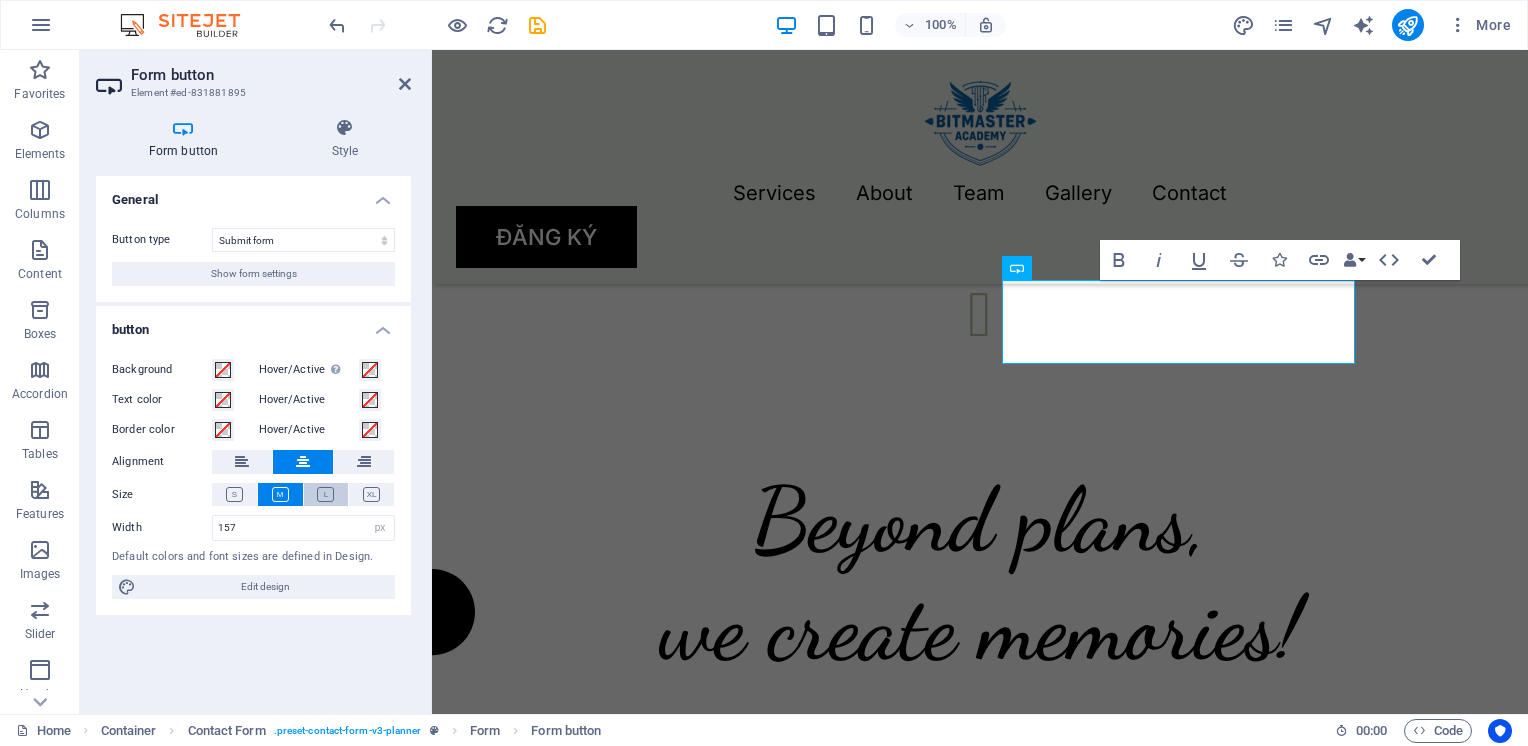 click at bounding box center (325, 494) 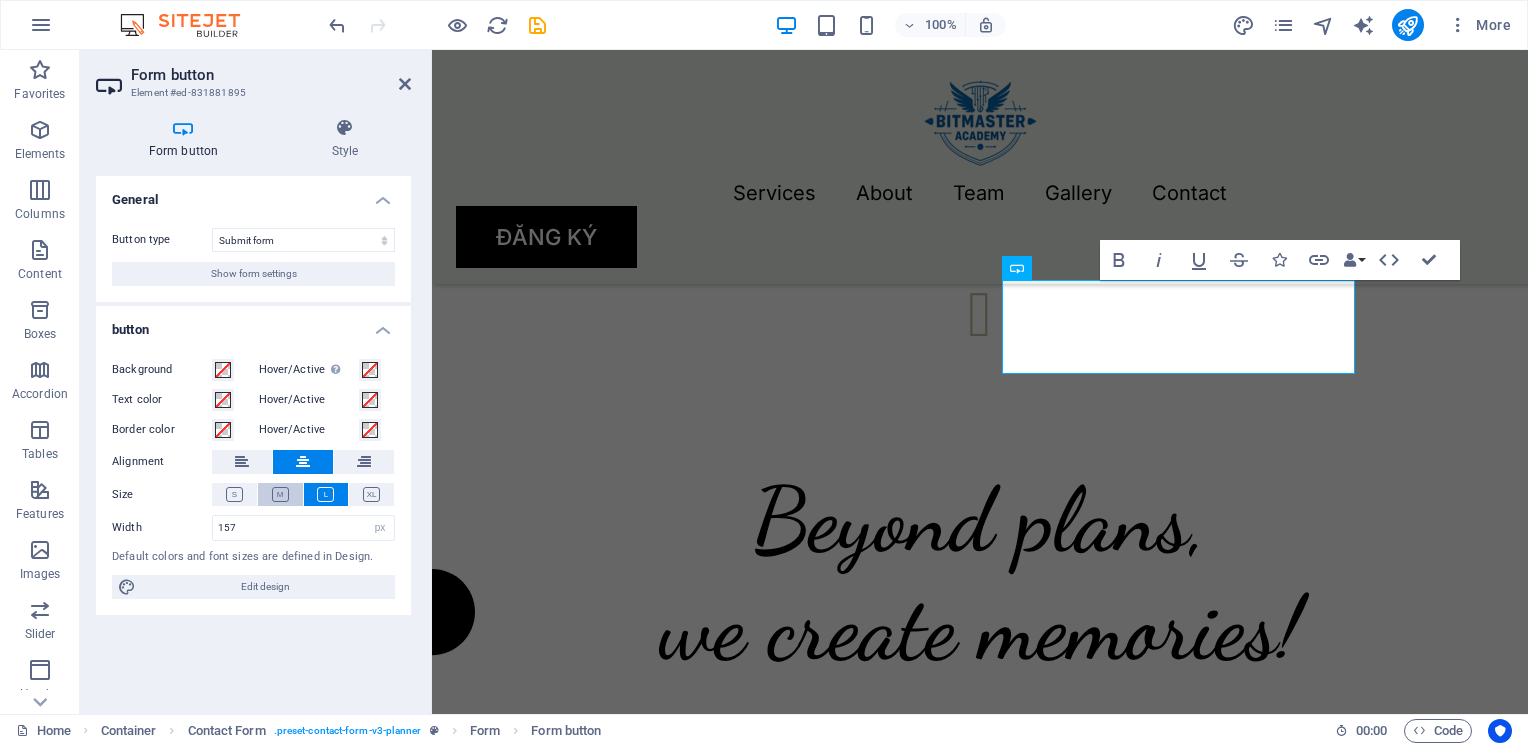 click at bounding box center [280, 494] 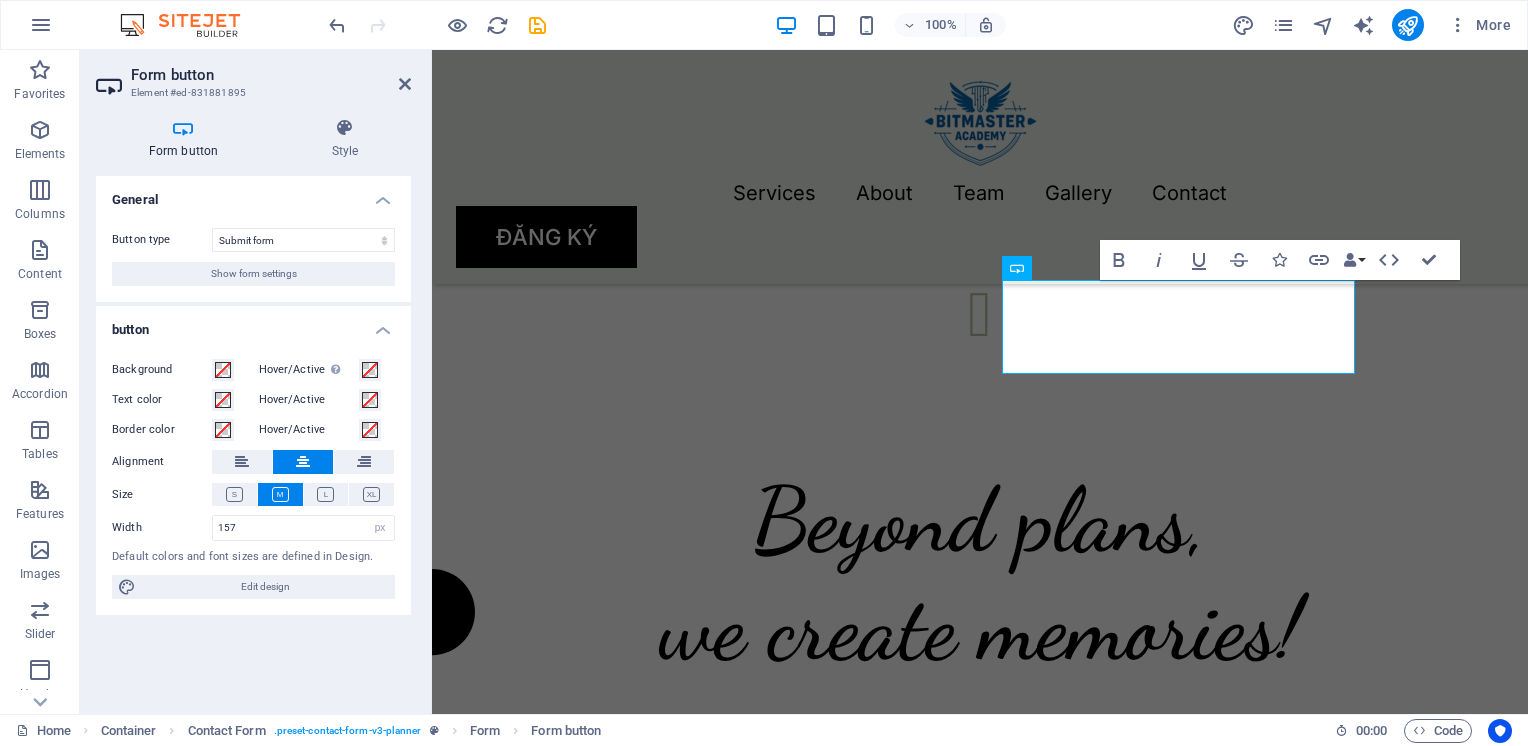 click at bounding box center [280, 494] 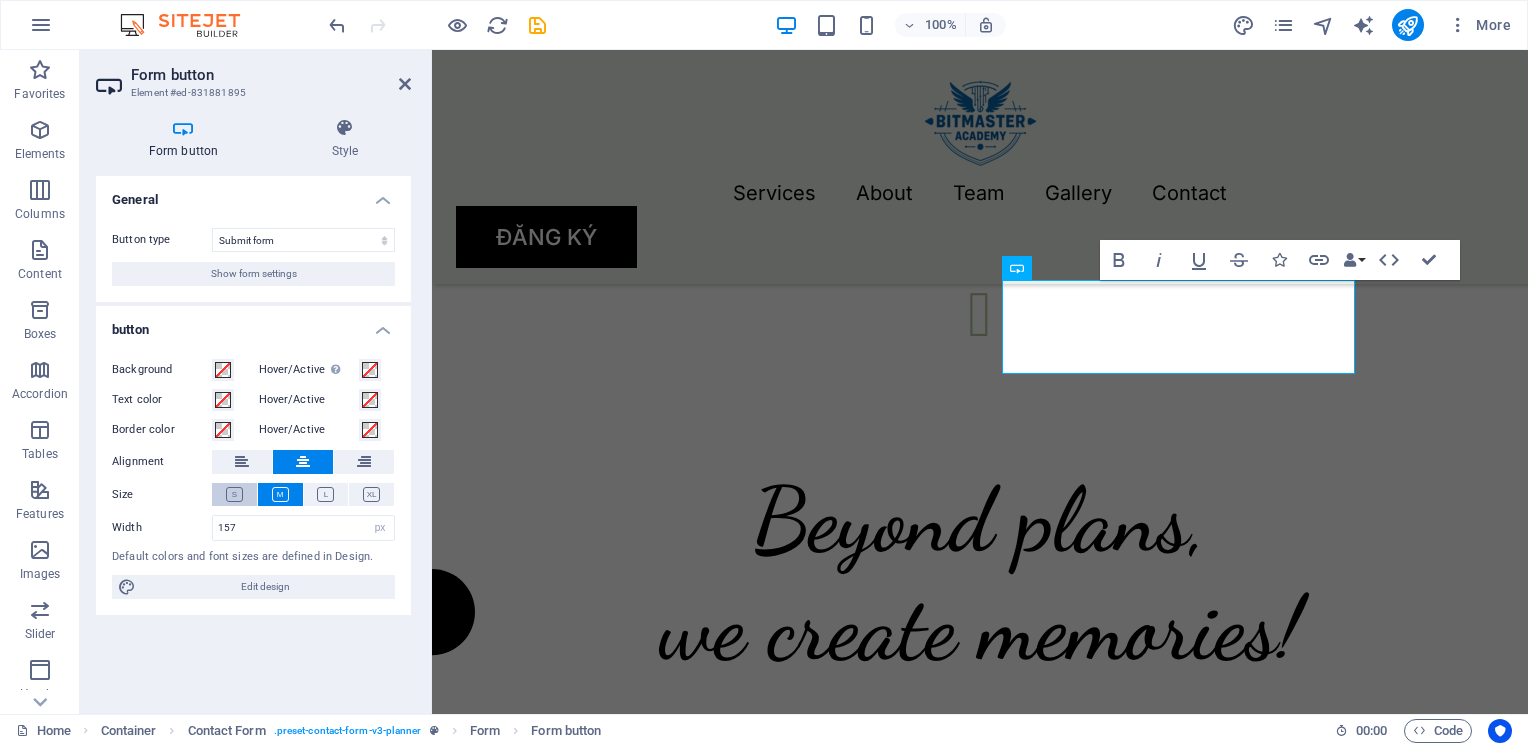 click at bounding box center (234, 494) 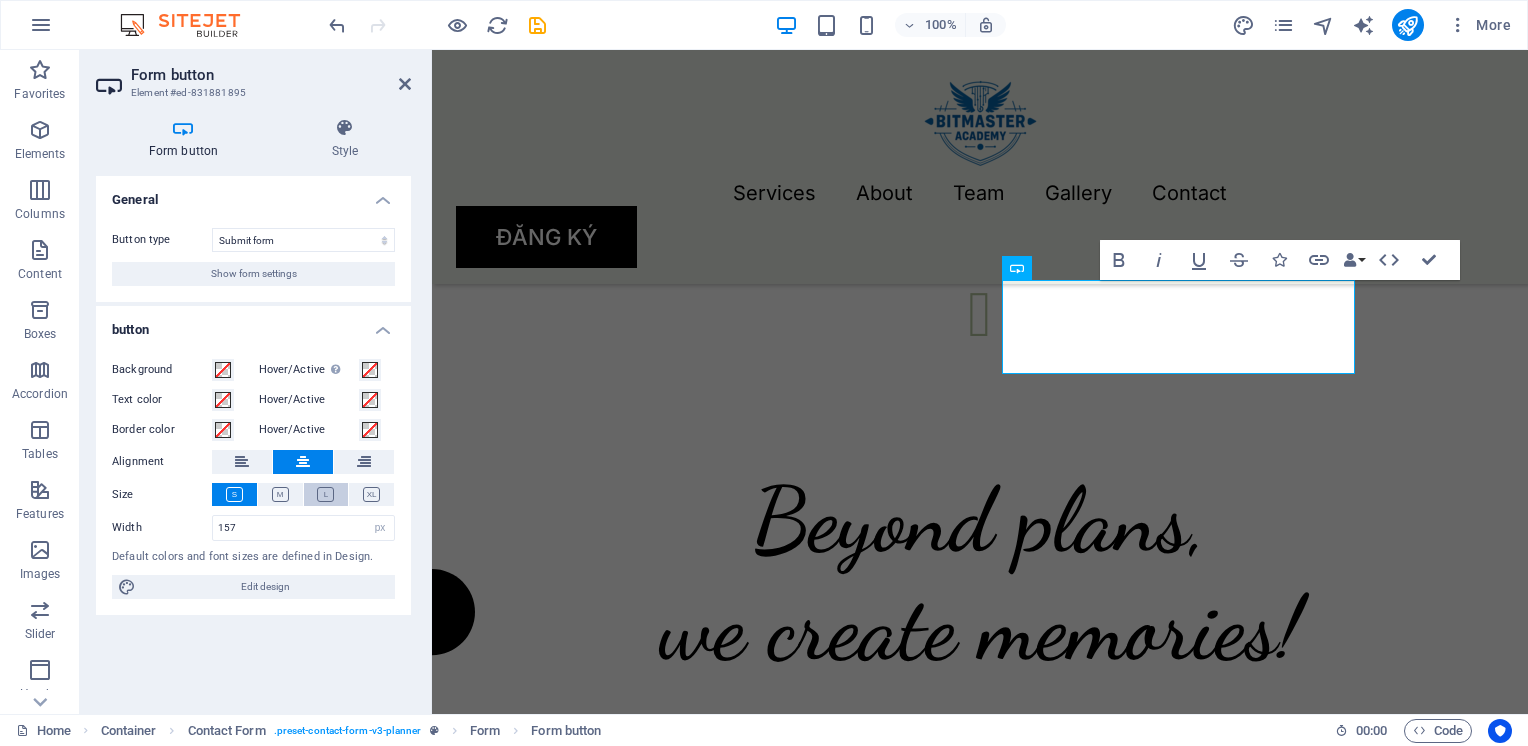 click at bounding box center (325, 494) 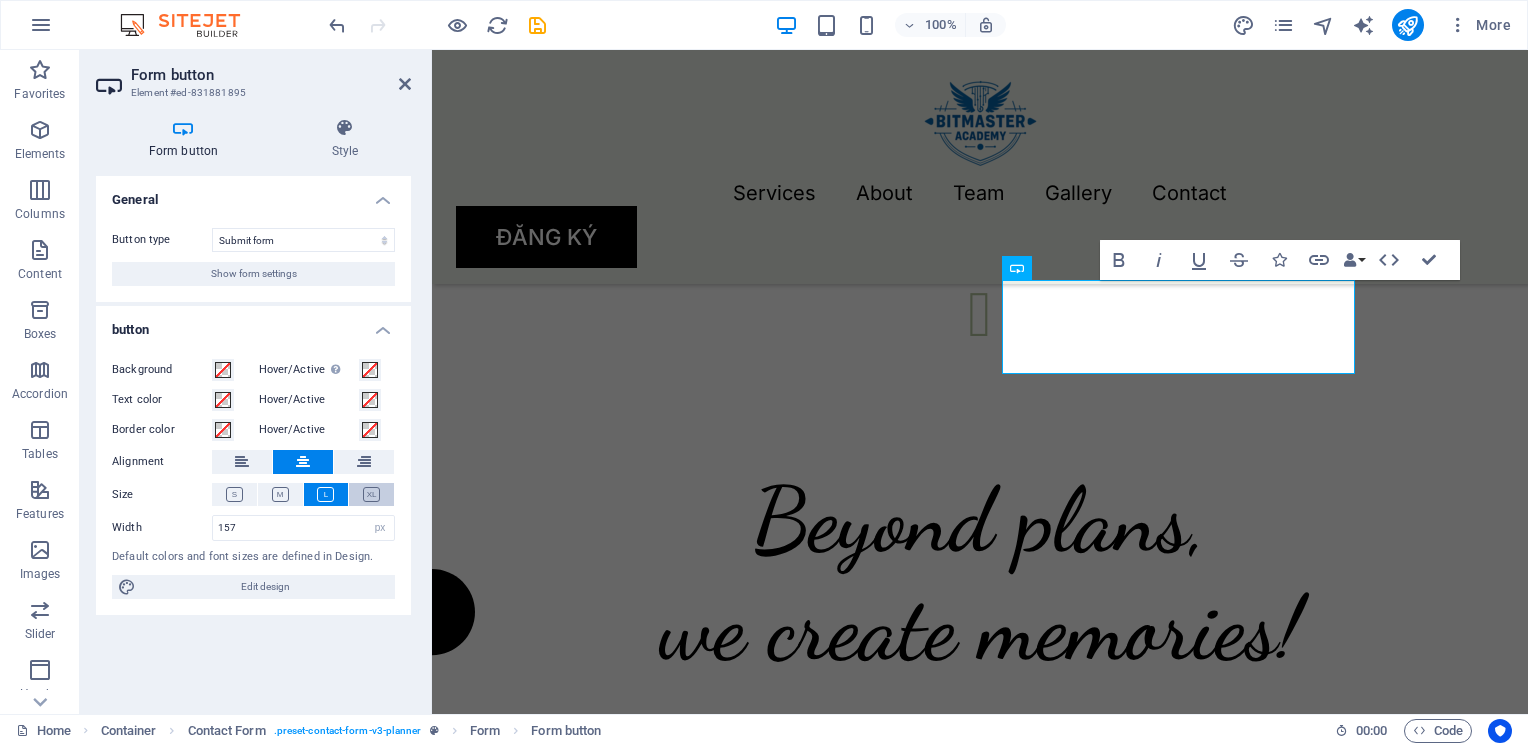 click at bounding box center [371, 494] 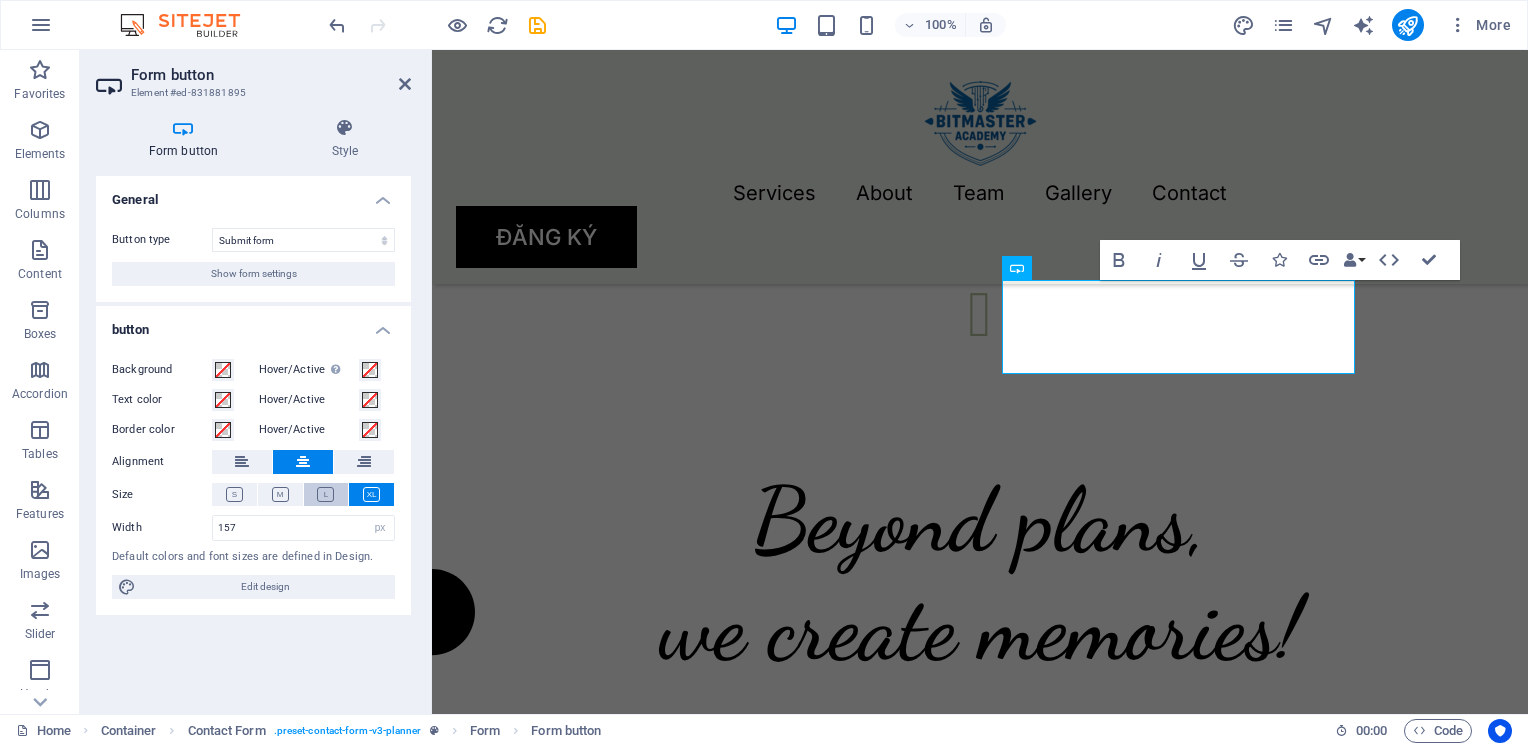 click at bounding box center (325, 494) 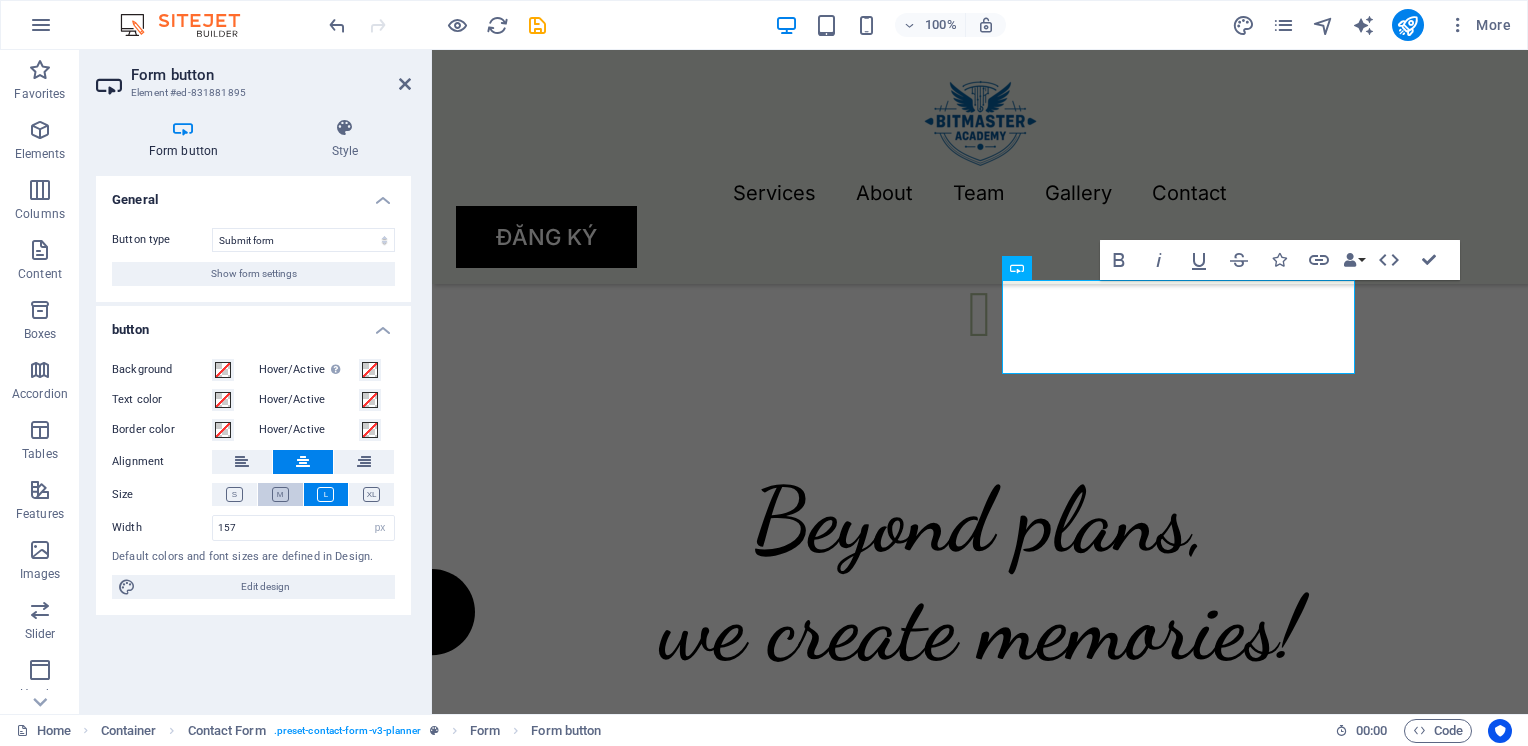 click at bounding box center [280, 494] 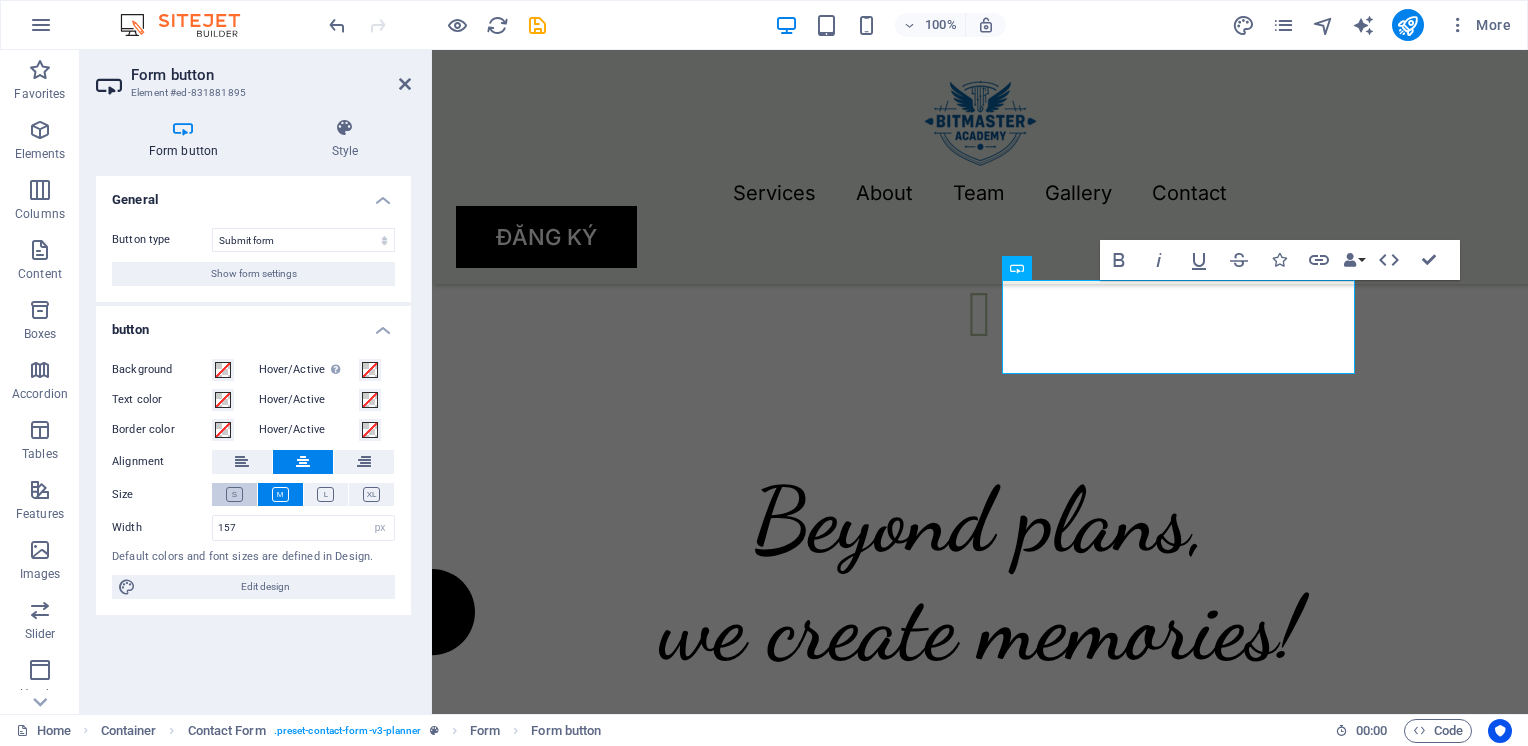 click at bounding box center [234, 494] 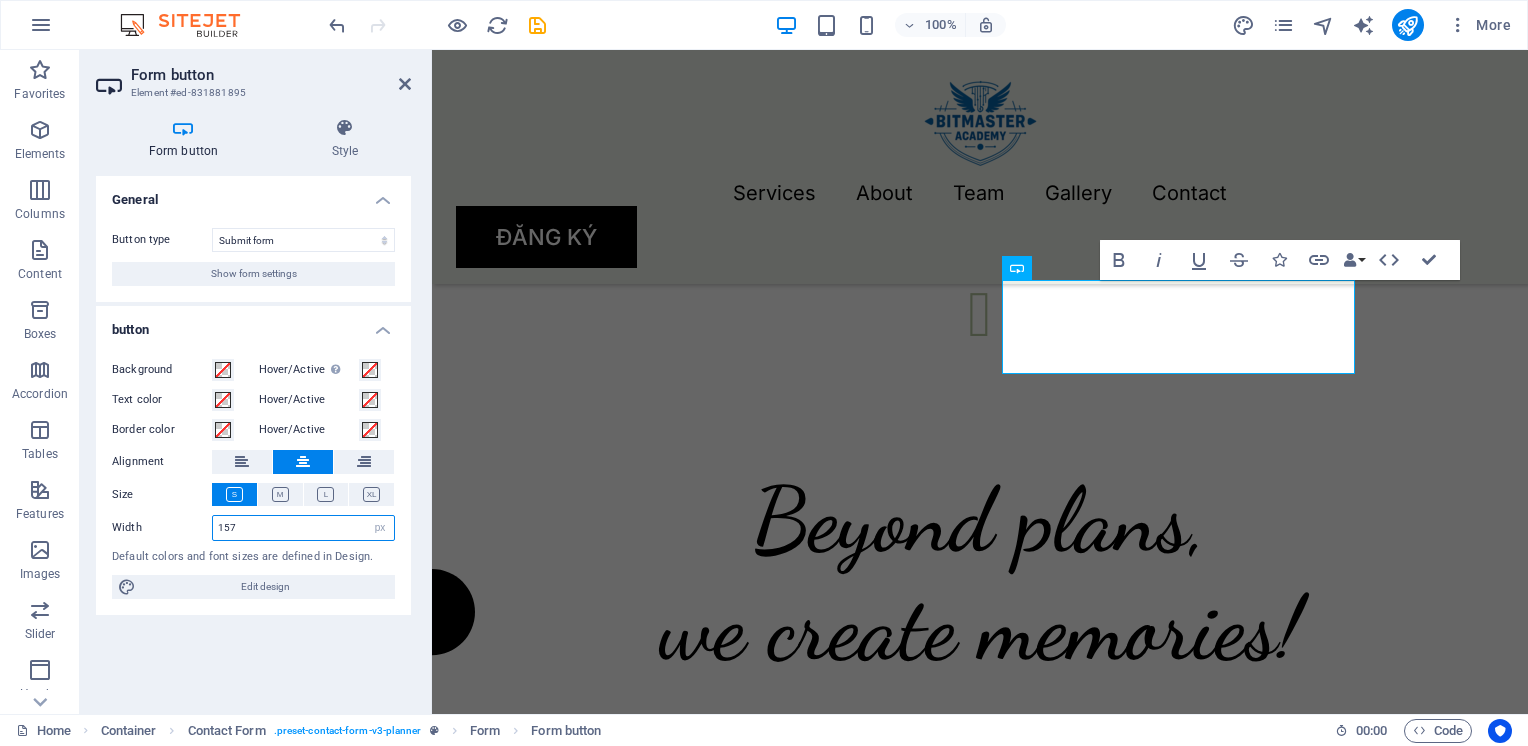 click on "157" at bounding box center [303, 528] 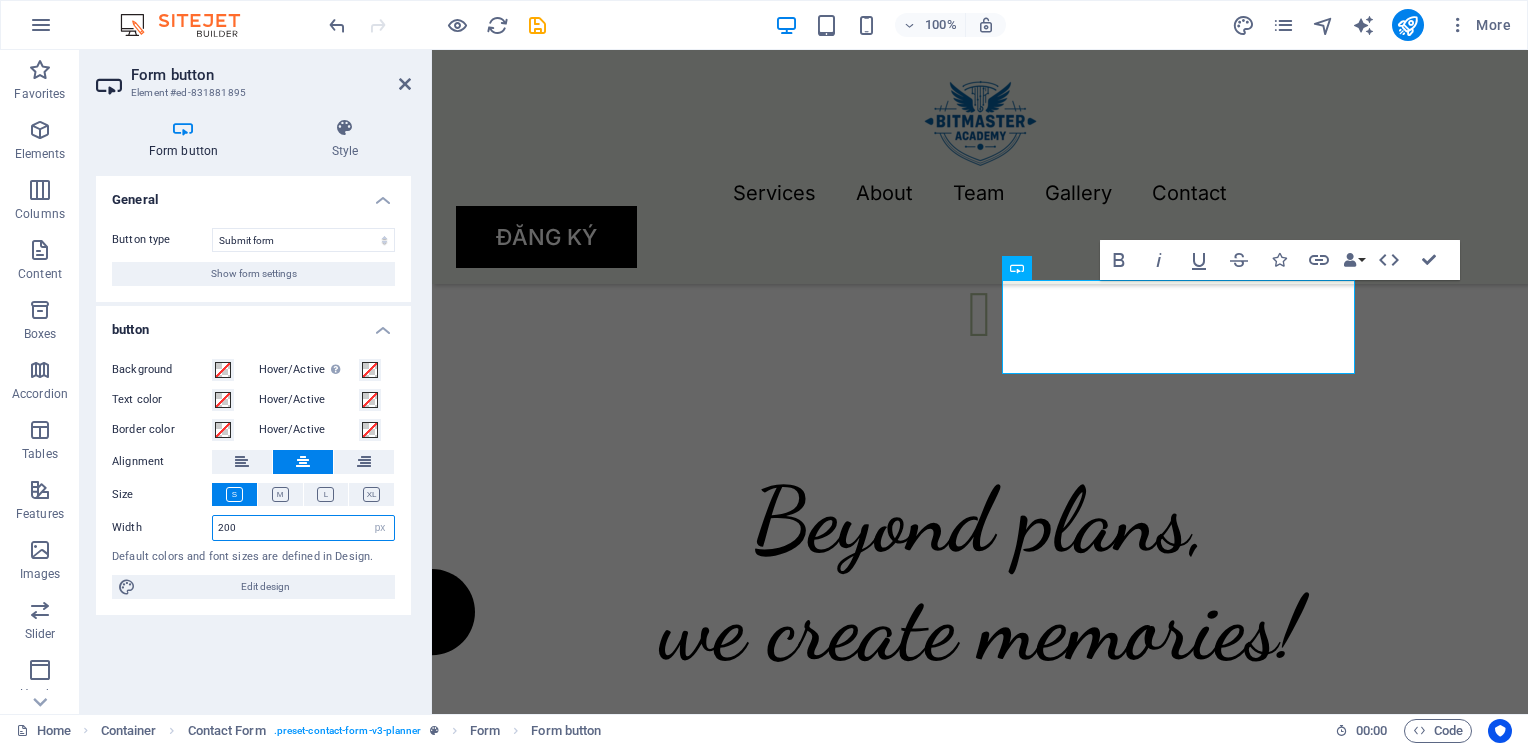 type on "200" 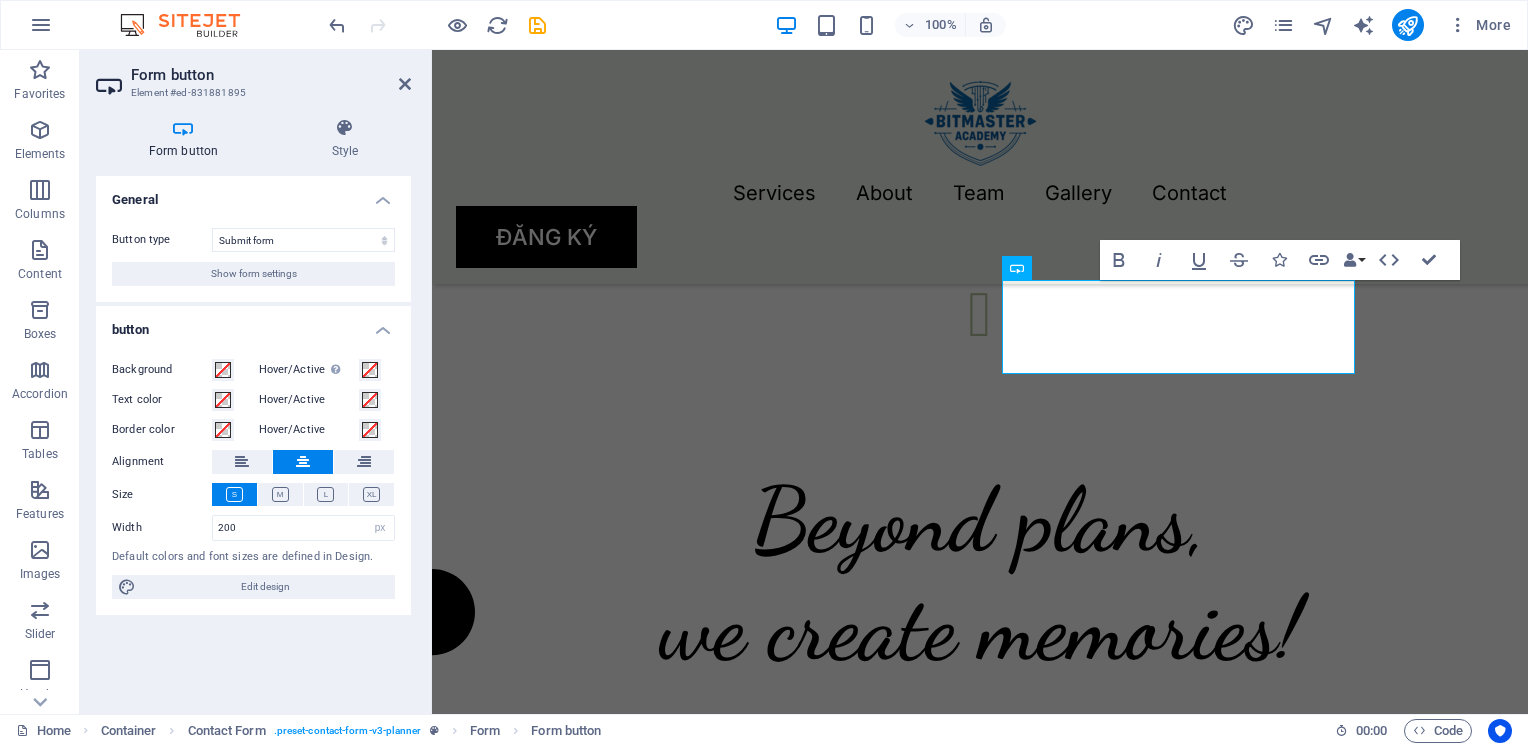 click on "Width" at bounding box center (162, 527) 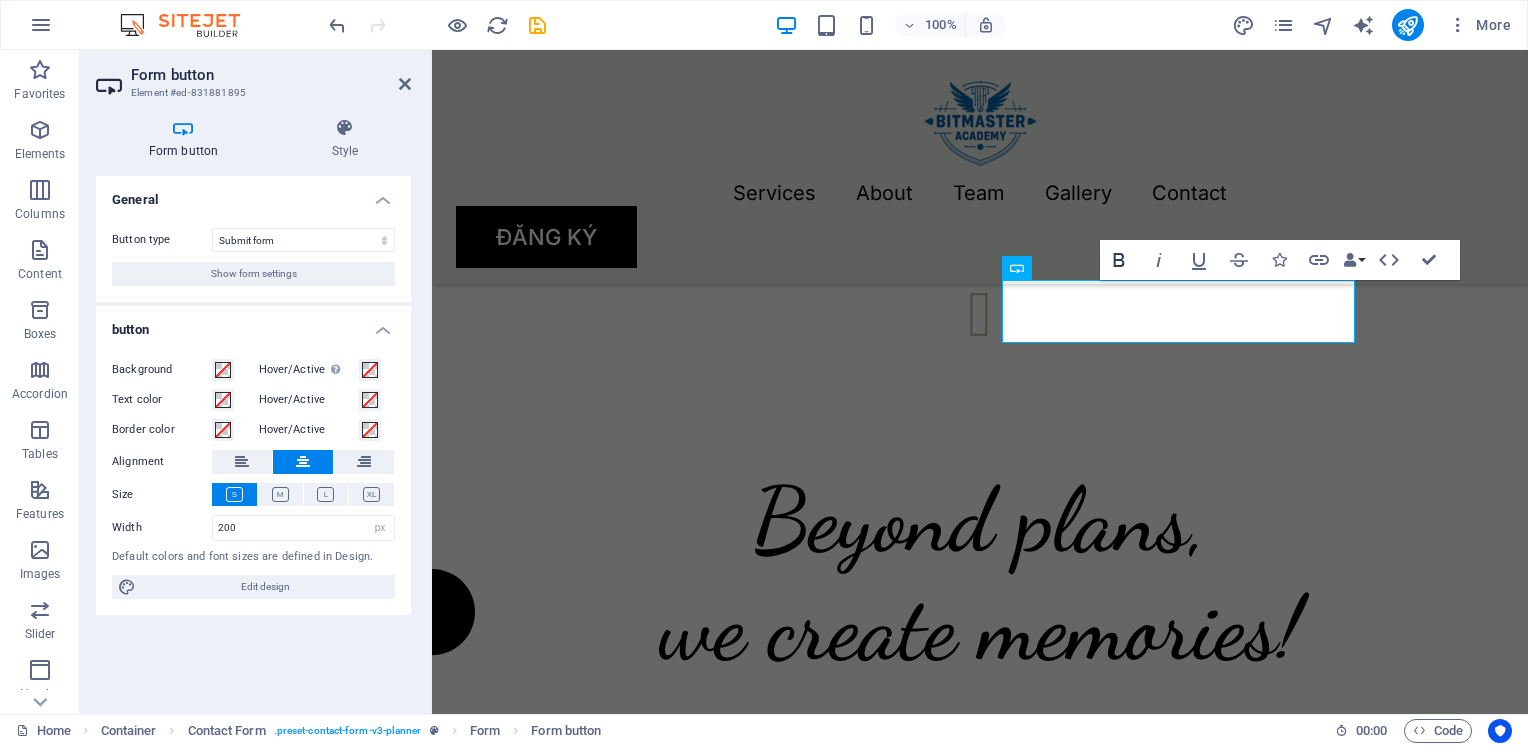 click 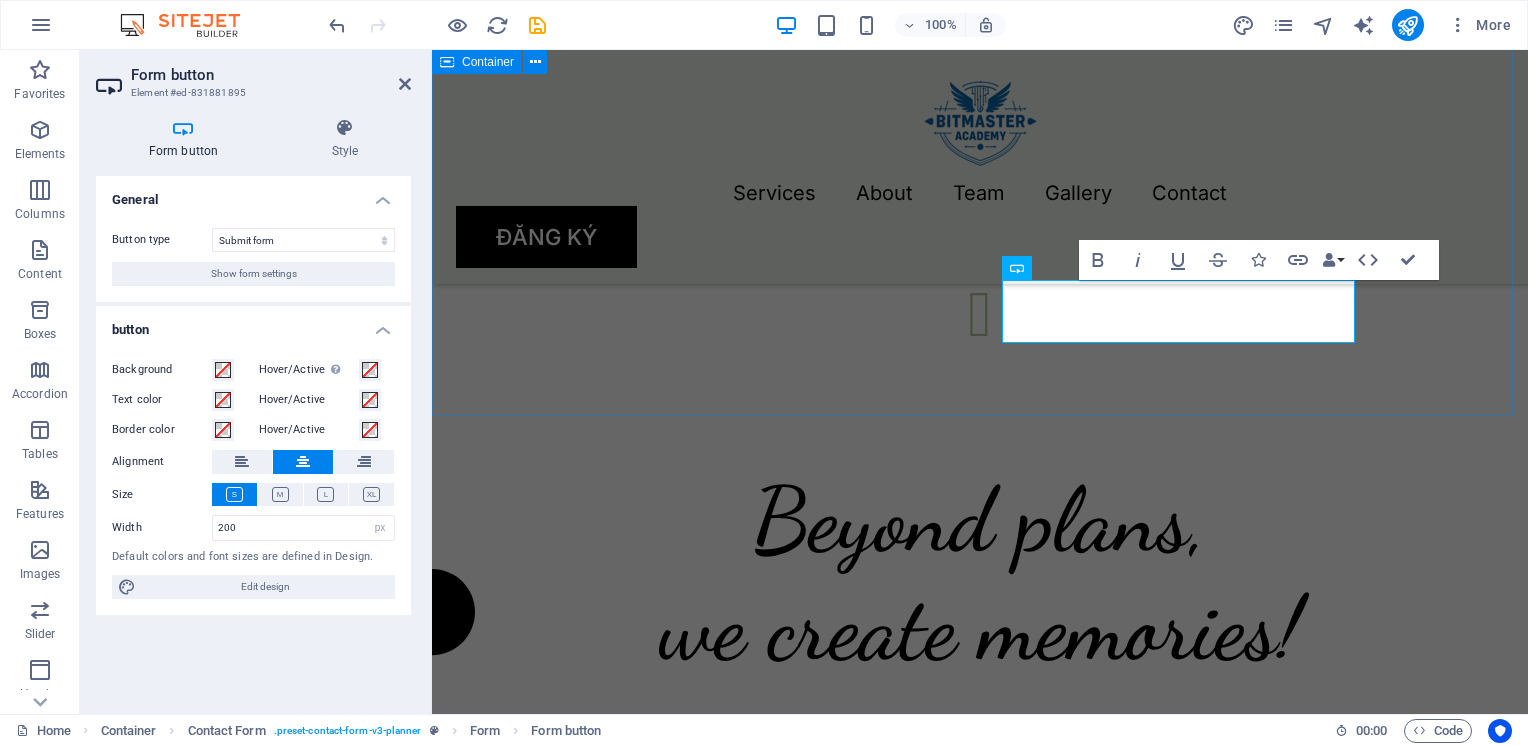 click on "Get in touch Lorem ipsum dolor sit amet, consectetur adipiscing elit, sed do eiusmod tempor incididunt ut labore et dolore magna aliqua. Ut enim ad minim veniam, quis nostrud exercitation ullamco   I have read and understand the privacy policy. Unreadable? Load new XÁC NHẬN" at bounding box center [980, 1216] 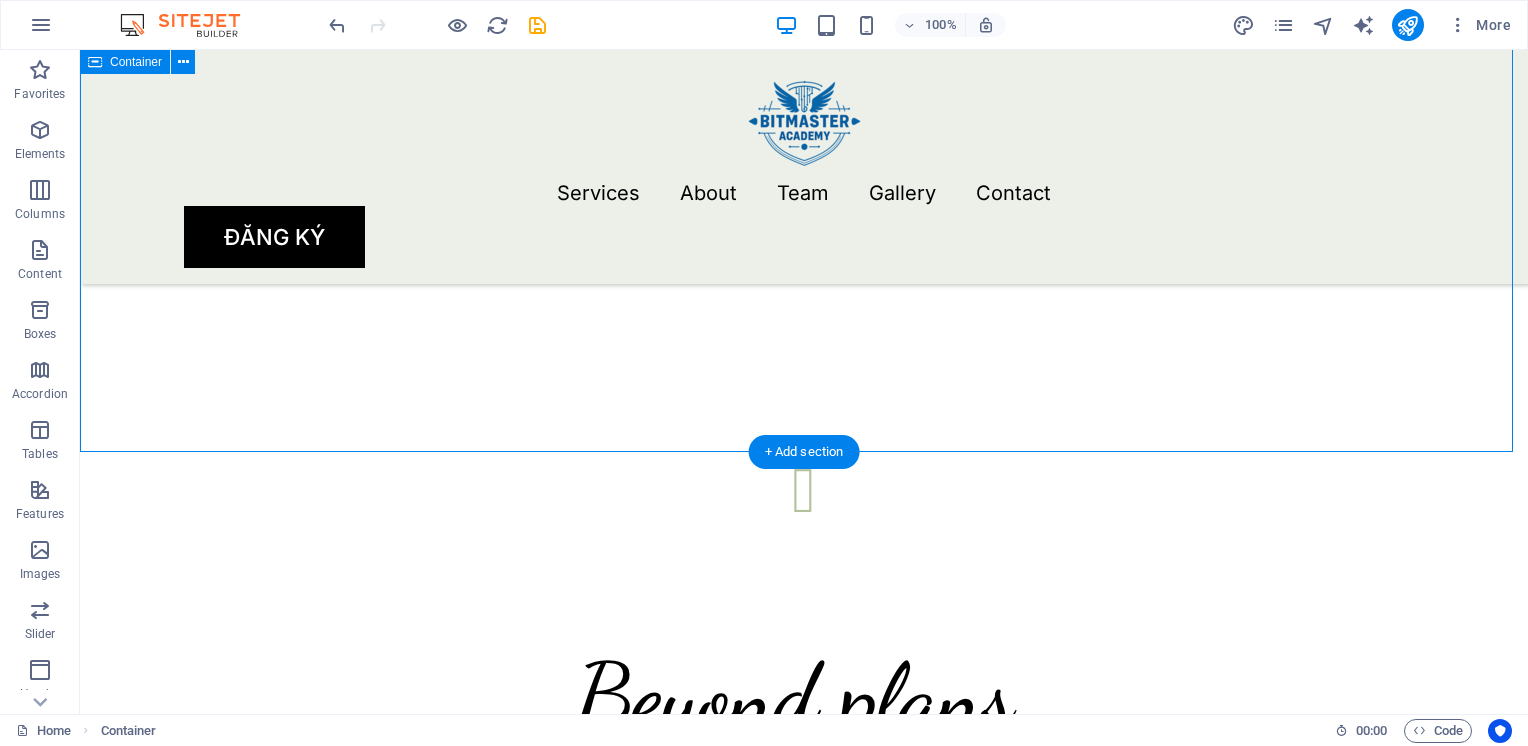 scroll, scrollTop: 3400, scrollLeft: 0, axis: vertical 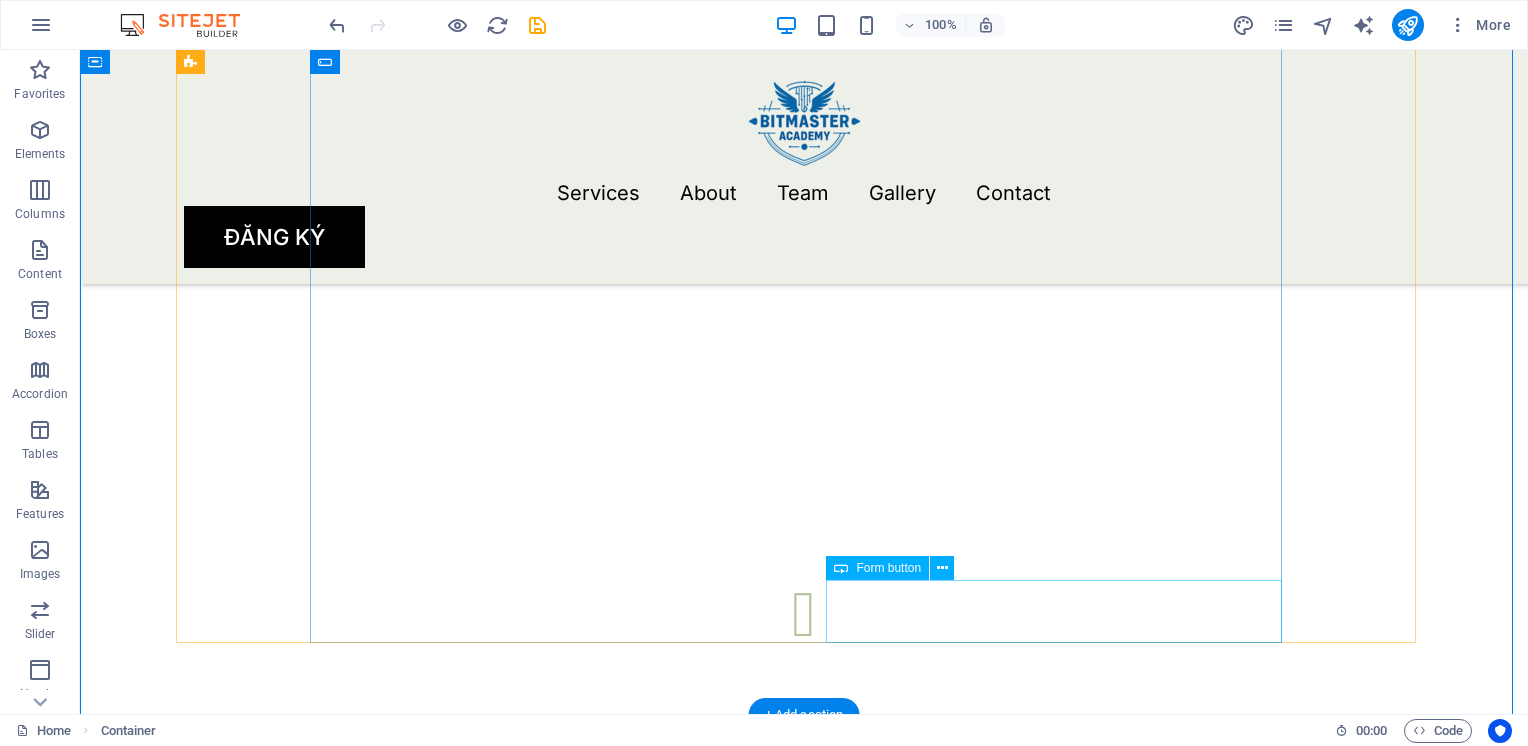 click on "XÁC NHẬN" at bounding box center [1062, 1875] 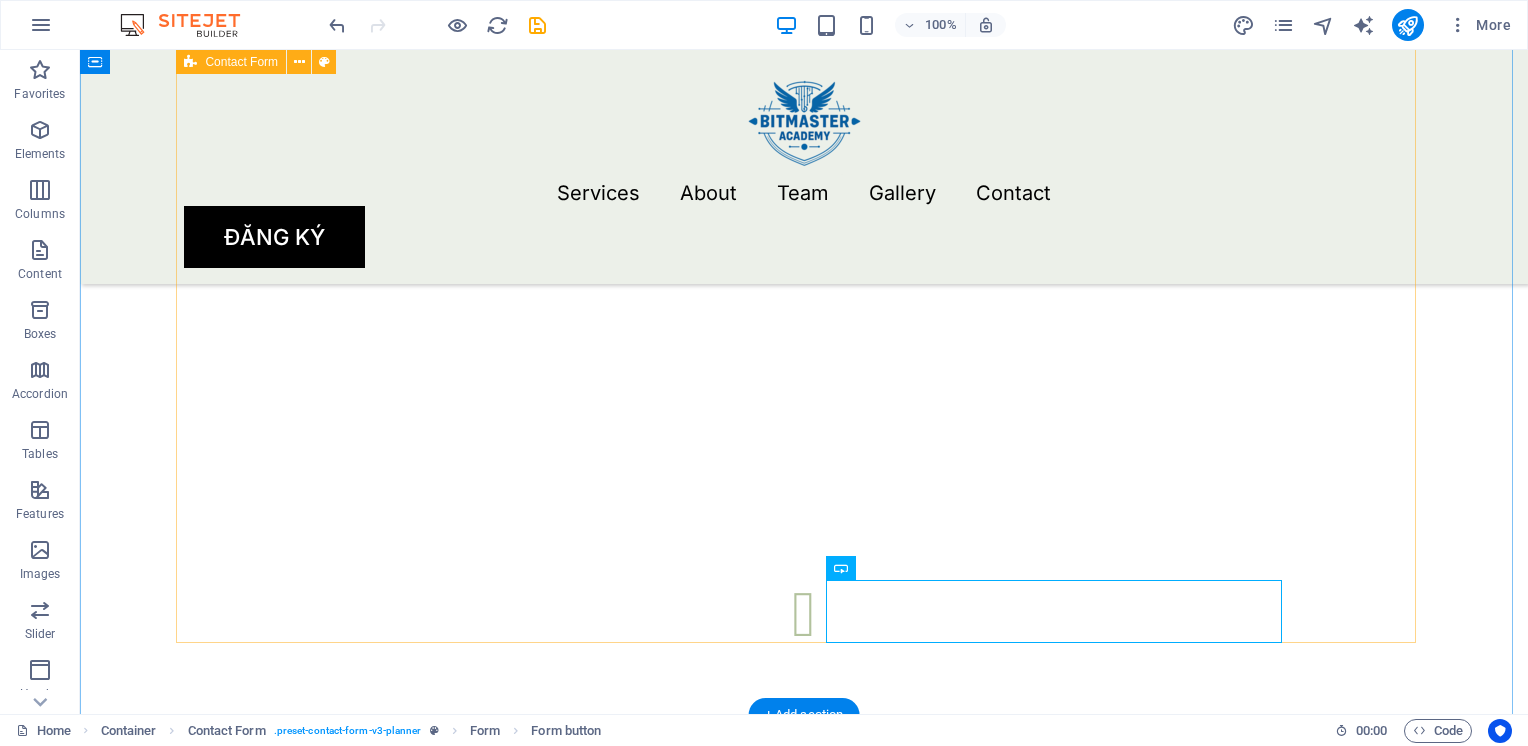 click on "I have read and understand the privacy policy. Unreadable? Load new XÁC NHẬN" at bounding box center (804, 1619) 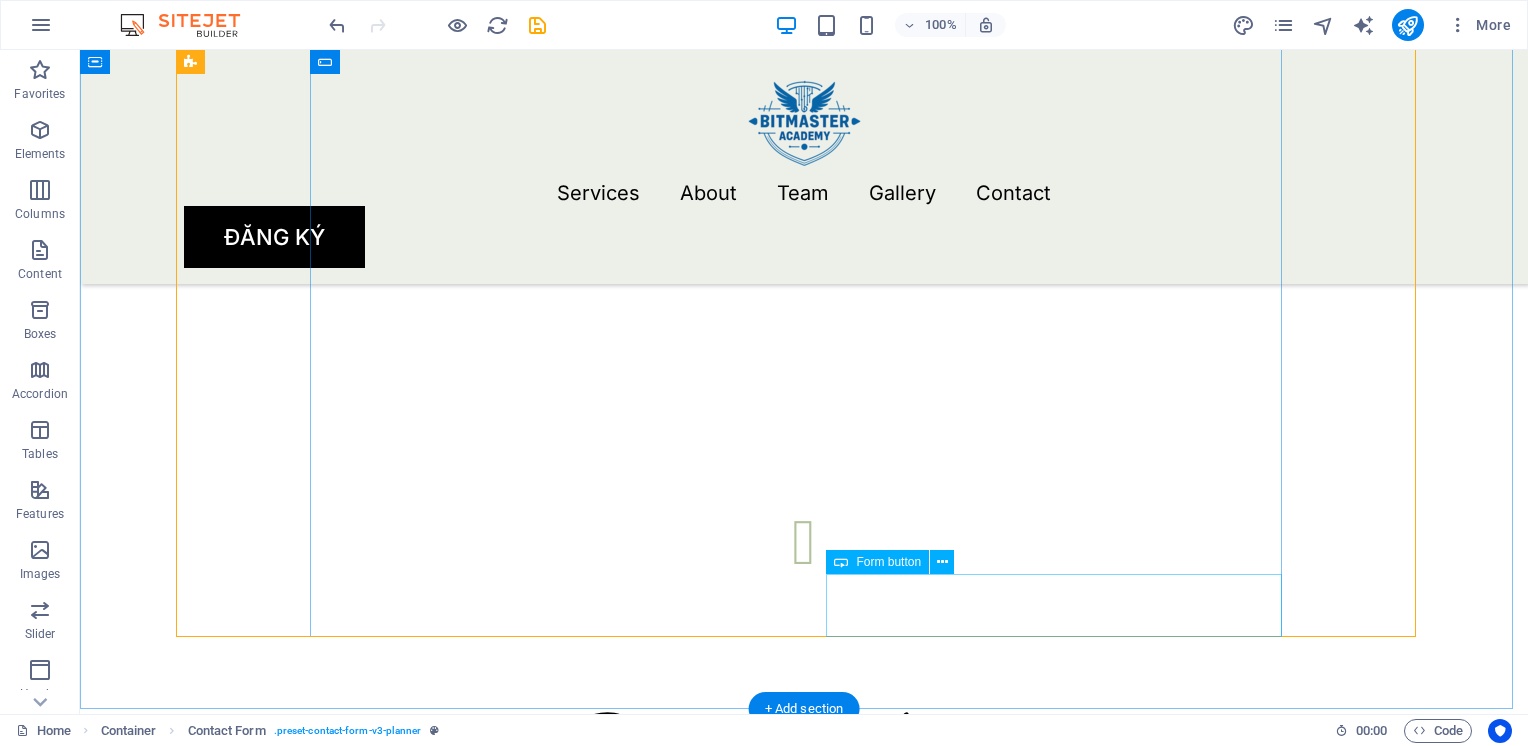 scroll, scrollTop: 3500, scrollLeft: 0, axis: vertical 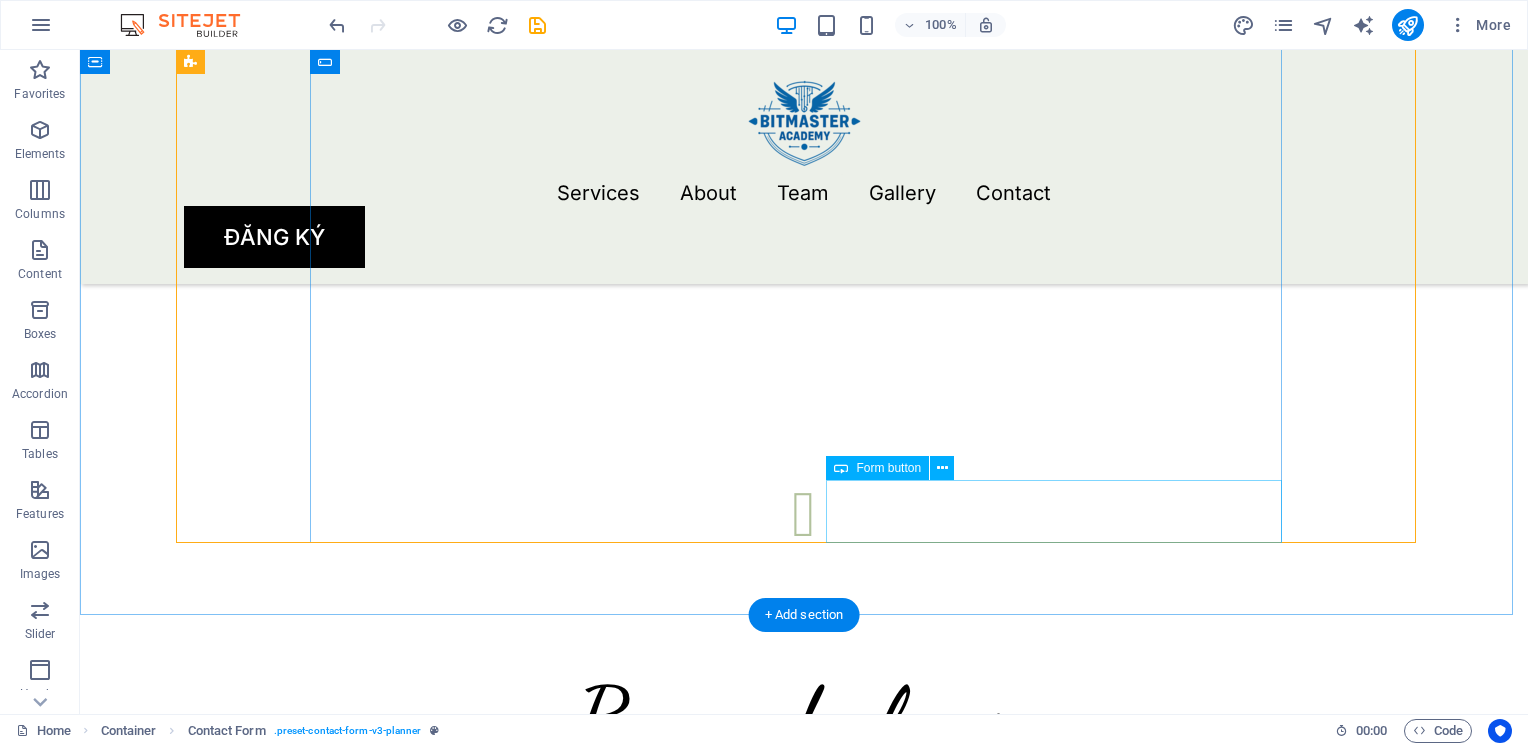 click on "XÁC NHẬN" at bounding box center (1062, 1775) 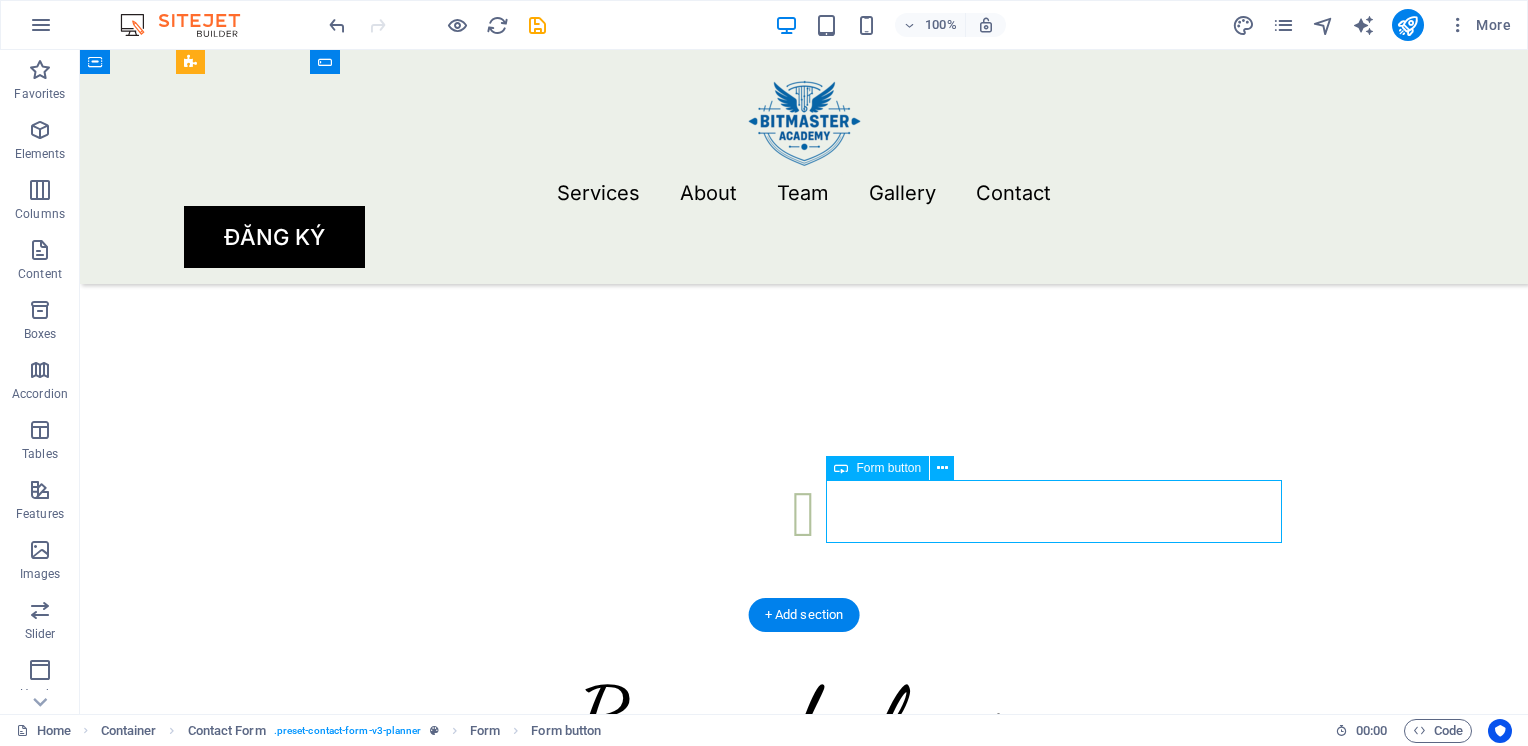 click on "XÁC NHẬN" at bounding box center (1062, 1775) 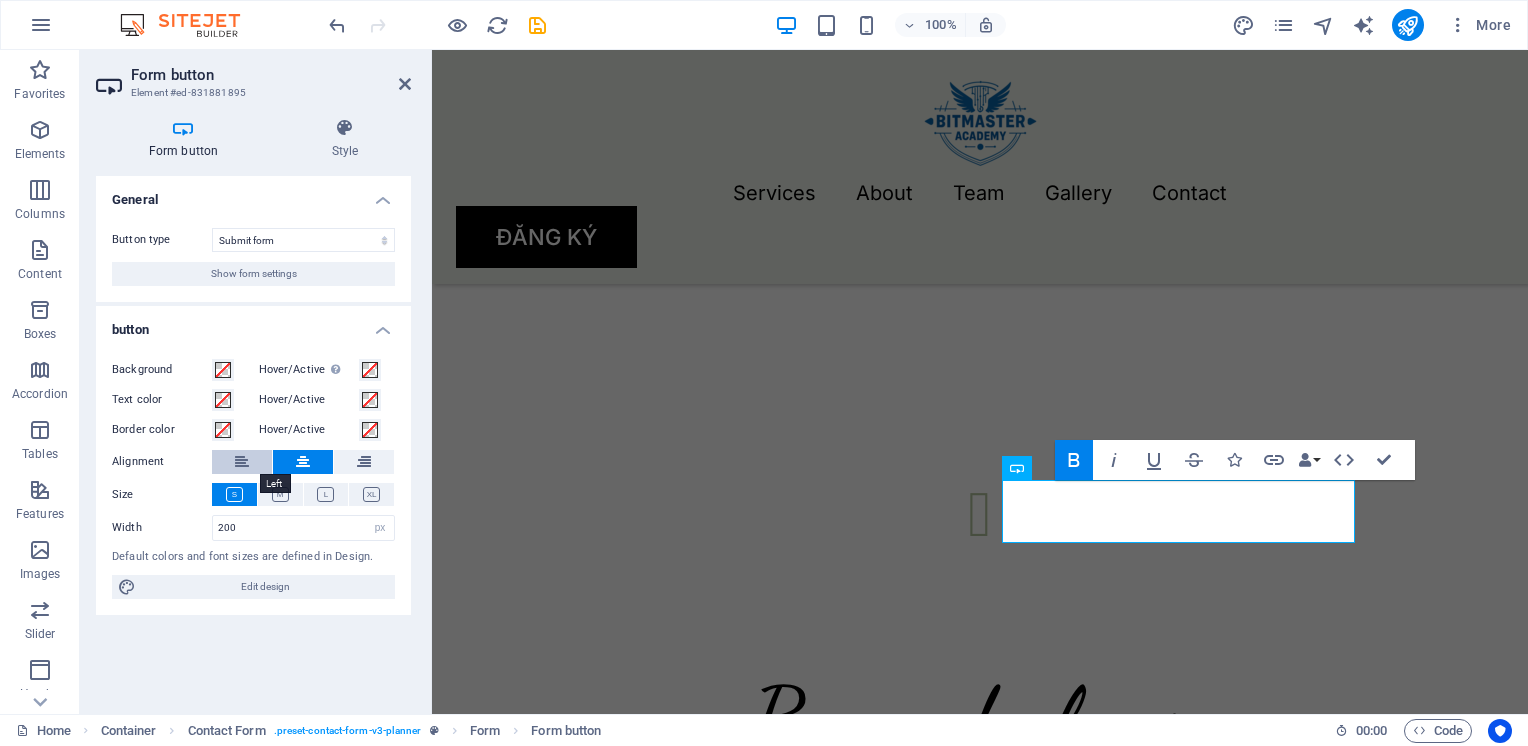 click at bounding box center (242, 462) 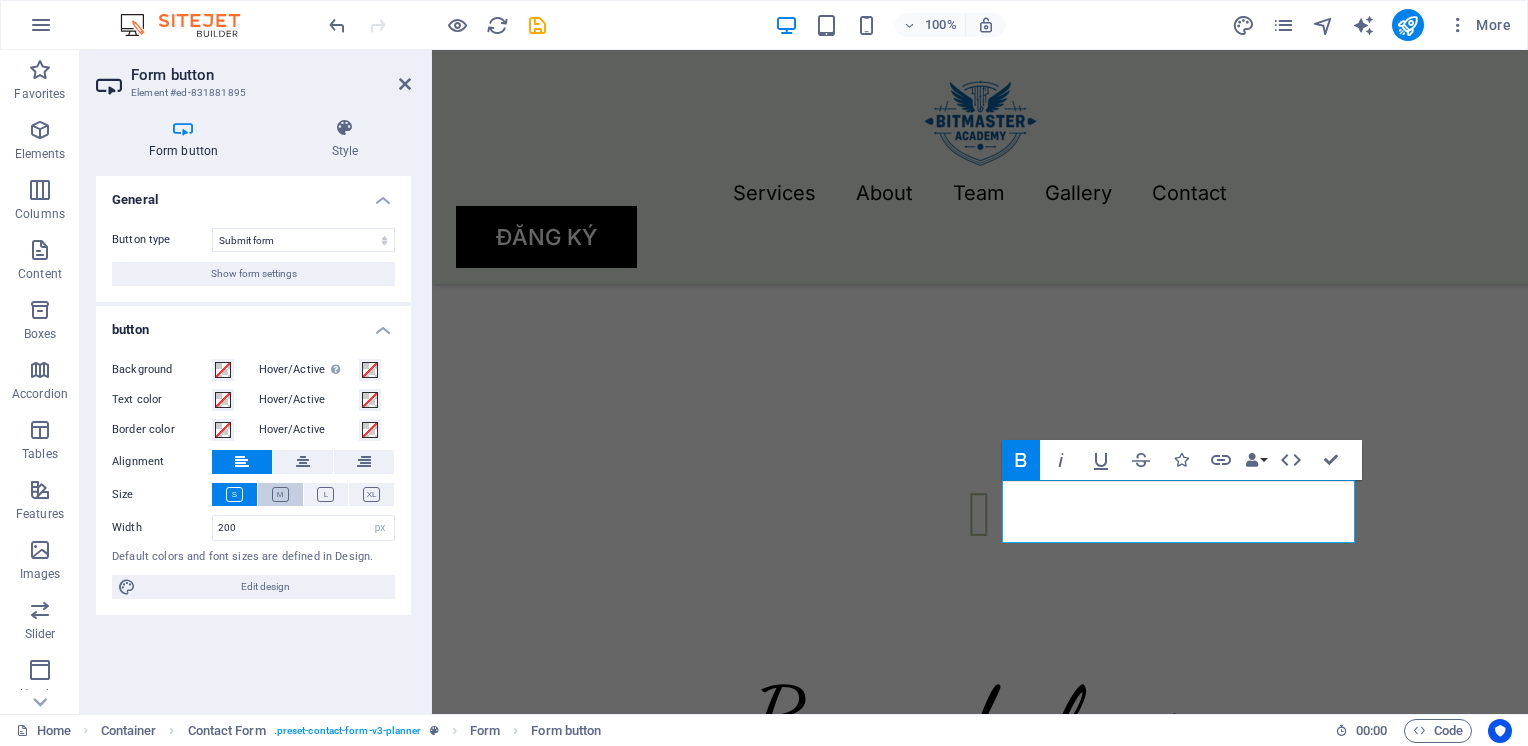 click at bounding box center [280, 494] 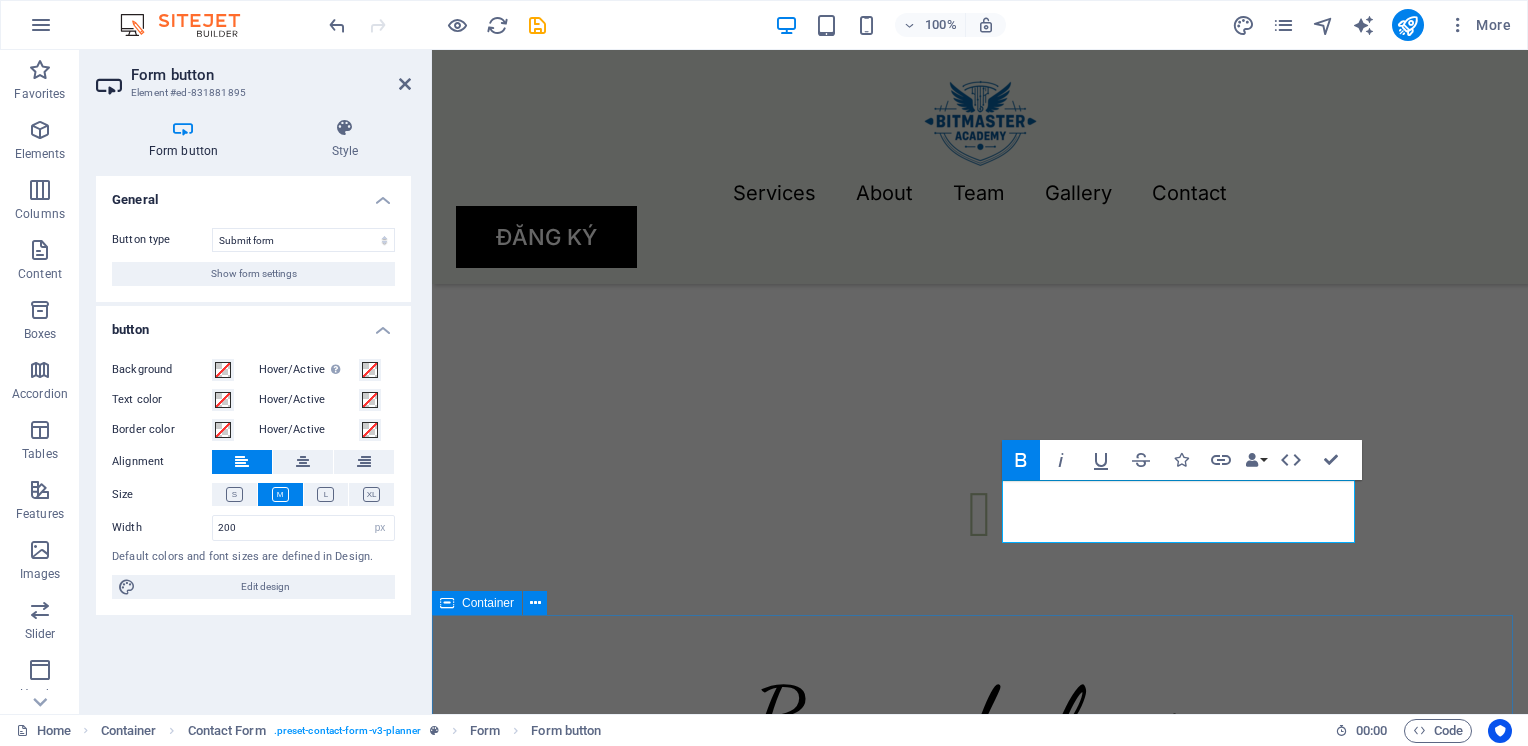click on "Press about us December 4, 2023 Wonder Planner reaches new heights from month to month READ MORE      November 19, 2023 What new ideas we can expect from Wonderers for New Year? READ MORE      September 27, 2023 They do not rest! They adore their profession! Get to know... READ MORE" at bounding box center (980, 2843) 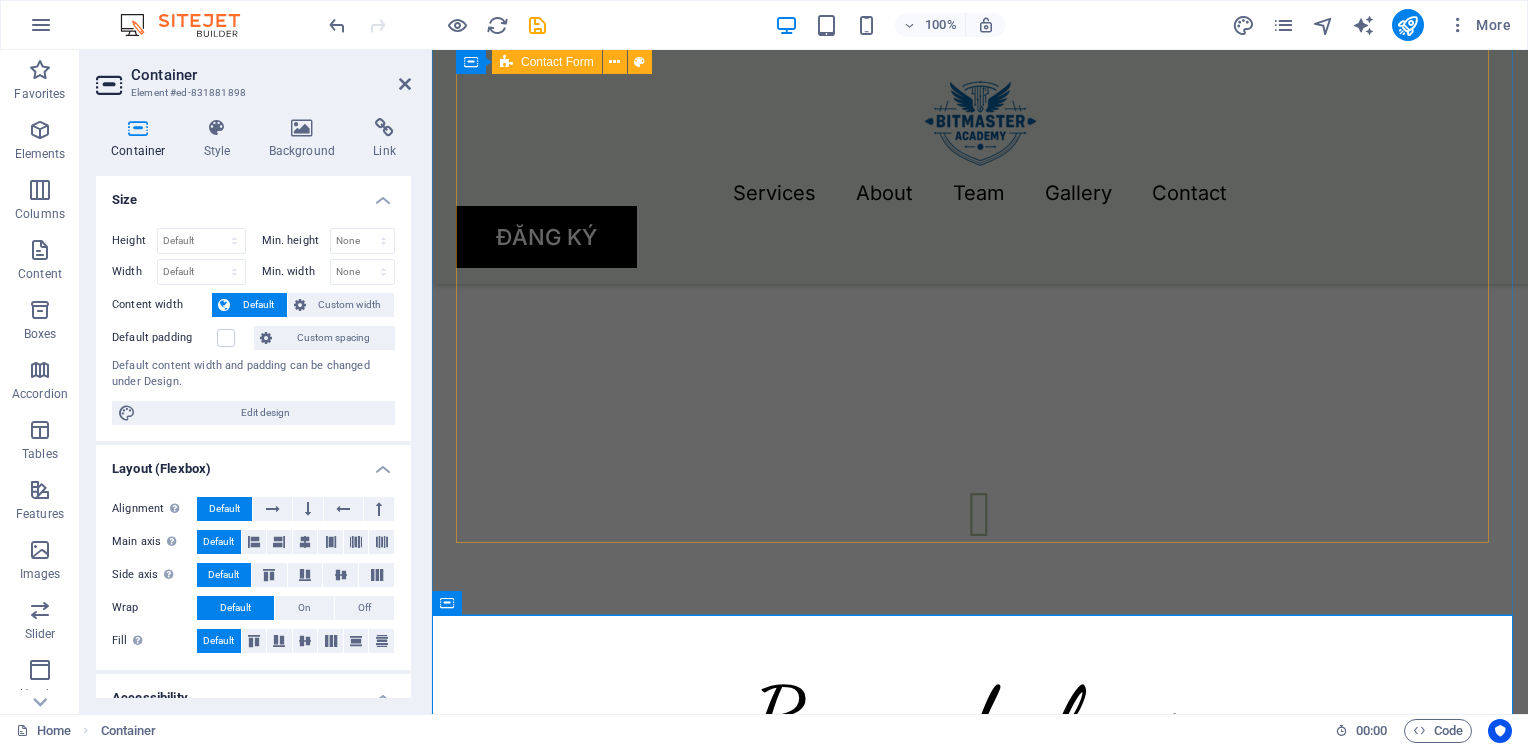 click on "I have read and understand the privacy policy. Unreadable? Load new XÁC NHẬN" at bounding box center [980, 1519] 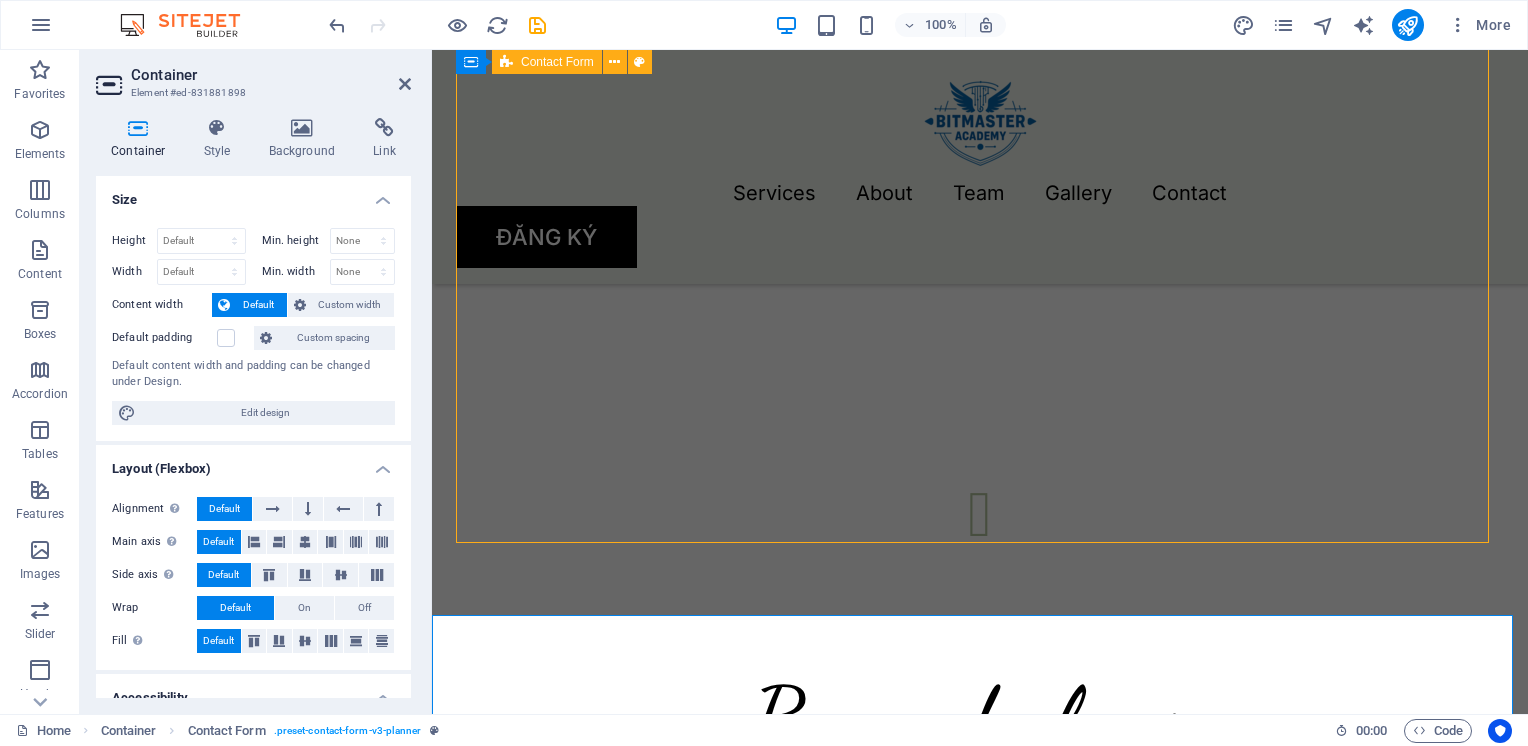 click on "I have read and understand the privacy policy. Unreadable? Load new XÁC NHẬN" at bounding box center (980, 1519) 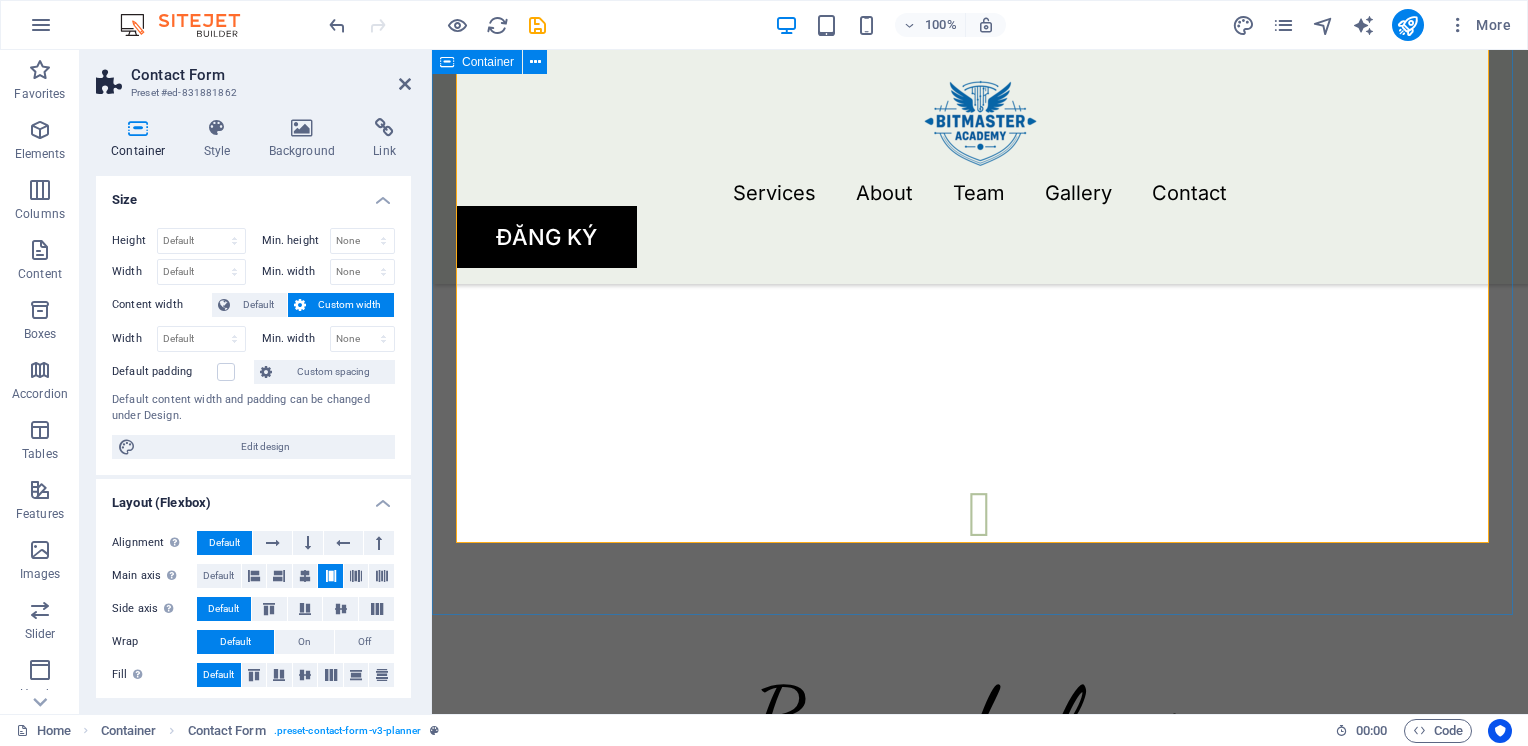 click on "Get in touch Lorem ipsum dolor sit amet, consectetur adipiscing elit, sed do eiusmod tempor incididunt ut labore et dolore magna aliqua. Ut enim ad minim veniam, quis nostrud exercitation ullamco   I have read and understand the privacy policy. Unreadable? Load new XÁC NHẬN" at bounding box center [980, 1416] 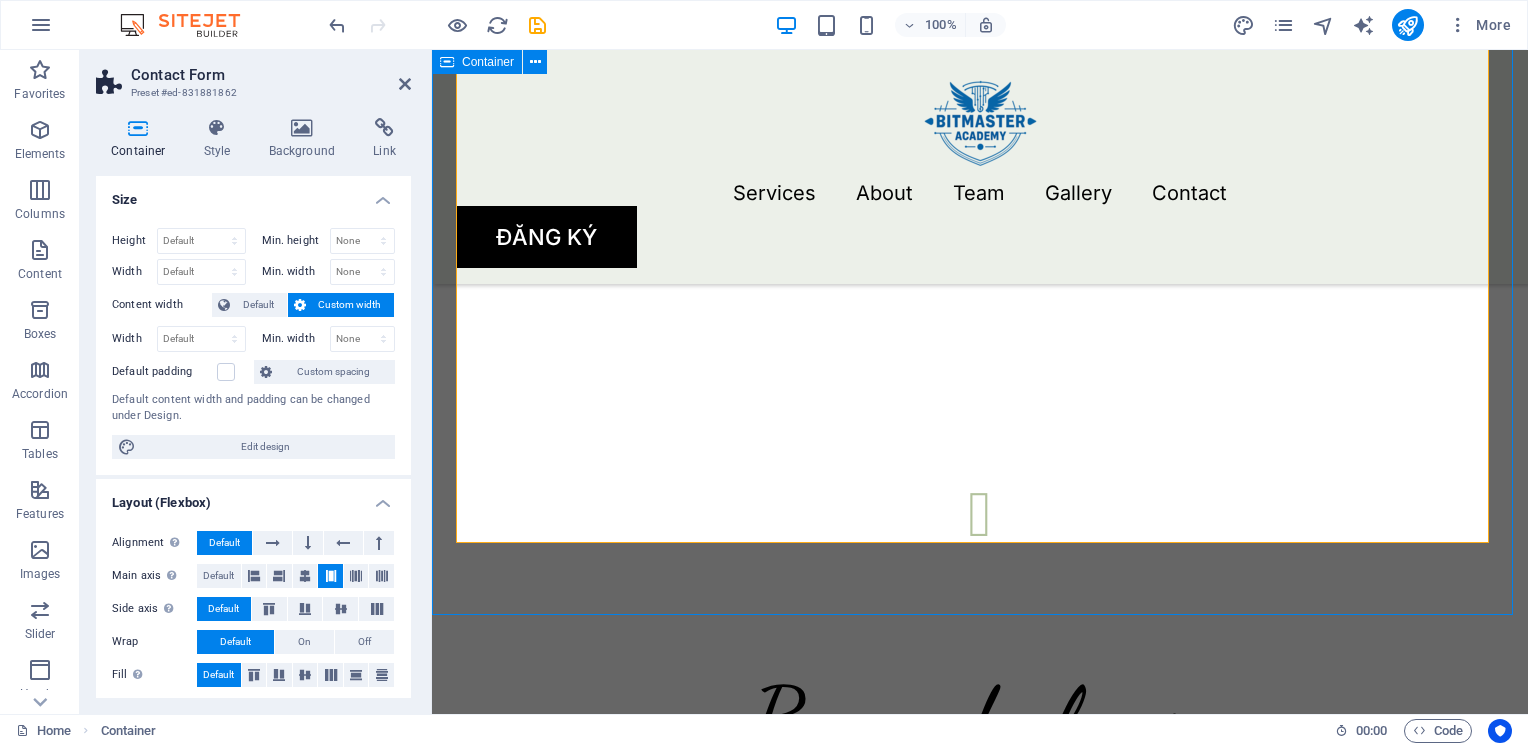 click on "Get in touch Lorem ipsum dolor sit amet, consectetur adipiscing elit, sed do eiusmod tempor incididunt ut labore et dolore magna aliqua. Ut enim ad minim veniam, quis nostrud exercitation ullamco   I have read and understand the privacy policy. Unreadable? Load new XÁC NHẬN" at bounding box center [980, 1416] 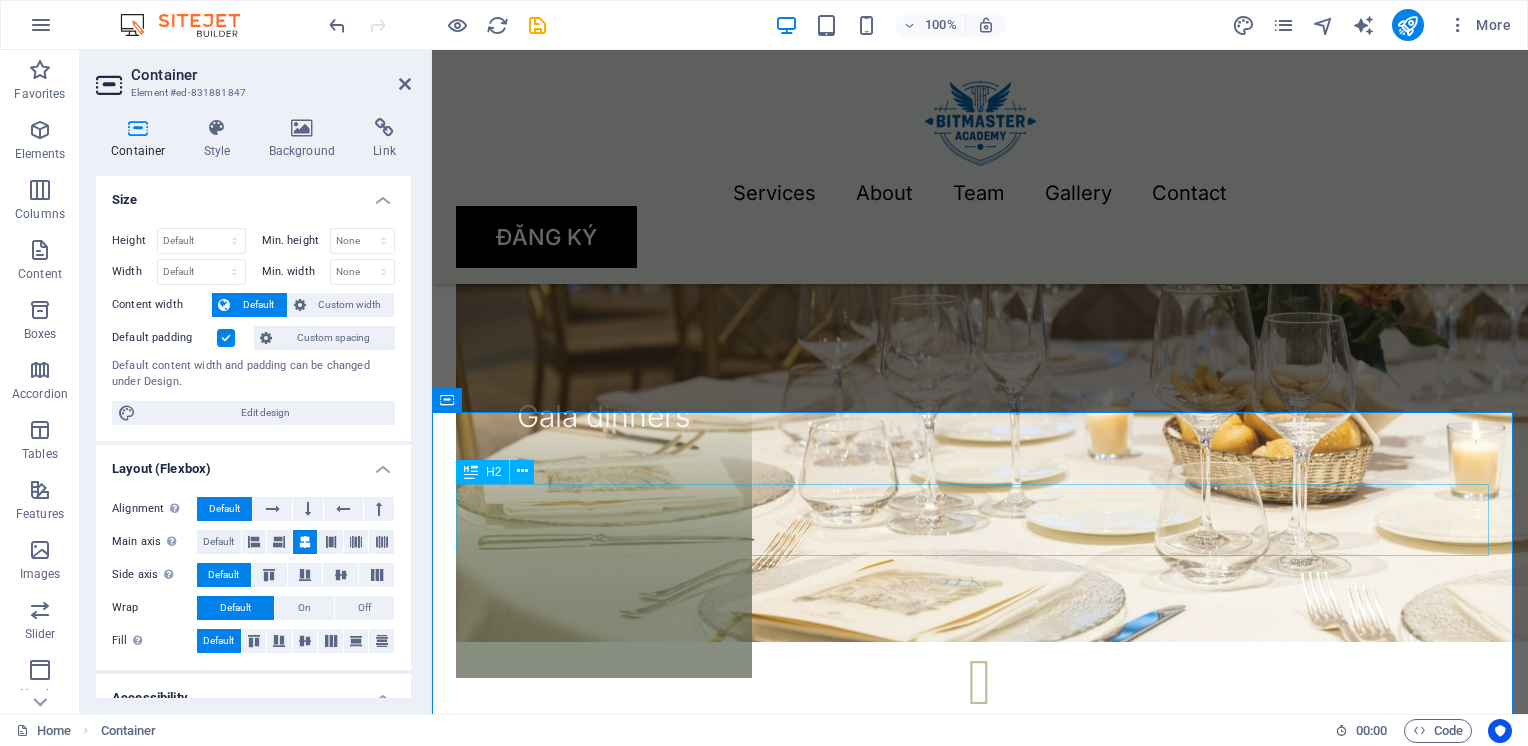 scroll, scrollTop: 3000, scrollLeft: 0, axis: vertical 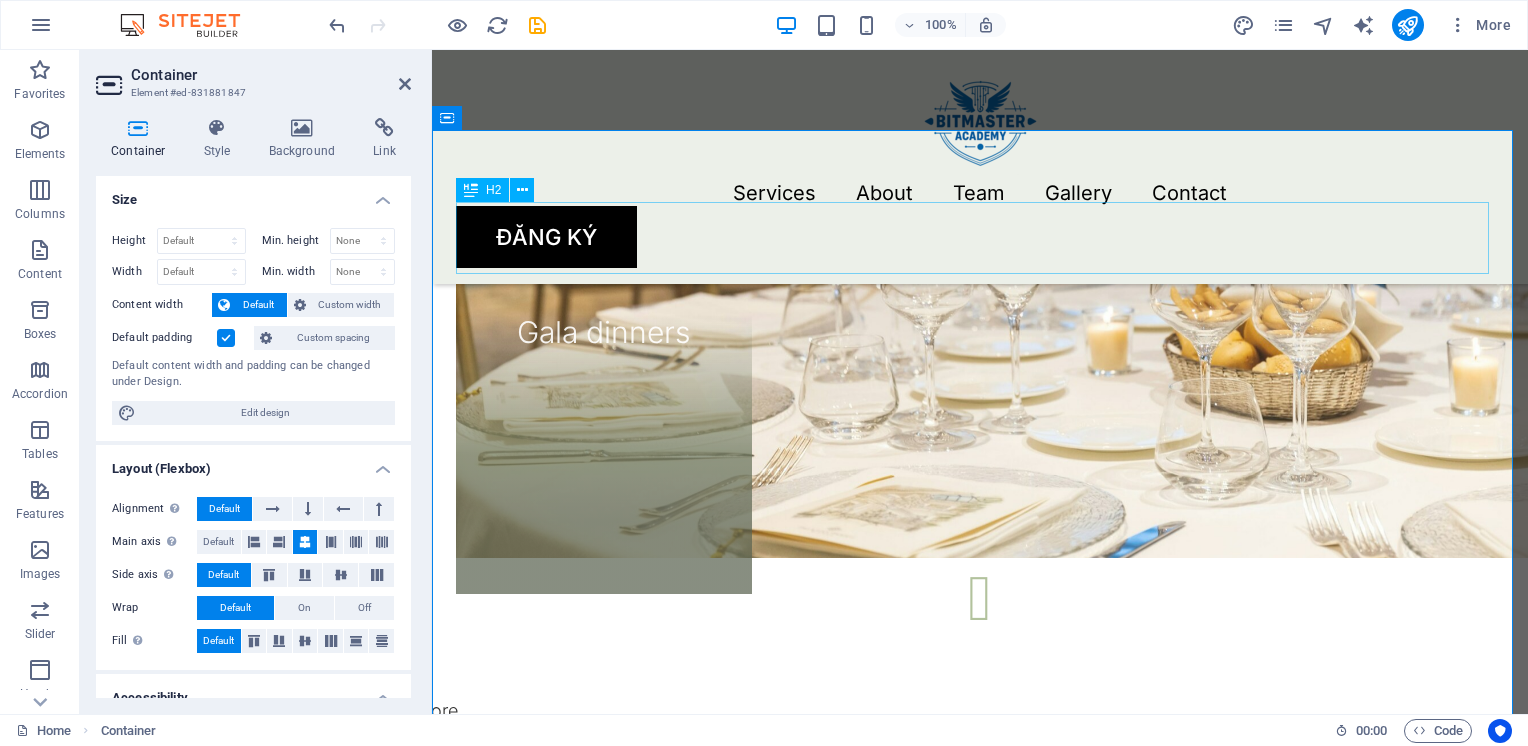 click on "Get in touch" at bounding box center (980, 1562) 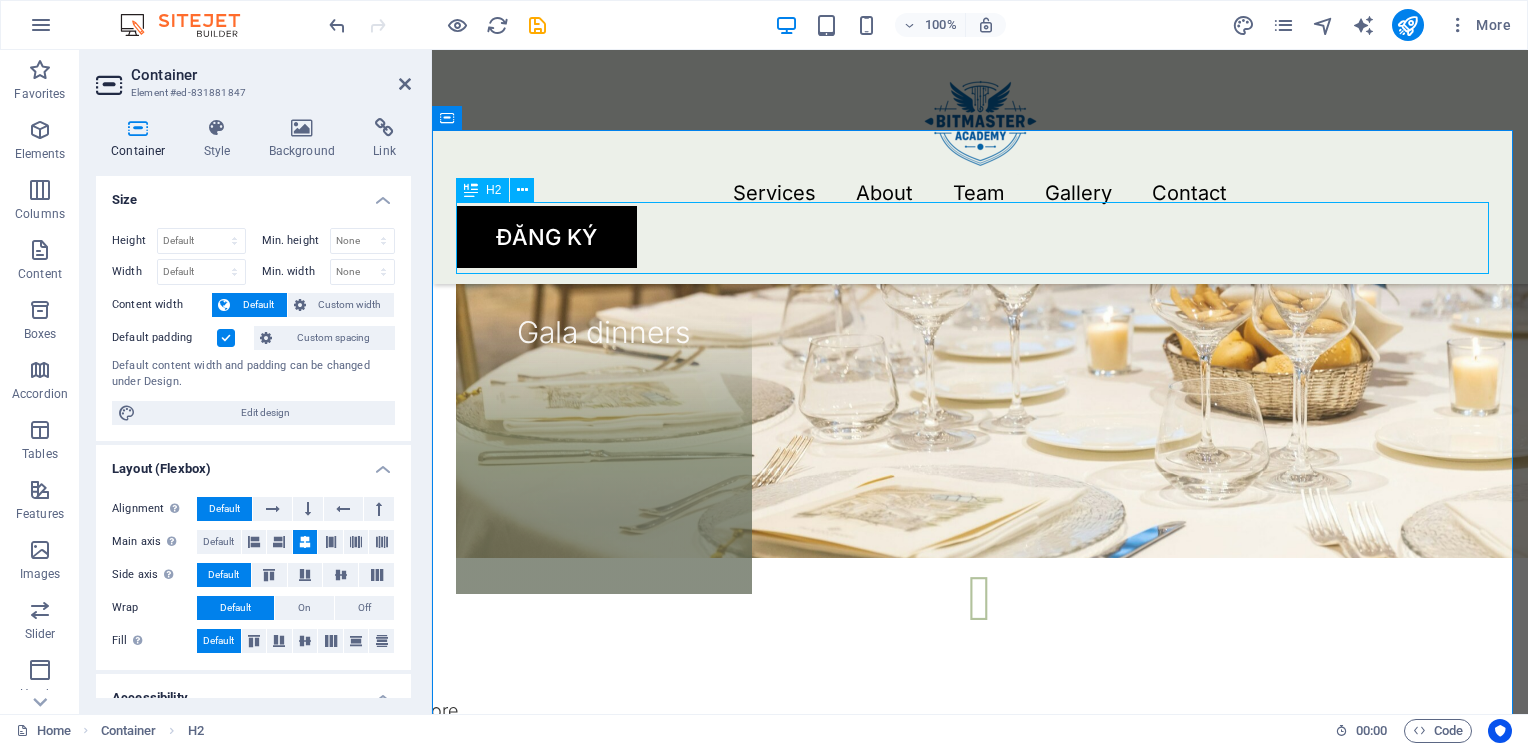 click on "Get in touch" at bounding box center (980, 1562) 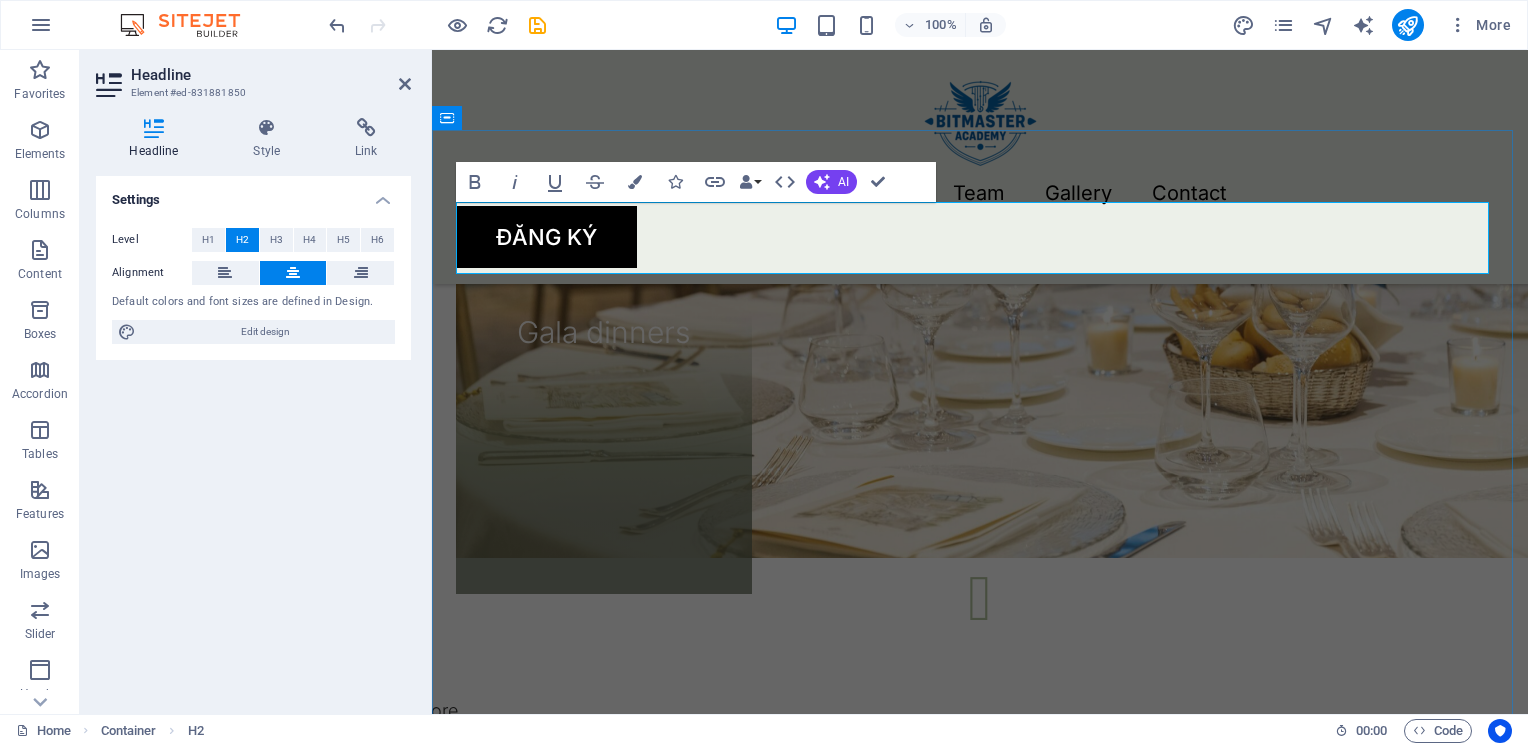 type 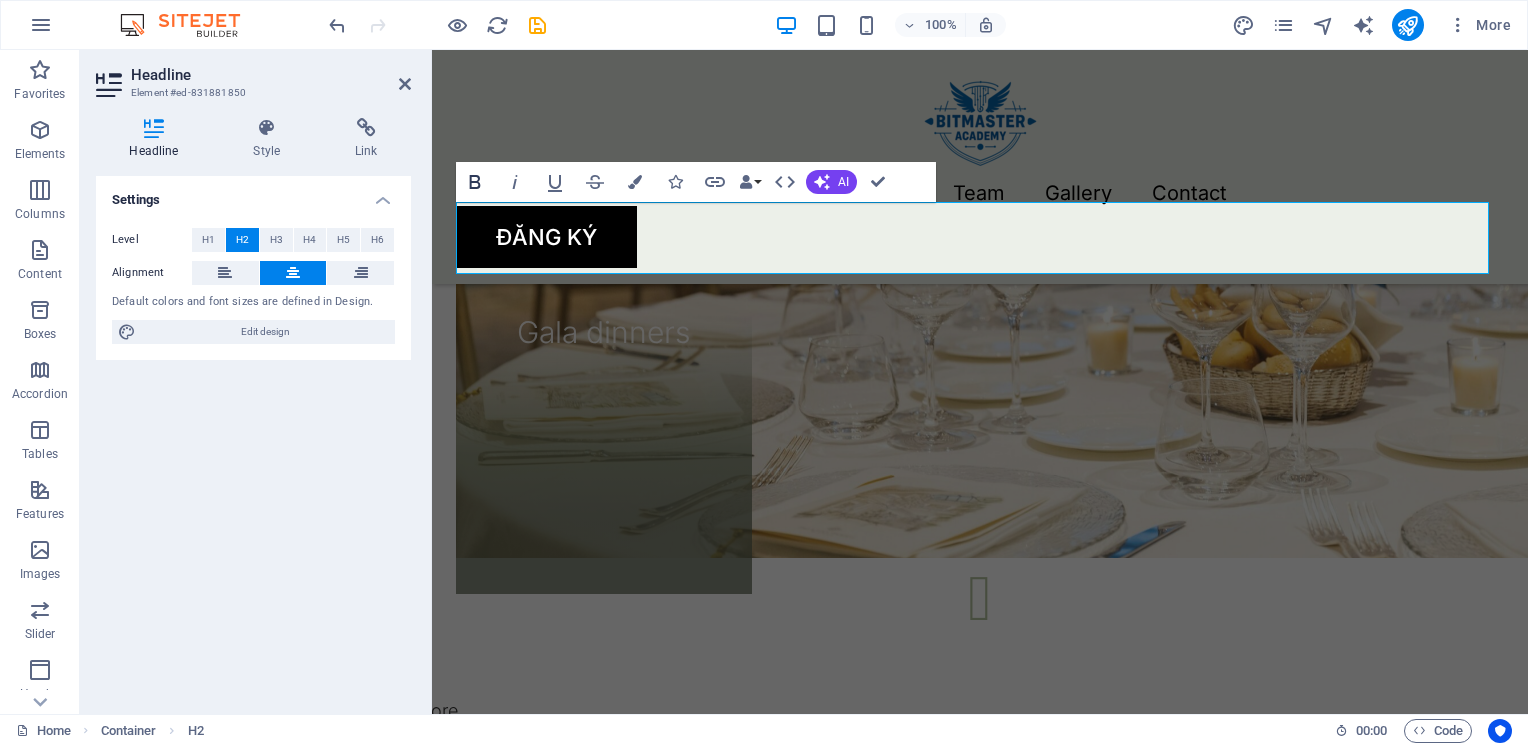 click 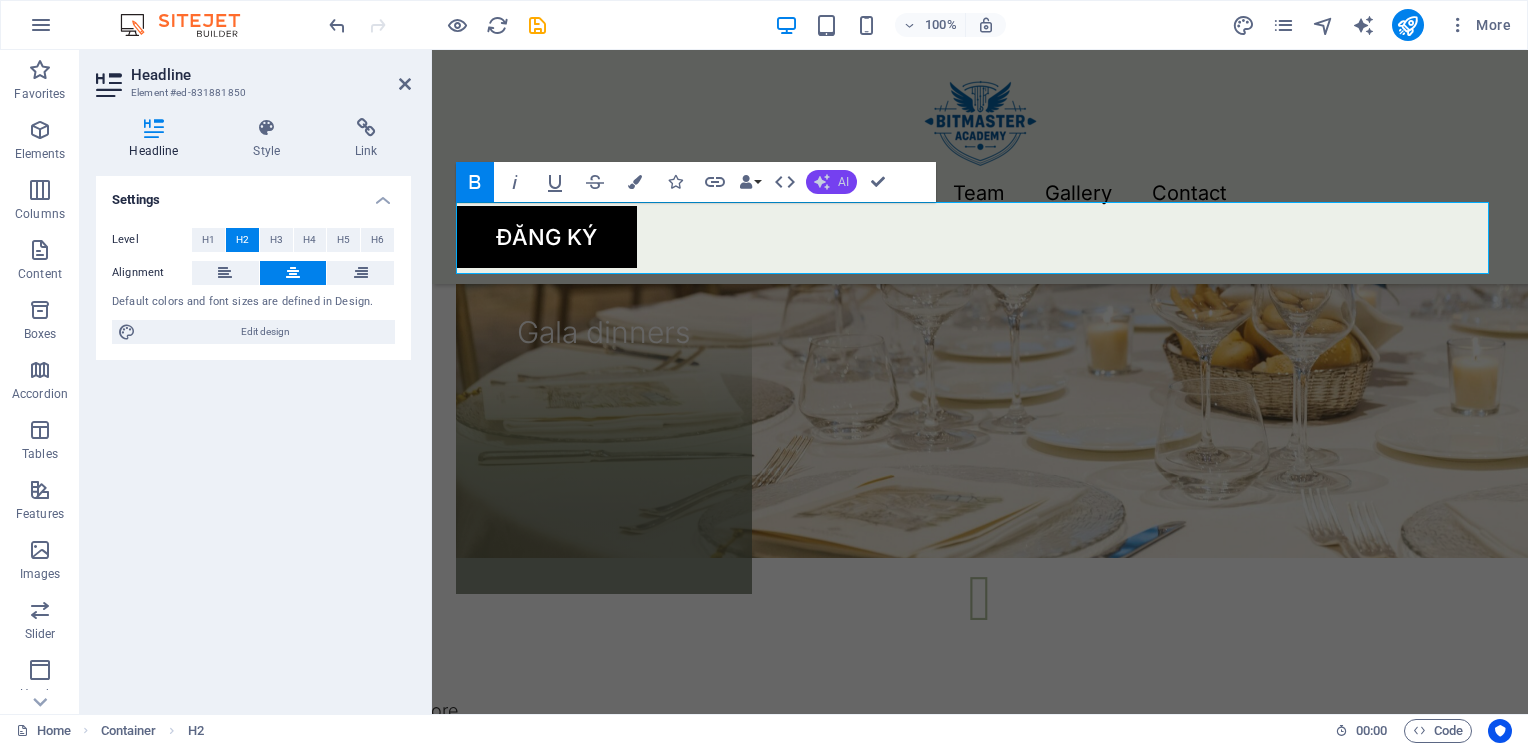 click 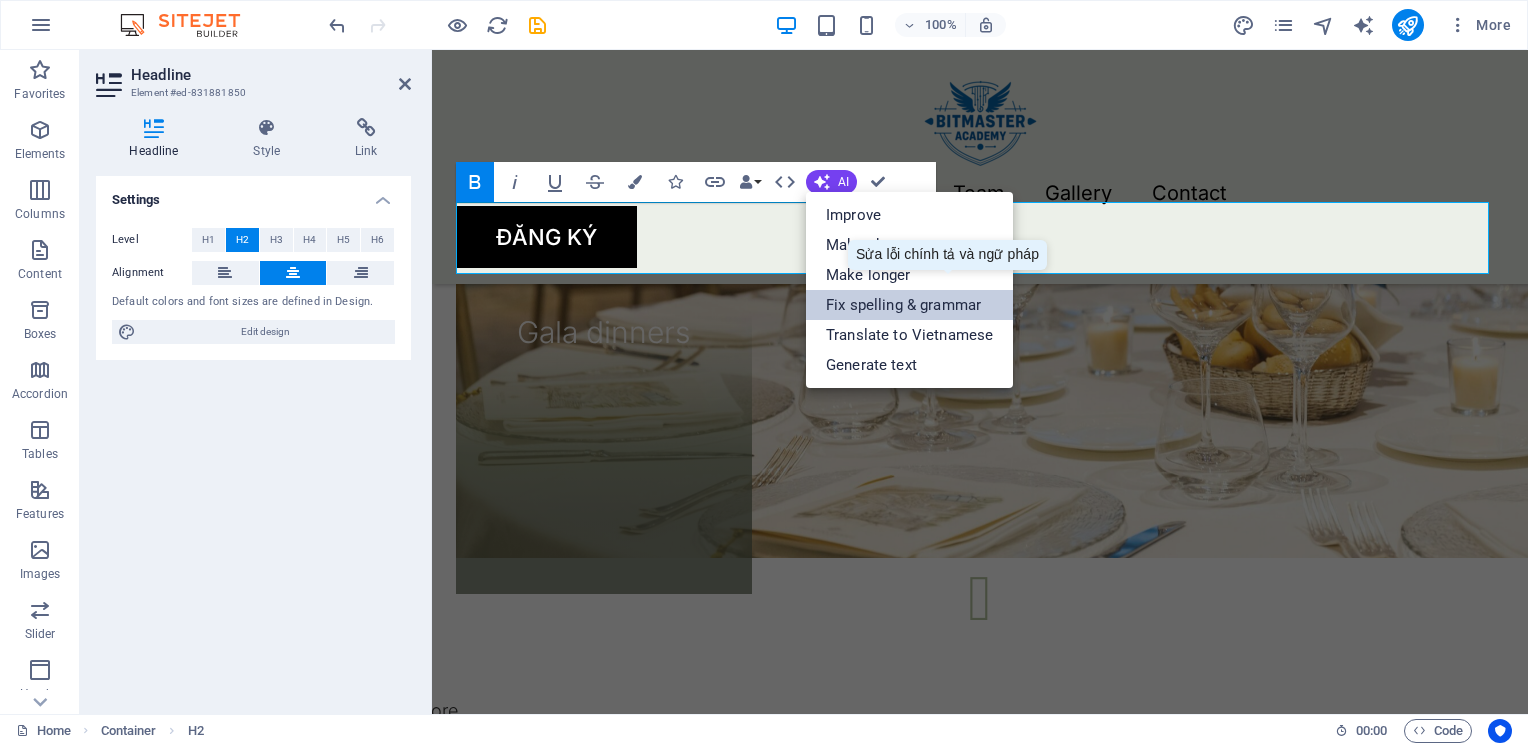 click on "Fix spelling & grammar" at bounding box center (909, 305) 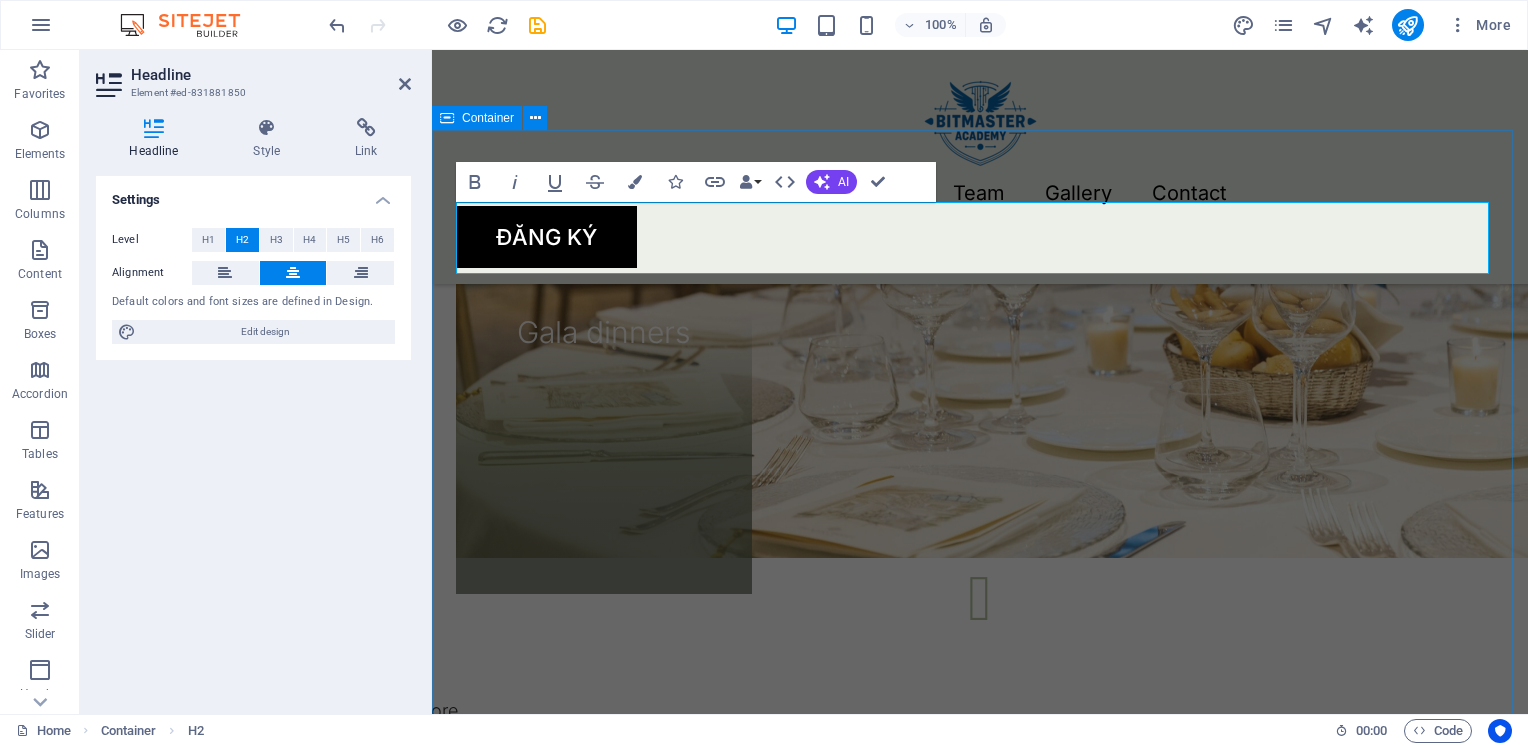 click on "ĐĂNG KÝ Lorem ipsum dolor sit amet, consectetur adipiscing elit, sed do eiusmod tempor incididunt ut labore et dolore magna aliqua. Ut enim ad minim veniam, quis nostrud exercitation ullamco   I have read and understand the privacy policy. Unreadable? Load new XÁC NHẬN" at bounding box center (980, 1916) 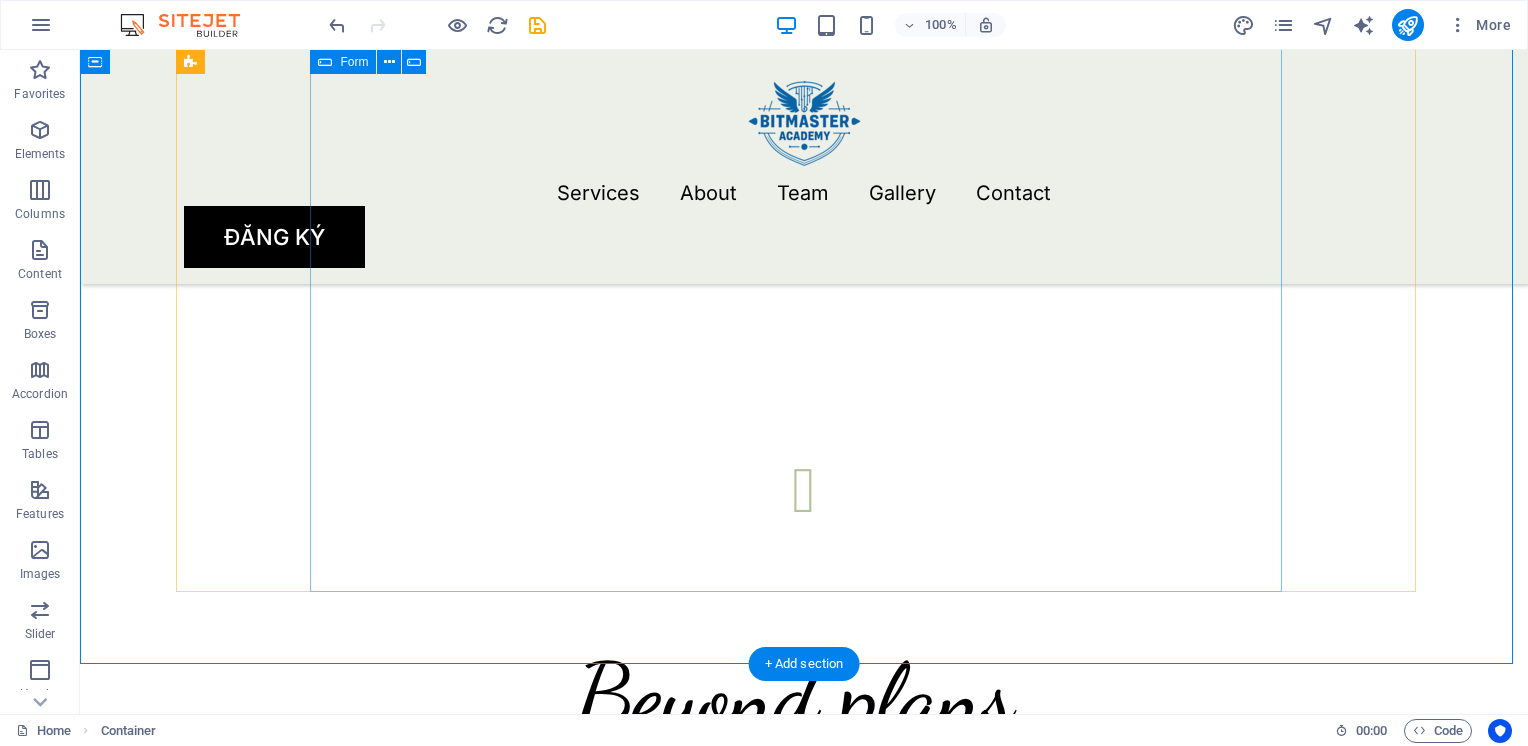 scroll, scrollTop: 3400, scrollLeft: 0, axis: vertical 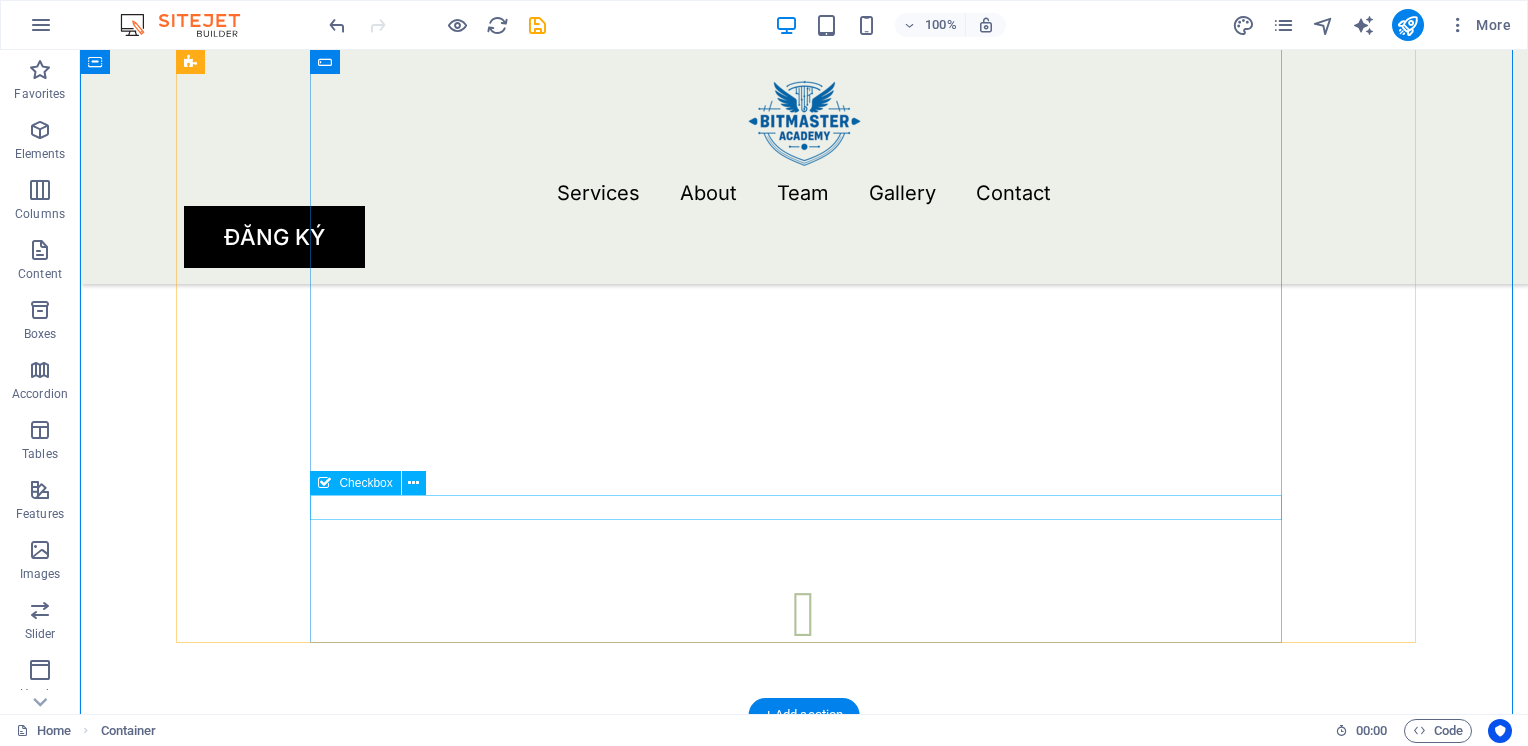 click on "I have read and understand the privacy policy." at bounding box center [804, 1771] 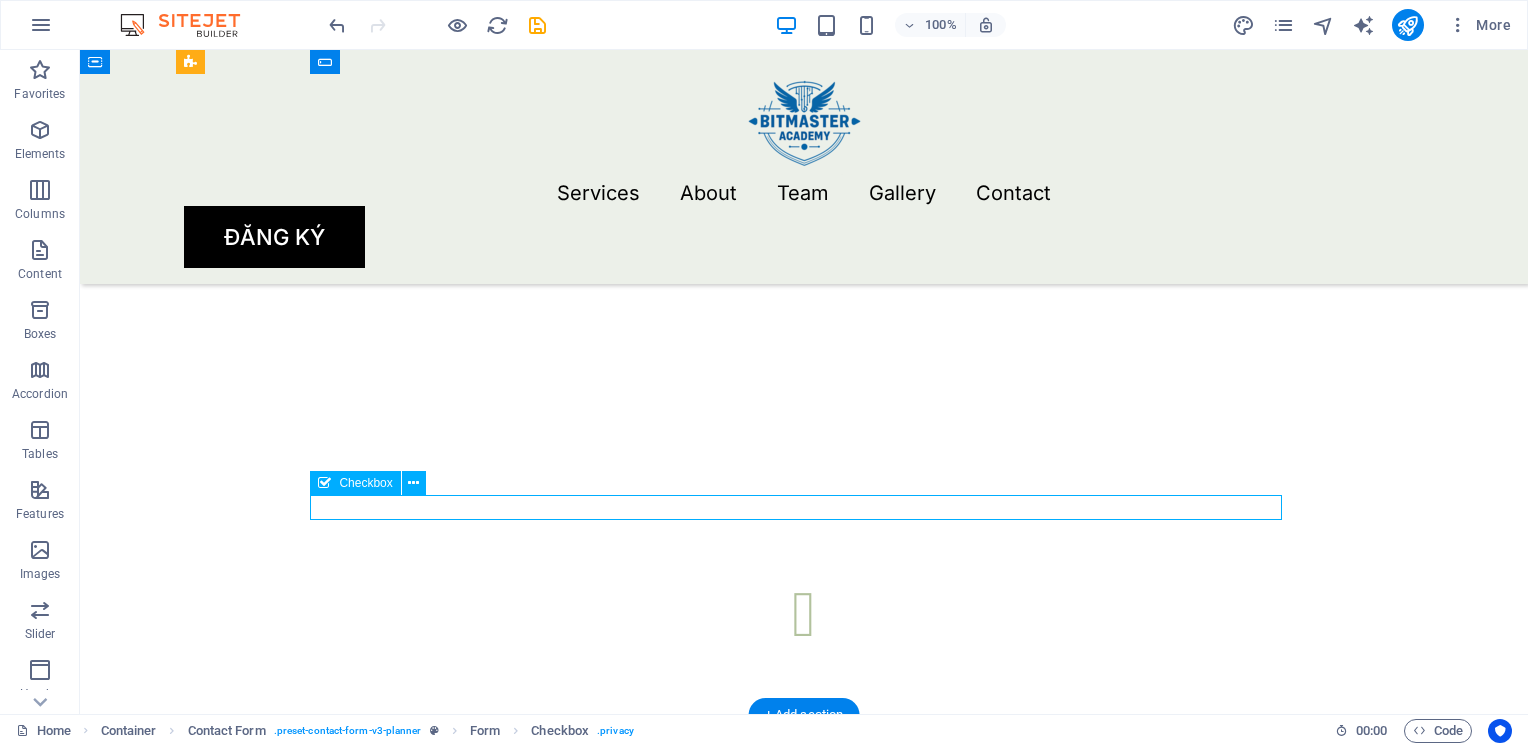 click on "I have read and understand the privacy policy." at bounding box center [804, 1771] 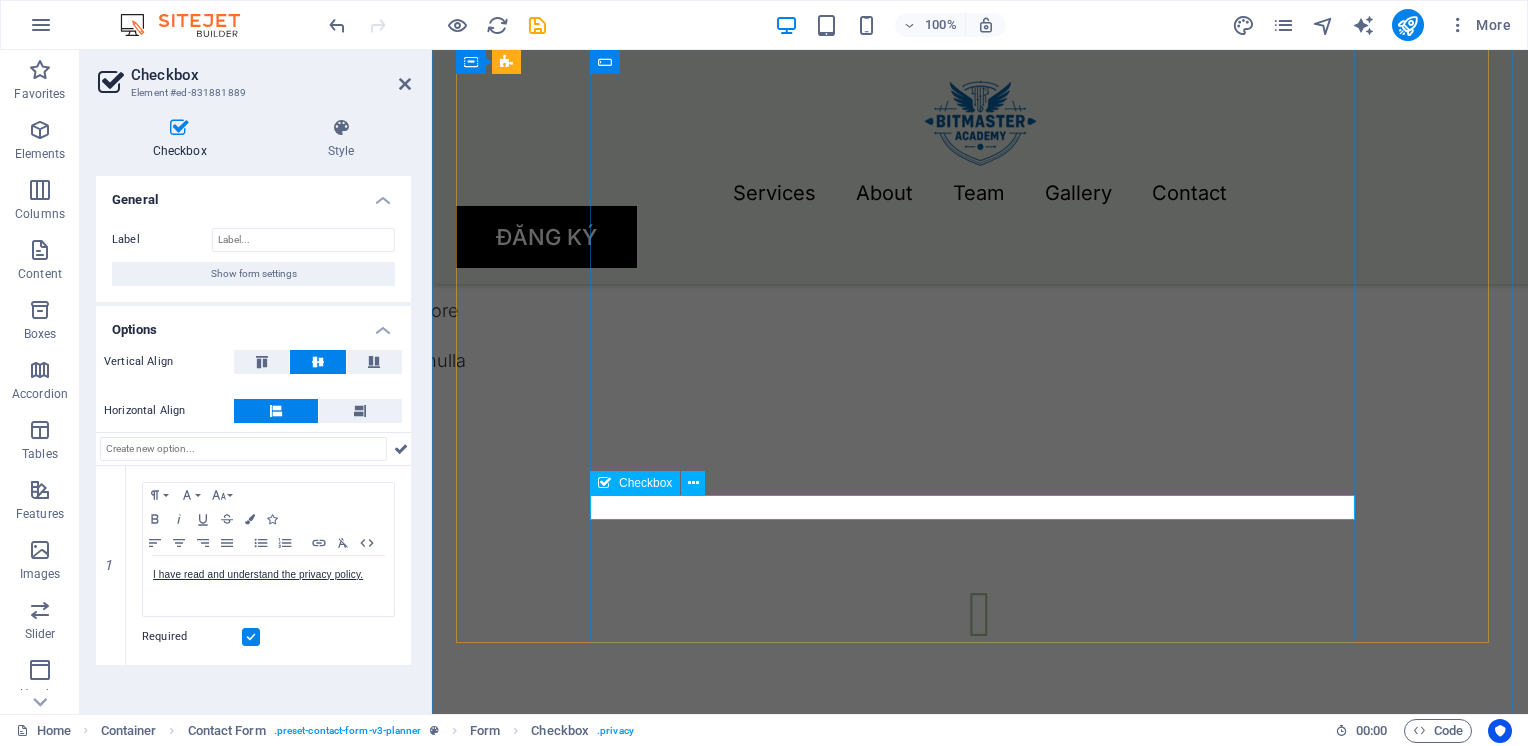 click on "I have read and understand the privacy policy." at bounding box center [980, 1771] 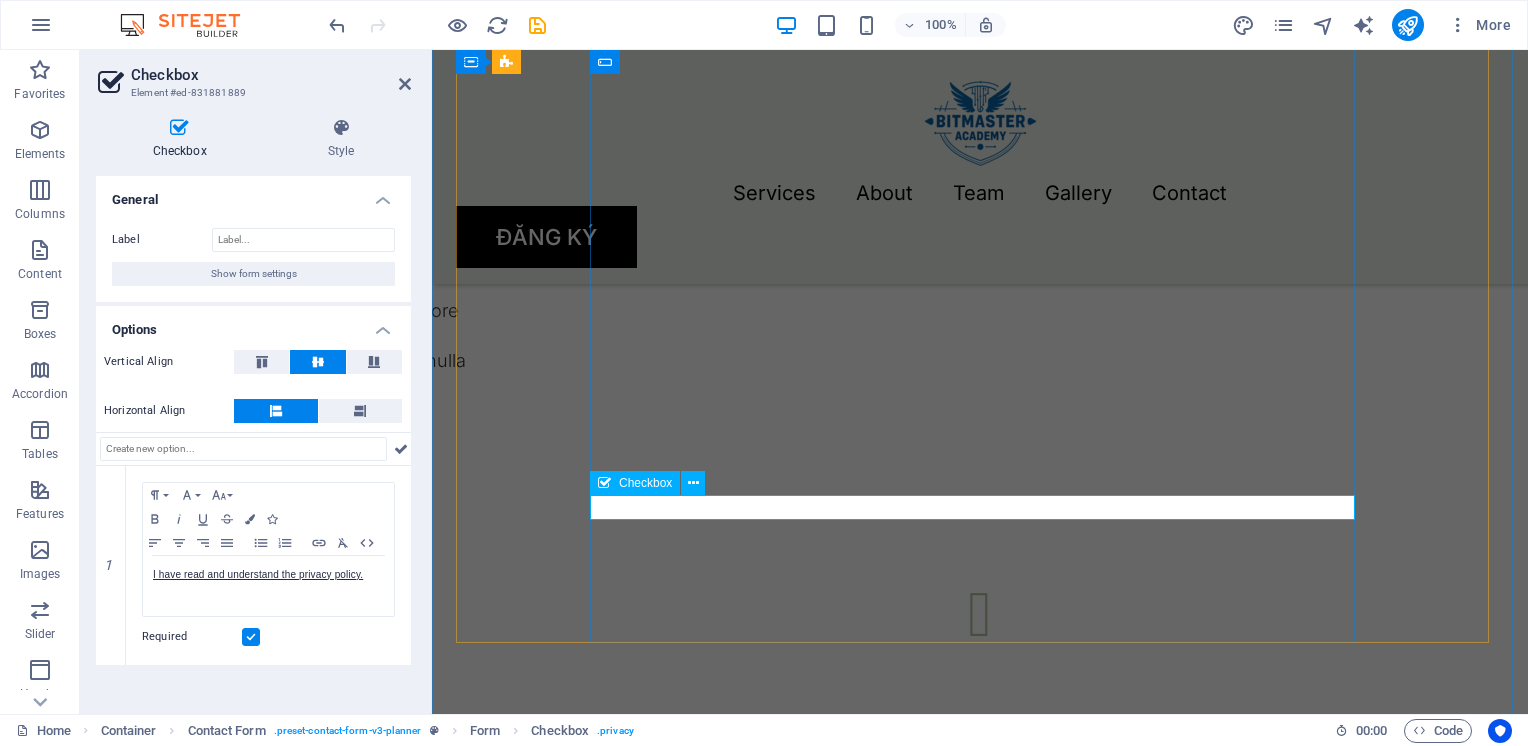 click on "I have read and understand the privacy policy." at bounding box center [980, 1771] 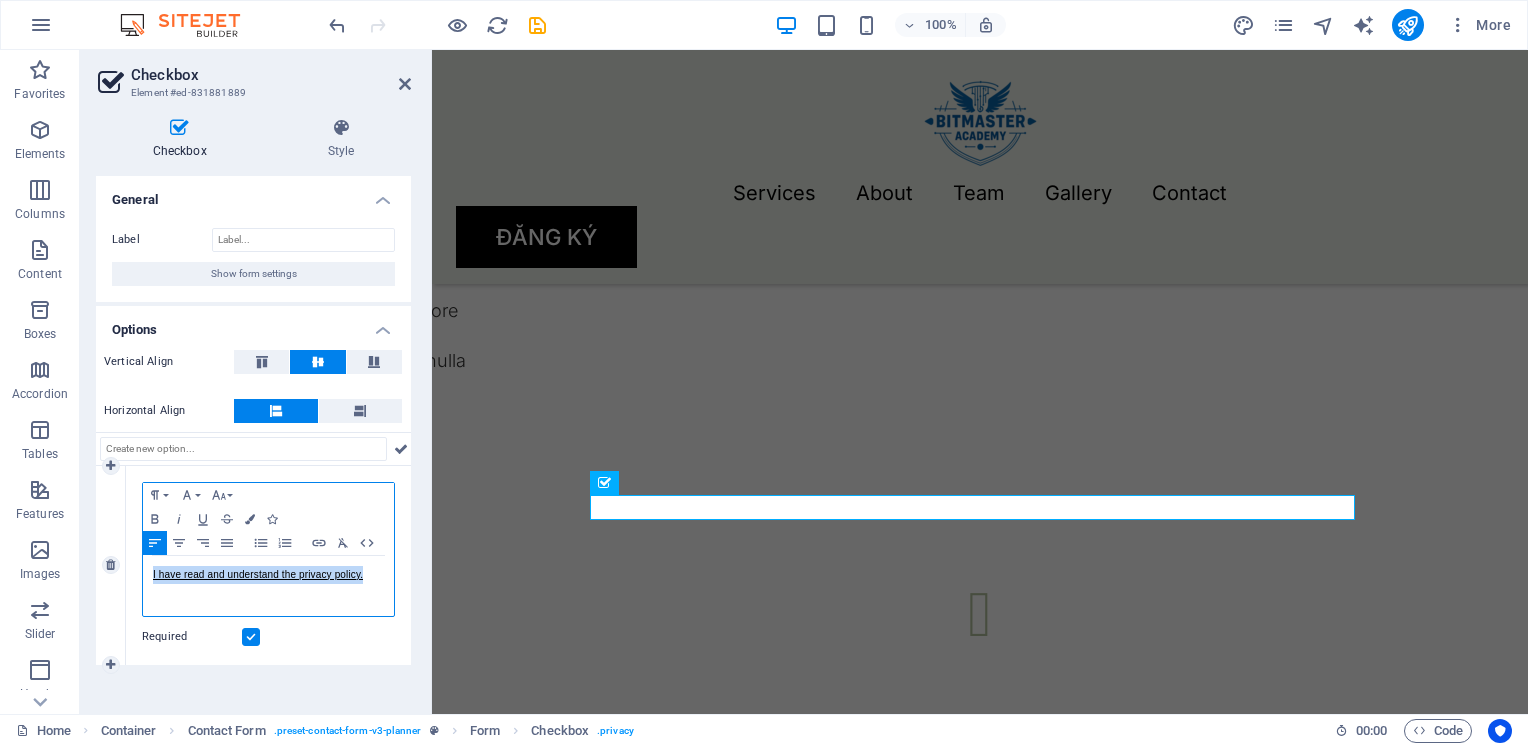 drag, startPoint x: 365, startPoint y: 571, endPoint x: 145, endPoint y: 575, distance: 220.03636 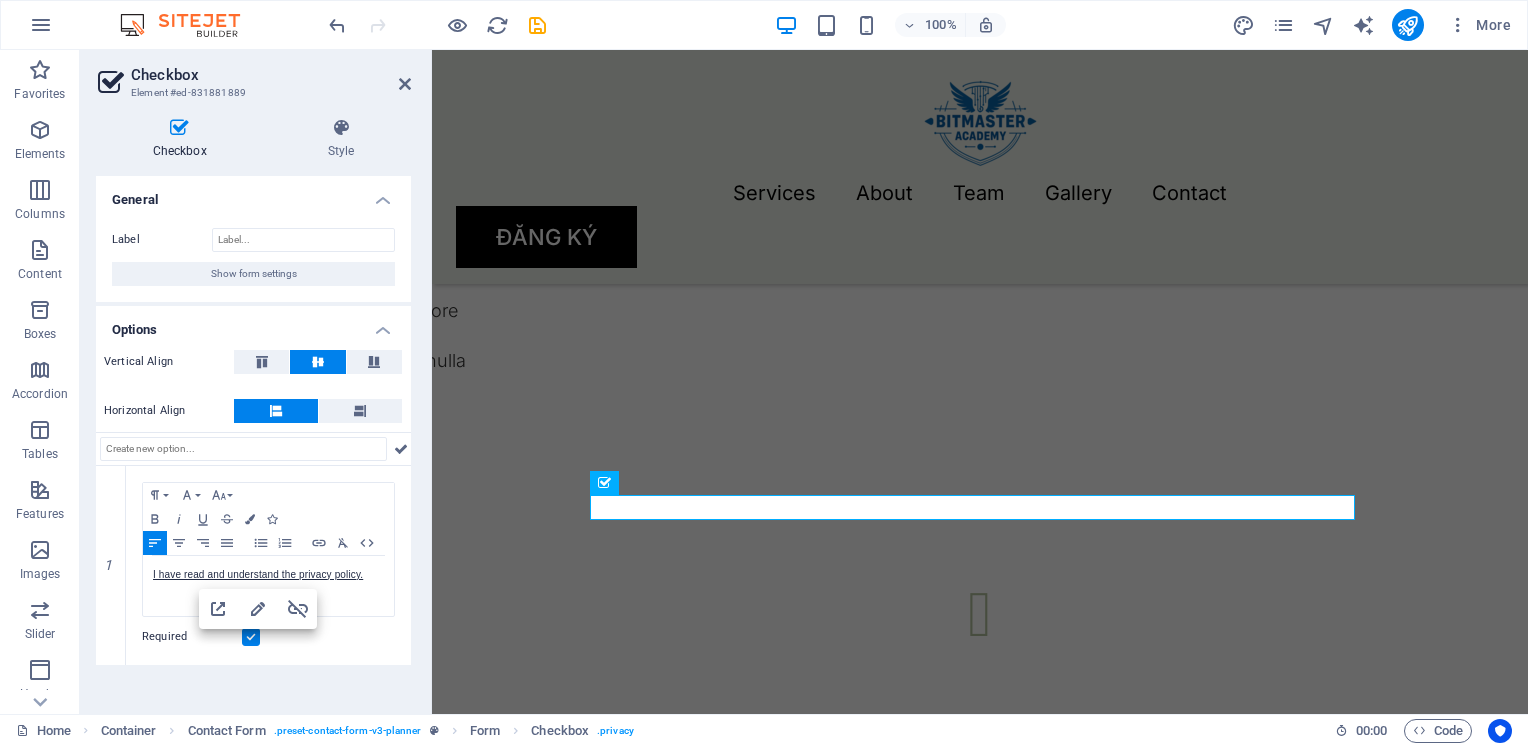 click at bounding box center [258, 598] 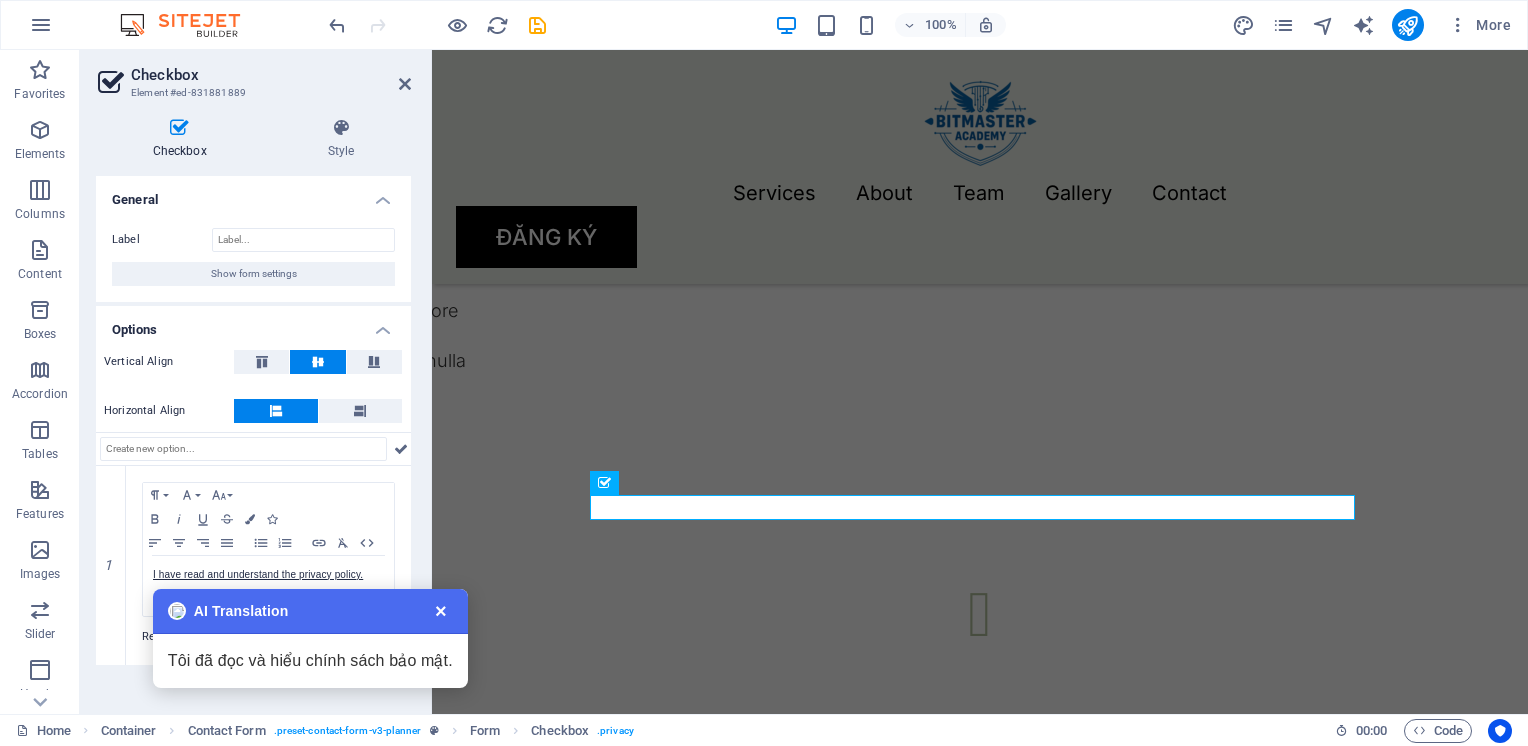 drag, startPoint x: 443, startPoint y: 662, endPoint x: 156, endPoint y: 662, distance: 287 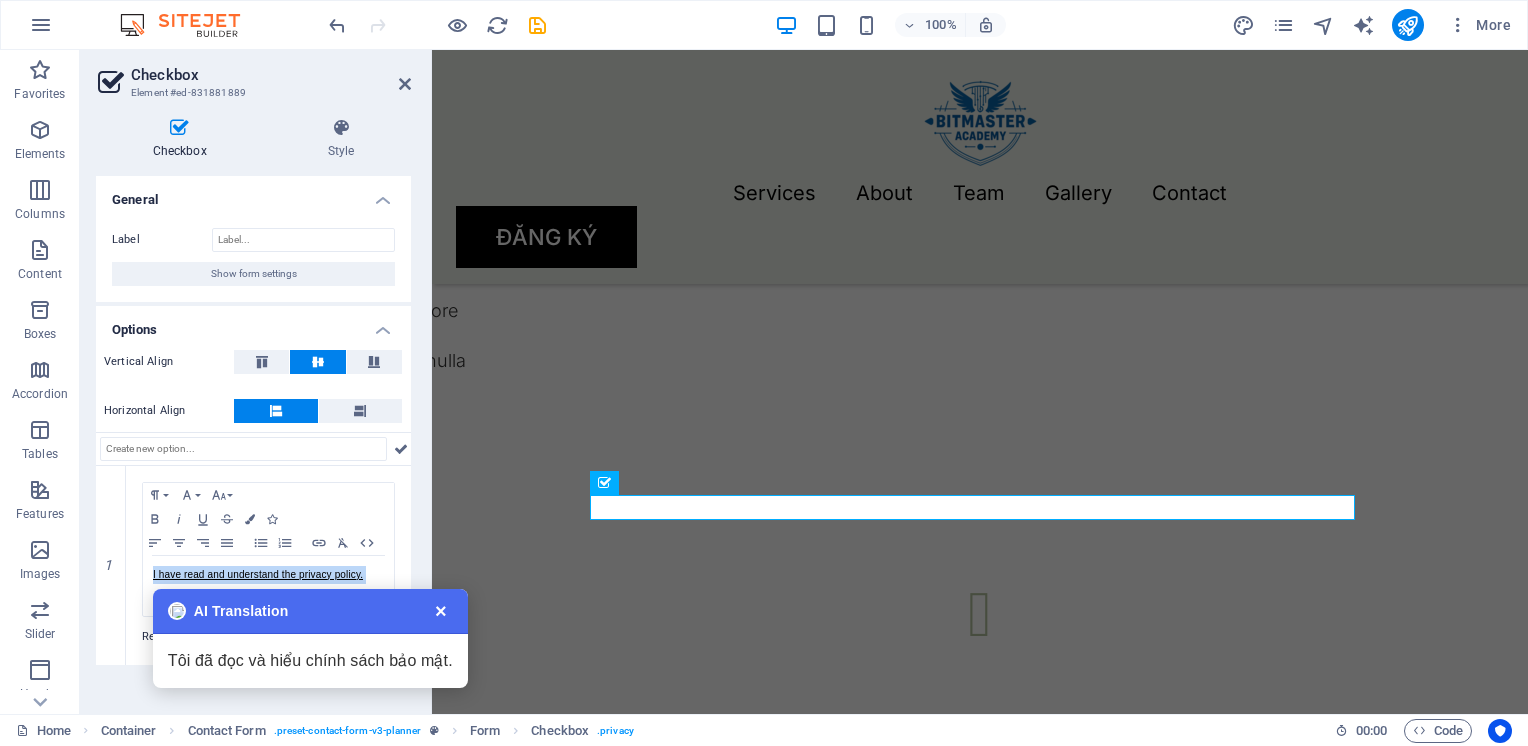 click on "Tôi đã đọc và hiểu chính sách bảo mật." at bounding box center [310, 661] 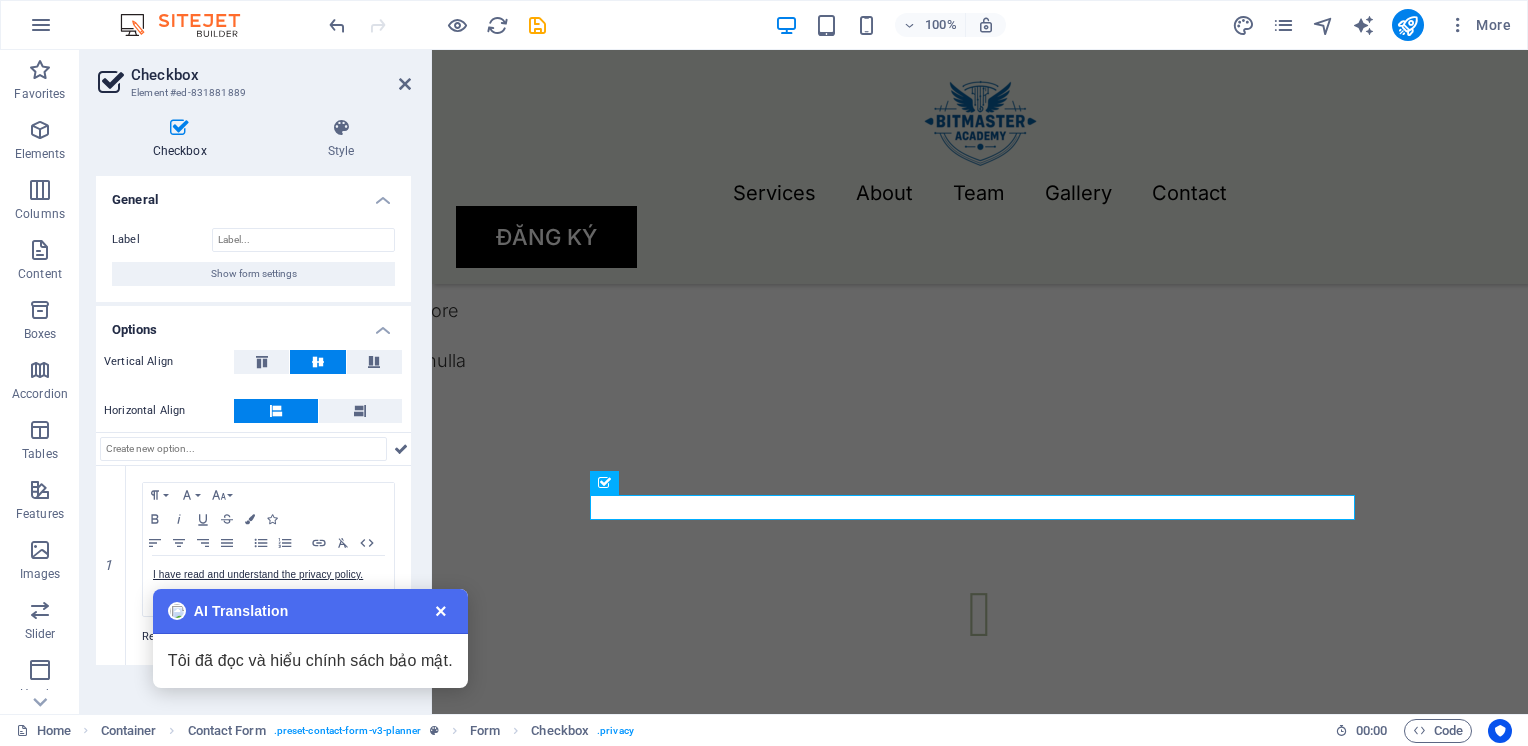 click on "Tôi đã đọc và hiểu chính sách bảo mật." at bounding box center [310, 661] 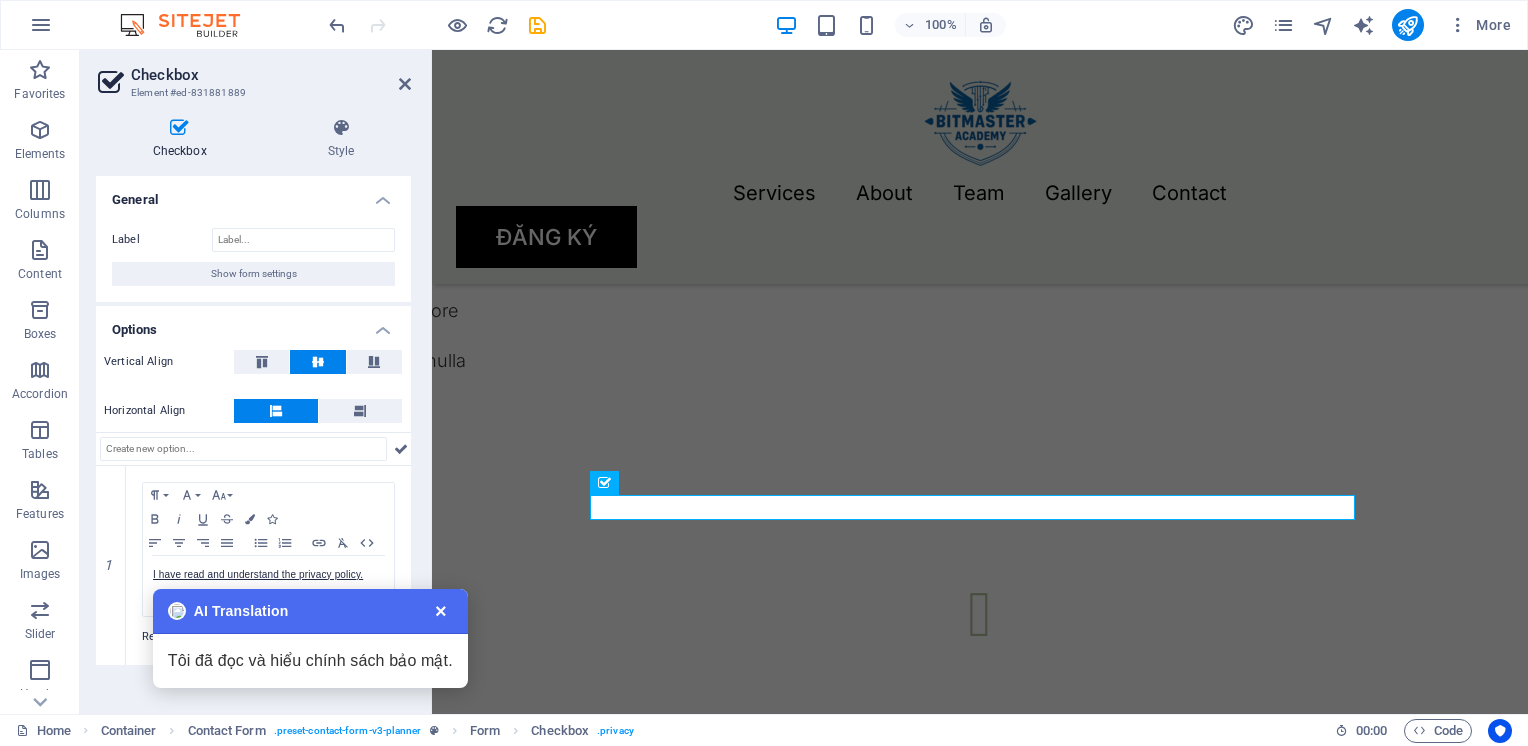 click on "Tôi đã đọc và hiểu chính sách bảo mật." at bounding box center [310, 661] 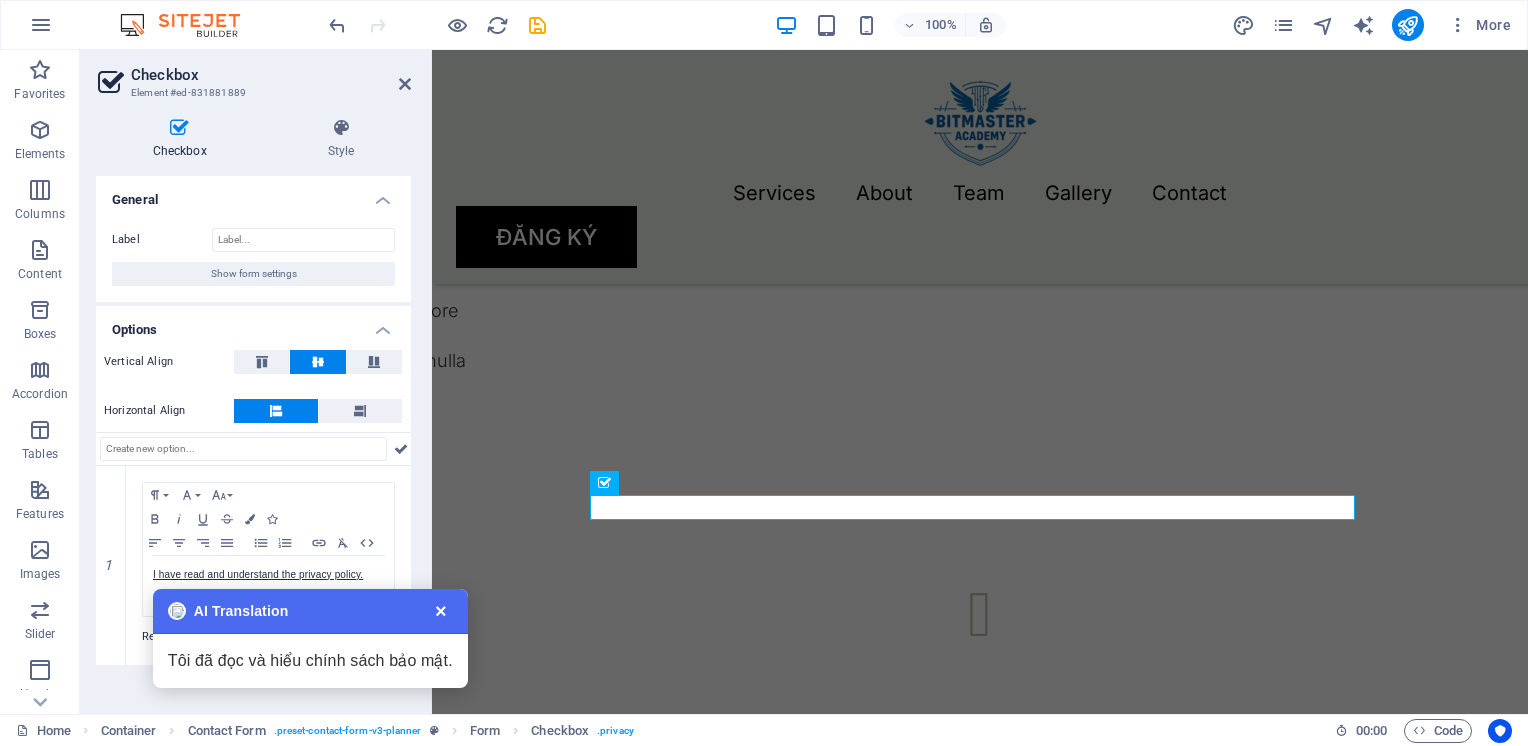 click on "Tôi đã đọc và hiểu chính sách bảo mật." at bounding box center (310, 661) 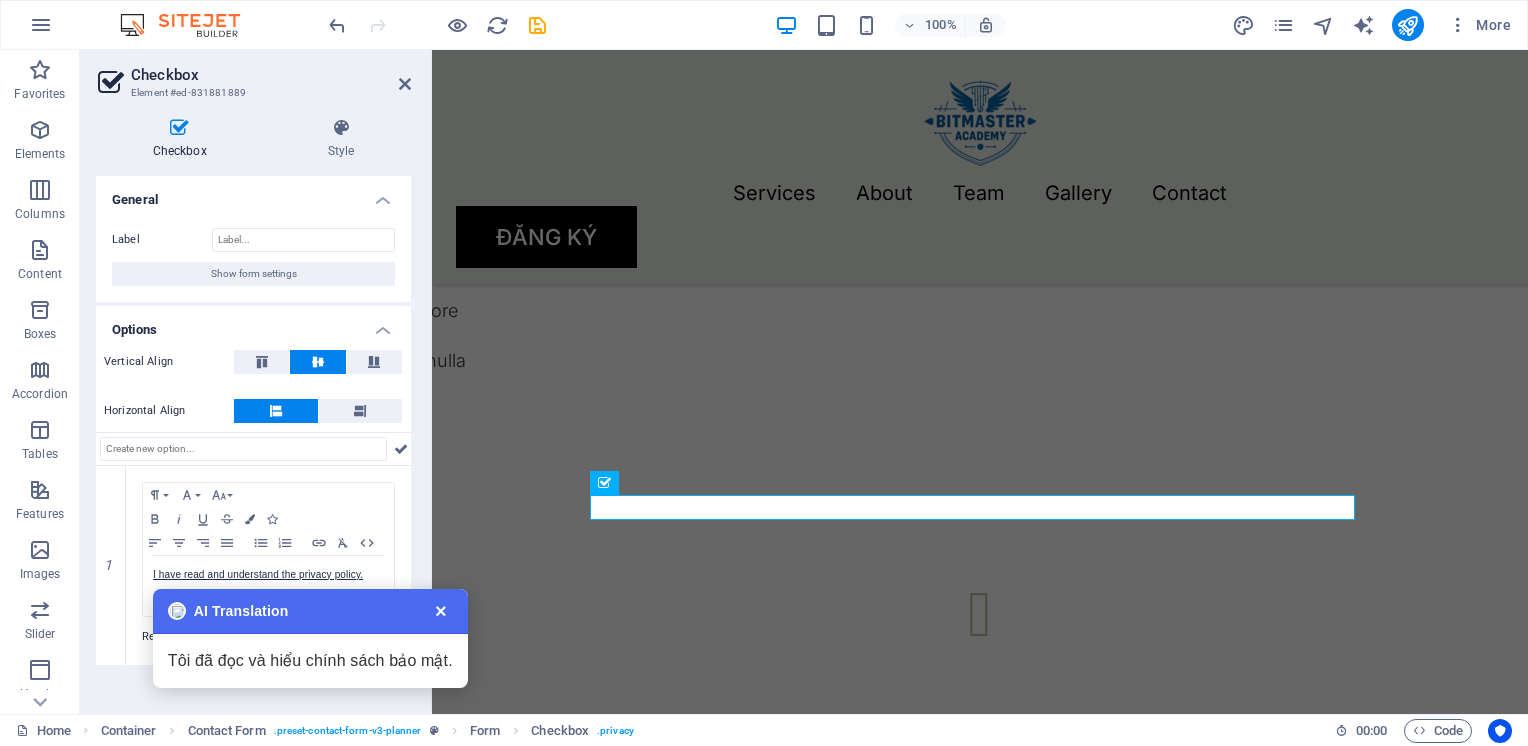 drag, startPoint x: 170, startPoint y: 659, endPoint x: 457, endPoint y: 663, distance: 287.02786 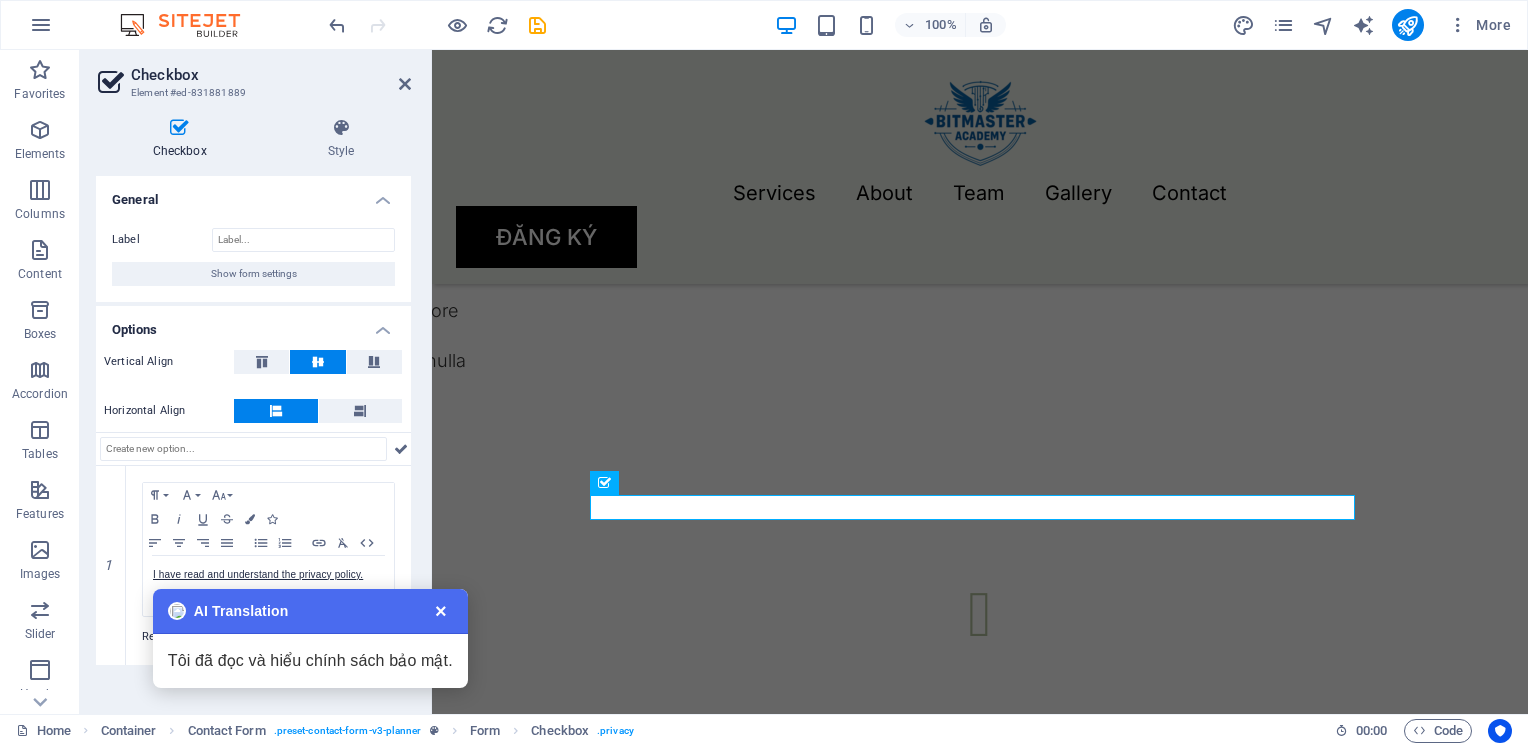 click on "Tôi đã đọc và hiểu chính sách bảo mật." at bounding box center [310, 661] 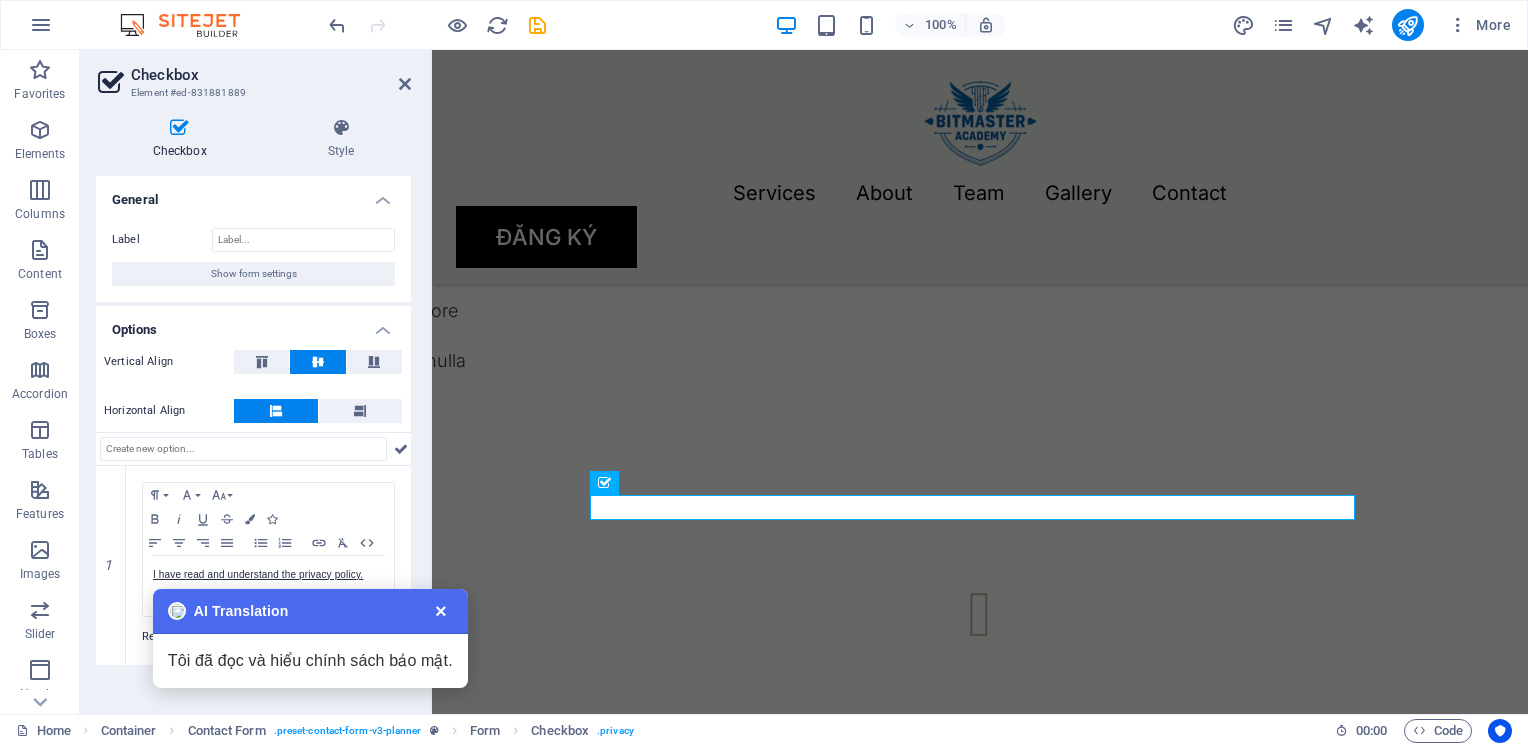 copy on "Tôi đã đọc và hiểu chính sách bảo mật." 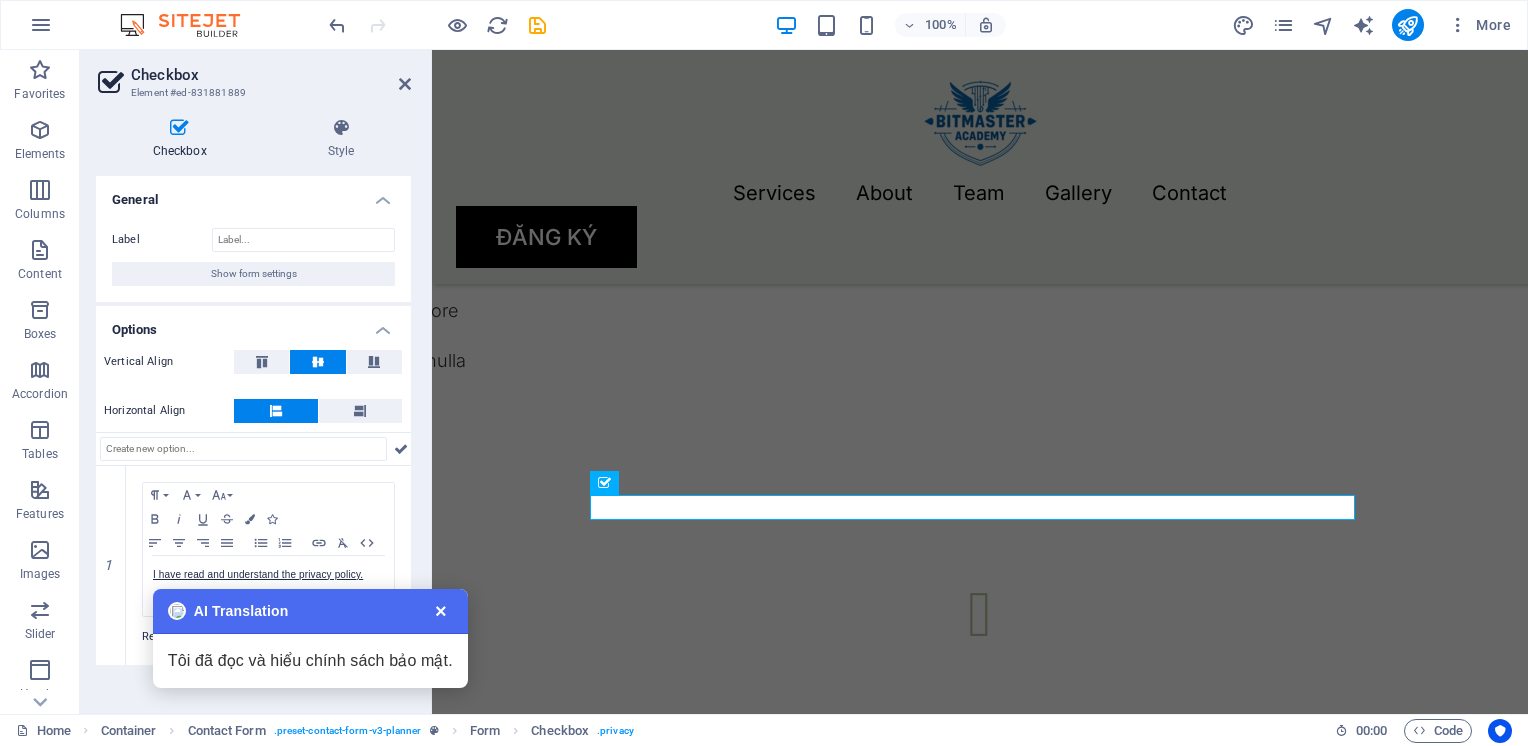 click on "×" at bounding box center (441, 611) 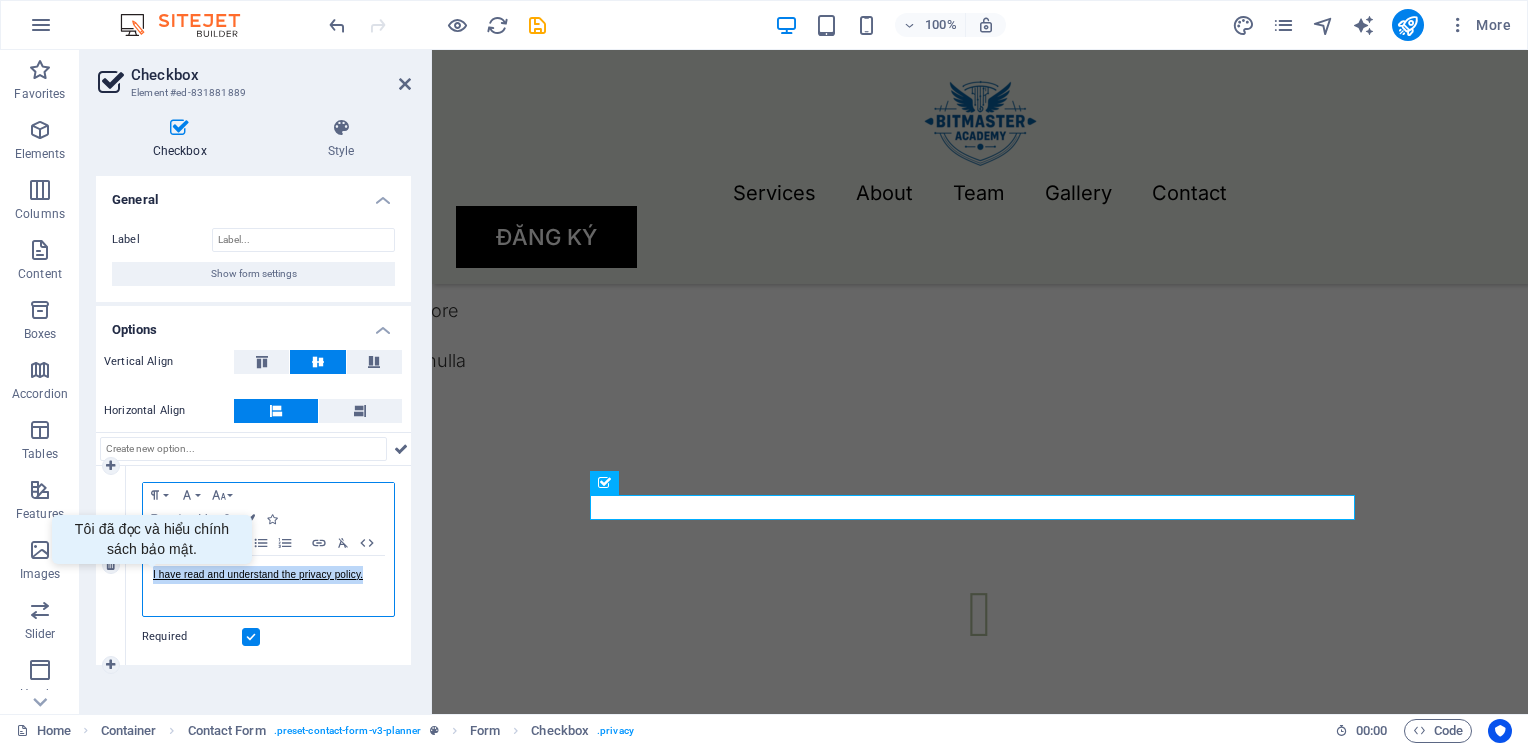 drag, startPoint x: 363, startPoint y: 579, endPoint x: 152, endPoint y: 578, distance: 211.00237 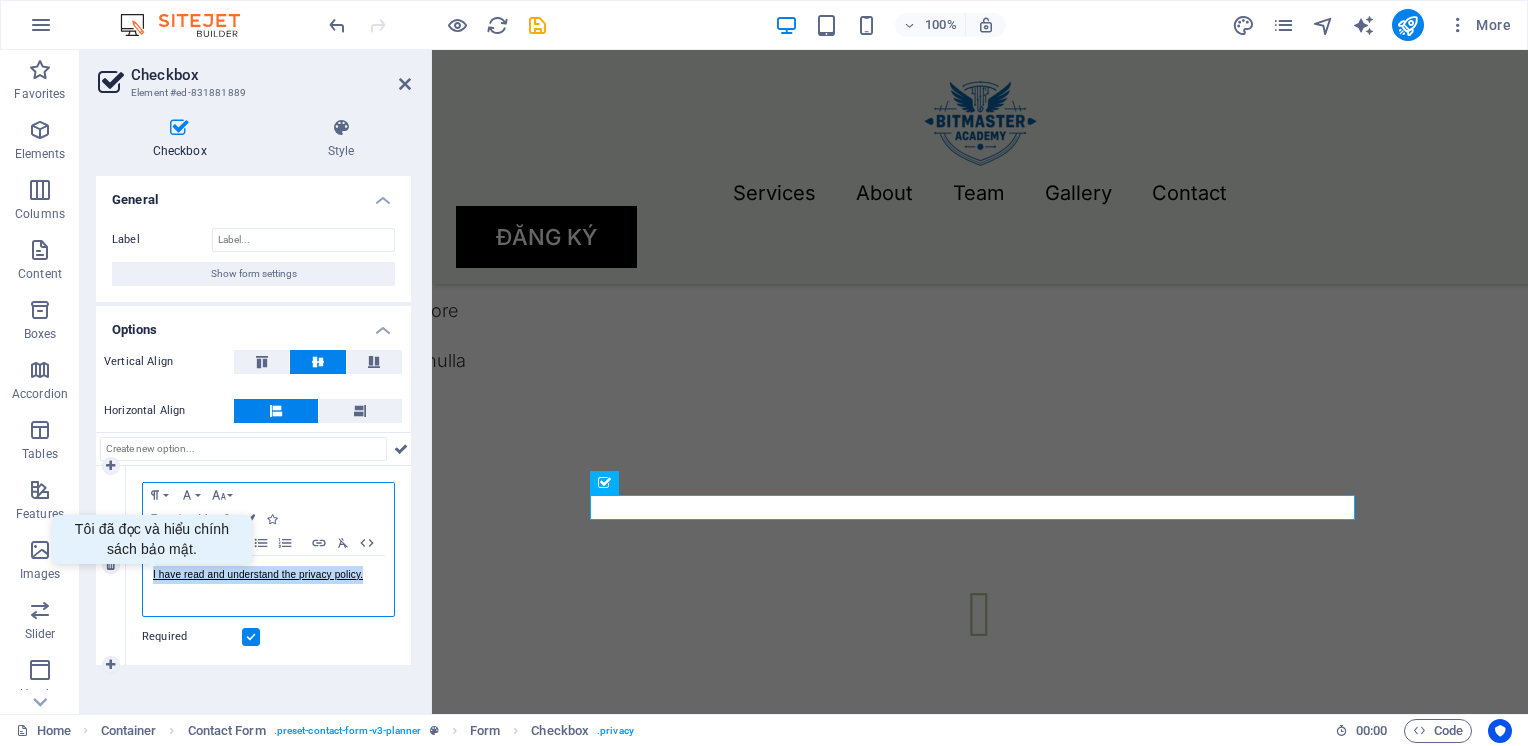 click on "I have read and understand the privacy policy." at bounding box center (268, 575) 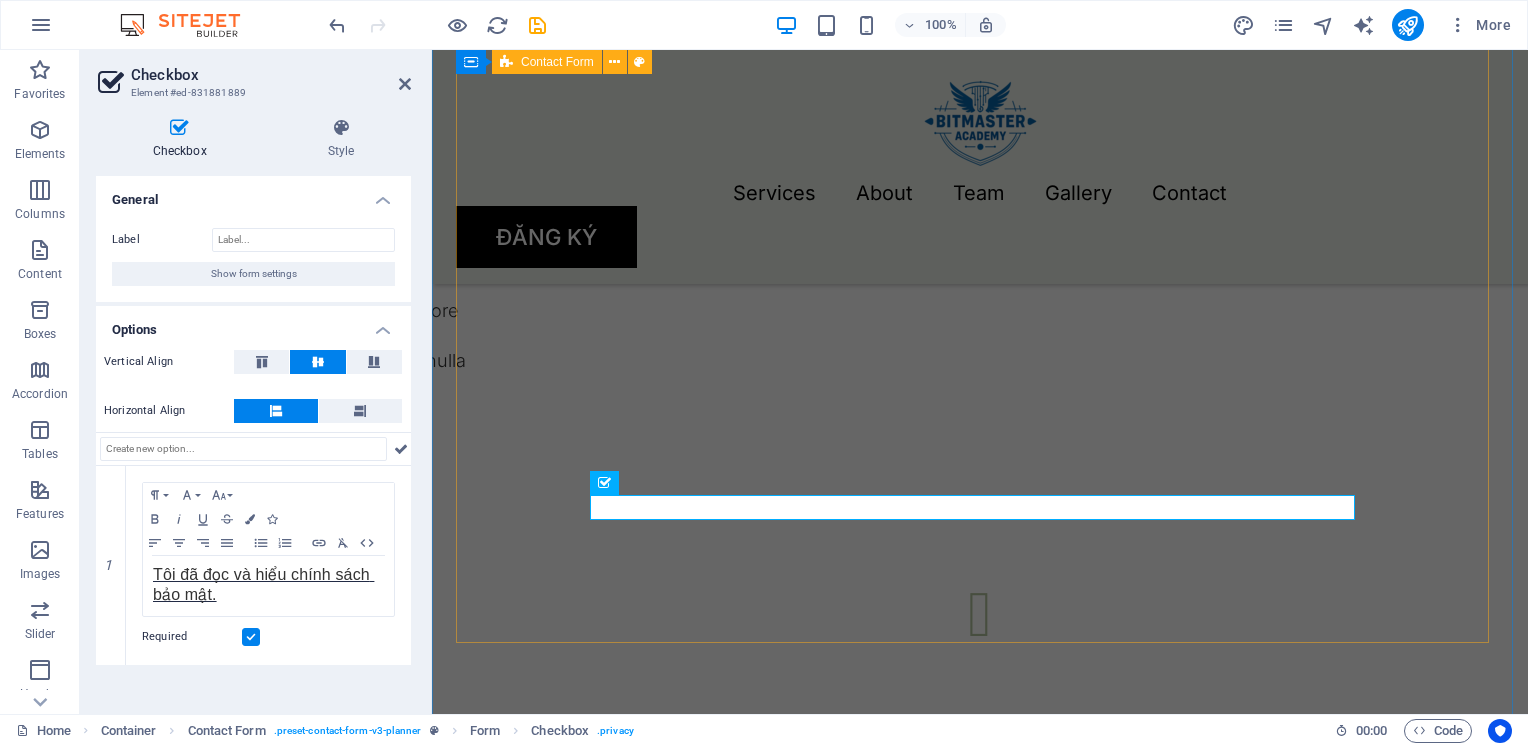 click on "Tôi đã đọc và hiểu chính sách bảo mật. Unreadable? Load new XÁC NHẬN" at bounding box center (980, 1619) 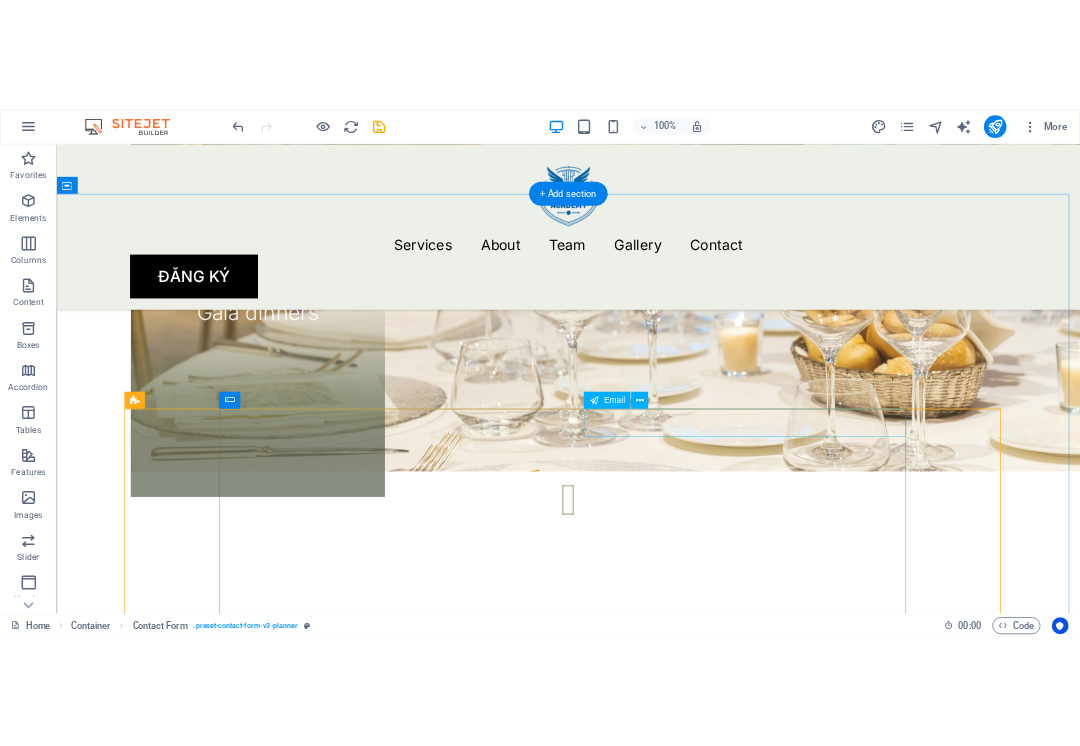 scroll, scrollTop: 3000, scrollLeft: 0, axis: vertical 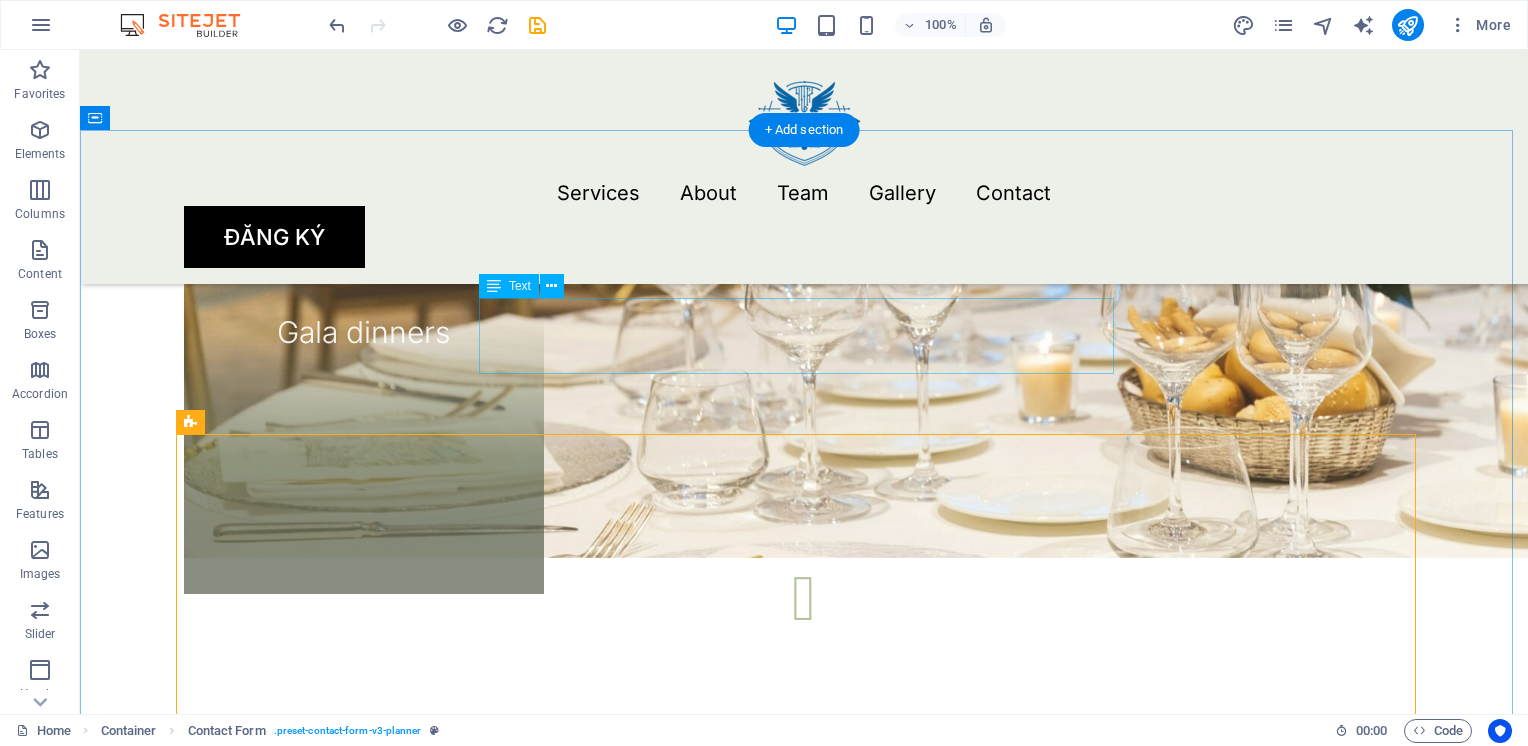 click on "Lorem ipsum dolor sit amet, consectetur adipiscing elit, sed do eiusmod tempor incididunt ut labore et dolore magna aliqua. Ut enim ad minim veniam, quis nostrud exercitation ullamco" at bounding box center [804, 1647] 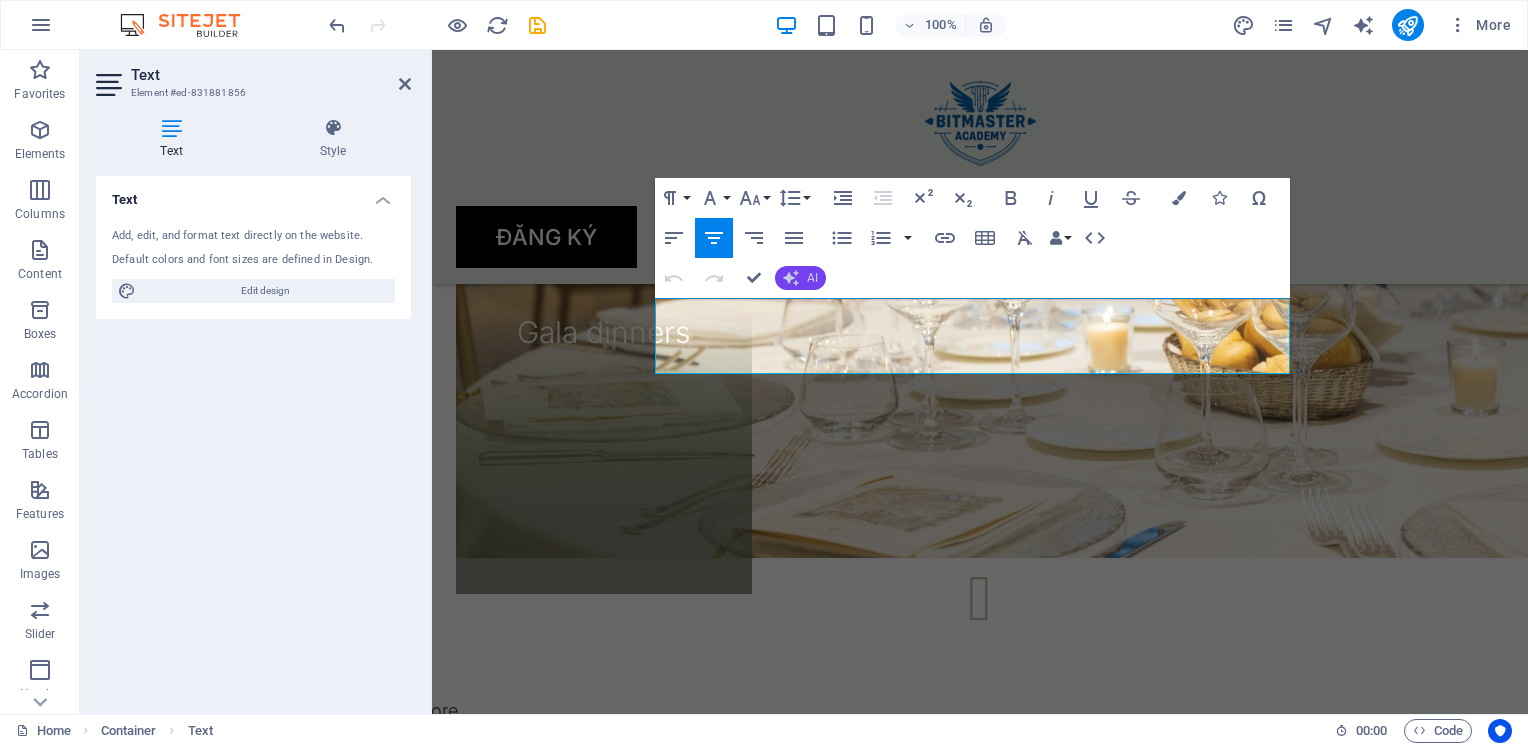 click on "AI" at bounding box center [800, 278] 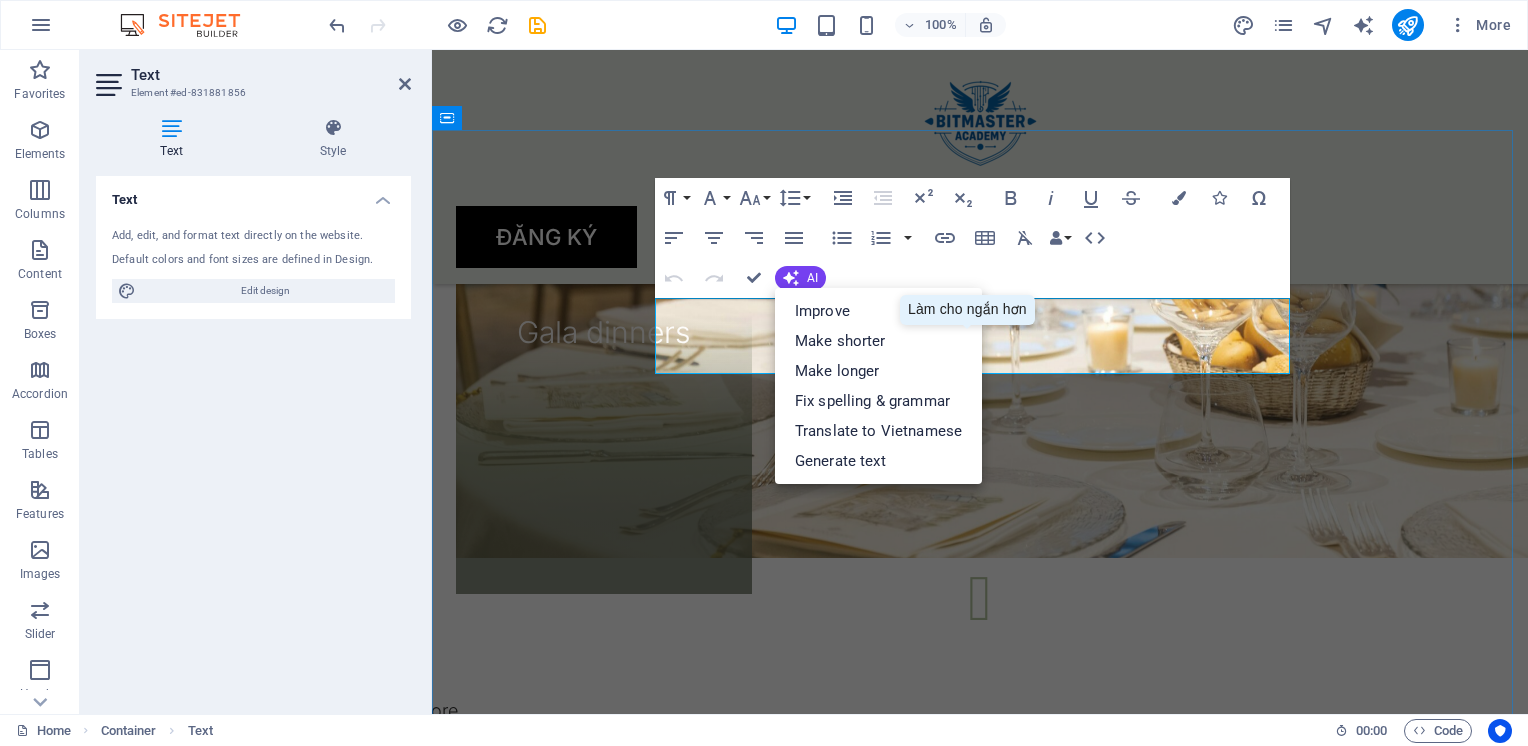 click on "Lorem ipsum dolor sit amet, consectetur adipiscing elit, sed do eiusmod tempor incididunt ut labore et dolore magna aliqua. Ut enim ad minim veniam, quis nostrud exercitation ullamco" at bounding box center (980, 1647) 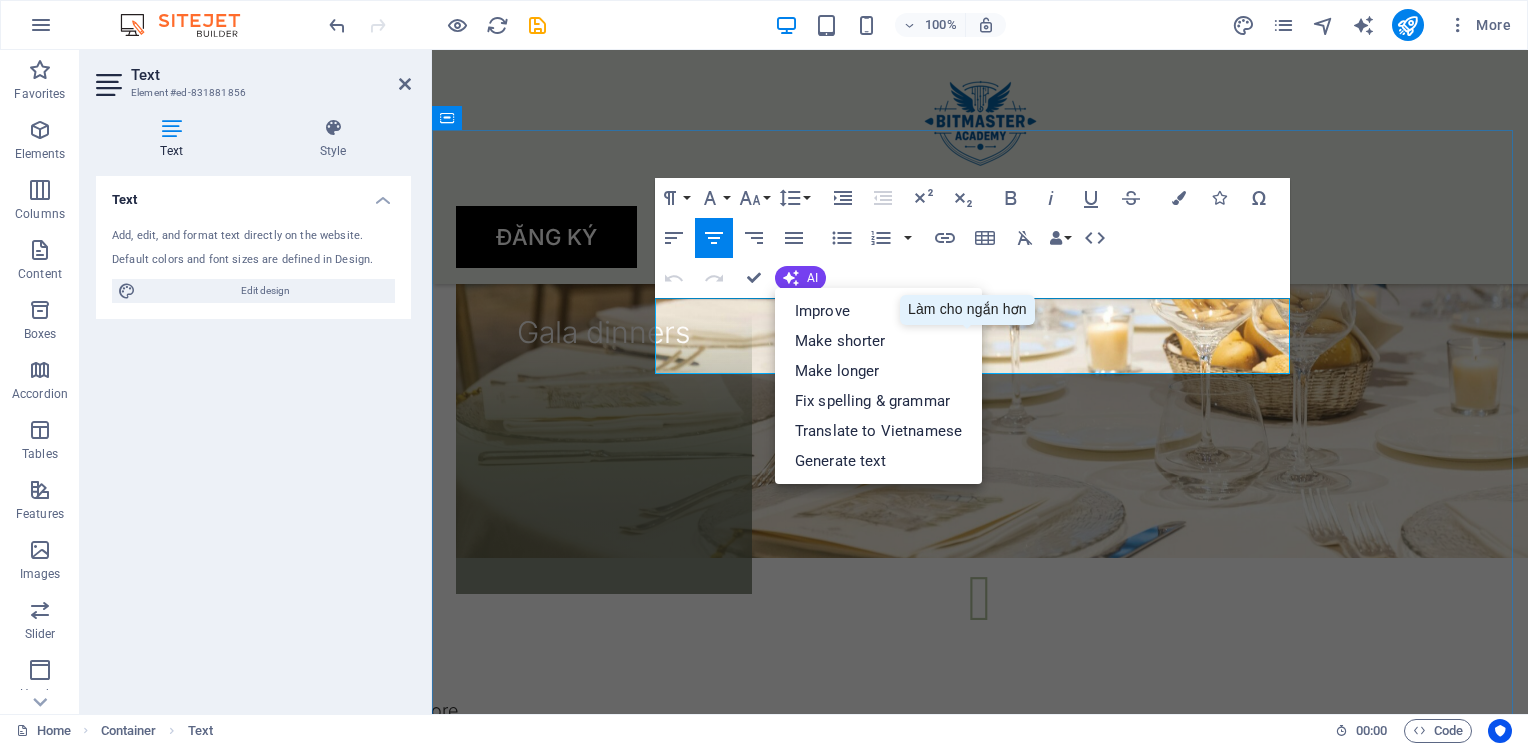 drag, startPoint x: 1153, startPoint y: 361, endPoint x: 661, endPoint y: 308, distance: 494.84644 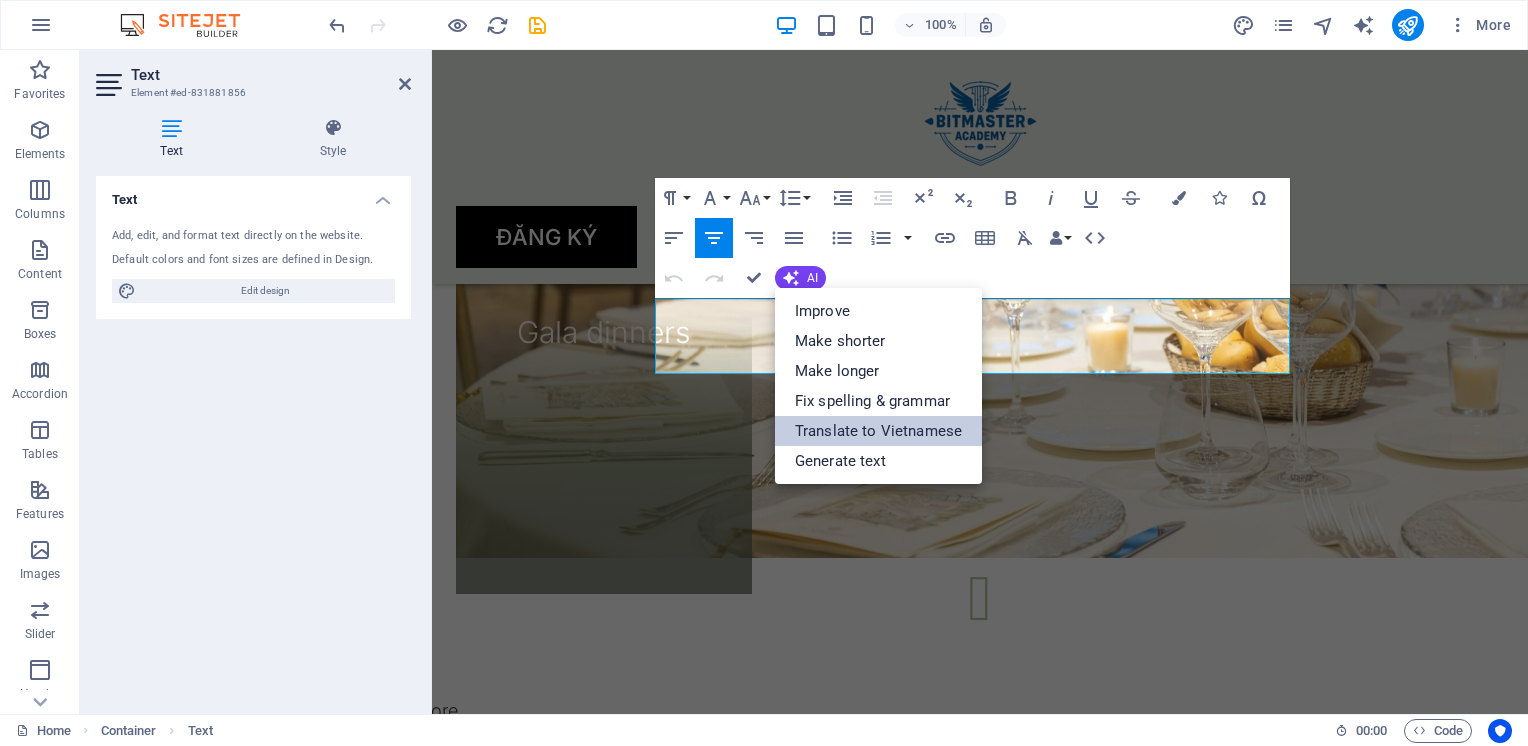 click on "Translate to Vietnamese" at bounding box center [878, 431] 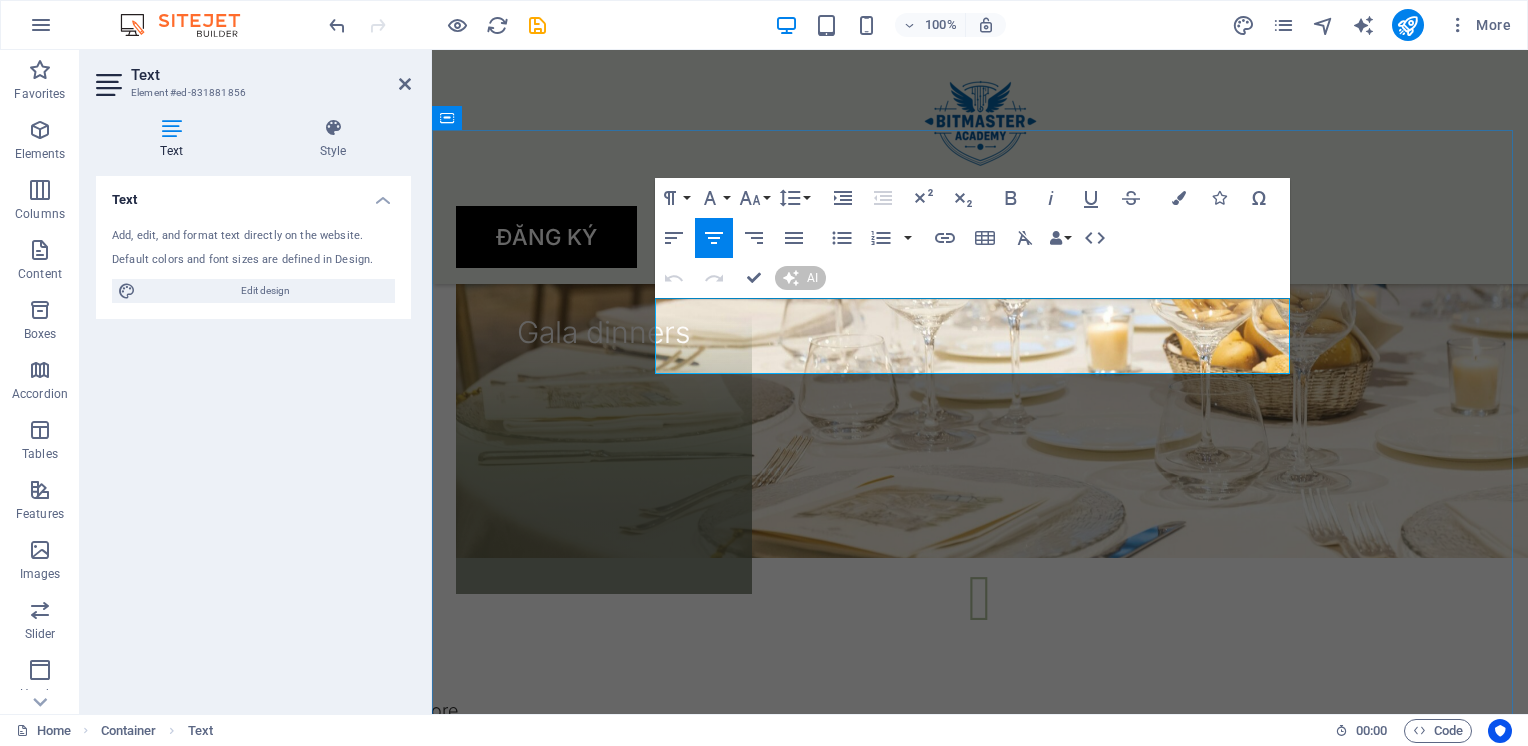 type 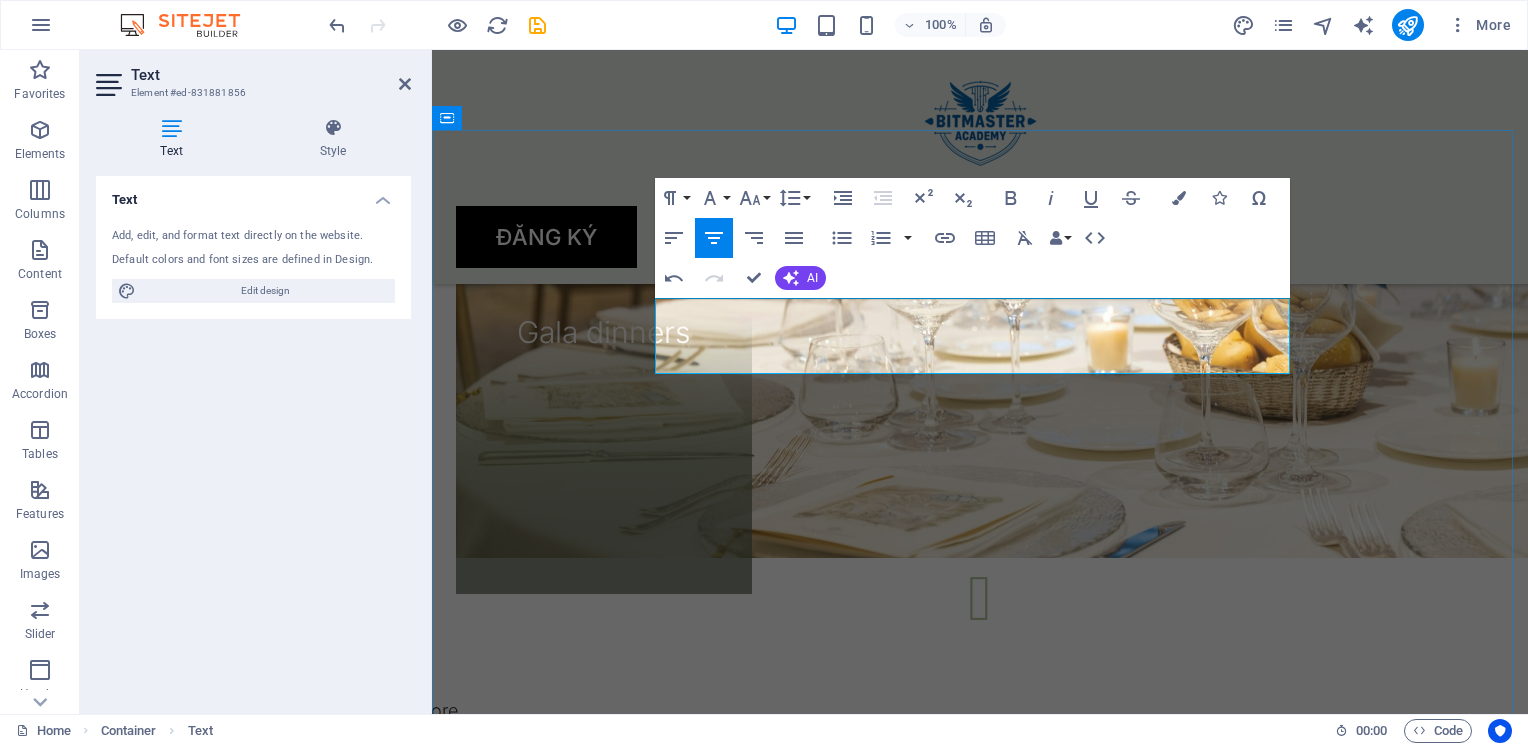 click on "Lorem ipsum dolor sit amet, consectetur adipiscing elit, sed do eiusmod tempor incididunt ut labore et dolore magna aliqua. Ut enim ad minim veniam, quis nostrud exercitation ullamco." at bounding box center [980, 1647] 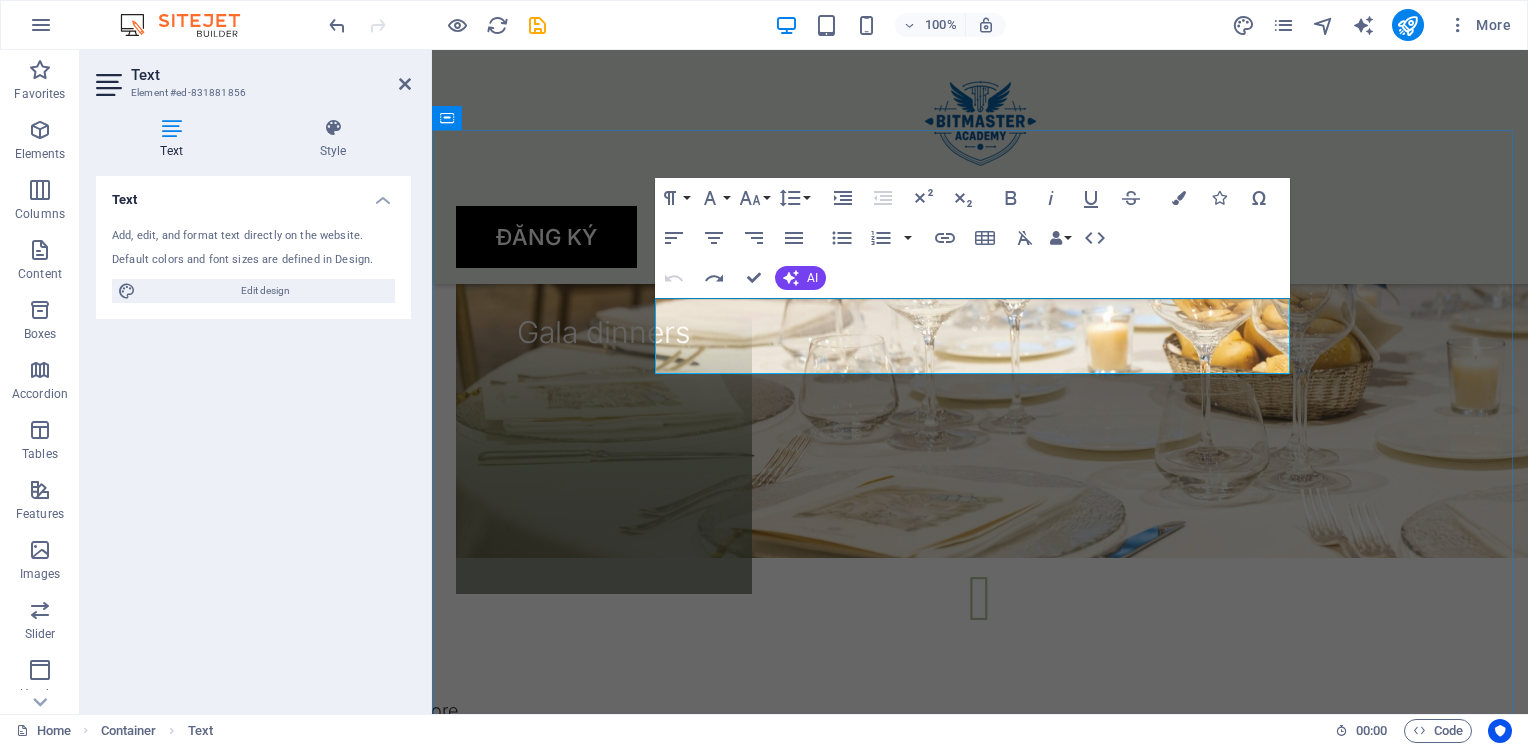 click on "Lorem ipsum dolor sit amet, consectetur adipiscing elit, sed do eiusmod tempor incididunt ut labore et dolore magna aliqua. Ut enim ad minim veniam, quis nostrud exercitation ullamco" at bounding box center (980, 1647) 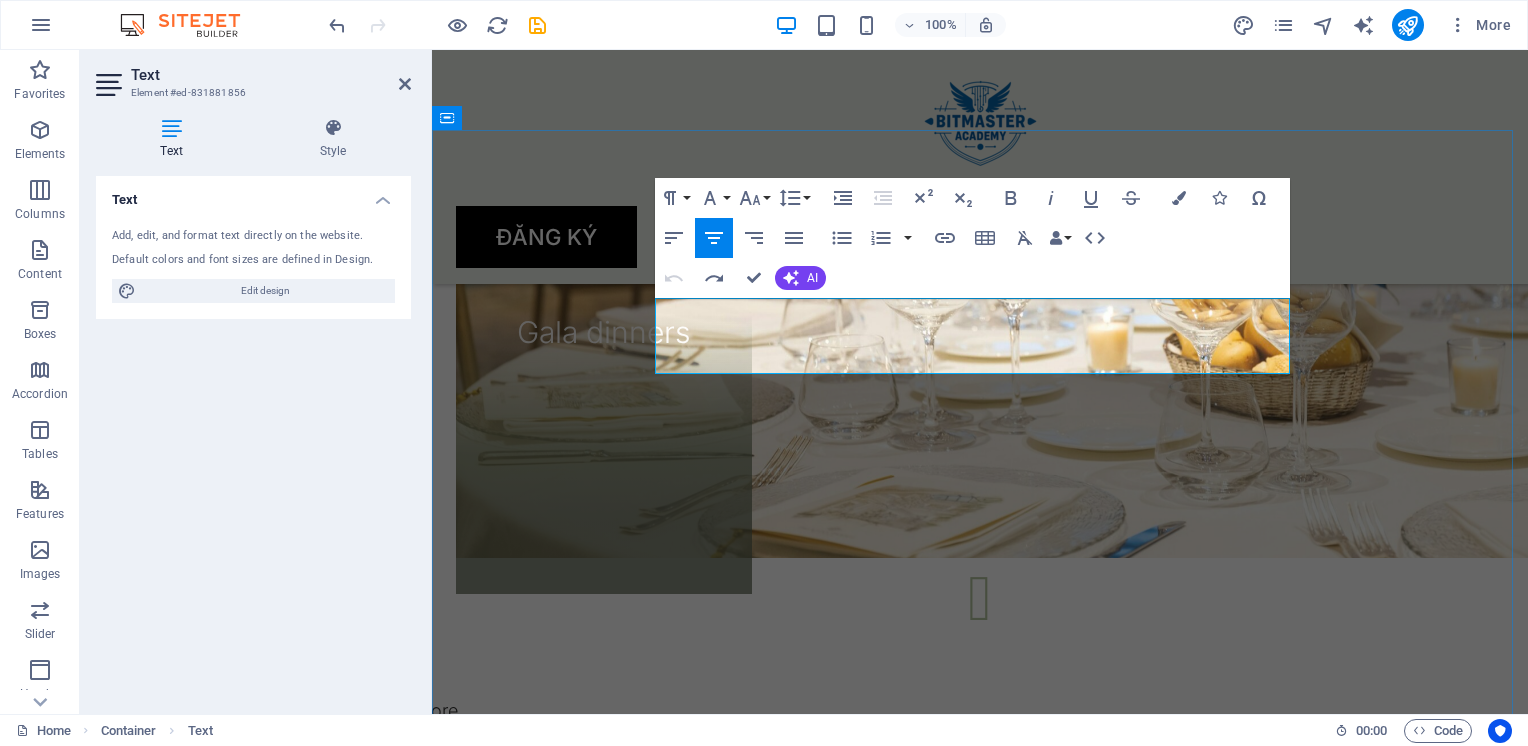 drag, startPoint x: 1154, startPoint y: 359, endPoint x: 665, endPoint y: 320, distance: 490.55273 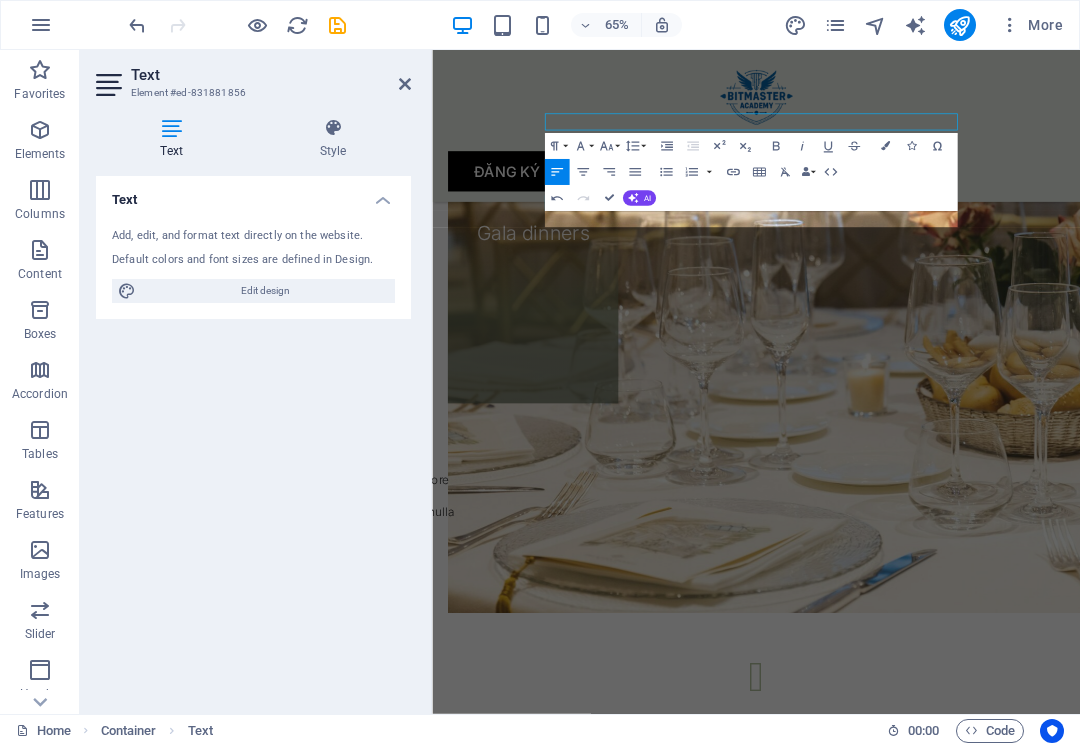 scroll, scrollTop: 3149, scrollLeft: 0, axis: vertical 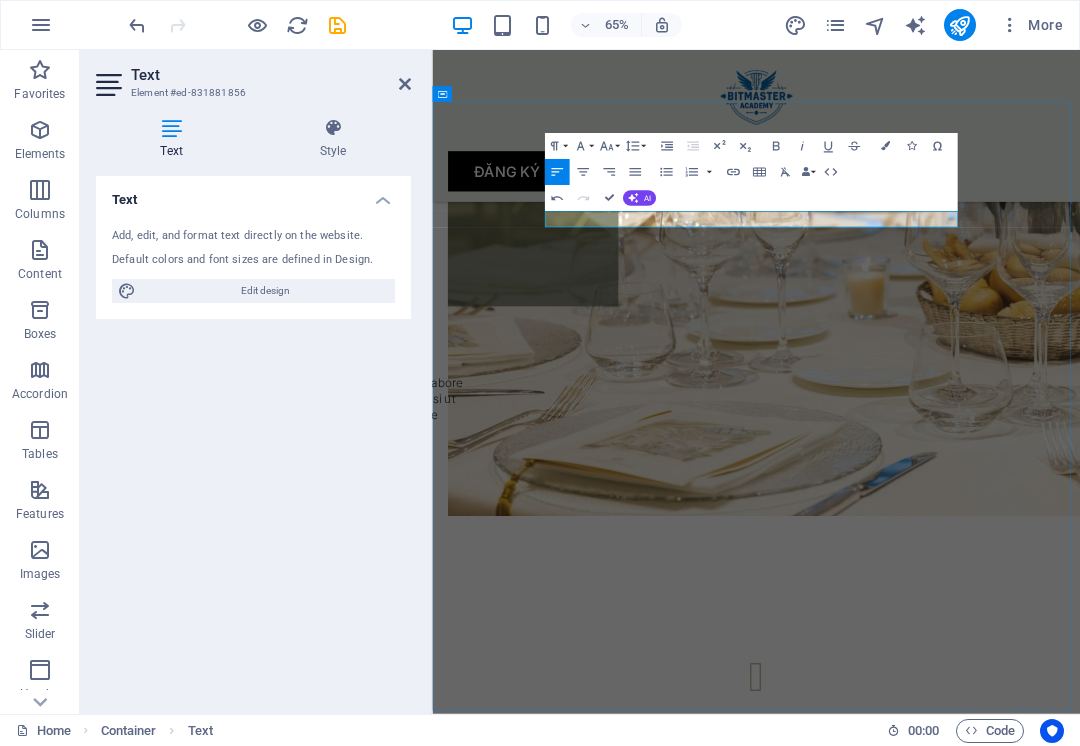 click at bounding box center (930, 1634) 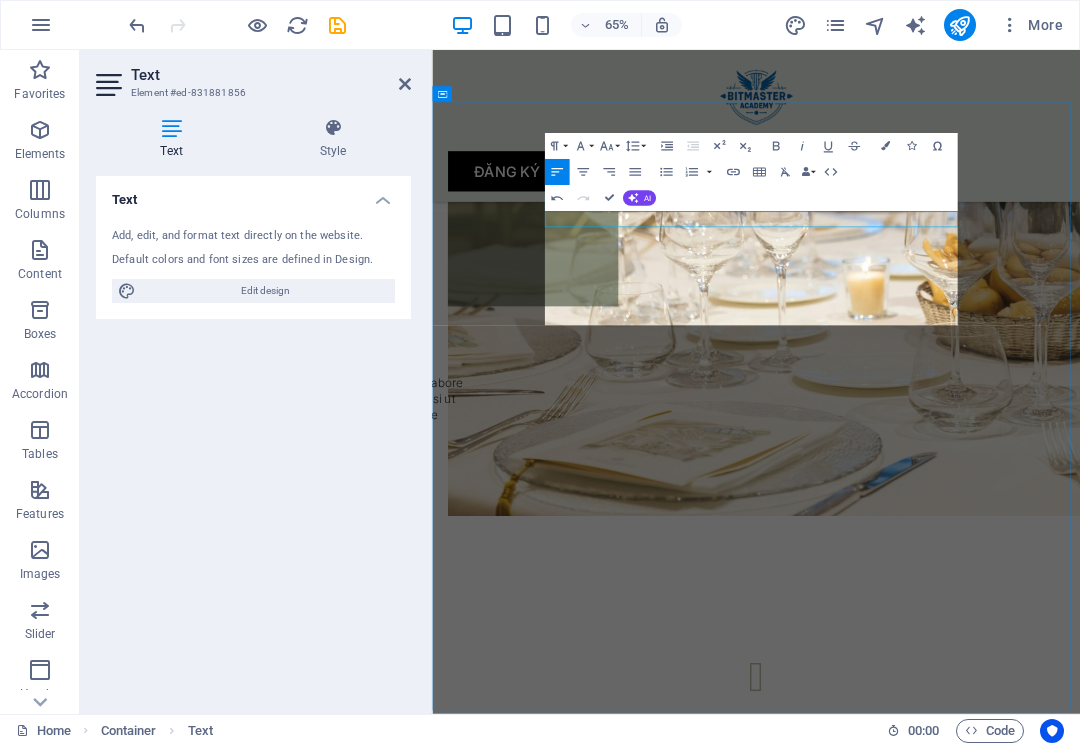 scroll, scrollTop: 7292, scrollLeft: 0, axis: vertical 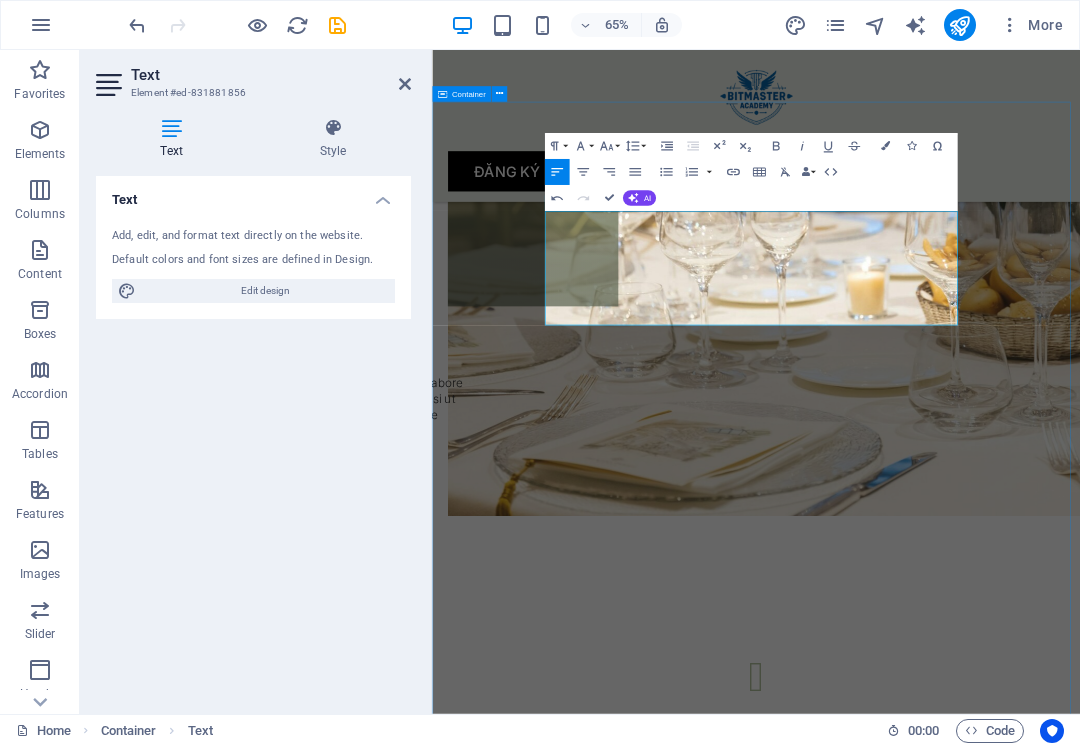 click on "ĐĂNG KÝ Bitmaster Academy là học viện công nghệ tại Quảng Ninh, chuyên đào tạo lập trình, trí tuệ nhân tạo (AI), thiết kế web, UI/UX và kỹ năng số. Chúng tôi hướng đến việc phát triển tư duy sáng tạo, năng lực thực chiến và định hướng nghề nghiệp cho học sinh, sinh viên và người đi làm. Với triết lý “Tư duy sáng – Học thật – Làm chất”, Bitmaster mang đến môi trường học tập đổi mới, cá nhân hóa và gắn liền với thực tiễn.   Tôi đã đọc và hiểu chính sách bảo mật. Unreadable? Load new XÁC NHẬN" at bounding box center (930, 1954) 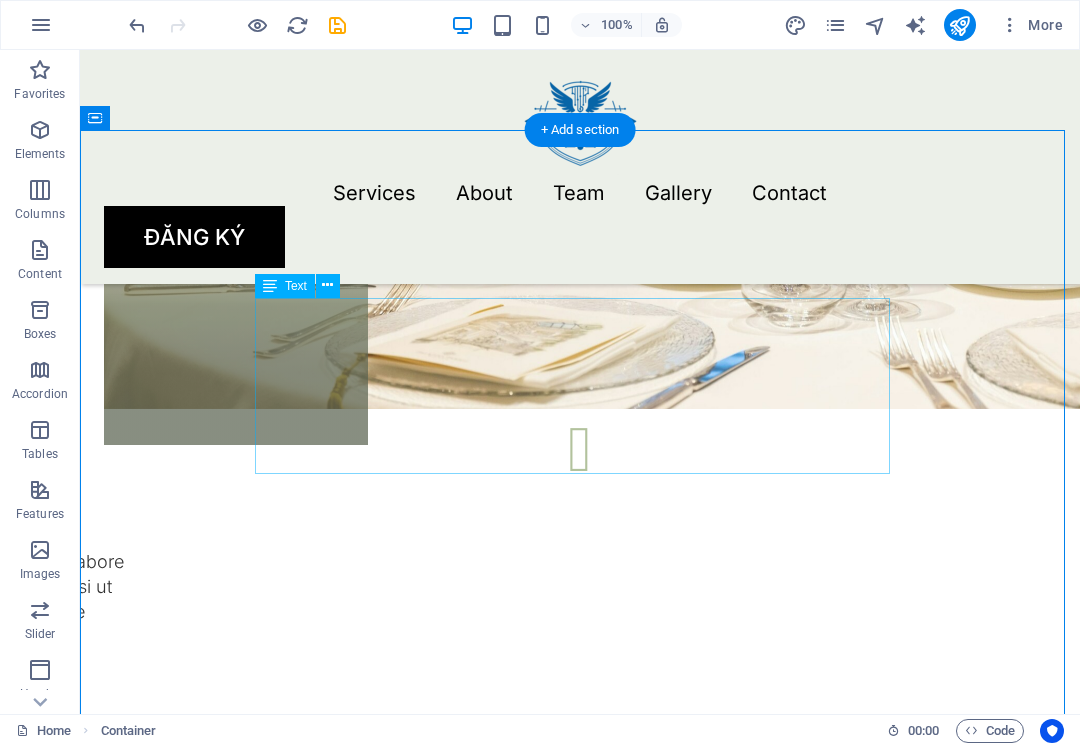 click on "Bitmaster Academy là học viện công nghệ tại Quảng Ninh, chuyên đào tạo lập trình, trí tuệ nhân tạo (AI), thiết kế web, UI/UX và kỹ năng số. Chúng tôi hướng đến việc phát triển tư duy sáng tạo, năng lực thực chiến và định hướng nghề nghiệp cho học sinh, sinh viên và người đi làm. Với triết lý “Tư duy sáng – Học thật – Làm chất”, Bitmaster mang đến môi trường học tập đổi mới, cá nhân hóa và gắn liền với thực tiễn." at bounding box center [580, 1685] 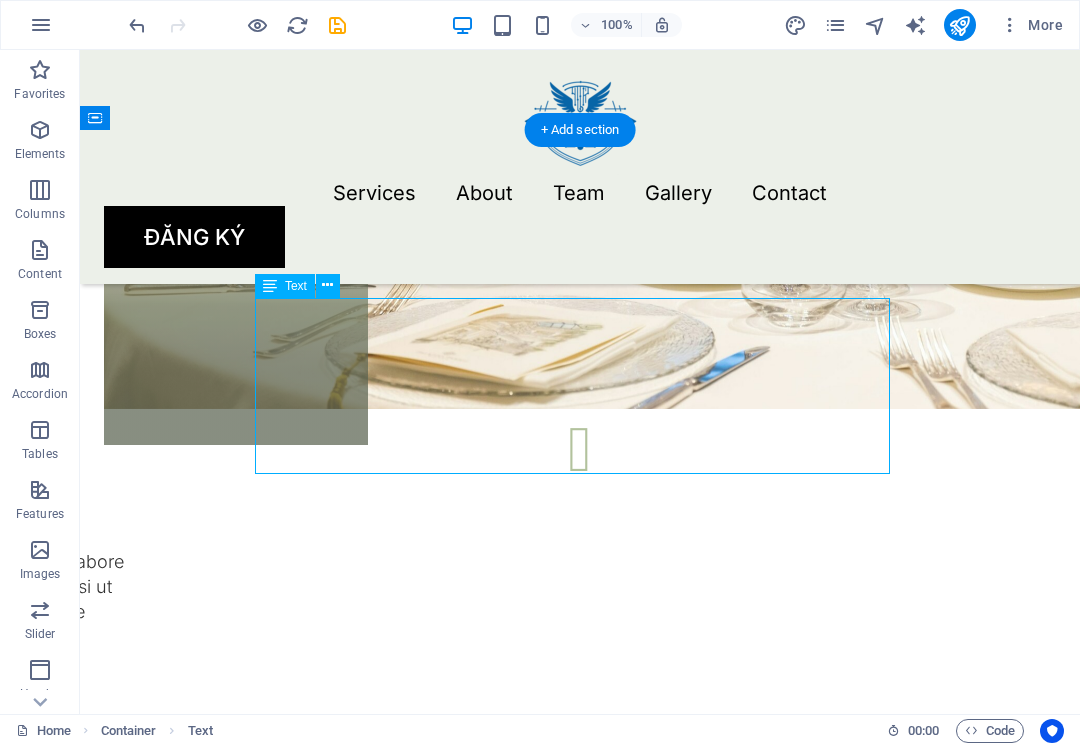 click on "Bitmaster Academy là học viện công nghệ tại Quảng Ninh, chuyên đào tạo lập trình, trí tuệ nhân tạo (AI), thiết kế web, UI/UX và kỹ năng số. Chúng tôi hướng đến việc phát triển tư duy sáng tạo, năng lực thực chiến và định hướng nghề nghiệp cho học sinh, sinh viên và người đi làm. Với triết lý “Tư duy sáng – Học thật – Làm chất”, Bitmaster mang đến môi trường học tập đổi mới, cá nhân hóa và gắn liền với thực tiễn." at bounding box center (580, 1685) 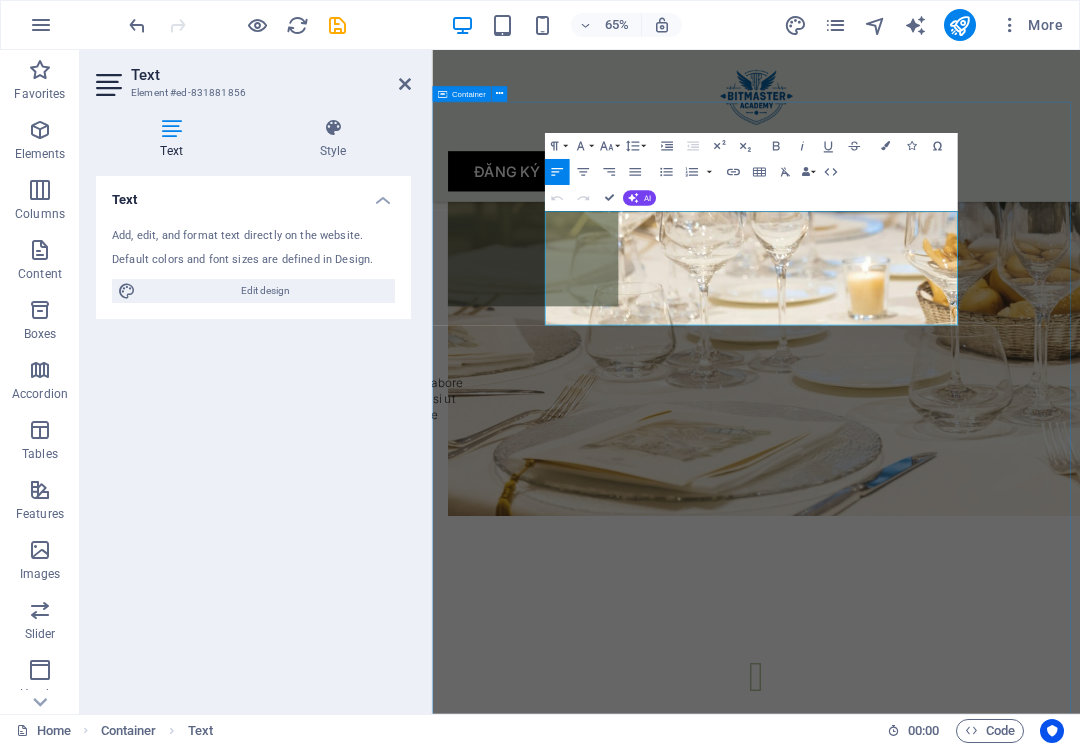 click on "ĐĂNG KÝ Bitmaster Academy là học viện công nghệ tại Quảng Ninh, chuyên đào tạo lập trình, trí tuệ nhân tạo (AI), thiết kế web, UI/UX và kỹ năng số. Chúng tôi hướng đến việc phát triển tư duy sáng tạo, năng lực thực chiến và định hướng nghề nghiệp cho học sinh, sinh viên và người đi làm. Với triết lý “Tư duy sáng – Học thật – Làm chất”, Bitmaster mang đến môi trường học tập đổi mới, cá nhân hóa và gắn liền với thực tiễn.   Tôi đã đọc và hiểu chính sách bảo mật. Unreadable? Load new XÁC NHẬN" at bounding box center [930, 1954] 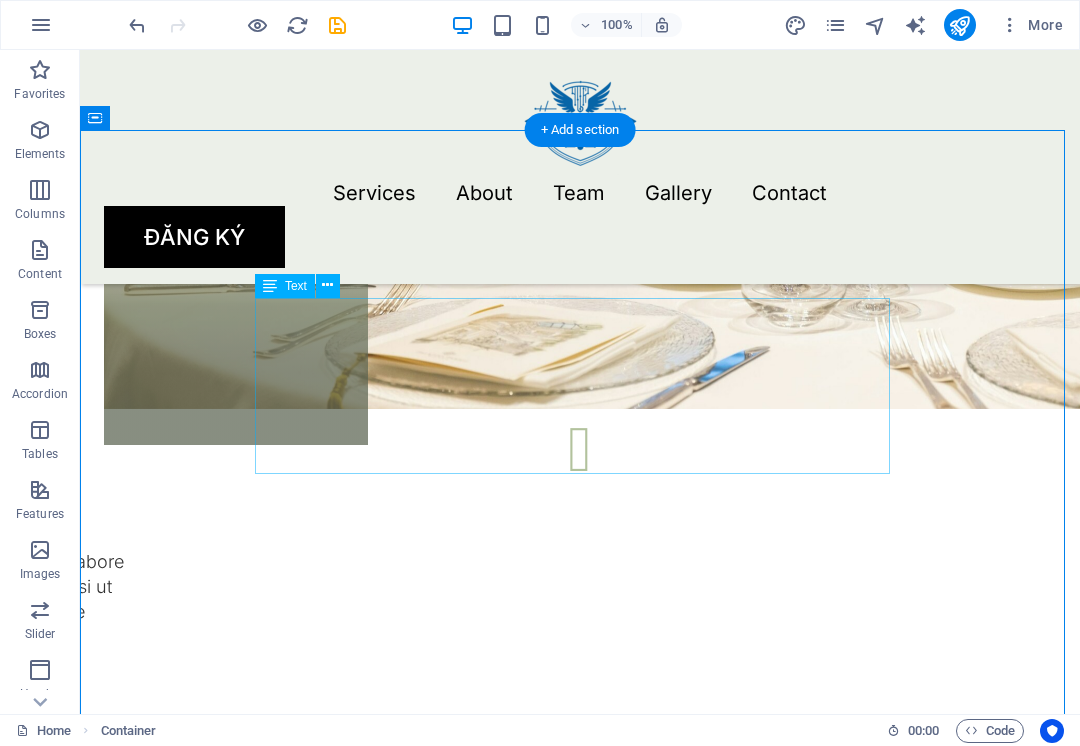 click on "Bitmaster Academy là học viện công nghệ tại Quảng Ninh, chuyên đào tạo lập trình, trí tuệ nhân tạo (AI), thiết kế web, UI/UX và kỹ năng số. Chúng tôi hướng đến việc phát triển tư duy sáng tạo, năng lực thực chiến và định hướng nghề nghiệp cho học sinh, sinh viên và người đi làm. Với triết lý “Tư duy sáng – Học thật – Làm chất”, Bitmaster mang đến môi trường học tập đổi mới, cá nhân hóa và gắn liền với thực tiễn." at bounding box center [580, 1685] 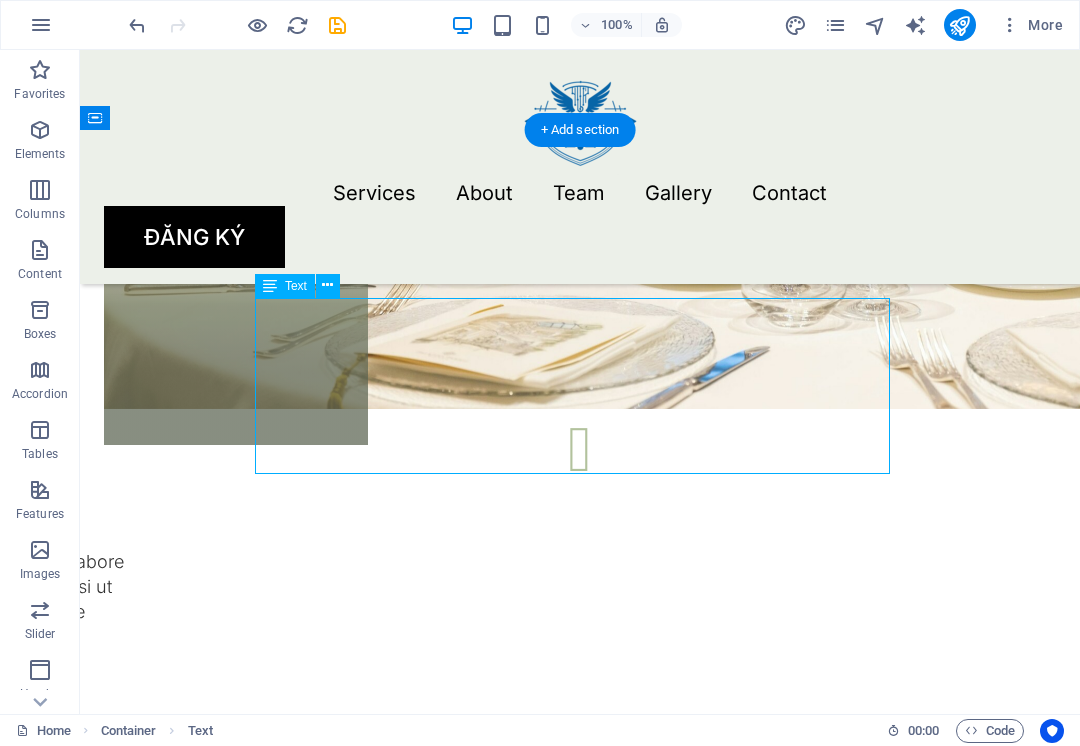 click on "Bitmaster Academy là học viện công nghệ tại Quảng Ninh, chuyên đào tạo lập trình, trí tuệ nhân tạo (AI), thiết kế web, UI/UX và kỹ năng số. Chúng tôi hướng đến việc phát triển tư duy sáng tạo, năng lực thực chiến và định hướng nghề nghiệp cho học sinh, sinh viên và người đi làm. Với triết lý “Tư duy sáng – Học thật – Làm chất”, Bitmaster mang đến môi trường học tập đổi mới, cá nhân hóa và gắn liền với thực tiễn." at bounding box center (580, 1685) 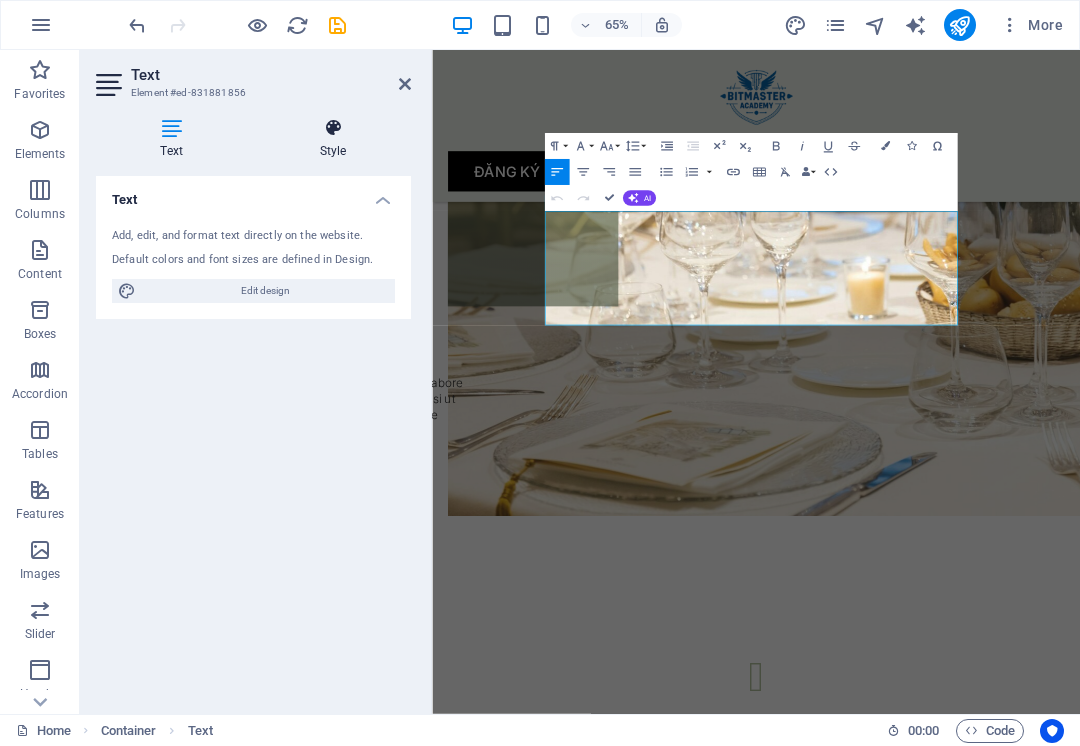 click at bounding box center (333, 128) 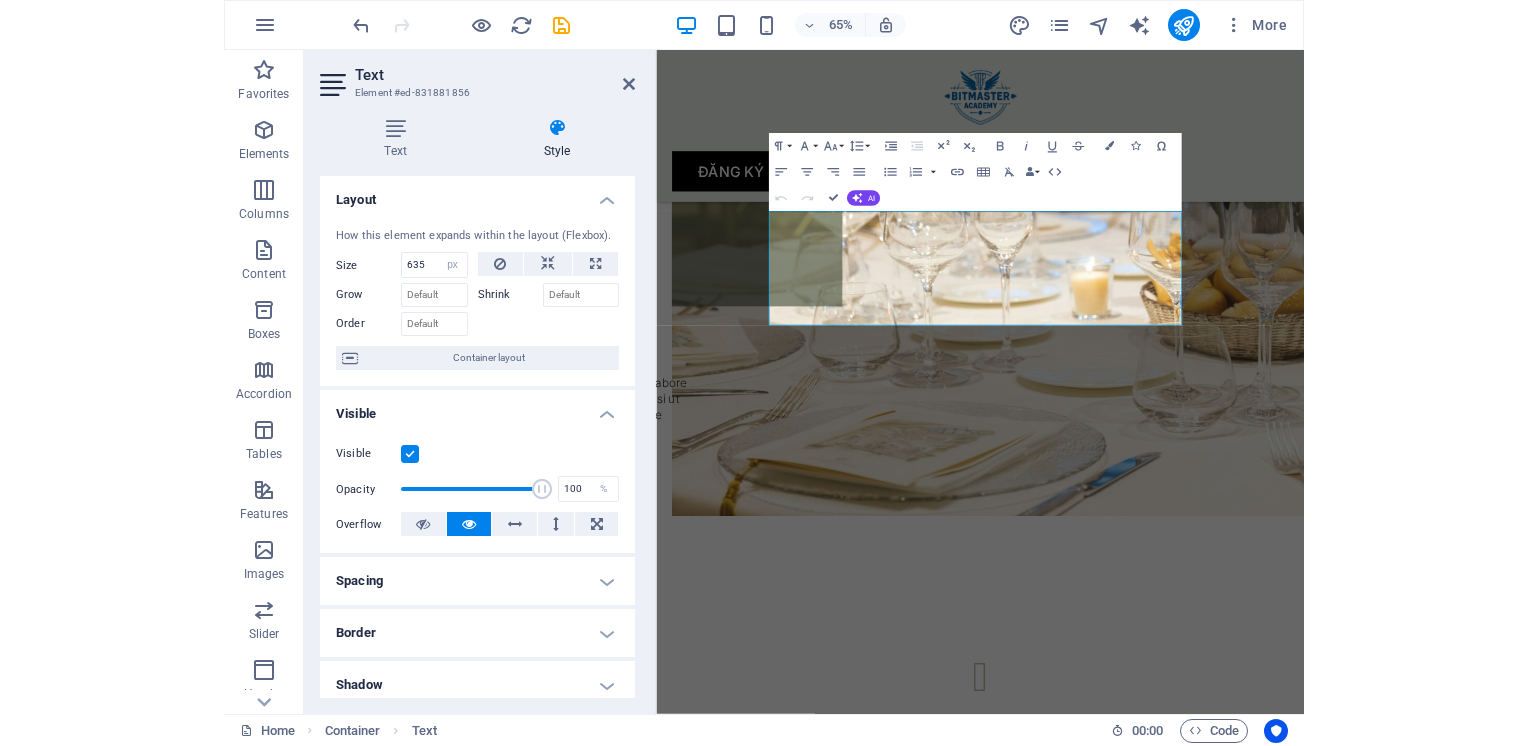 scroll, scrollTop: 300, scrollLeft: 0, axis: vertical 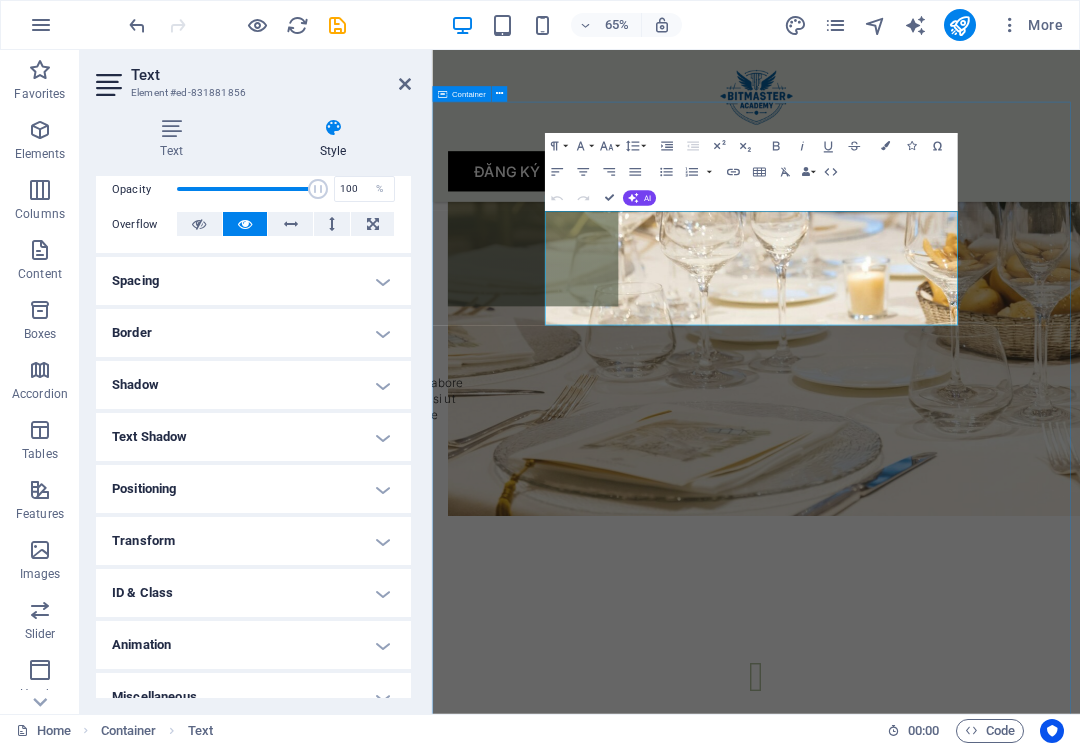 click on "ĐĂNG KÝ Bitmaster Academy là học viện công nghệ tại Quảng Ninh, chuyên đào tạo lập trình, trí tuệ nhân tạo (AI), thiết kế web, UI/UX và kỹ năng số. Chúng tôi hướng đến việc phát triển tư duy sáng tạo, năng lực thực chiến và định hướng nghề nghiệp cho học sinh, sinh viên và người đi làm. Với triết lý “Tư duy sáng – Học thật – Làm chất”, Bitmaster mang đến môi trường học tập đổi mới, cá nhân hóa và gắn liền với thực tiễn.   Tôi đã đọc và hiểu chính sách bảo mật. Unreadable? Load new XÁC NHẬN" at bounding box center (930, 1954) 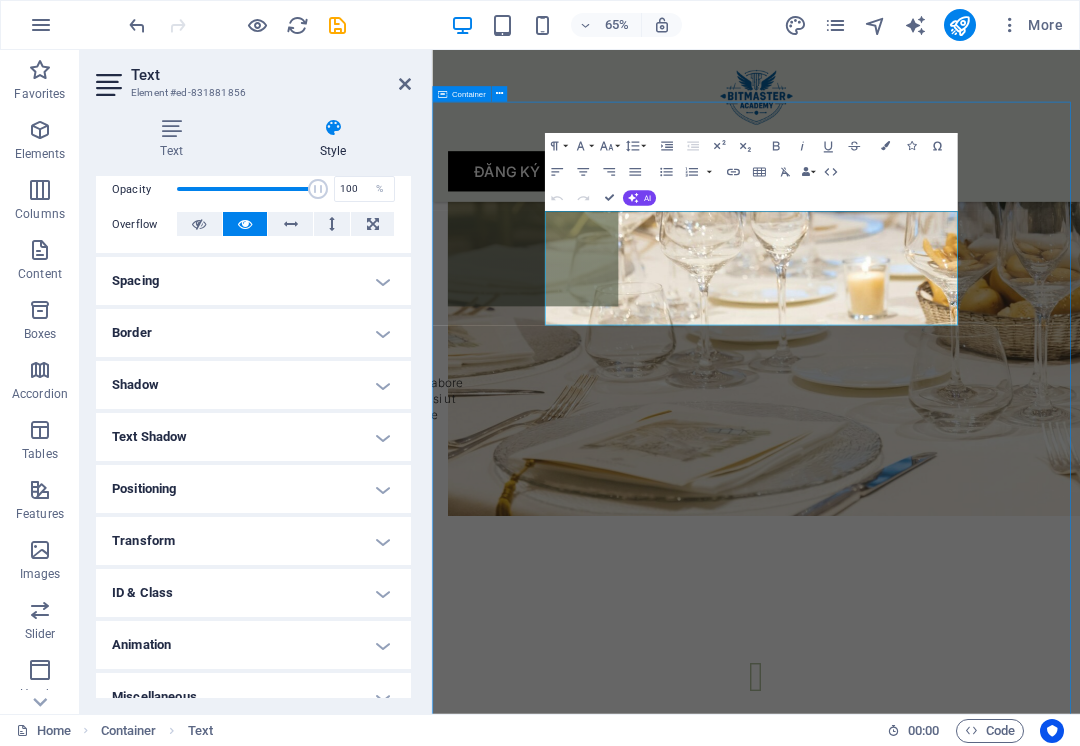 click on "ĐĂNG KÝ Bitmaster Academy là học viện công nghệ tại Quảng Ninh, chuyên đào tạo lập trình, trí tuệ nhân tạo (AI), thiết kế web, UI/UX và kỹ năng số. Chúng tôi hướng đến việc phát triển tư duy sáng tạo, năng lực thực chiến và định hướng nghề nghiệp cho học sinh, sinh viên và người đi làm. Với triết lý “Tư duy sáng – Học thật – Làm chất”, Bitmaster mang đến môi trường học tập đổi mới, cá nhân hóa và gắn liền với thực tiễn.   Tôi đã đọc và hiểu chính sách bảo mật. Unreadable? Load new XÁC NHẬN" at bounding box center (930, 1954) 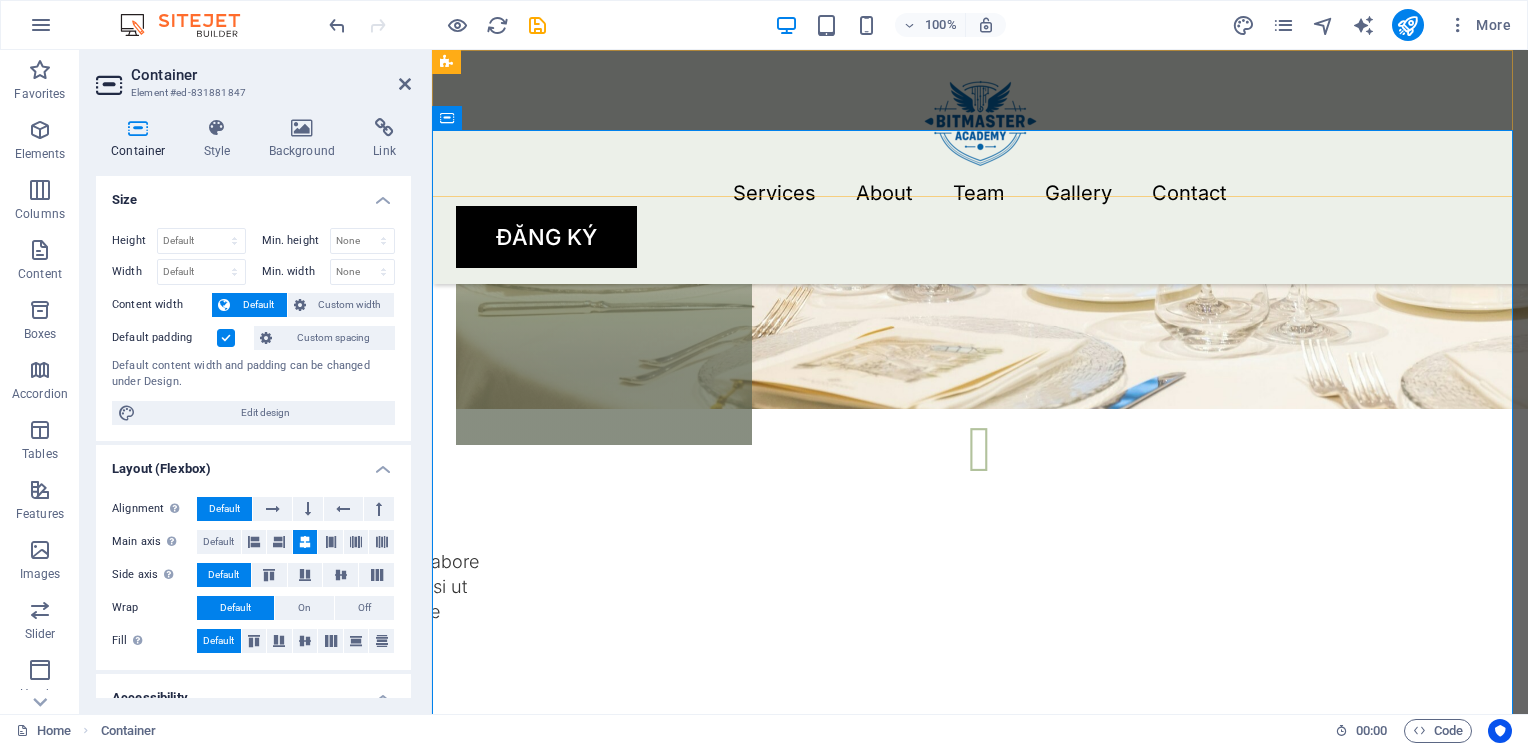 scroll, scrollTop: 3000, scrollLeft: 0, axis: vertical 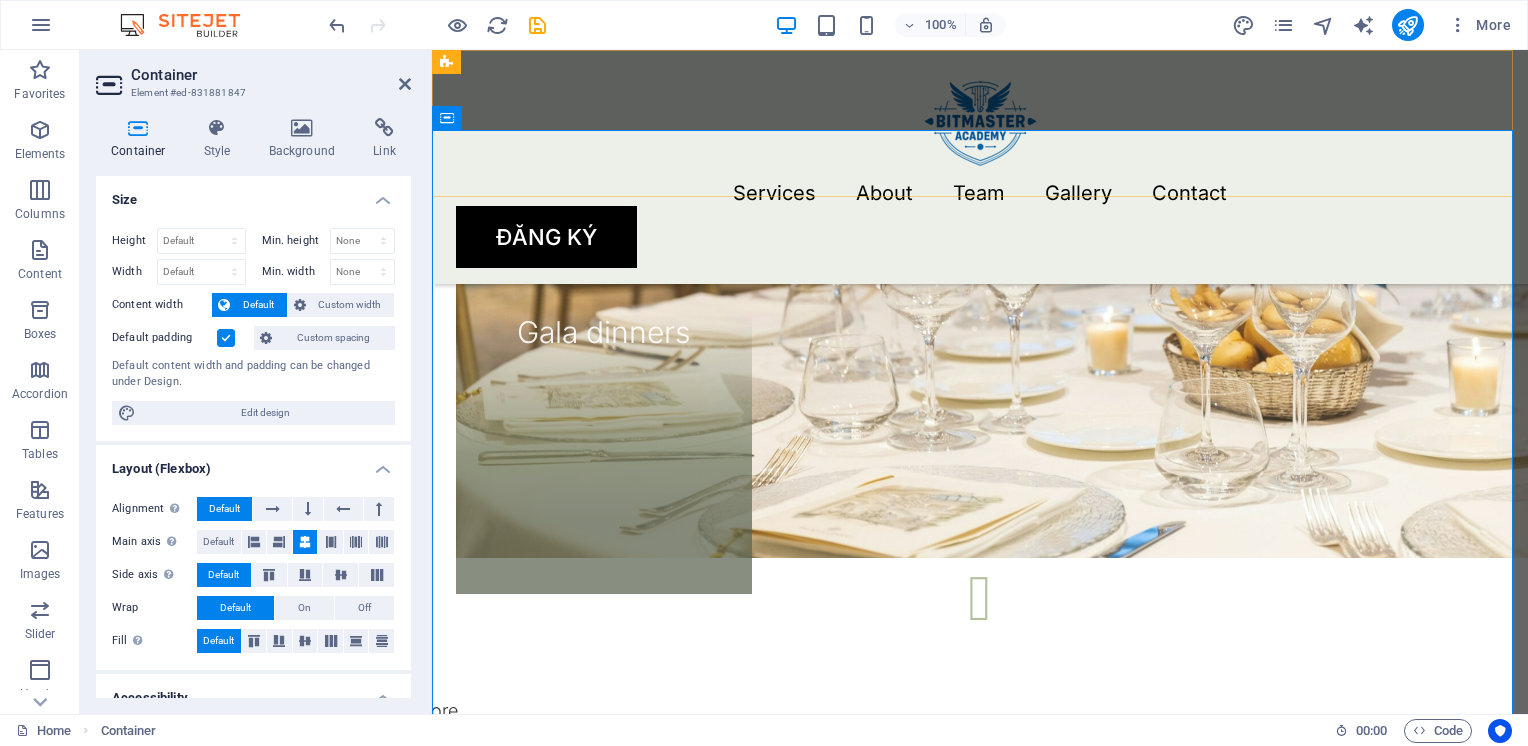 click on "Menu Services About Team Gallery Contact ĐĂNG KÝ" at bounding box center (980, 167) 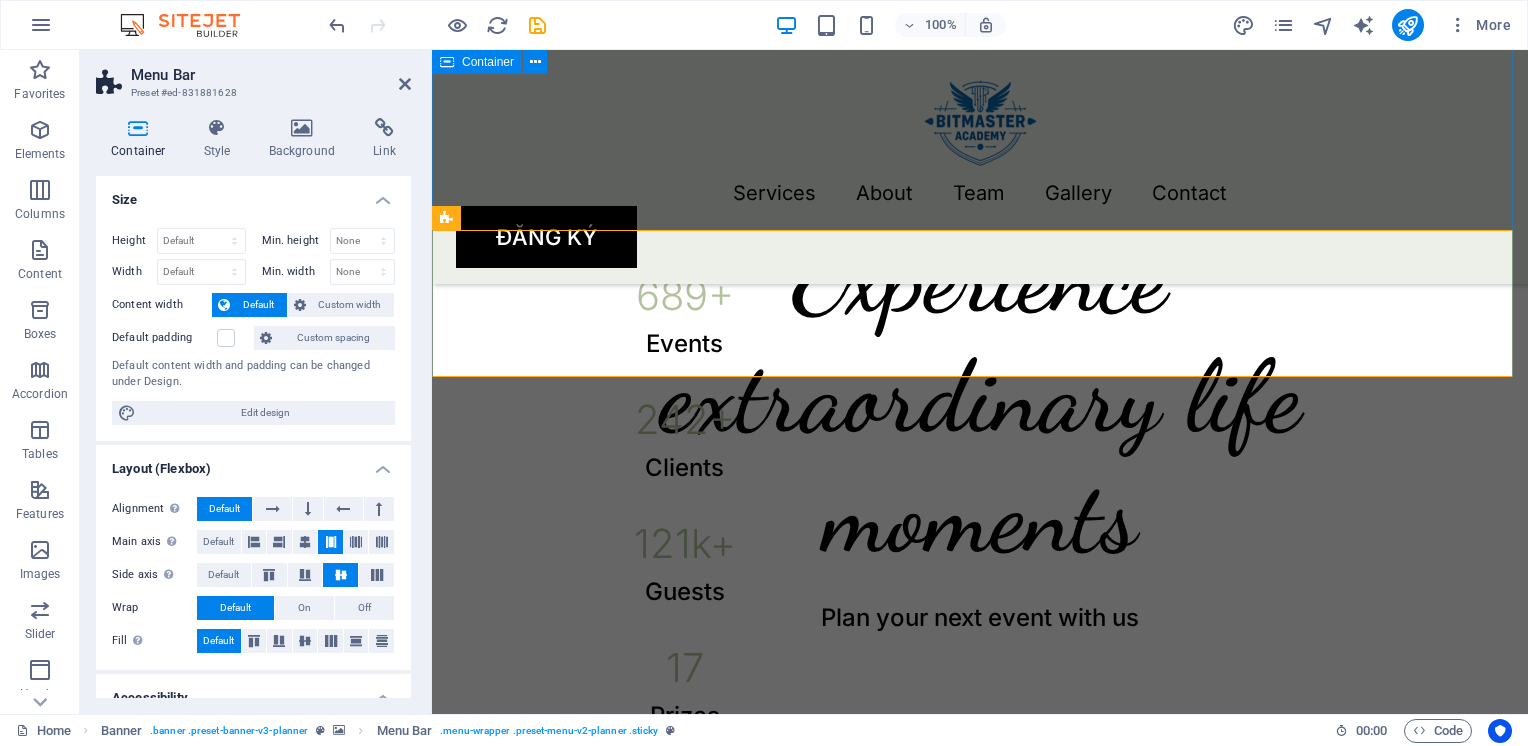 scroll, scrollTop: 900, scrollLeft: 0, axis: vertical 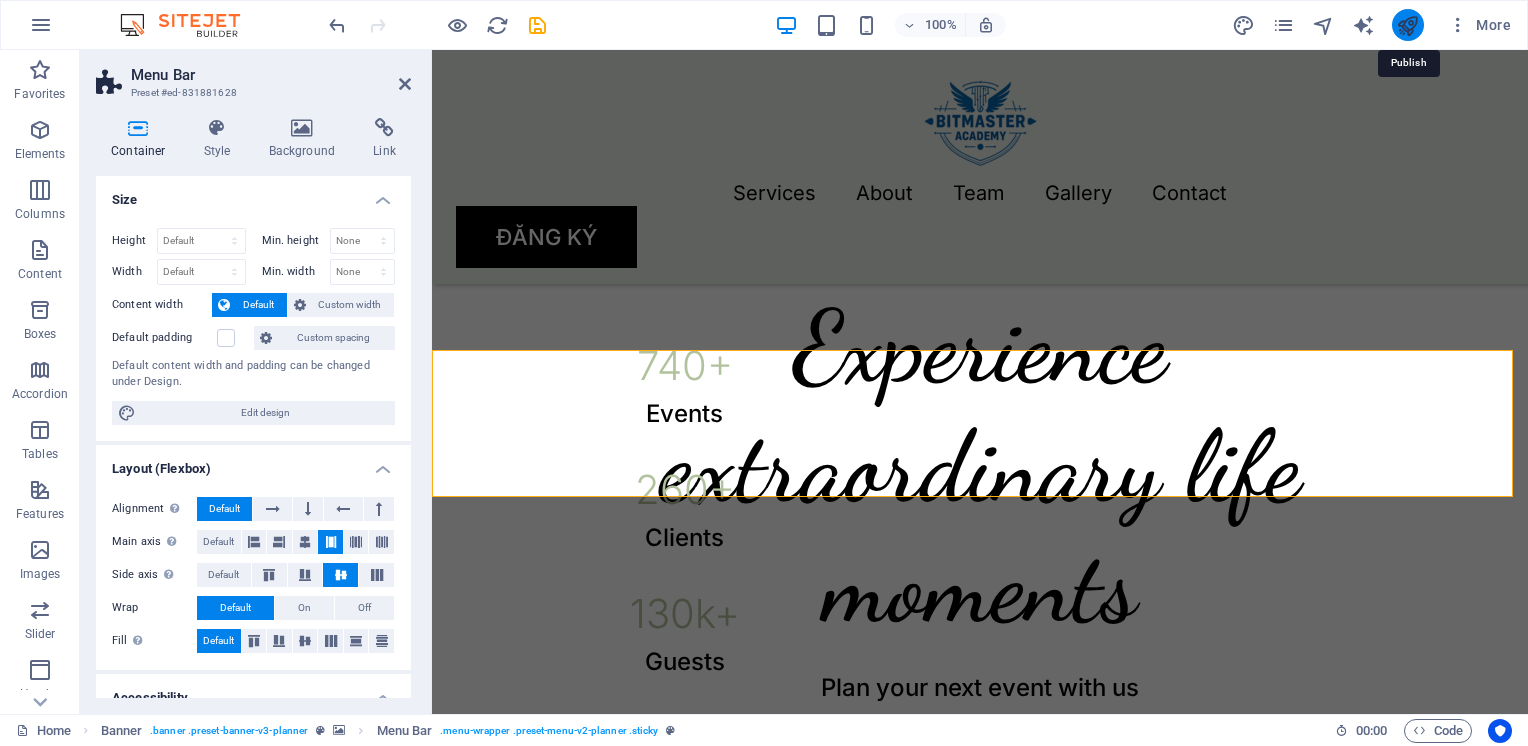 click at bounding box center [1407, 25] 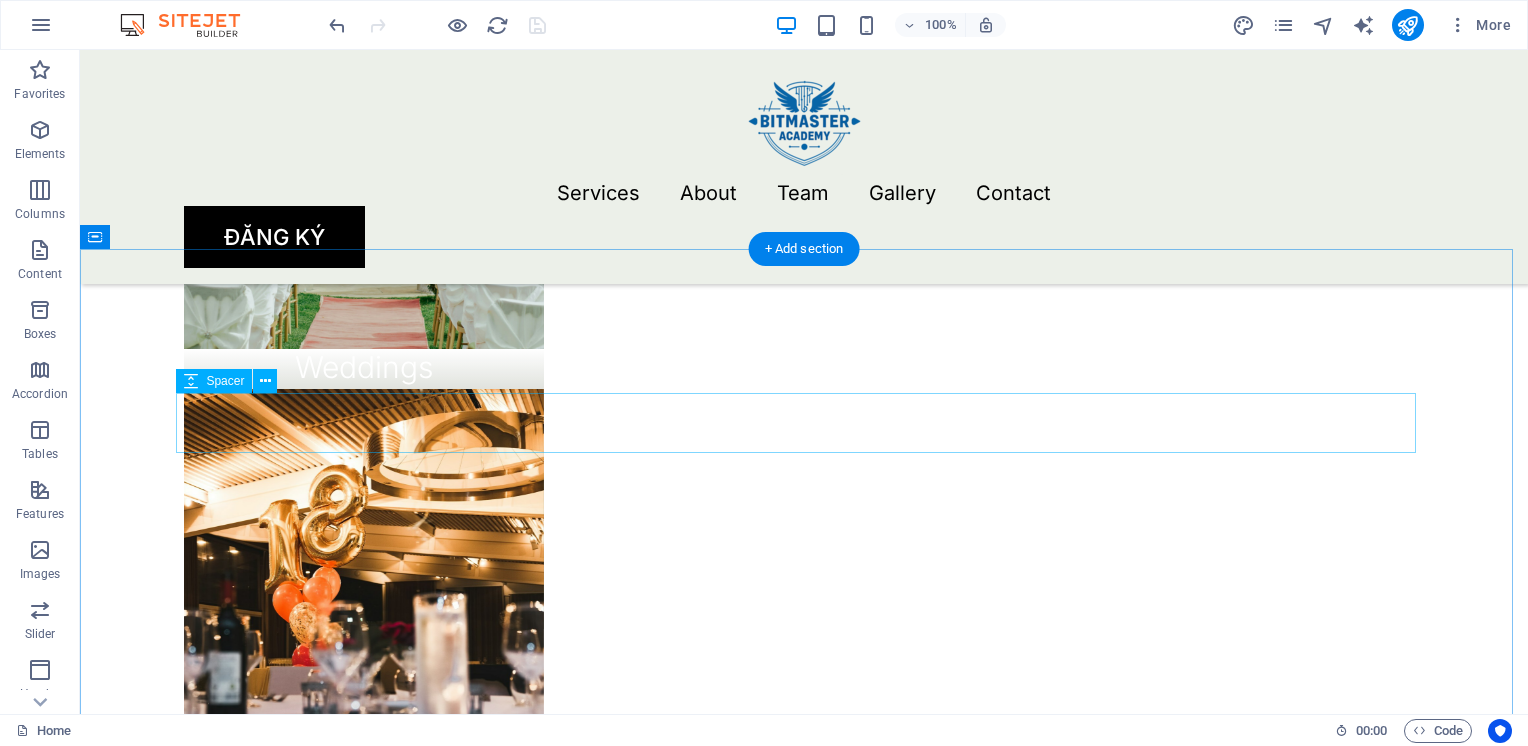 scroll, scrollTop: 2200, scrollLeft: 0, axis: vertical 